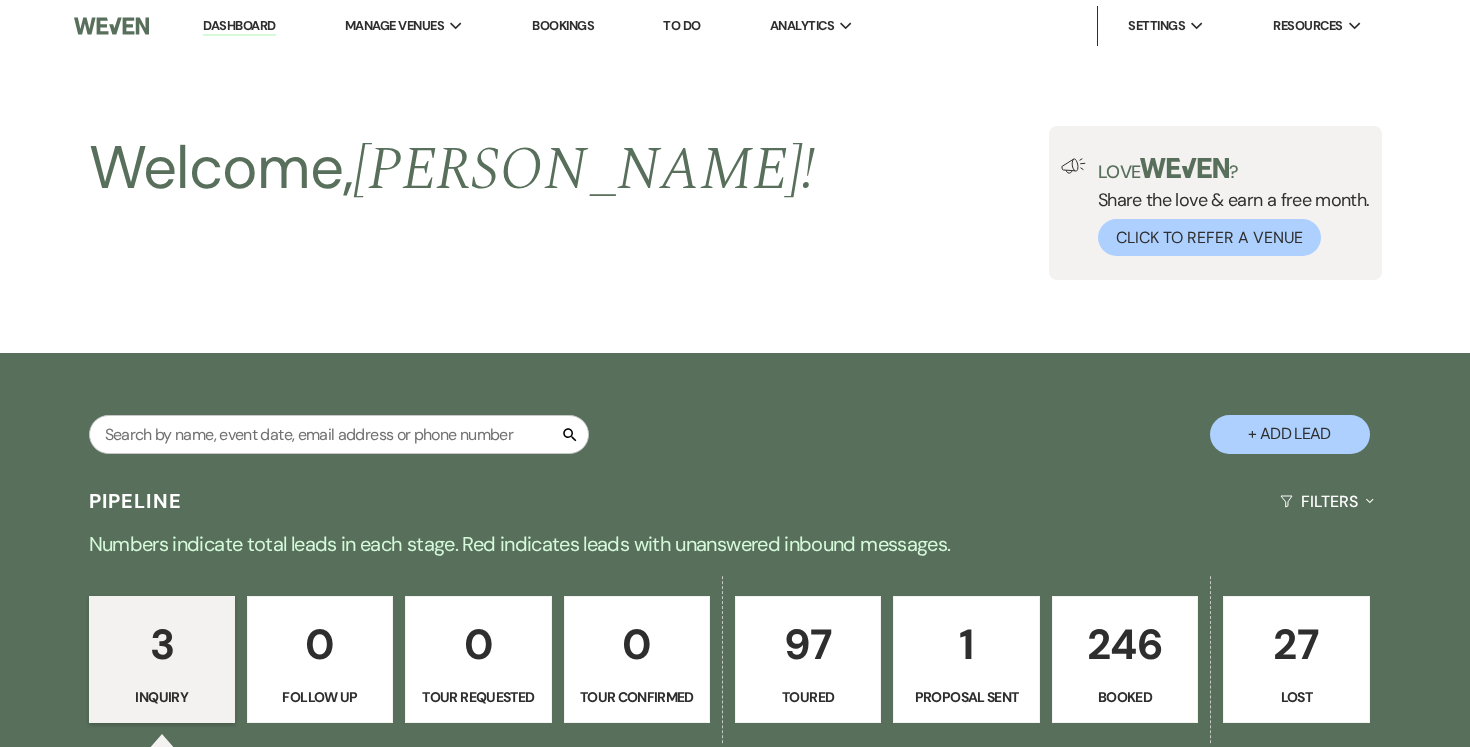 scroll, scrollTop: 246, scrollLeft: 0, axis: vertical 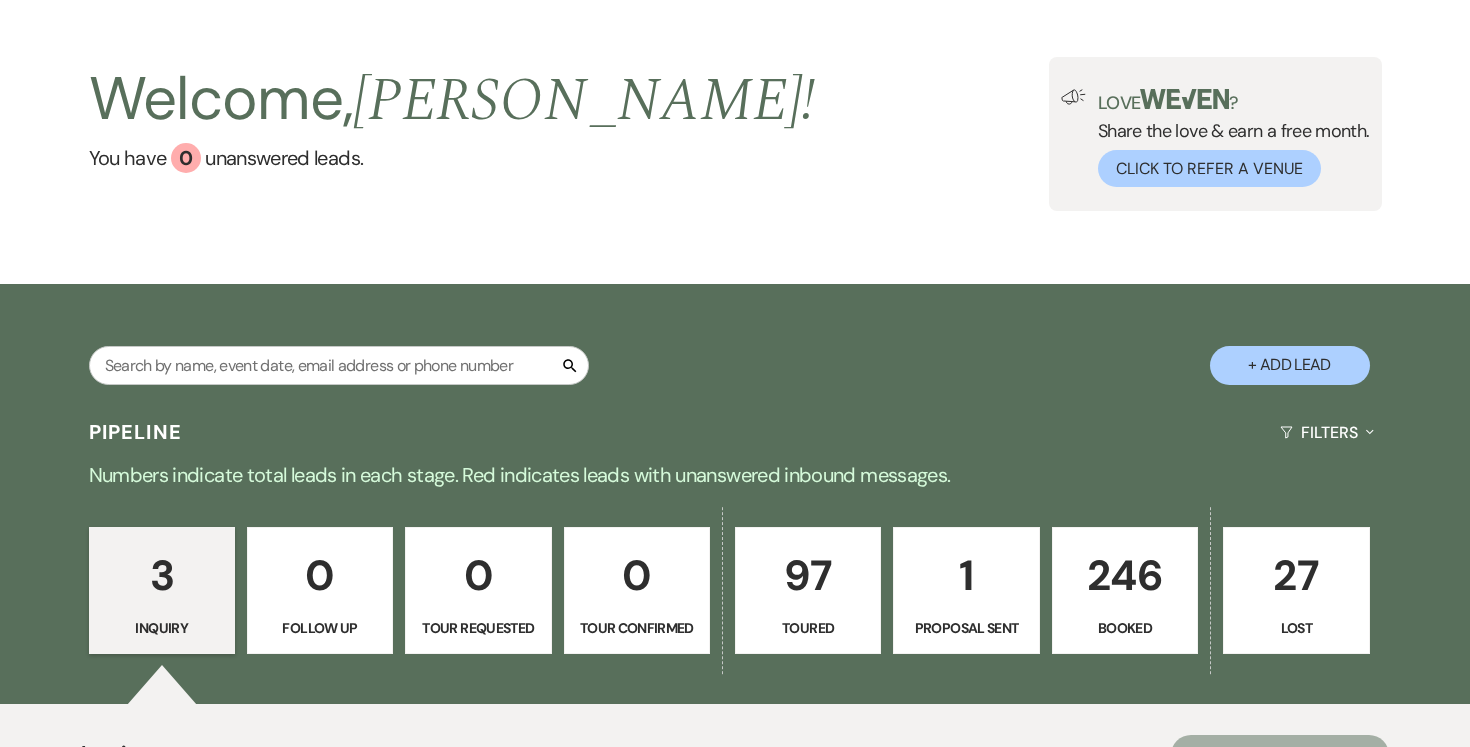 click on "+ Add Lead" at bounding box center (1290, 365) 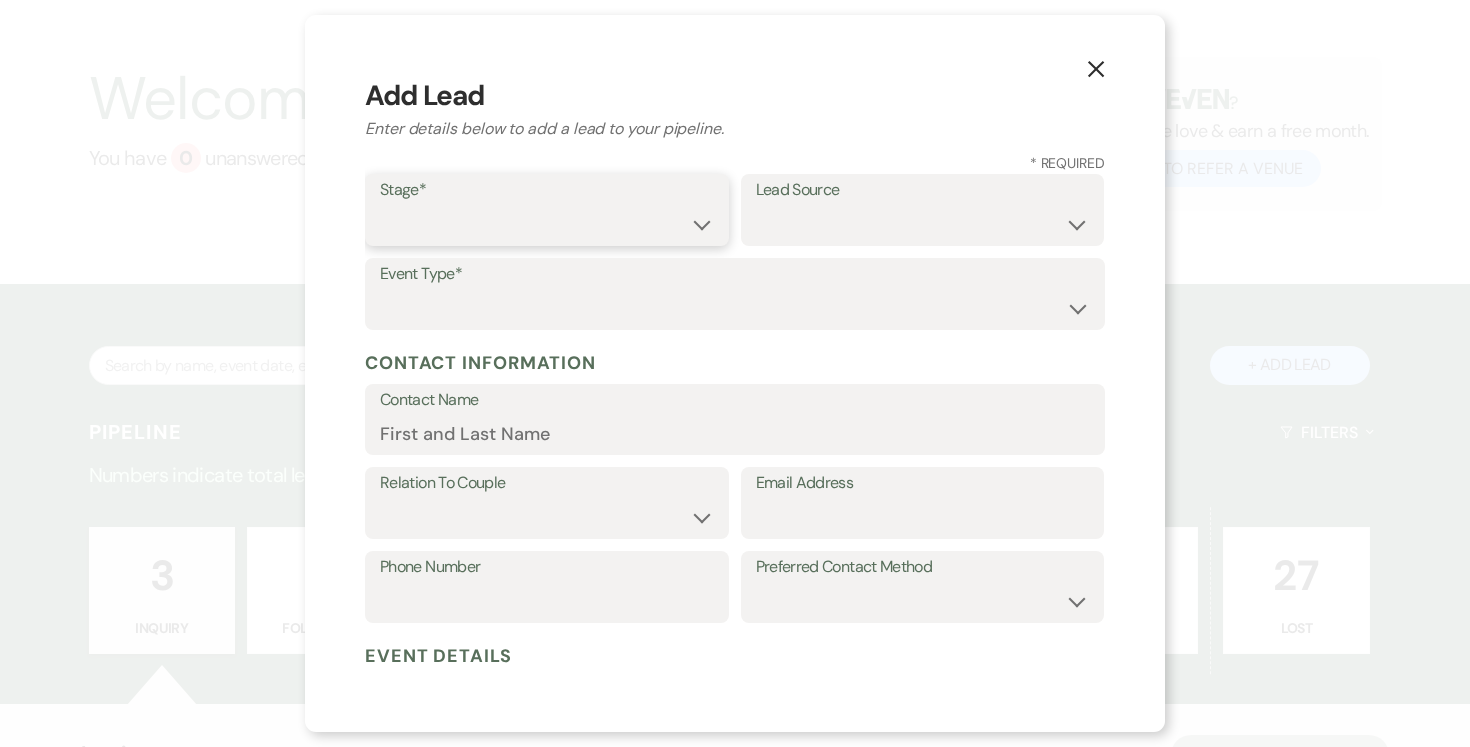 click on "Inquiry Follow Up Tour Requested Tour Confirmed Toured Proposal Sent Booked Lost" at bounding box center (547, 224) 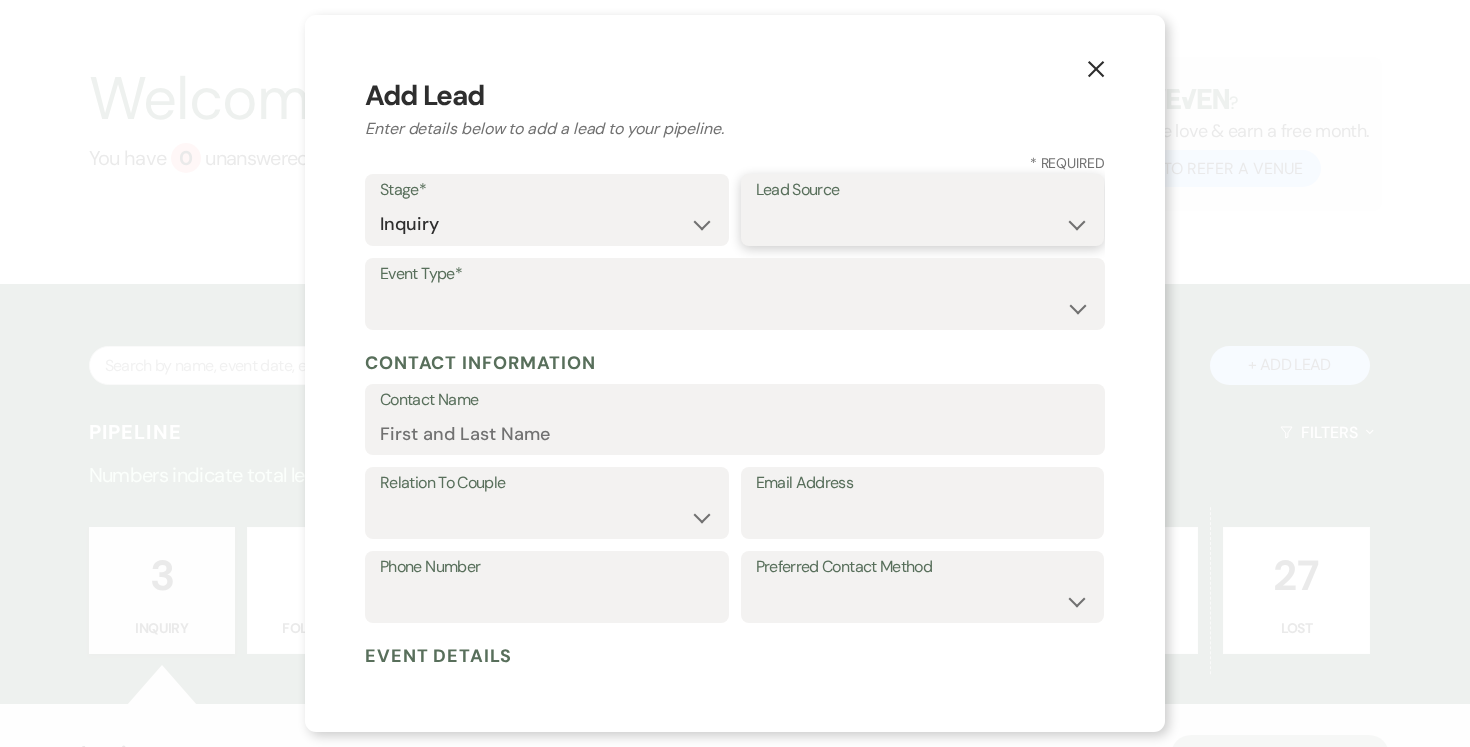 click on "Weven Venue Website Instagram Facebook Pinterest Google The Knot Wedding Wire Here Comes the Guide Wedding Spot Eventective Zola The Venue Report PartySlate VRBO / Homeaway Airbnb Wedding Show TikTok X / Twitter Phone Call Walk-in Vendor Referral Advertising Personal Referral Local Referral Other" at bounding box center [923, 224] 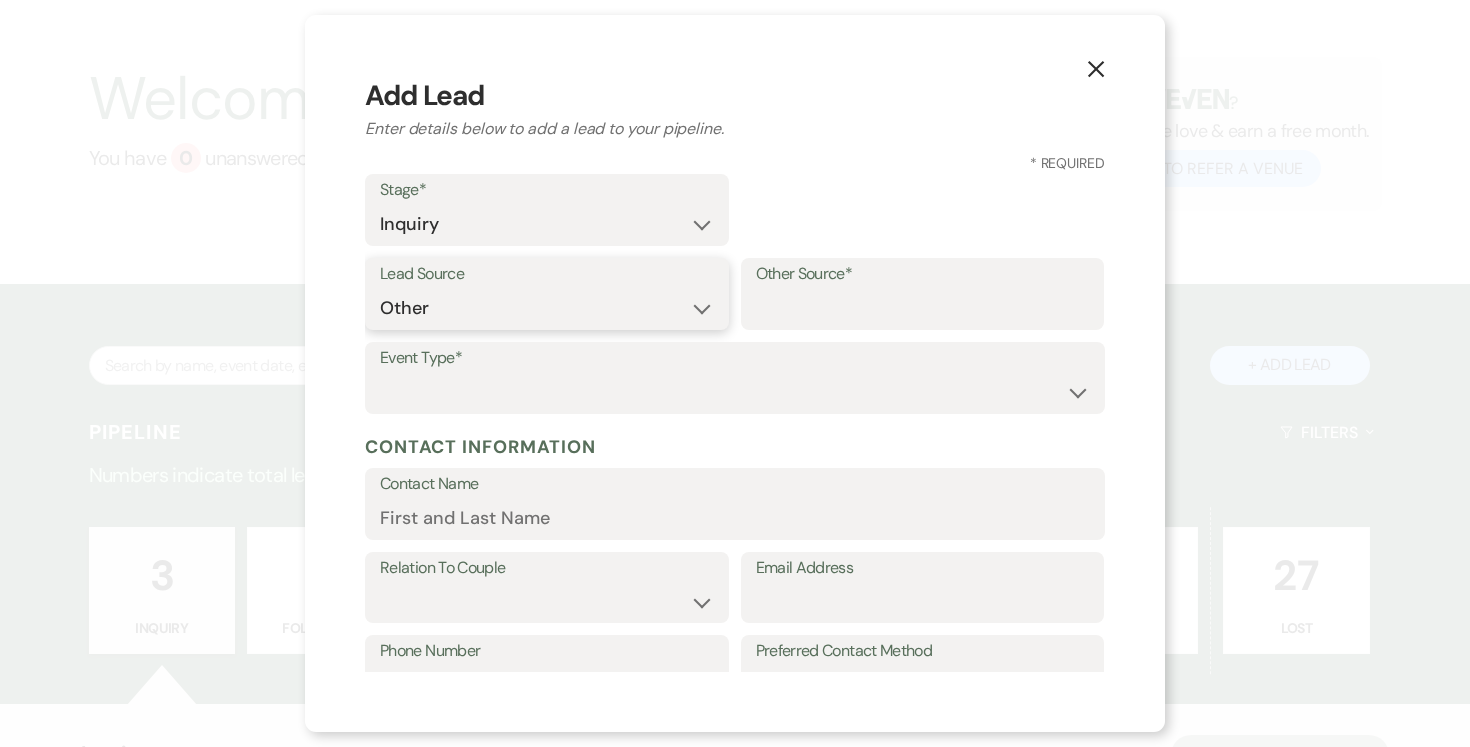 click on "Weven Venue Website Instagram Facebook Pinterest Google The Knot Wedding Wire Here Comes the Guide Wedding Spot Eventective Zola The Venue Report PartySlate VRBO / Homeaway Airbnb Wedding Show TikTok X / Twitter Phone Call Walk-in Vendor Referral Advertising Personal Referral Local Referral Other" at bounding box center (547, 308) 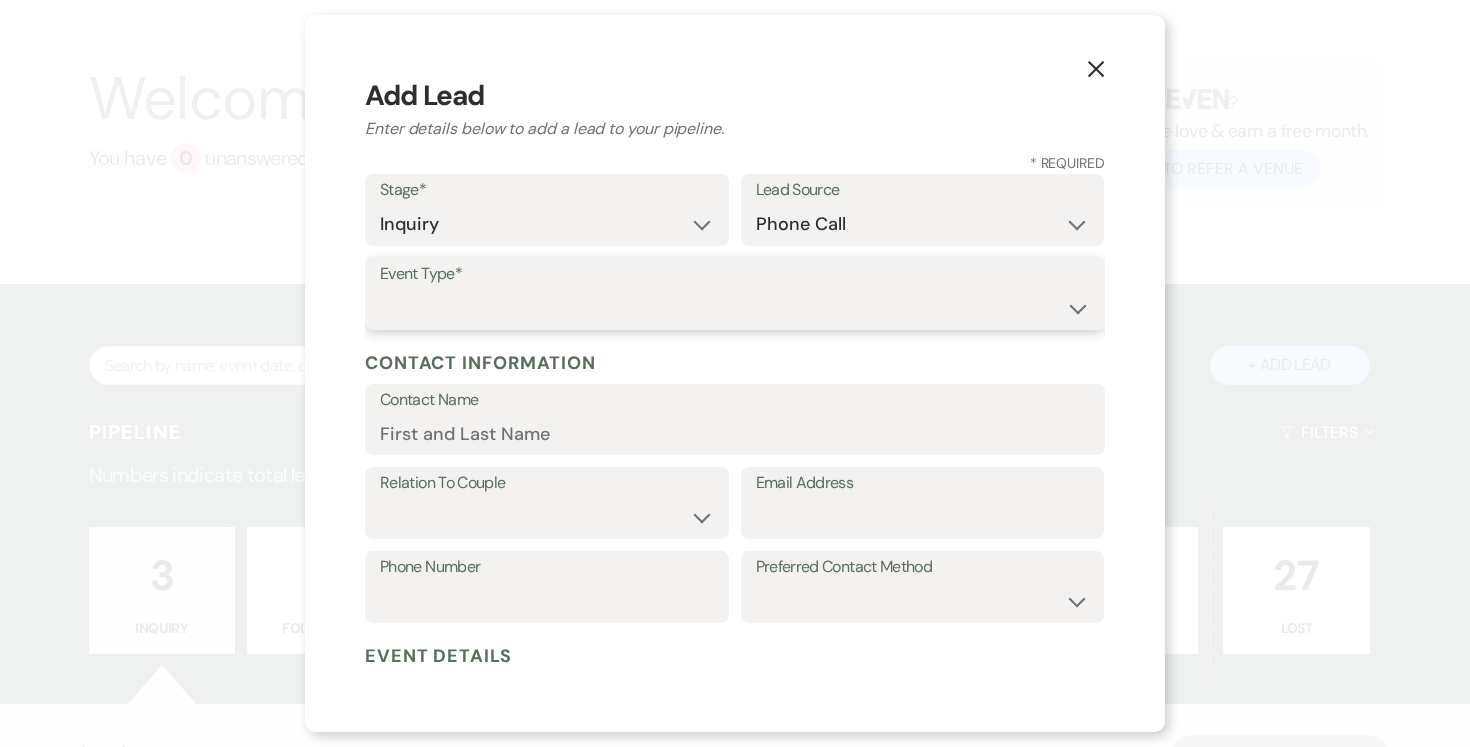 click on "Wedding Anniversary Party Baby Shower Bachelorette / Bachelor Party Birthday Party Bridal Shower Brunch Community Event Concert Corporate Event Elopement End of Life Celebration Engagement Party Fundraiser Graduation Party Micro Wedding Prom Quinceañera Rehearsal Dinner Religious Event Retreat Other" at bounding box center [735, 308] 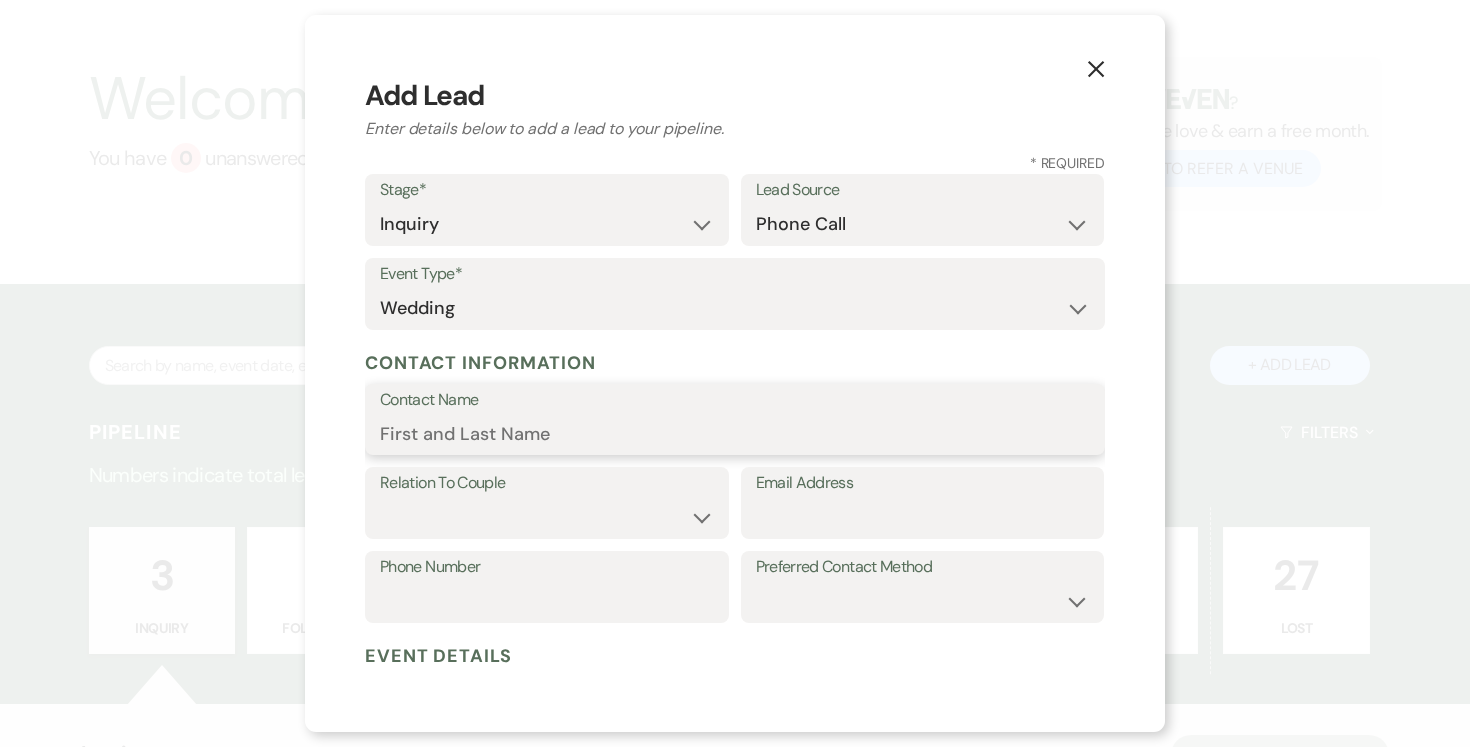 click on "Contact Name" at bounding box center (735, 433) 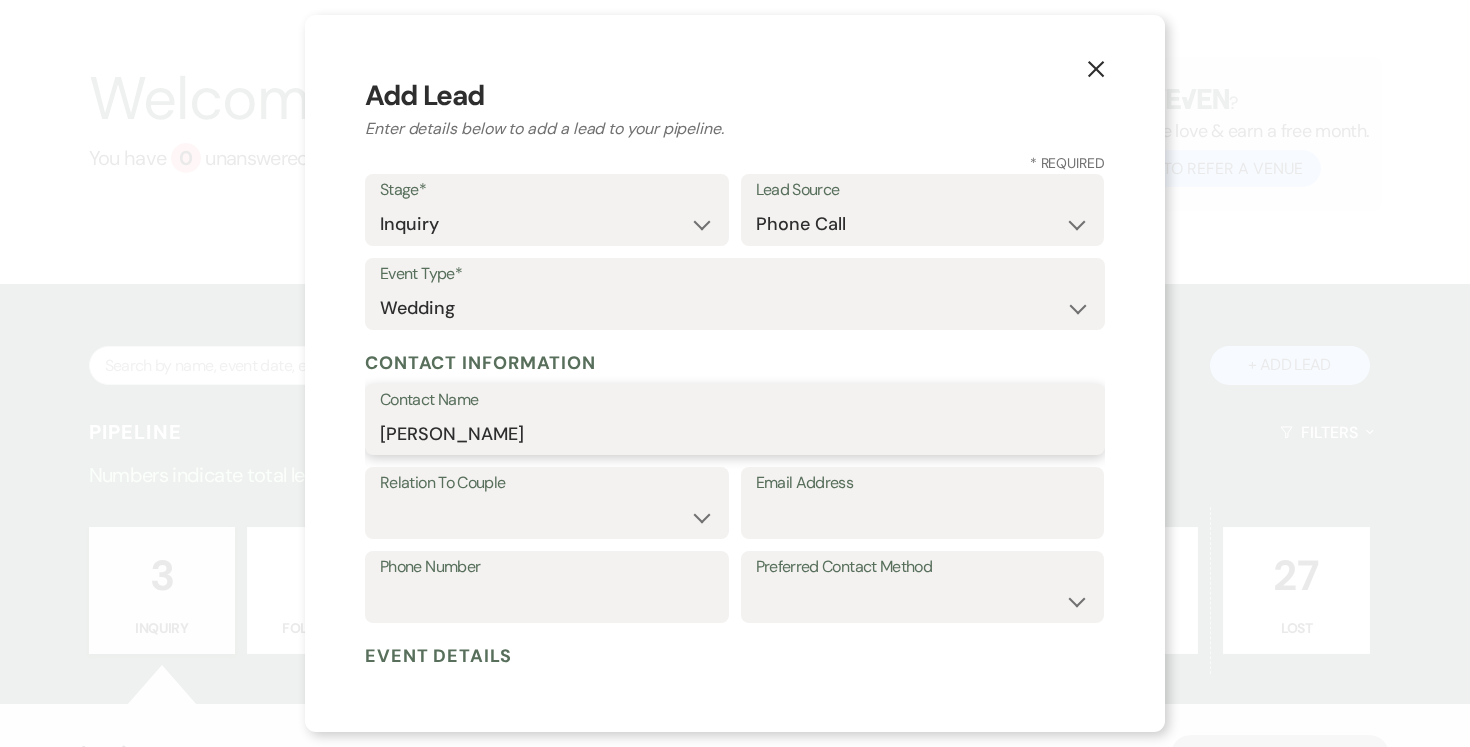 type on "[PERSON_NAME]" 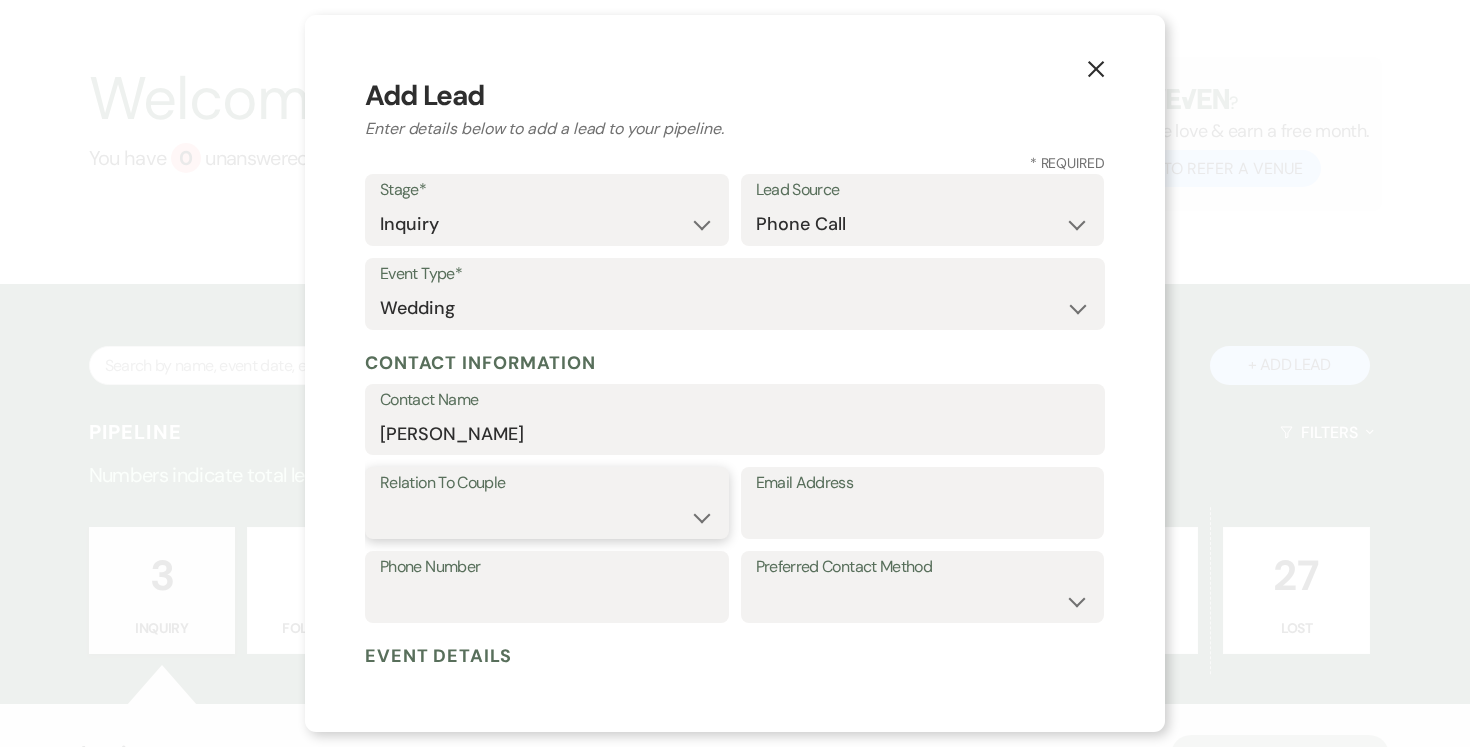 click on "Couple Planner Parent of Couple Family Member Friend Other" at bounding box center (547, 517) 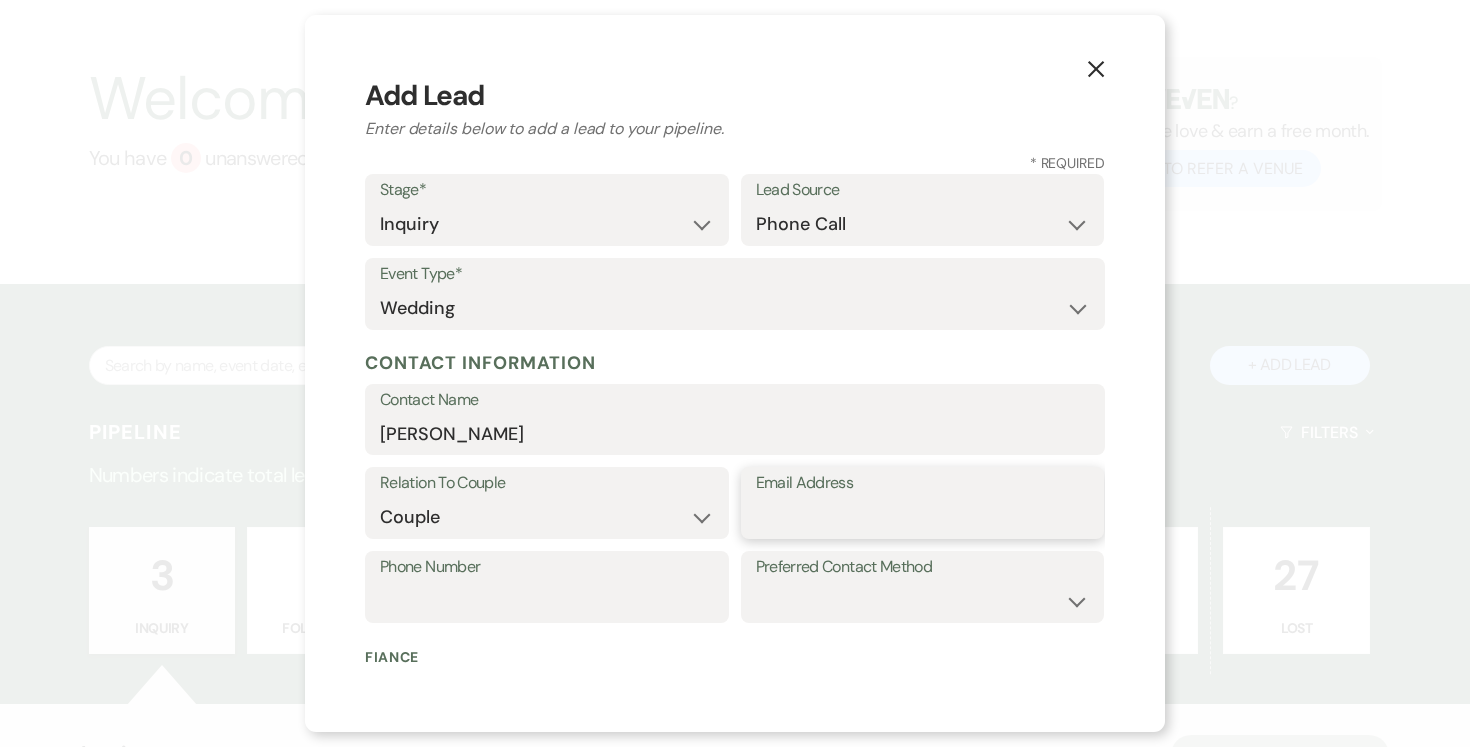 click on "Email Address" at bounding box center (923, 517) 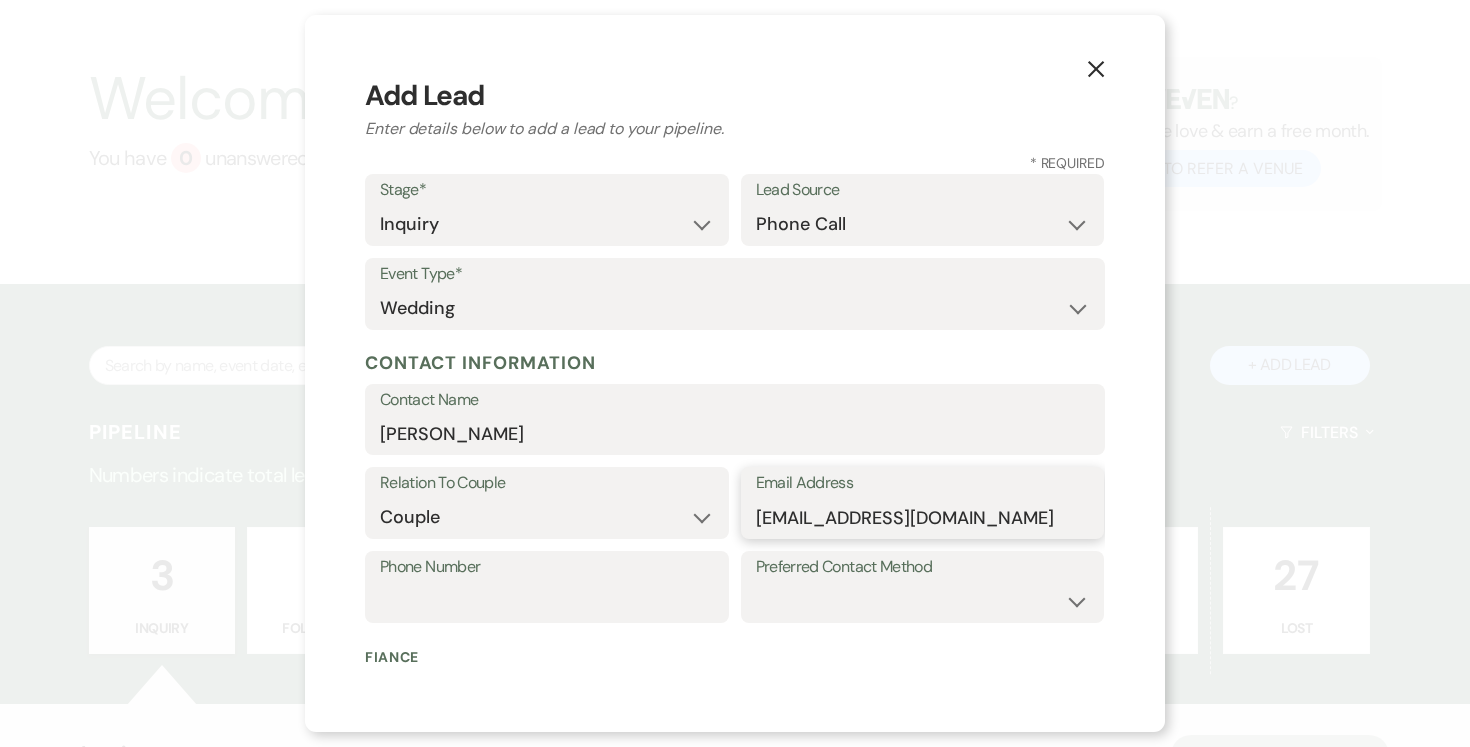 type on "cydnyhenry@gmail.com" 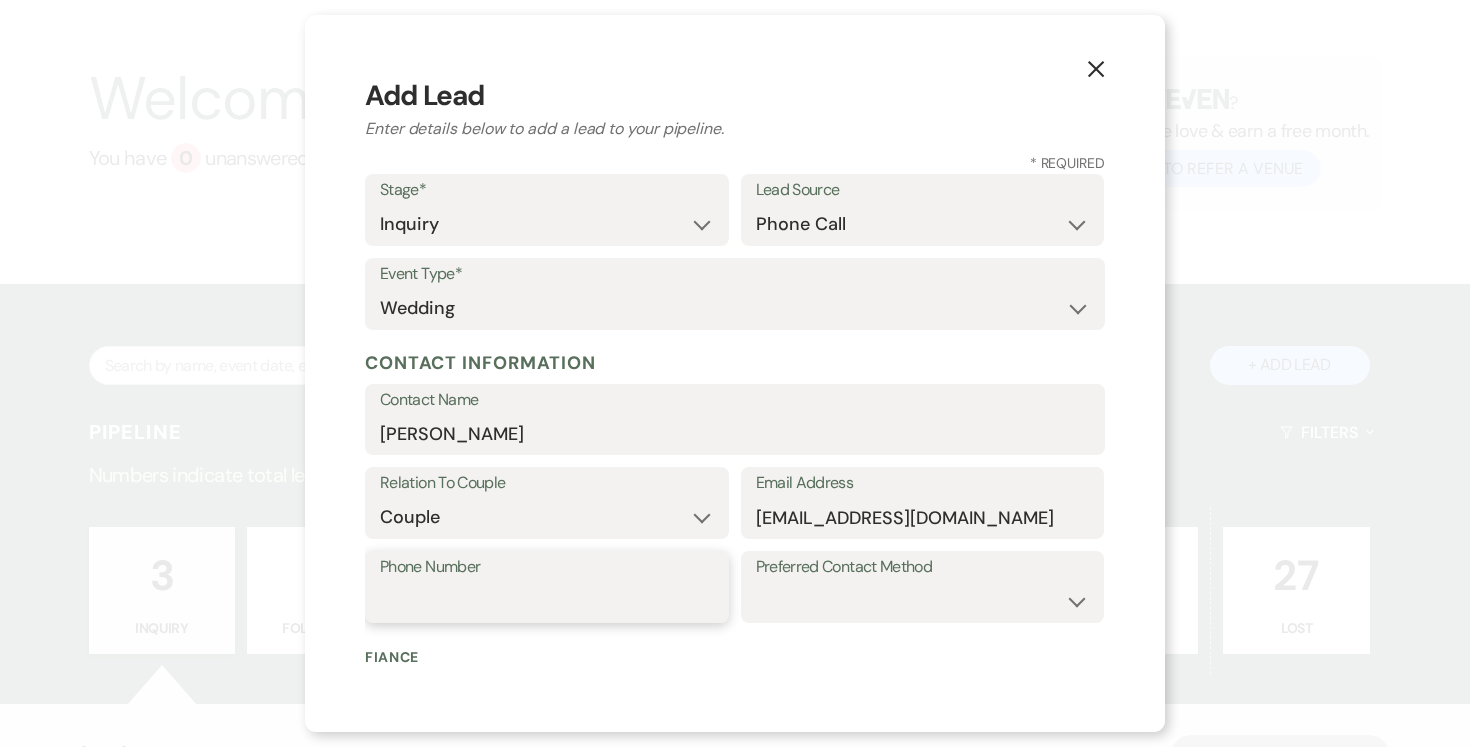 click on "Phone Number" at bounding box center [547, 601] 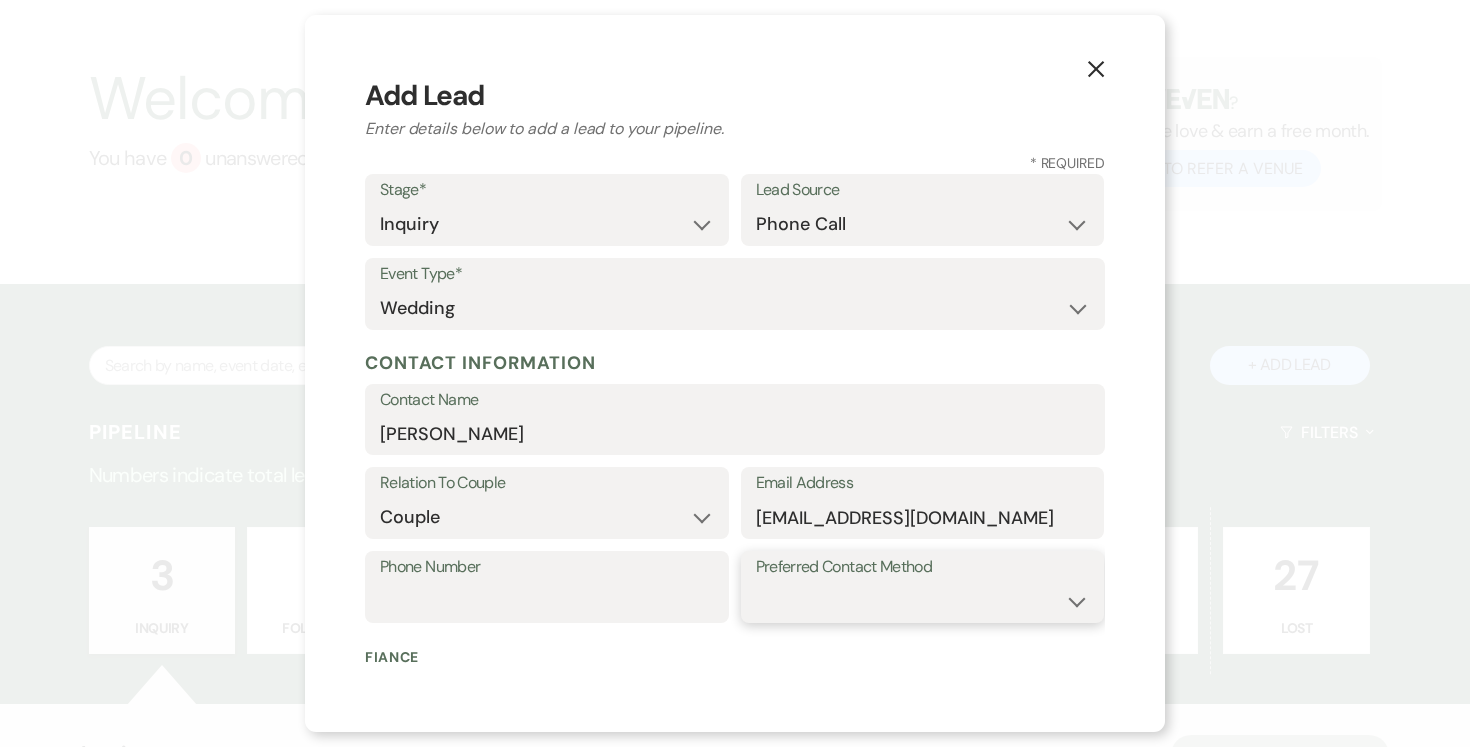 click on "Email Phone Text" at bounding box center [923, 601] 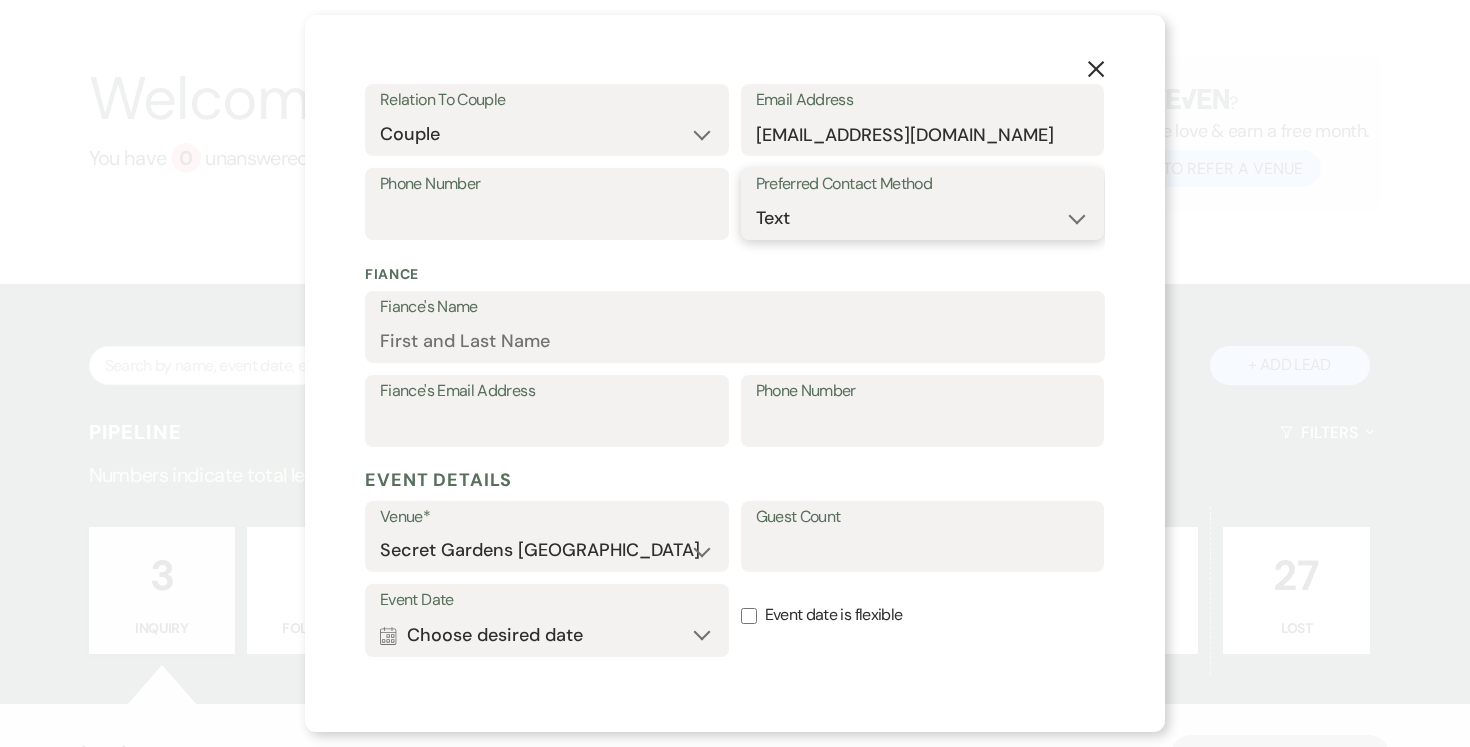 scroll, scrollTop: 375, scrollLeft: 0, axis: vertical 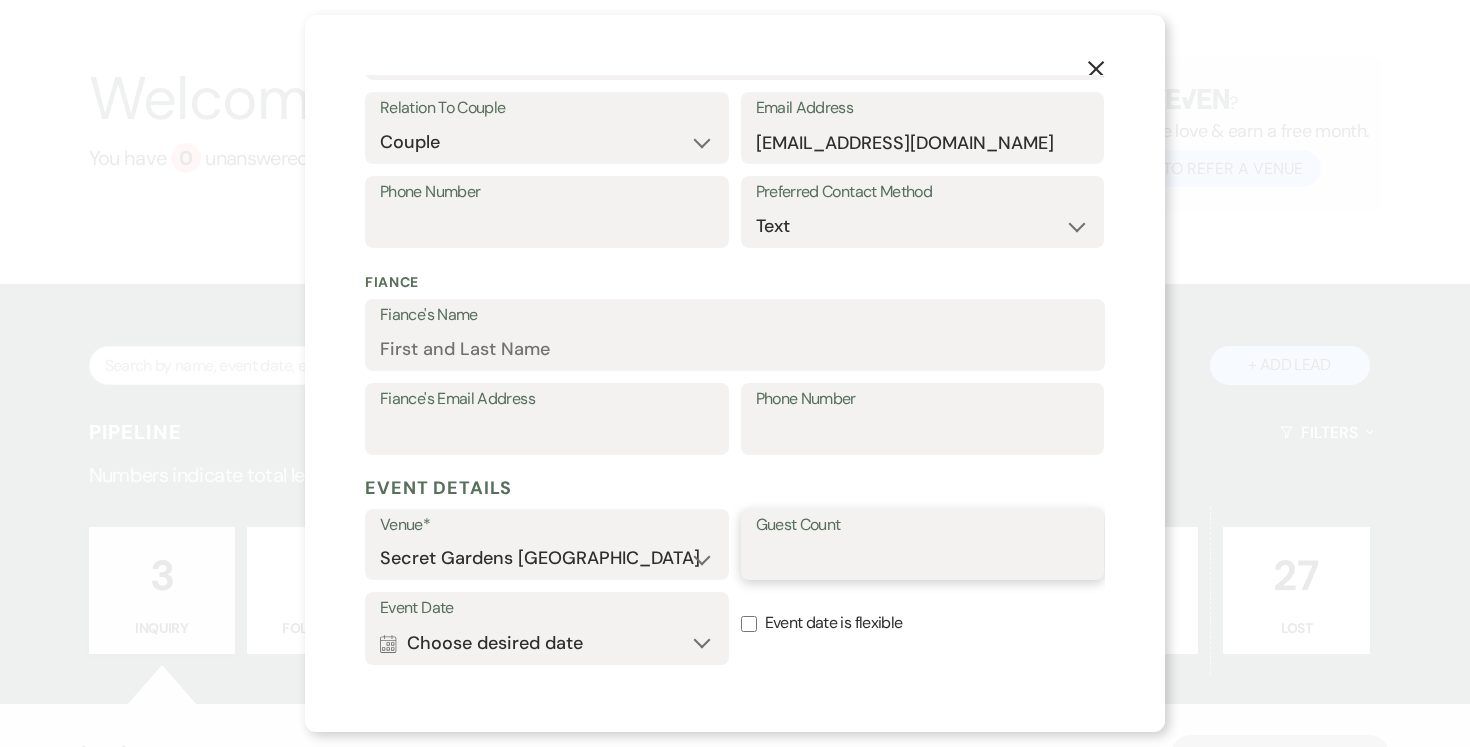 click on "Guest Count" at bounding box center [923, 558] 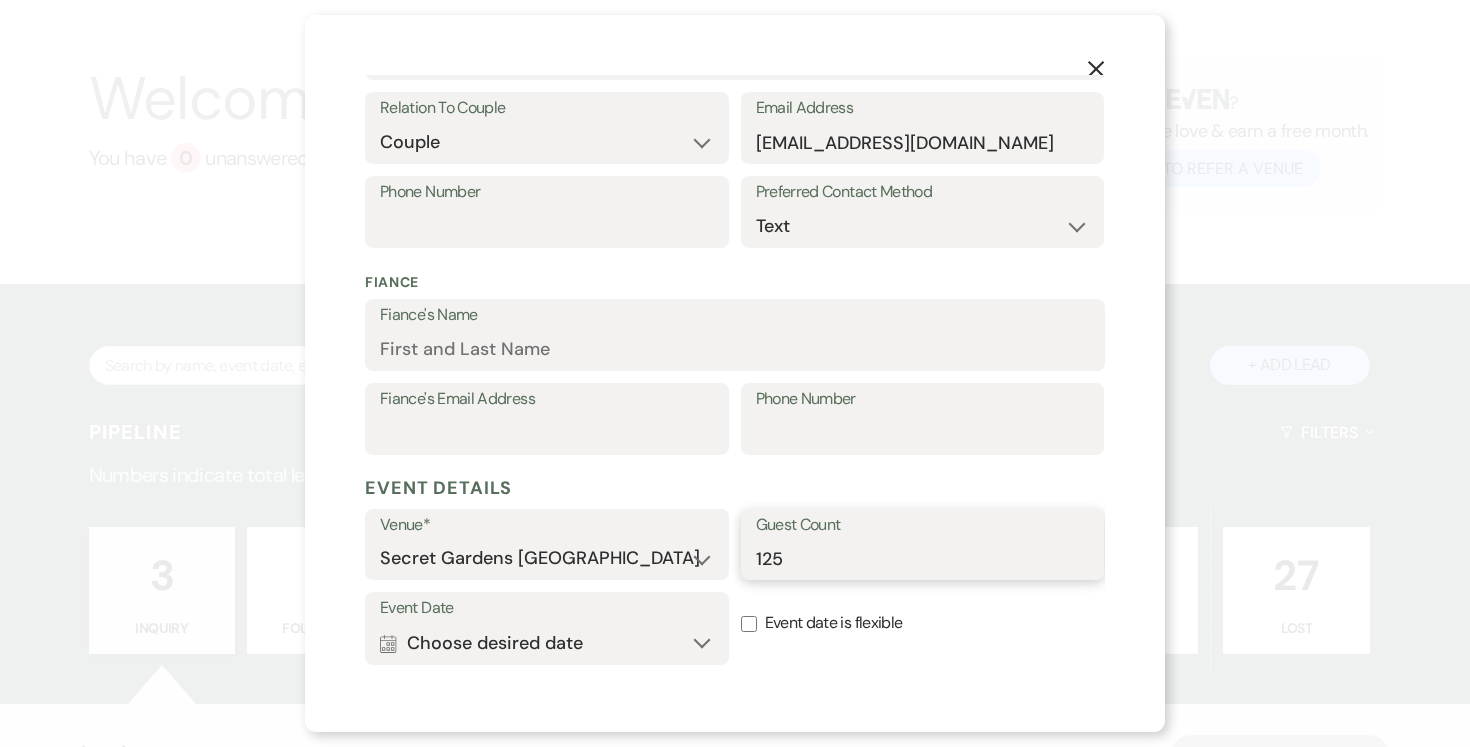scroll, scrollTop: 376, scrollLeft: 0, axis: vertical 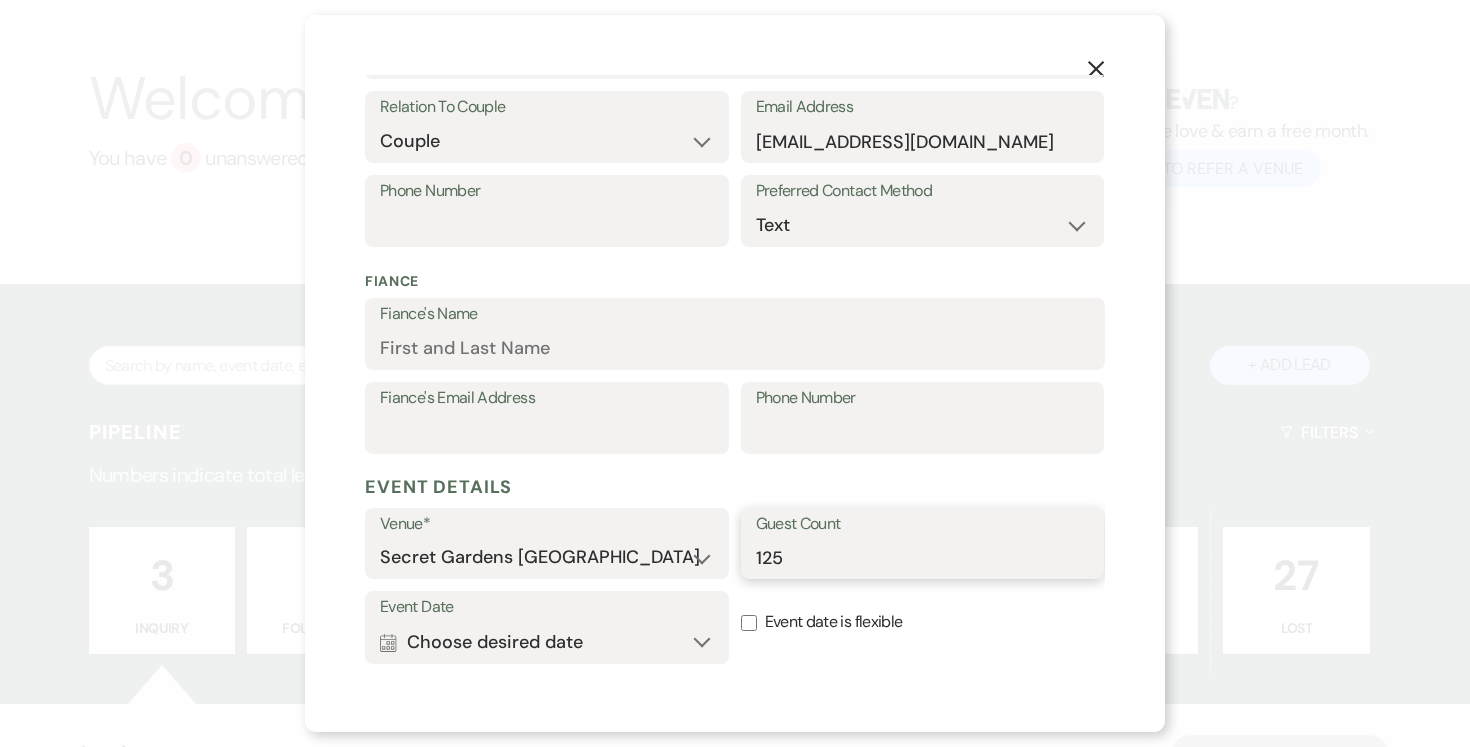 type on "125" 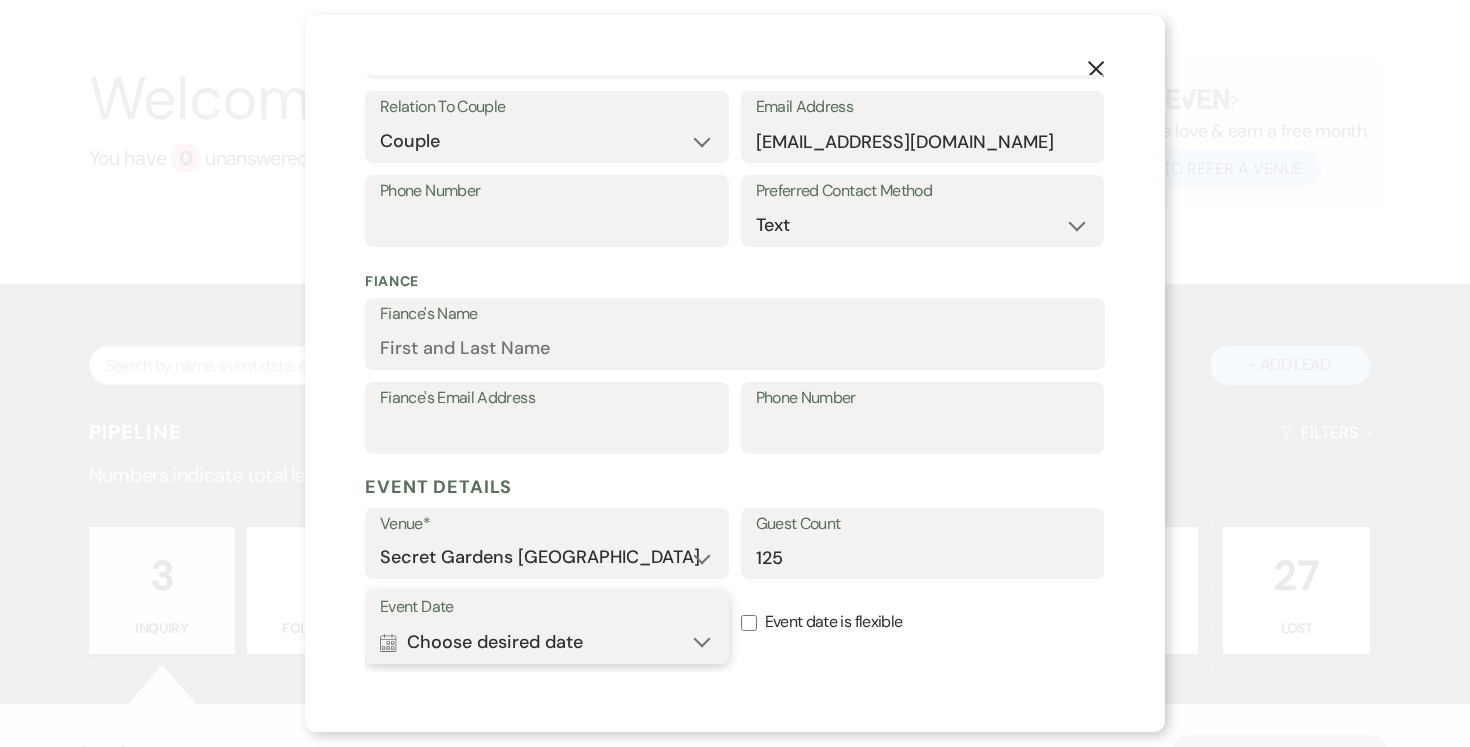 click on "Calendar Choose desired date Expand" at bounding box center (547, 642) 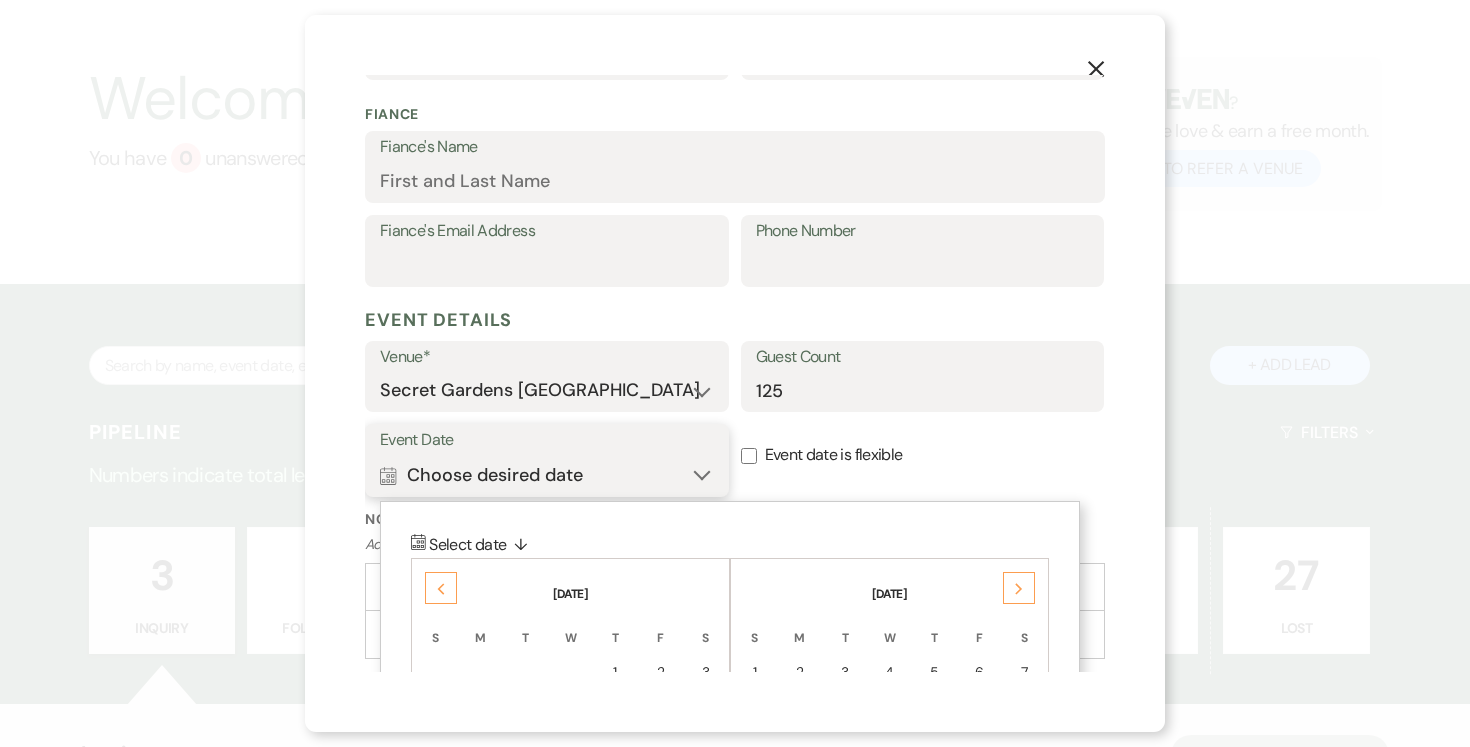 scroll, scrollTop: 590, scrollLeft: 0, axis: vertical 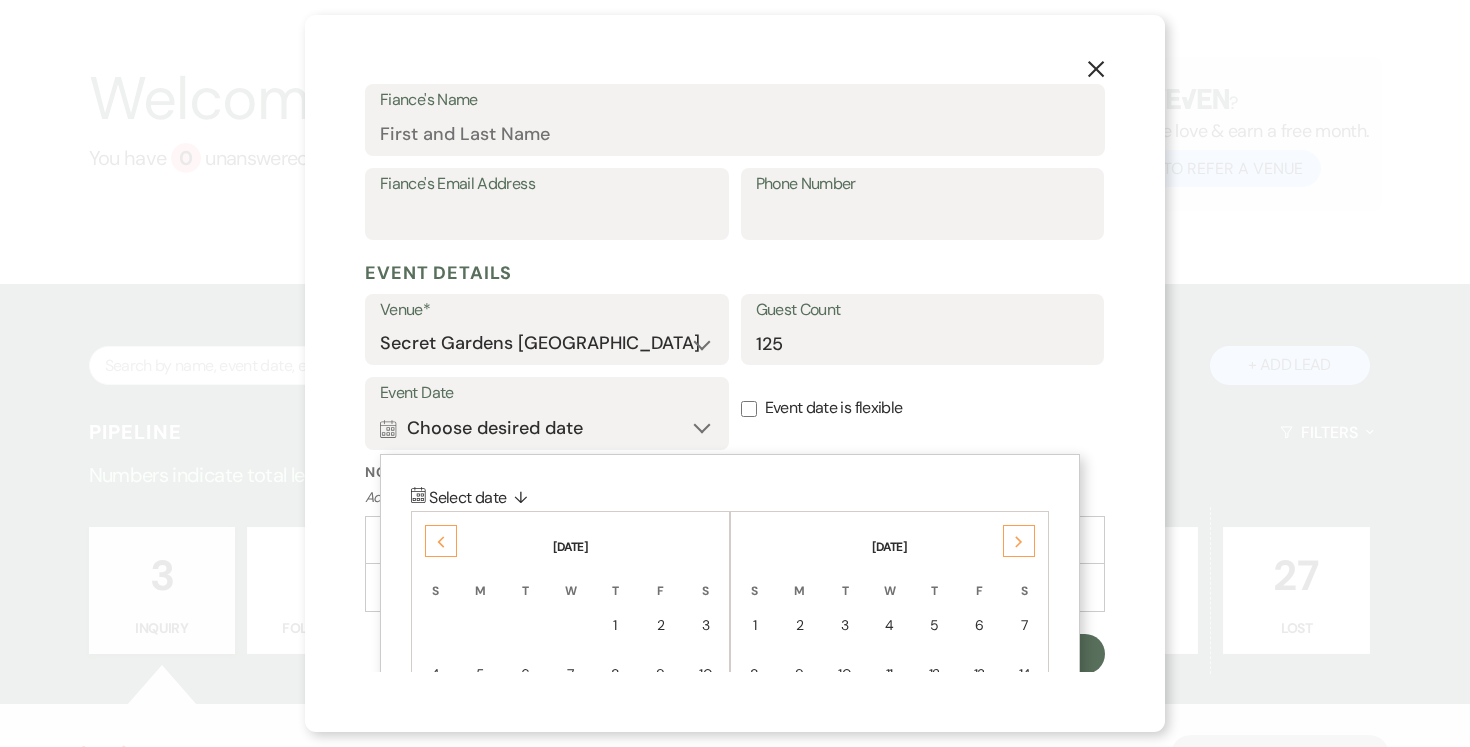 click on "Previous" 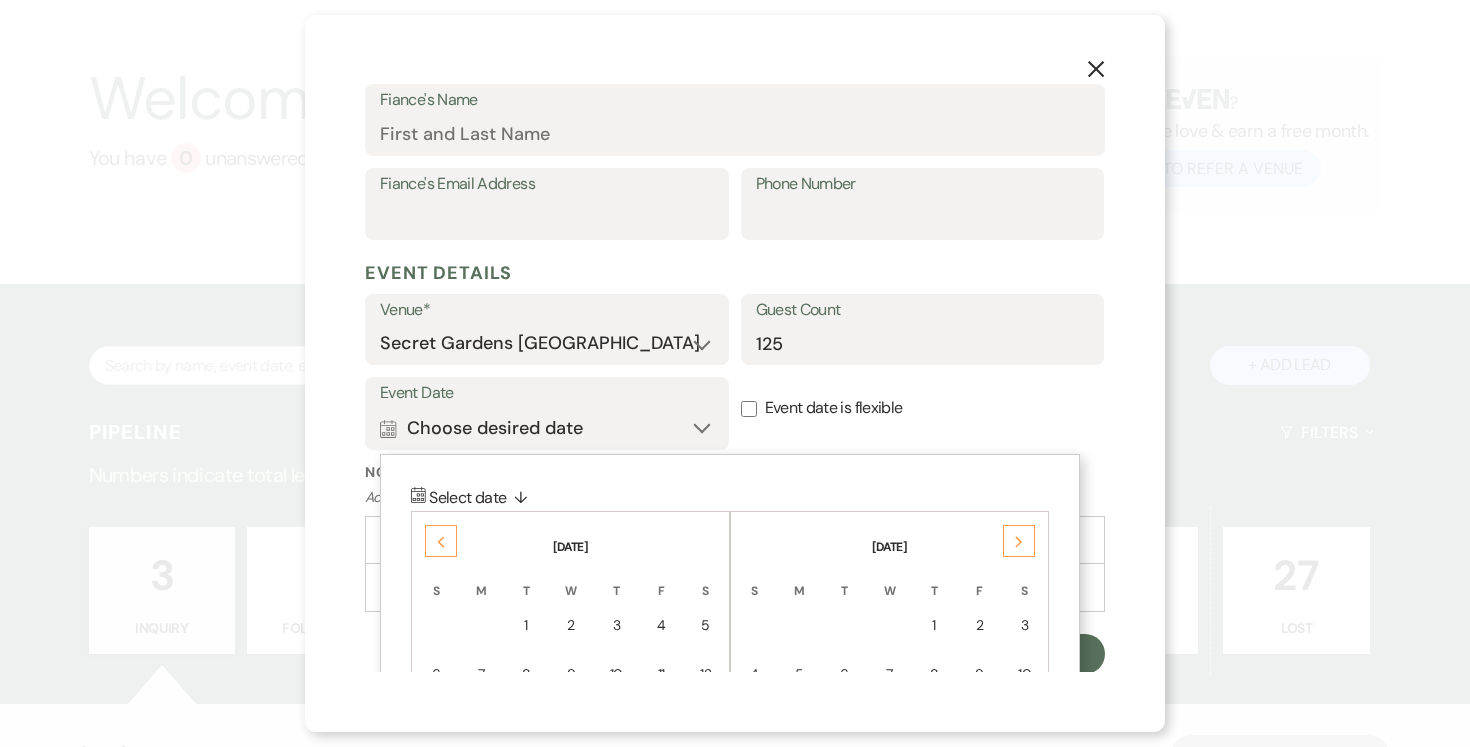 click on "Previous" 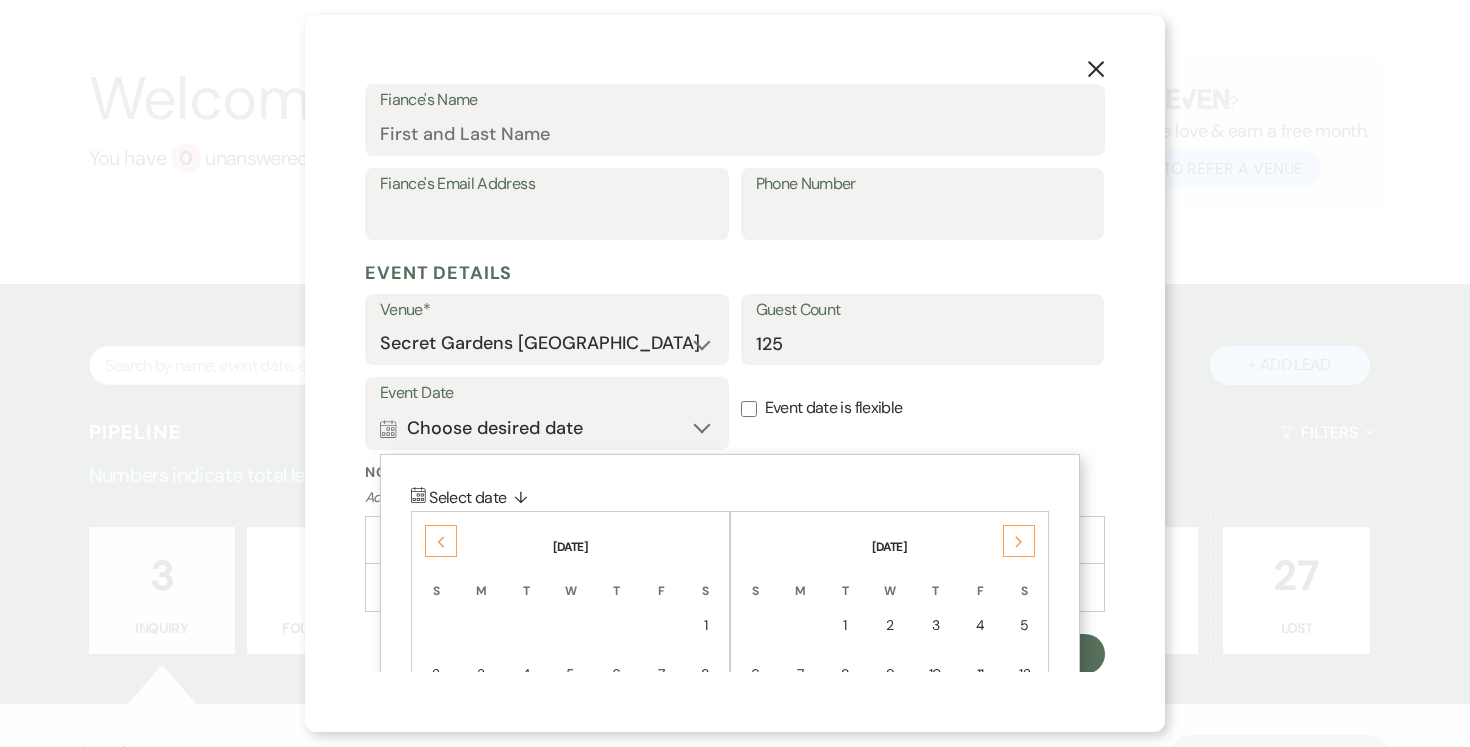 click on "Previous" 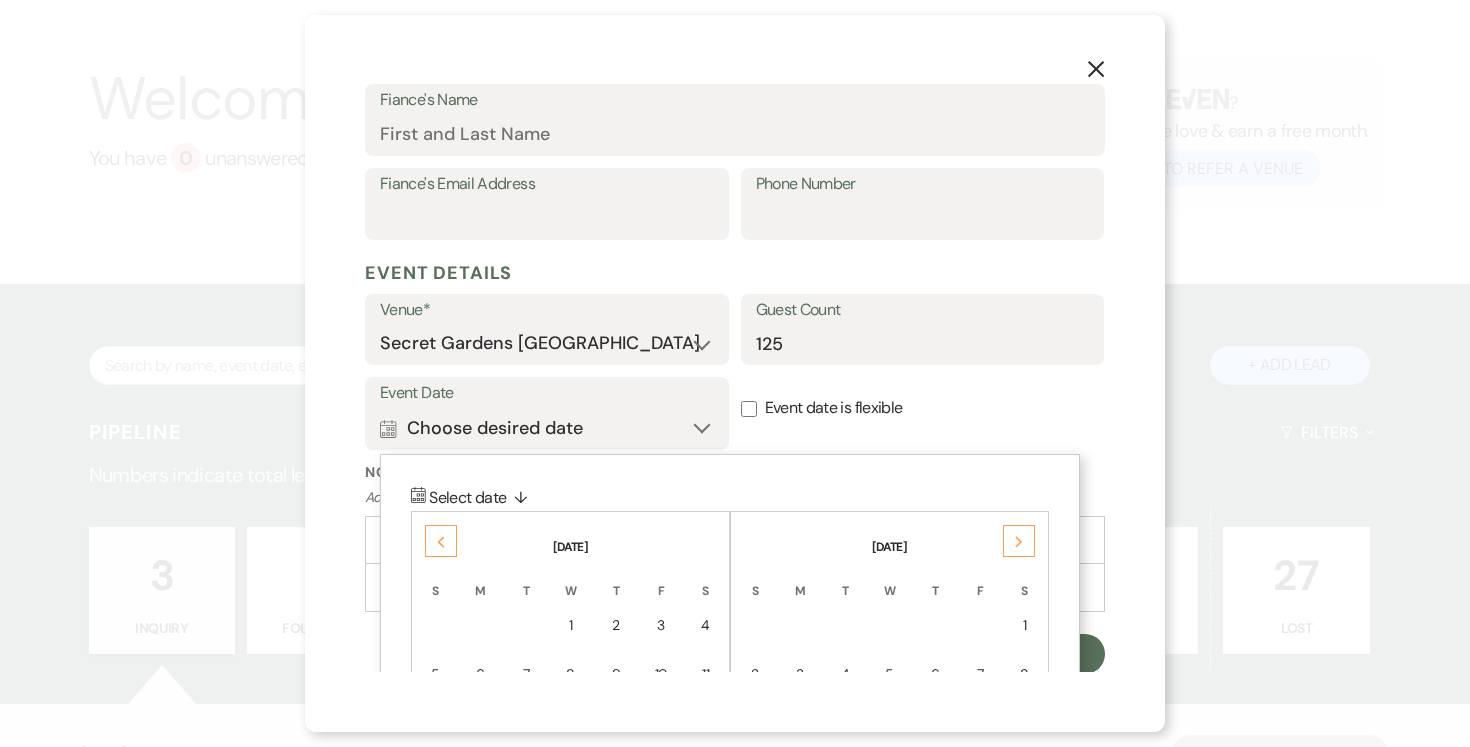 click on "Previous" 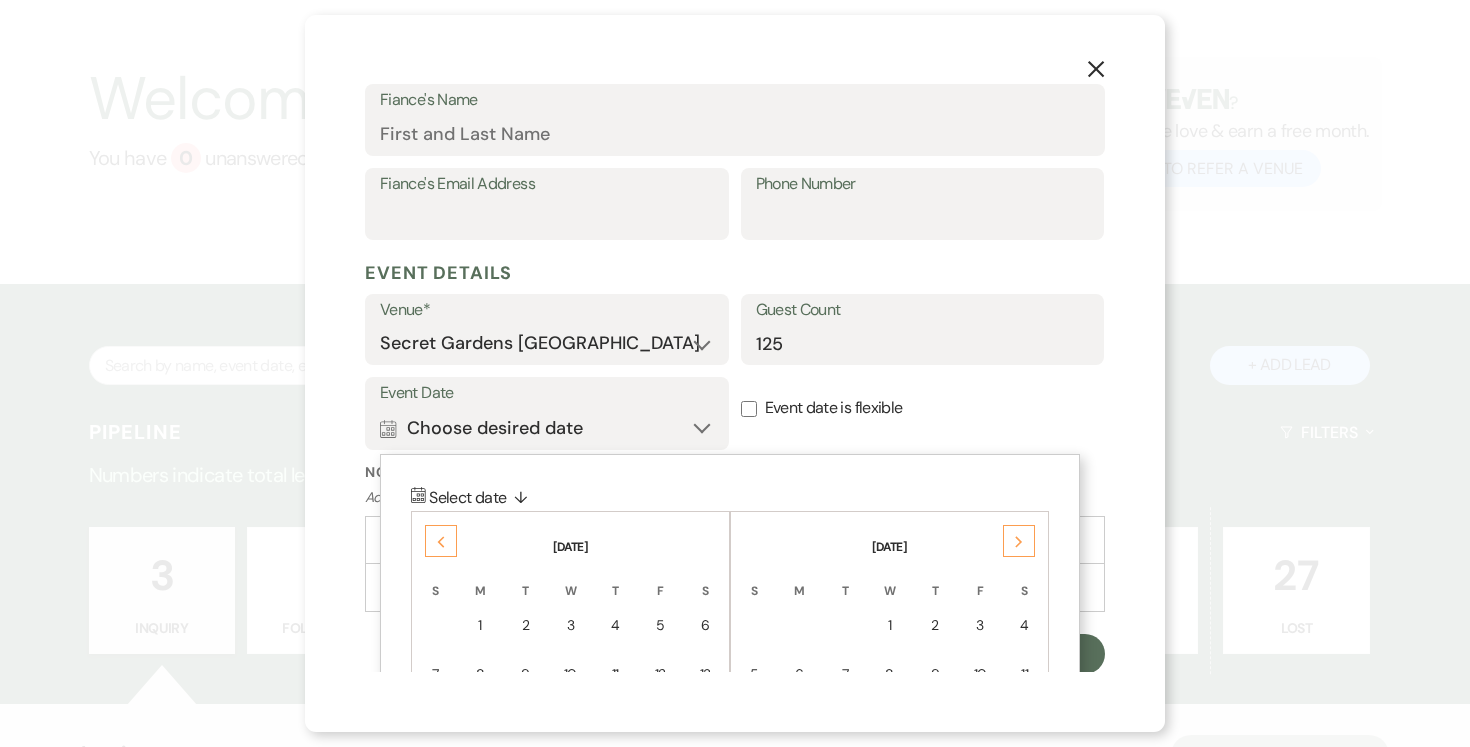 click on "Previous" 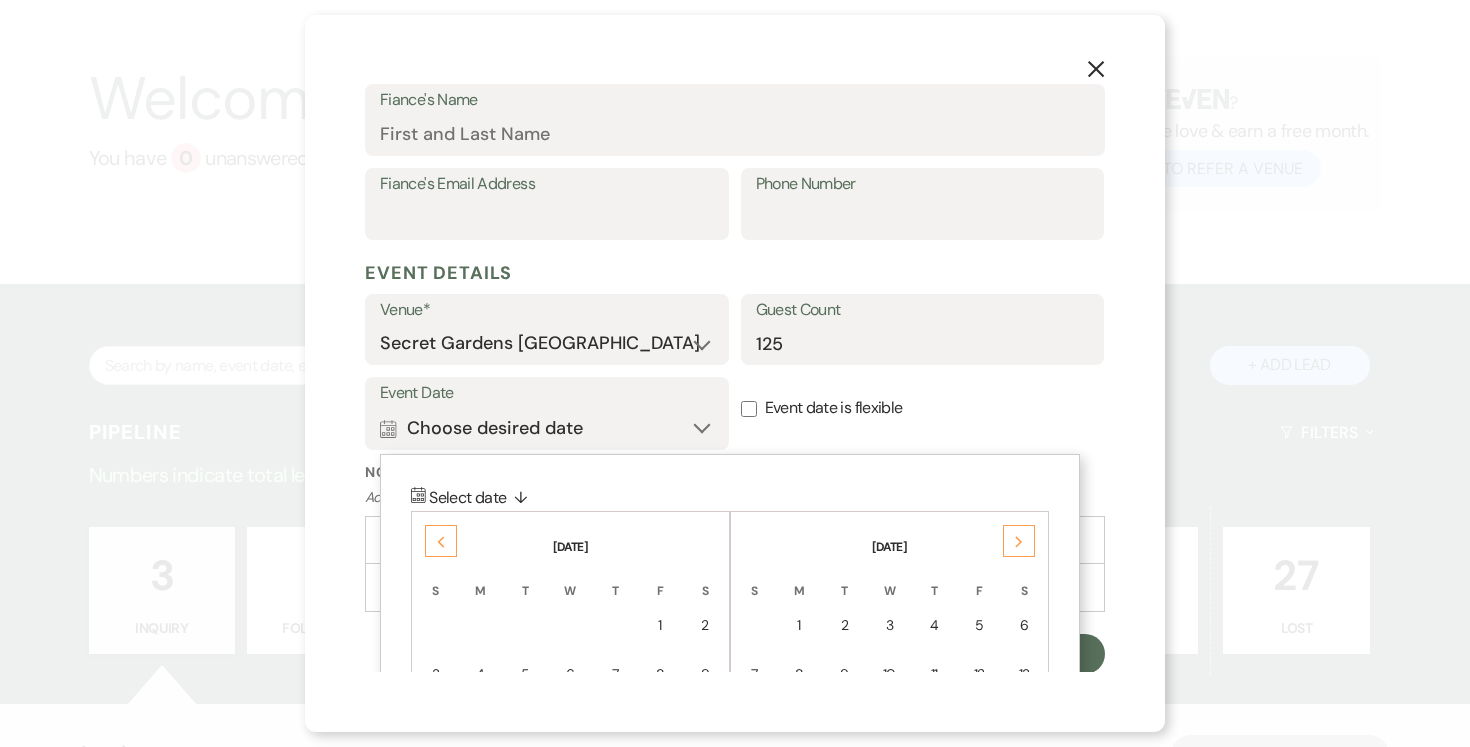 click on "Previous" 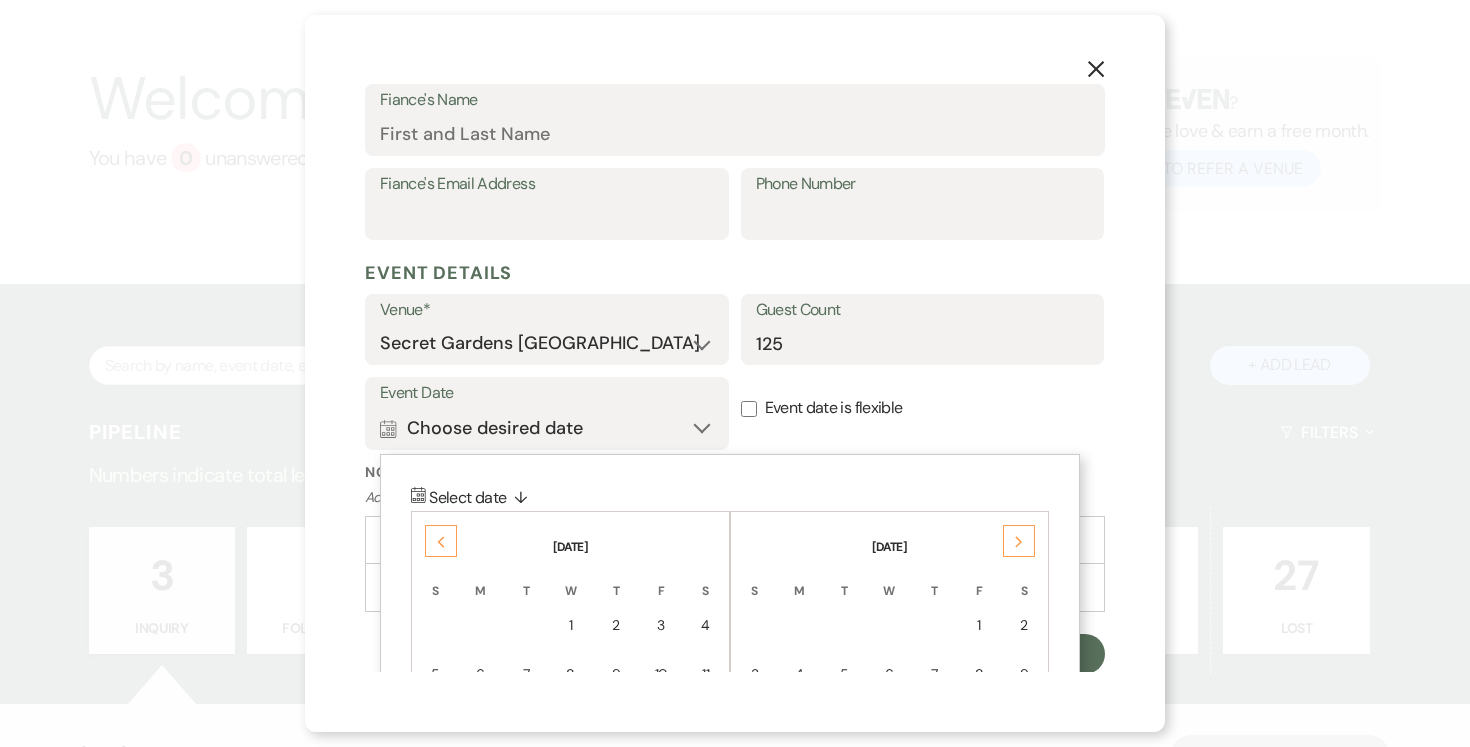 click on "Previous" 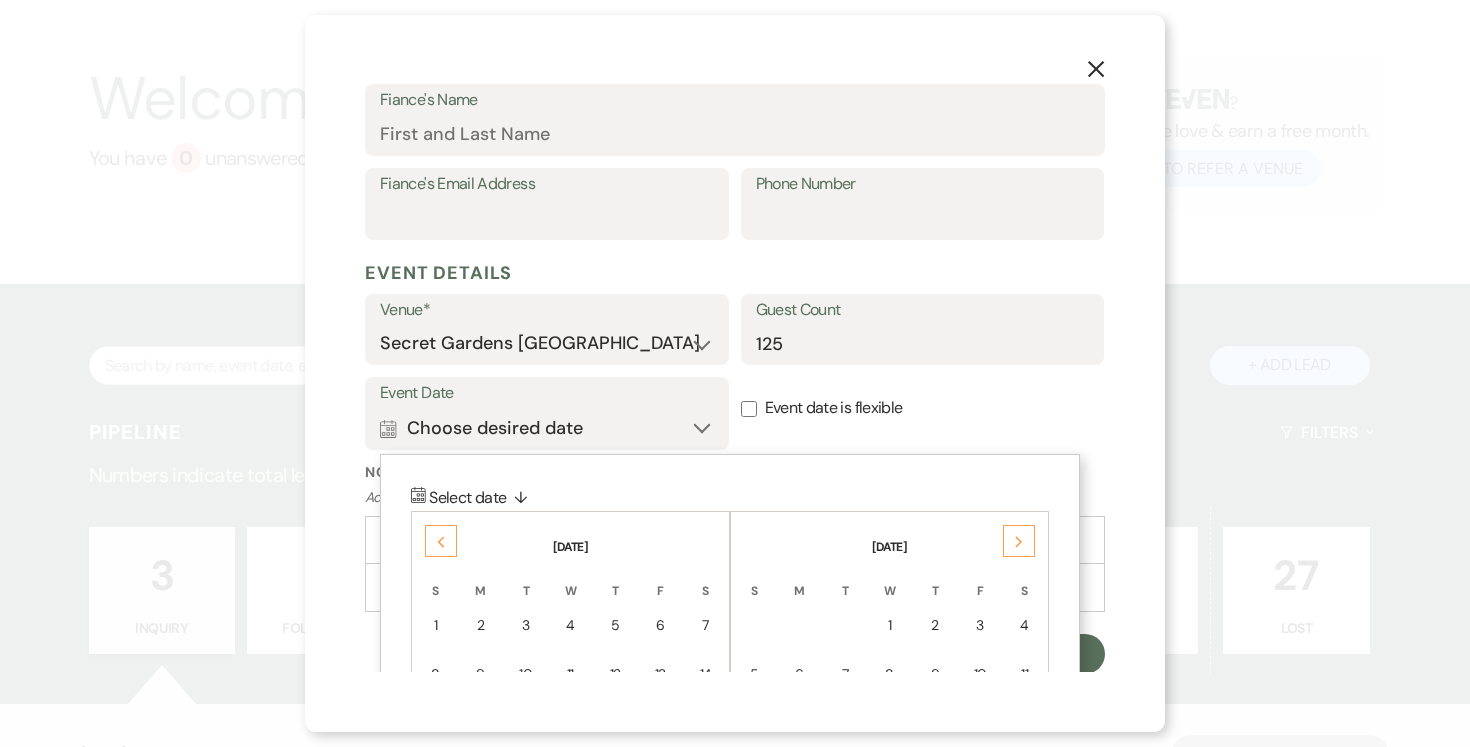 click on "Previous" 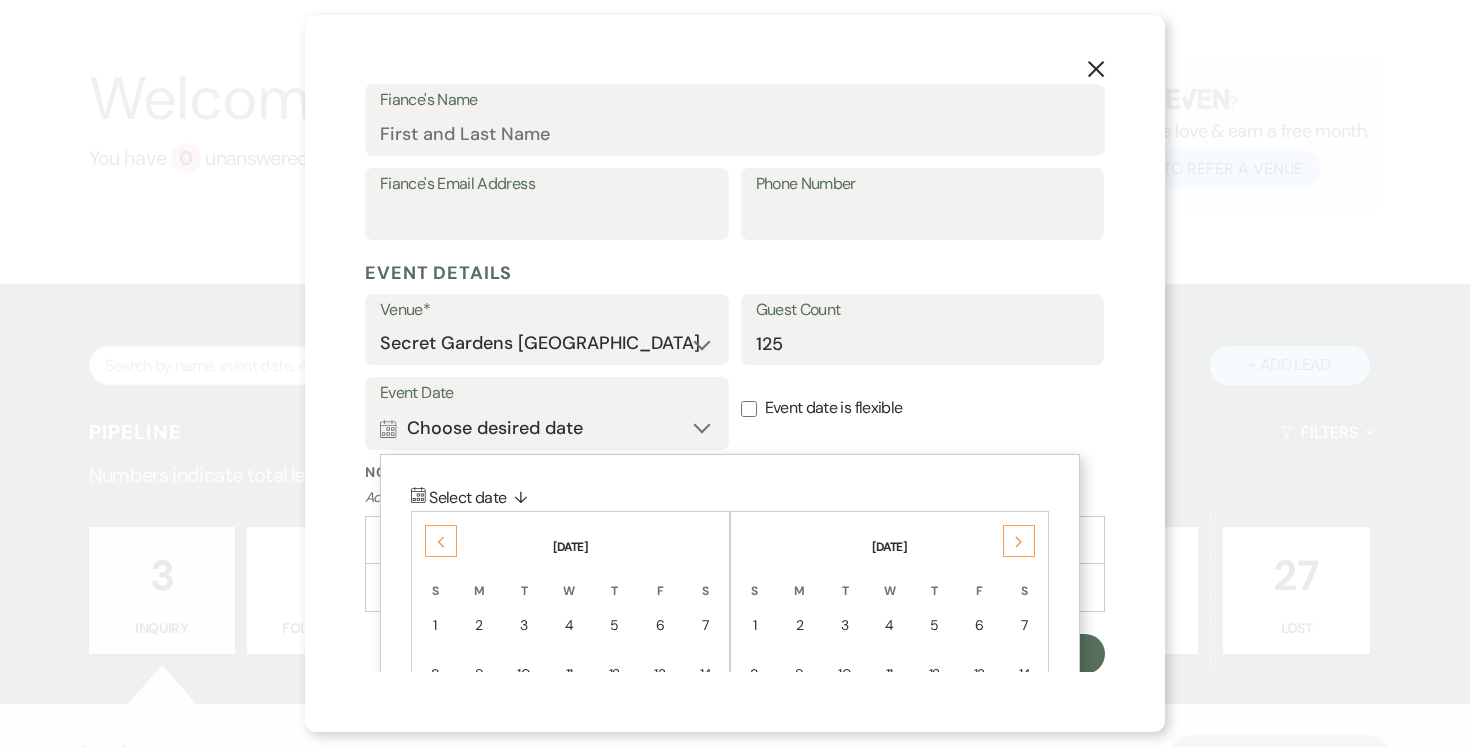 click on "Previous" 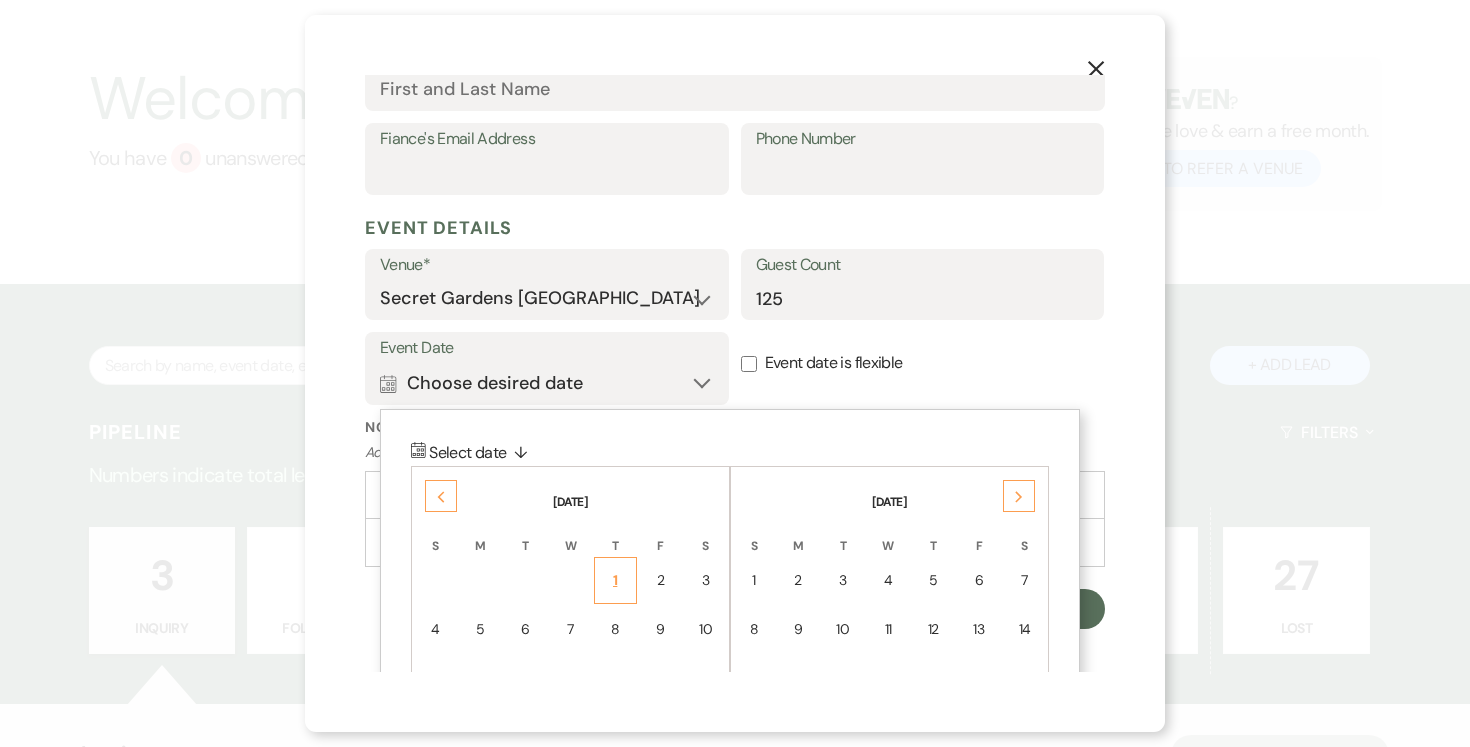 scroll, scrollTop: 651, scrollLeft: 0, axis: vertical 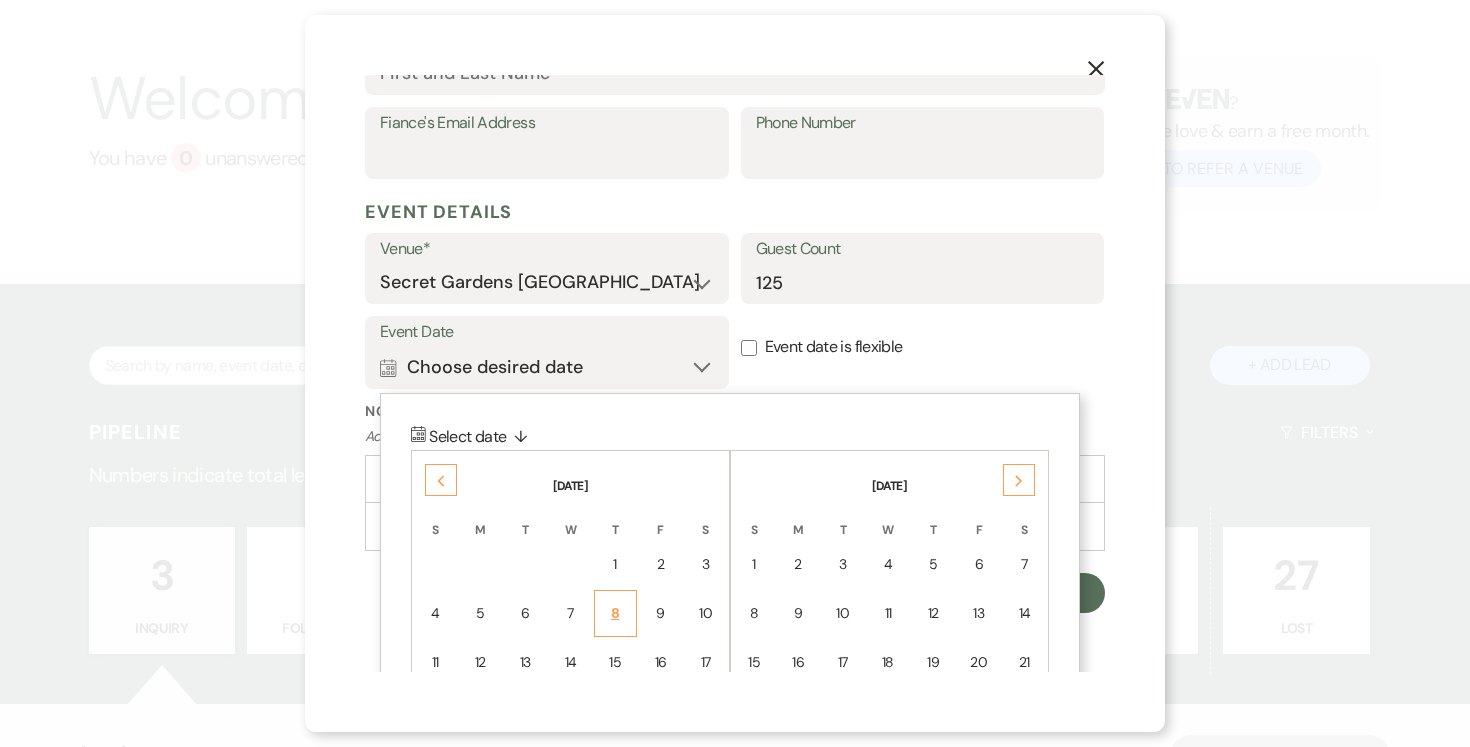 click on "8" at bounding box center (615, 613) 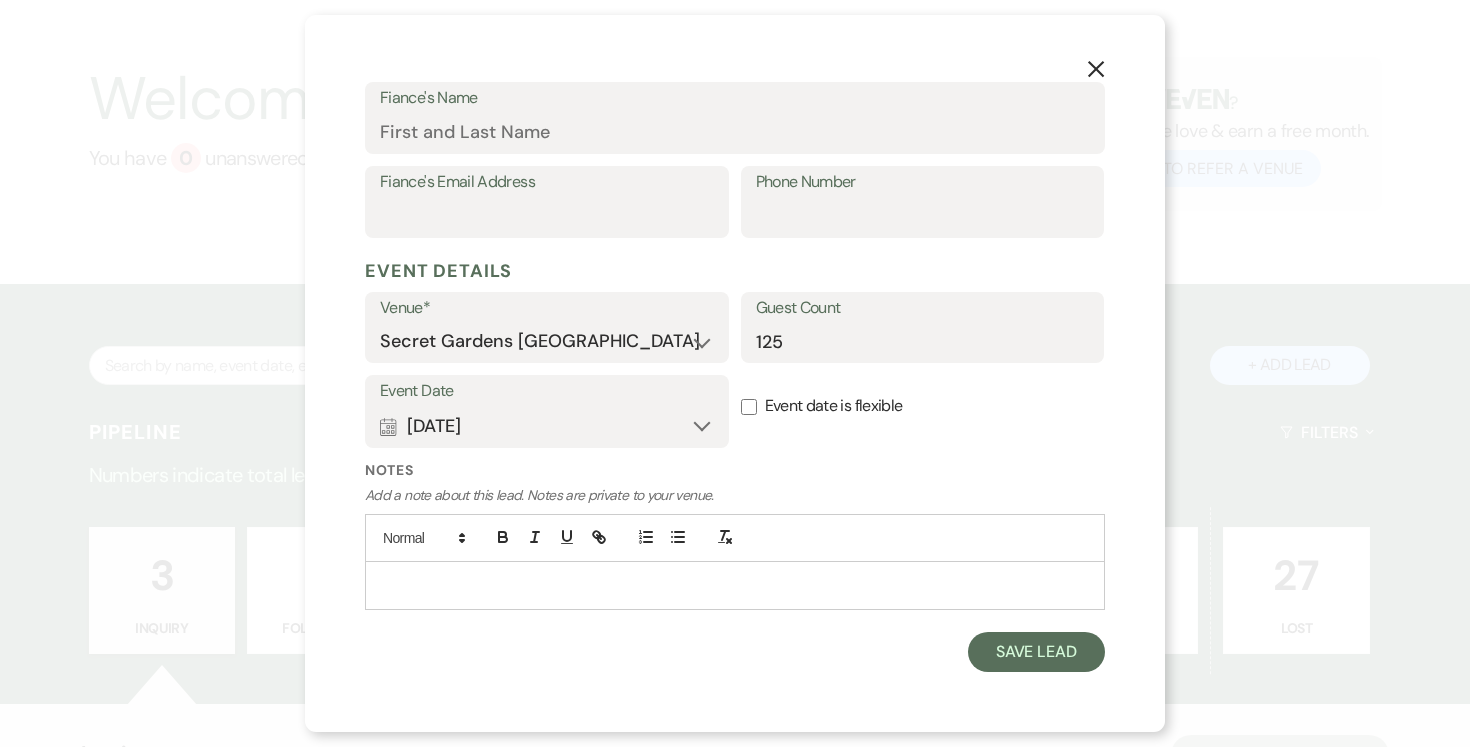 scroll, scrollTop: 590, scrollLeft: 0, axis: vertical 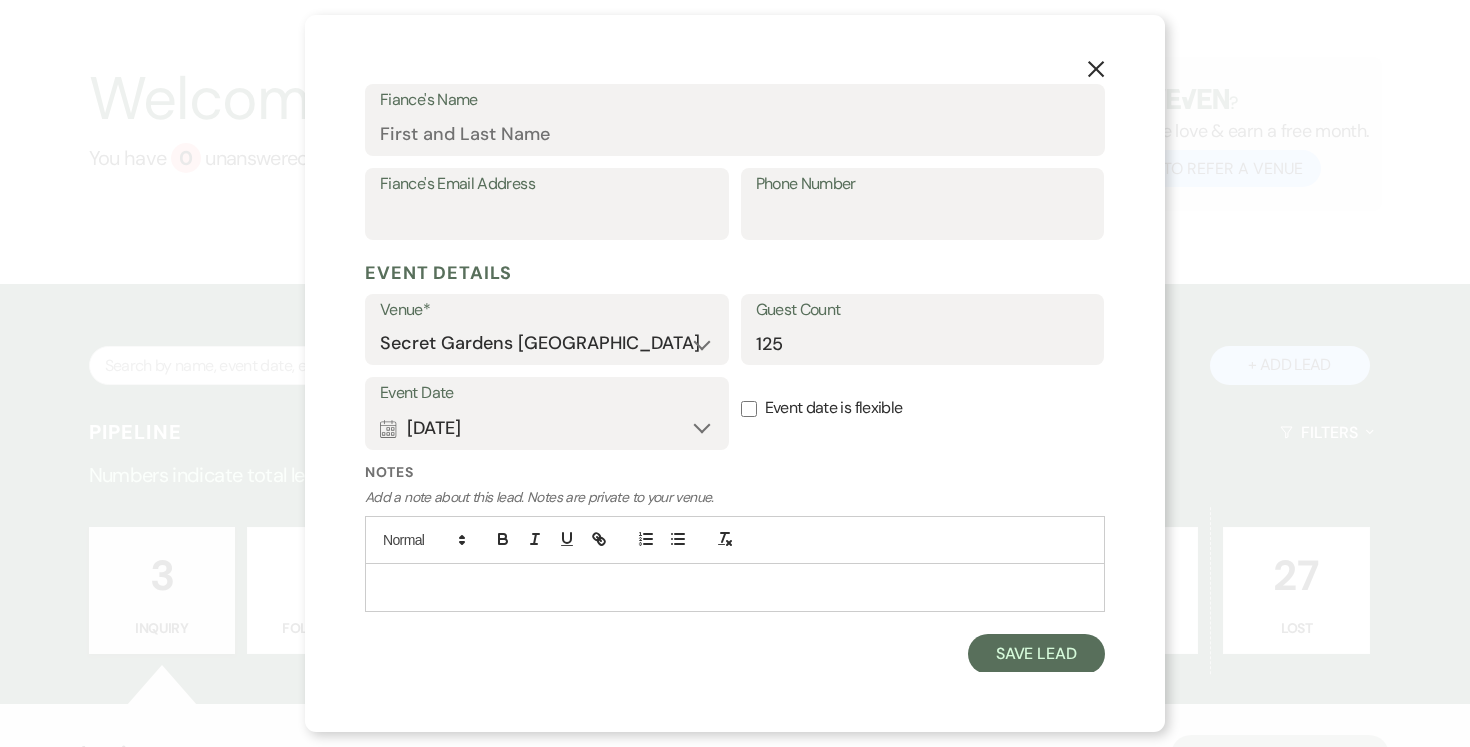 click on "Event date is flexible" at bounding box center (749, 409) 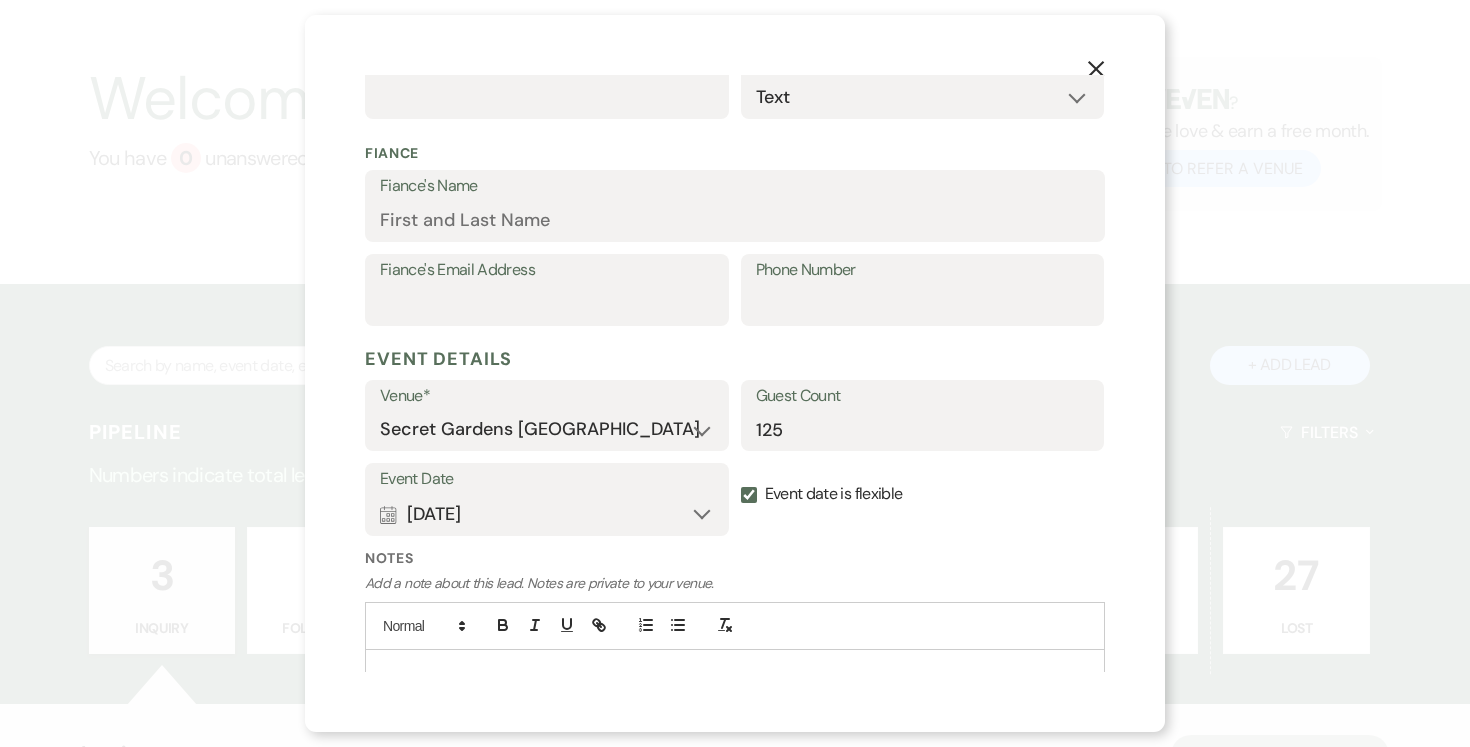 scroll, scrollTop: 590, scrollLeft: 0, axis: vertical 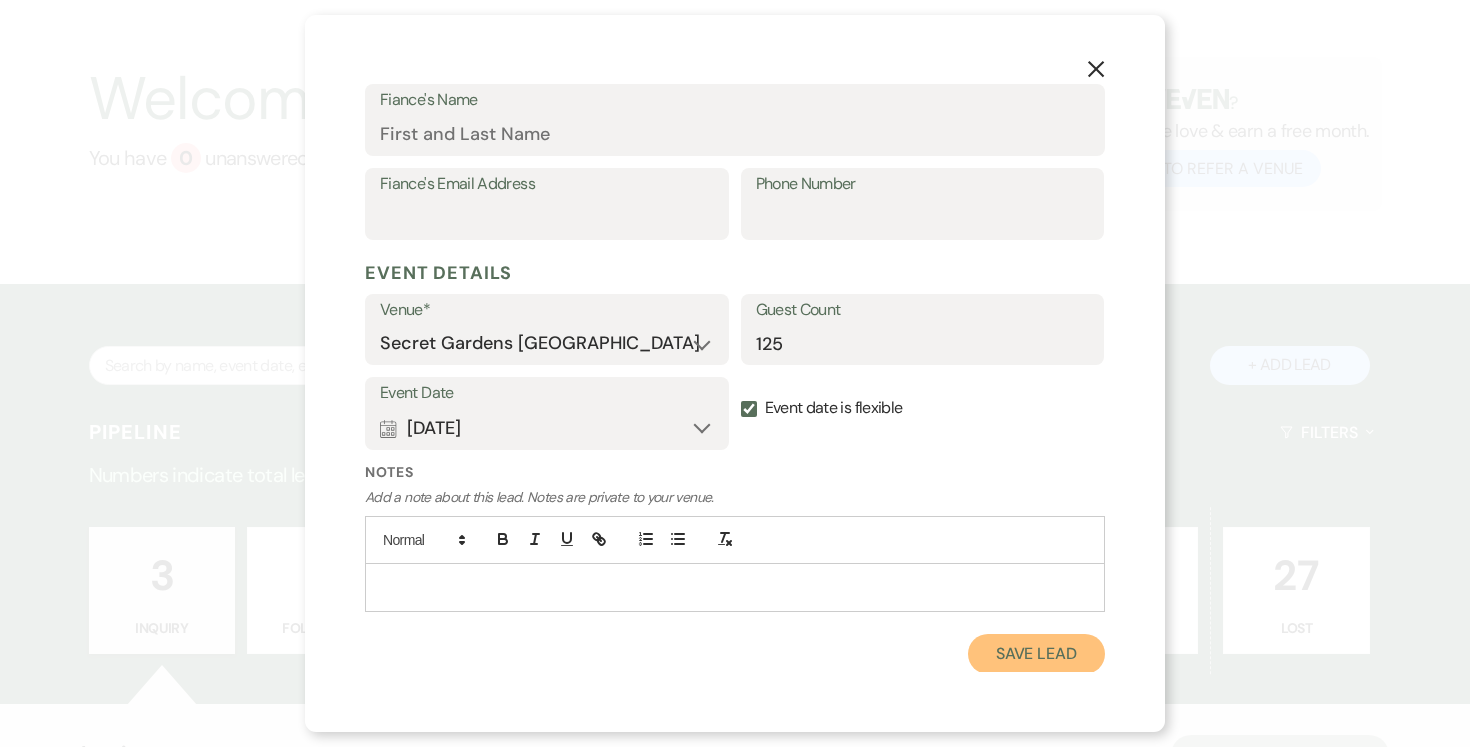 click on "Save Lead" at bounding box center (1036, 654) 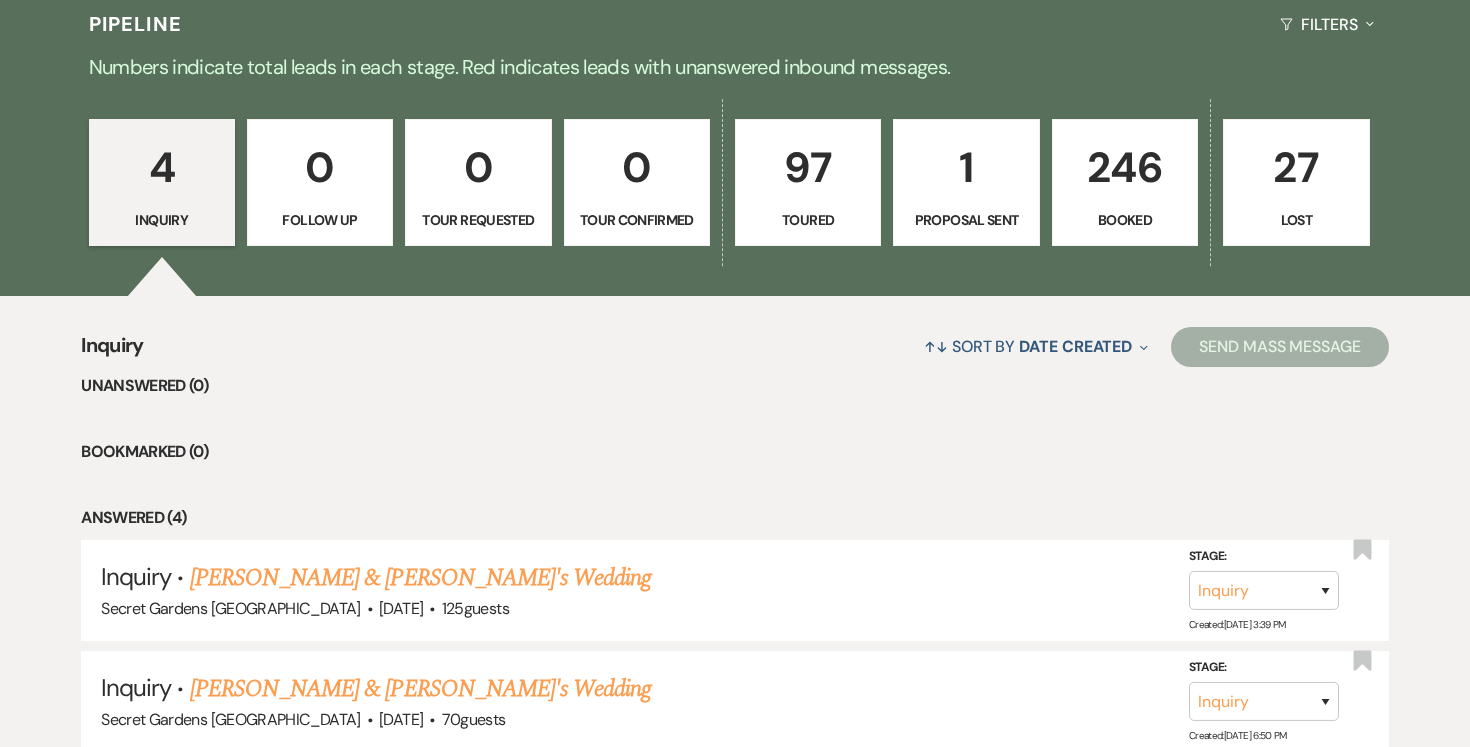 click on "97" at bounding box center (808, 167) 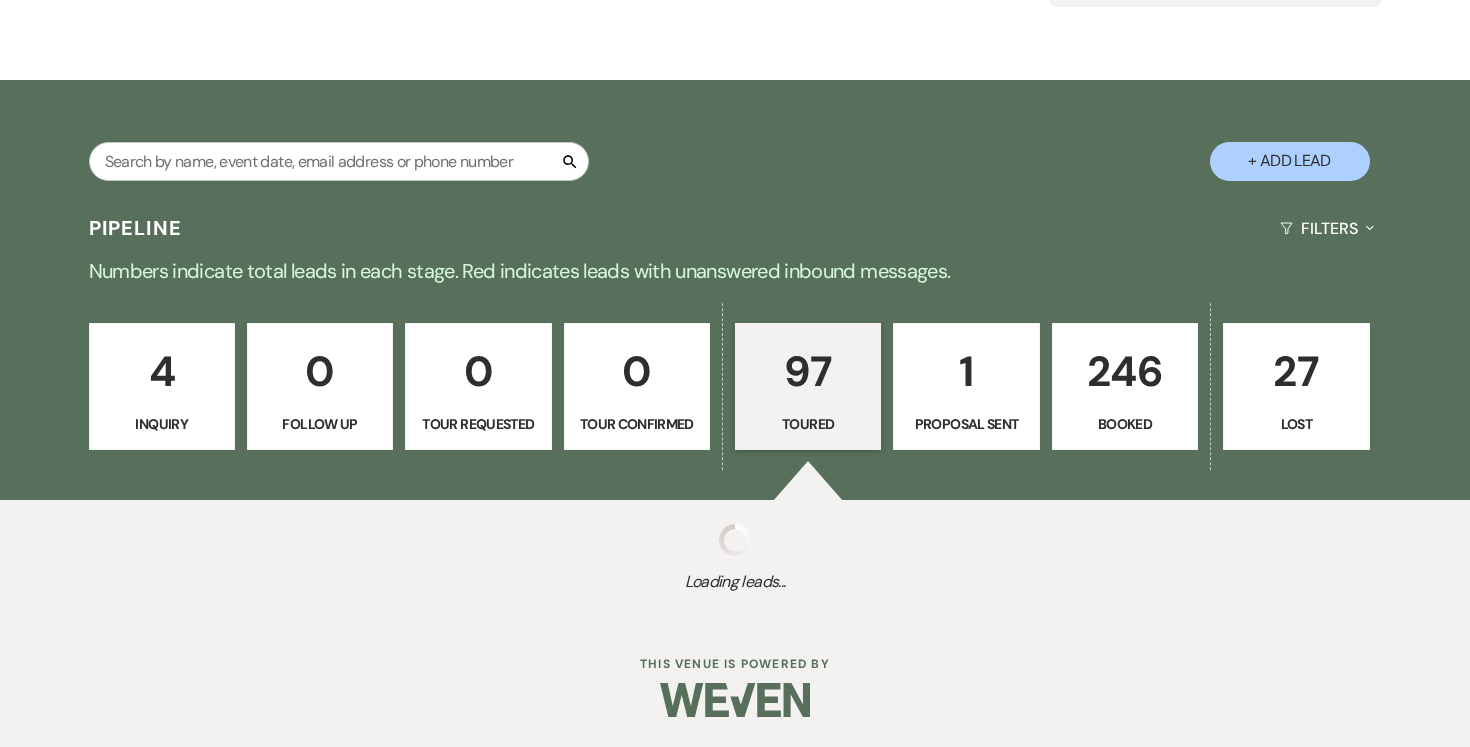 select on "5" 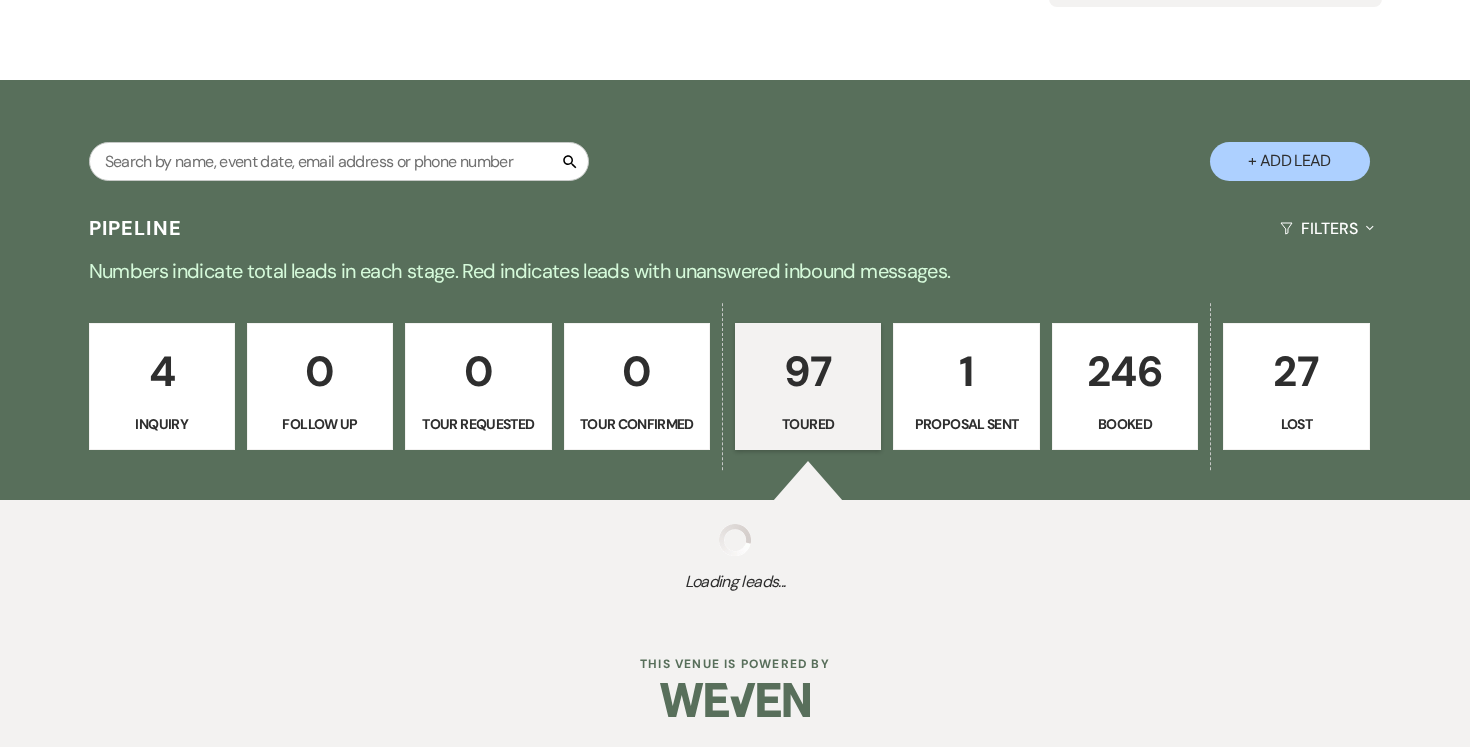 select on "5" 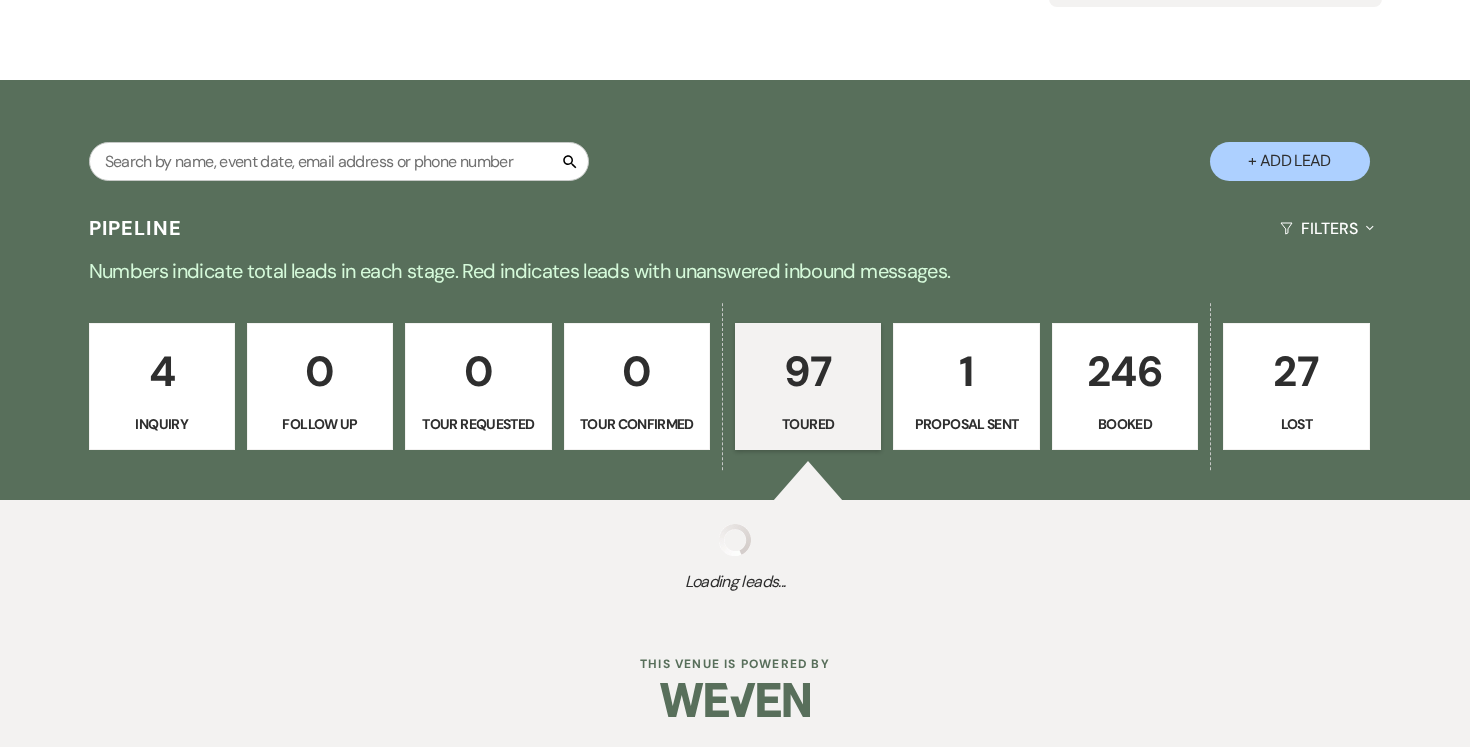 select on "5" 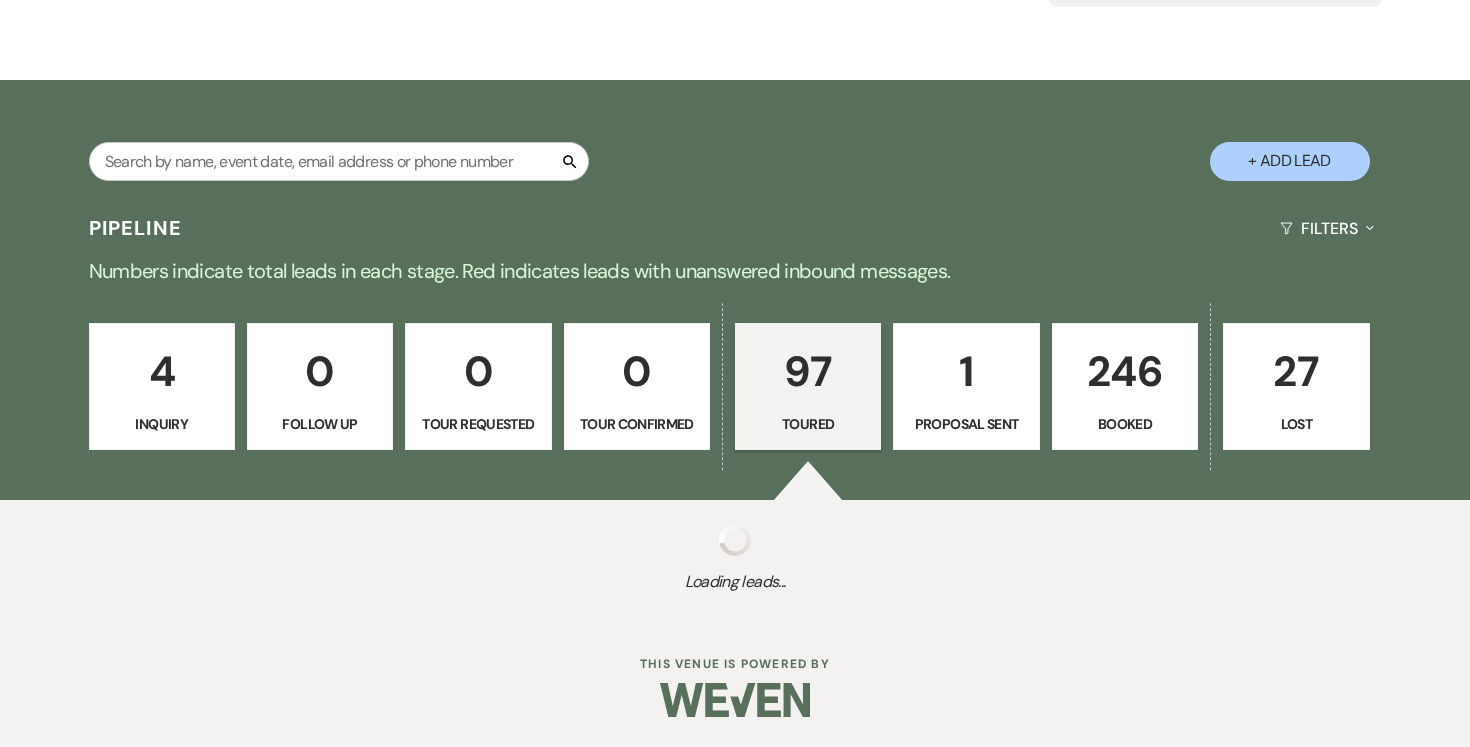 select on "5" 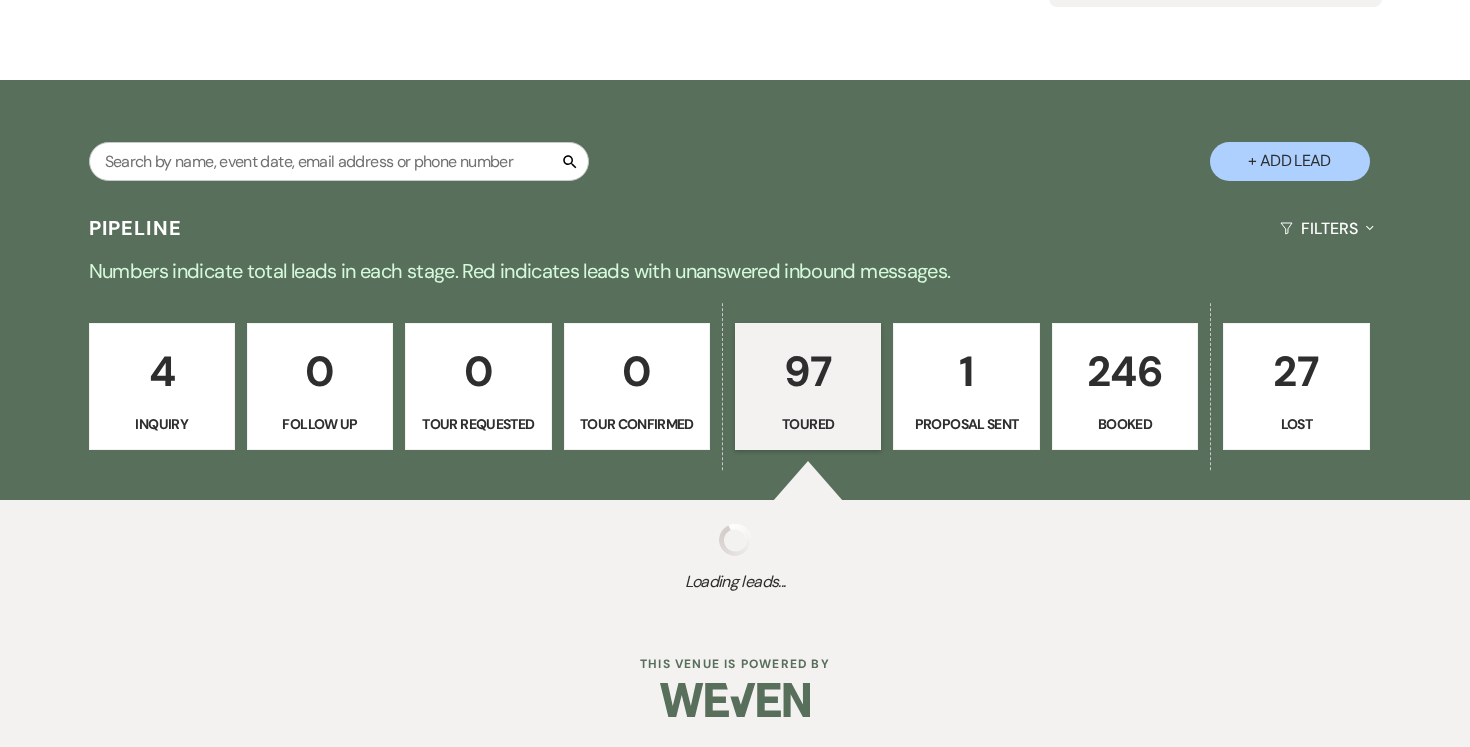 select on "5" 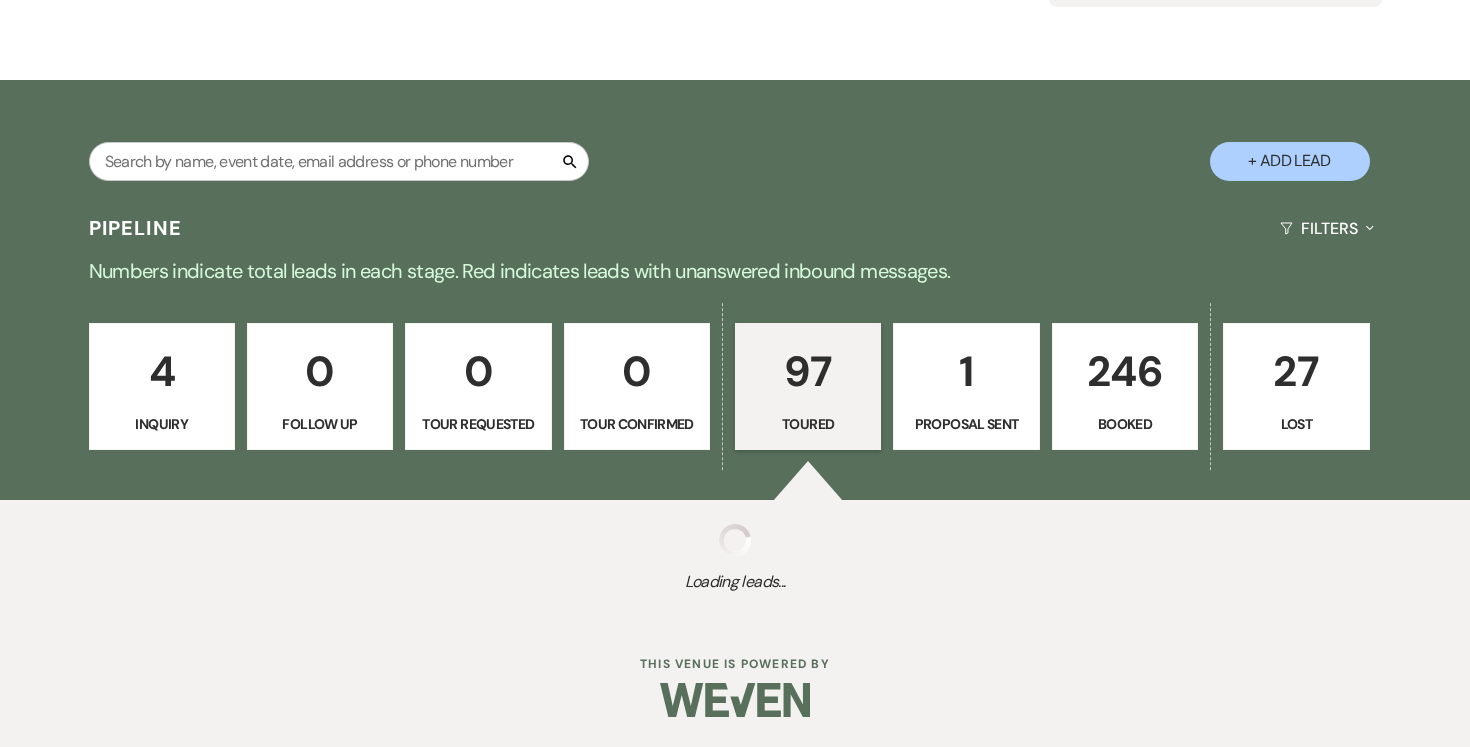 select on "5" 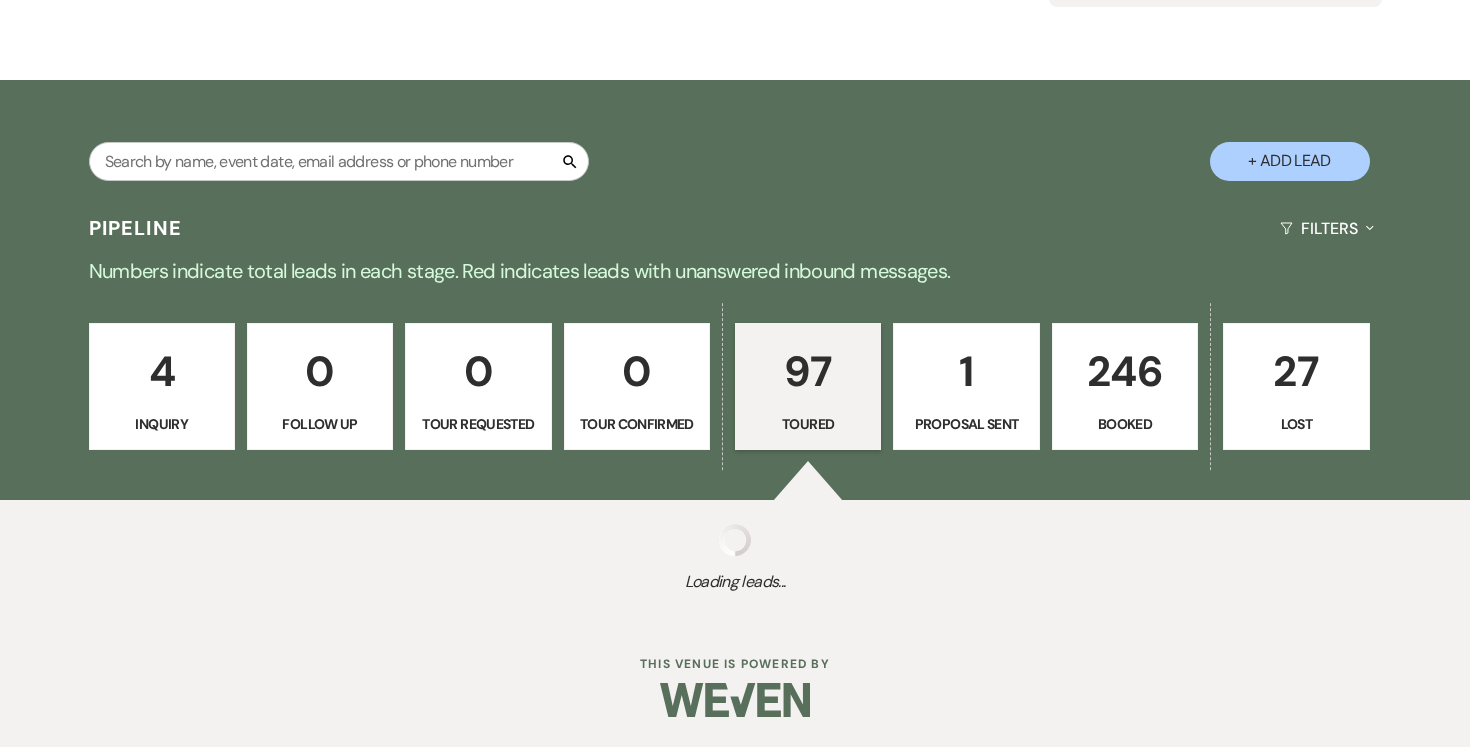 select on "5" 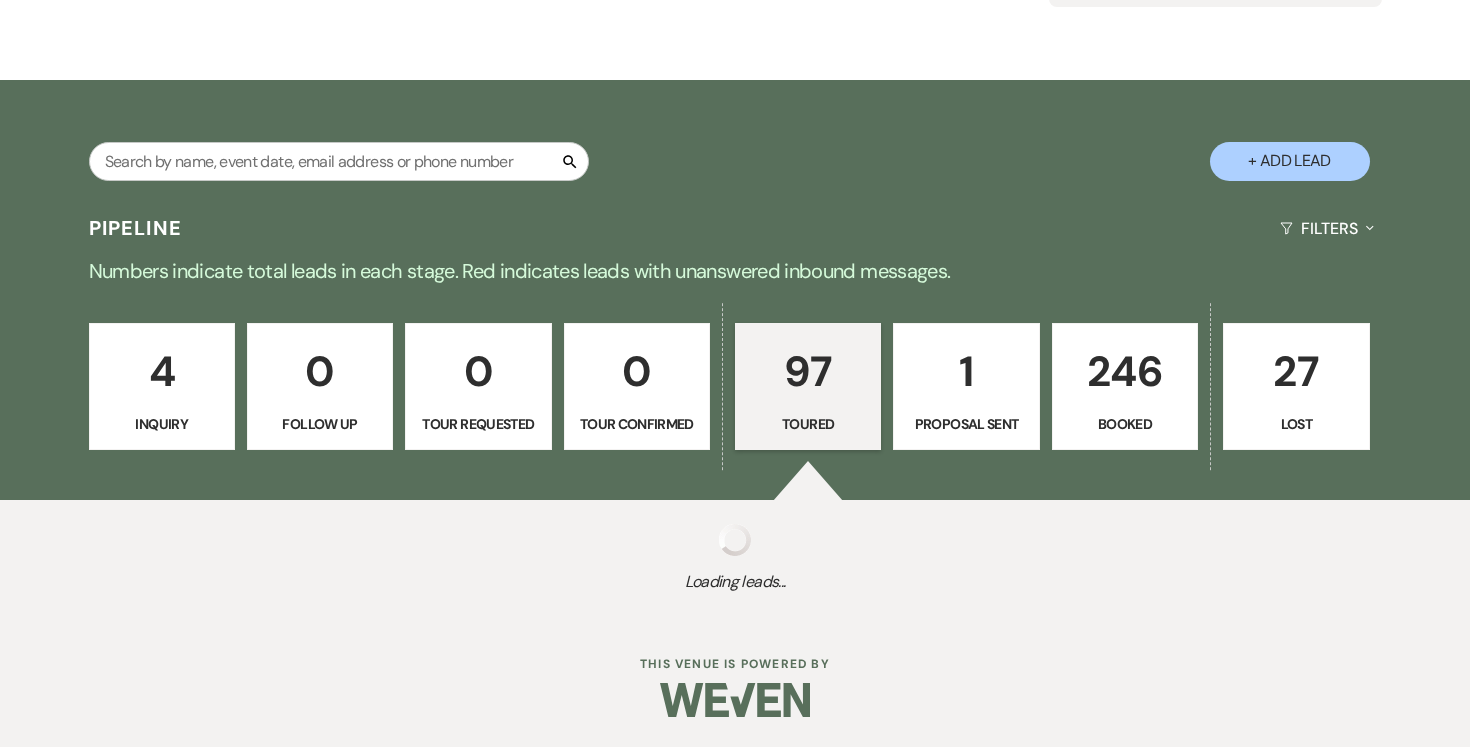 select on "5" 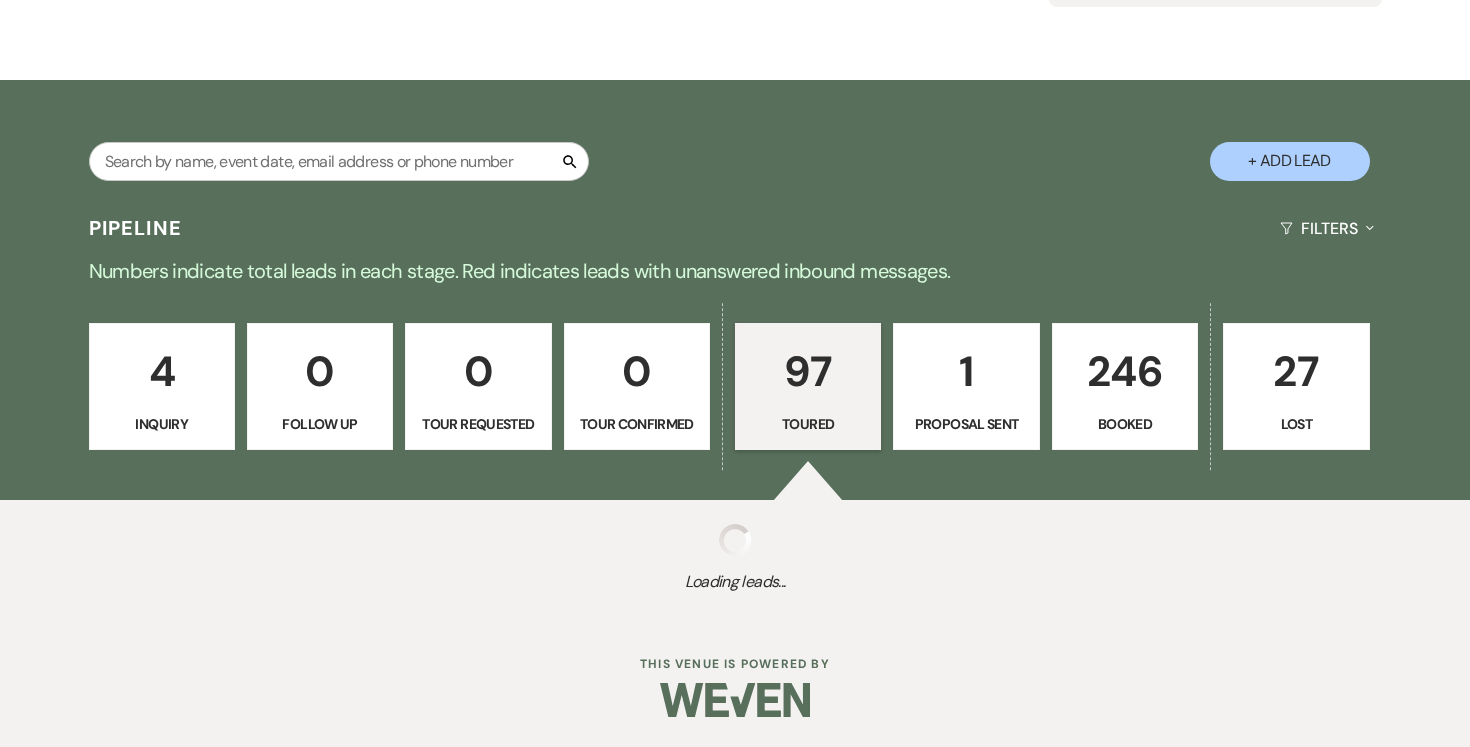 select on "5" 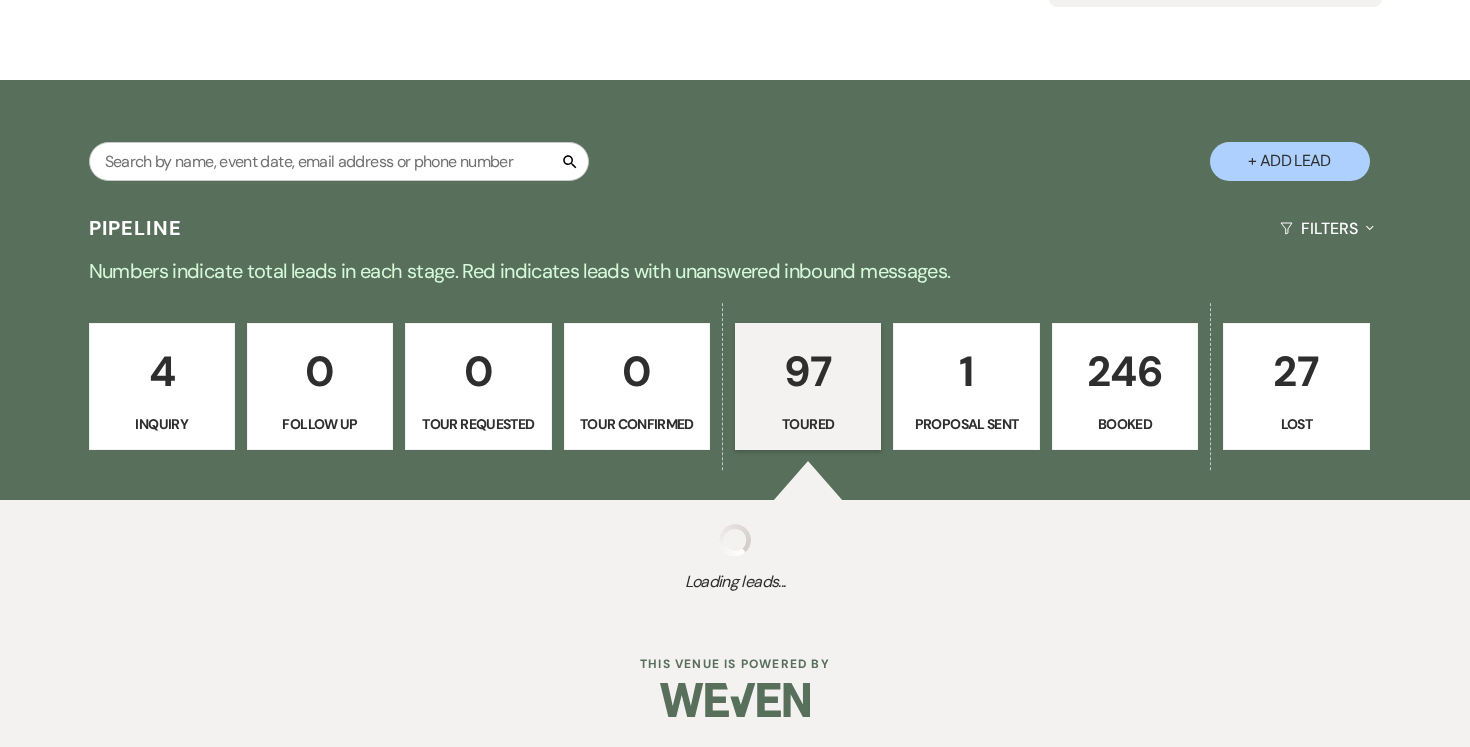 select on "5" 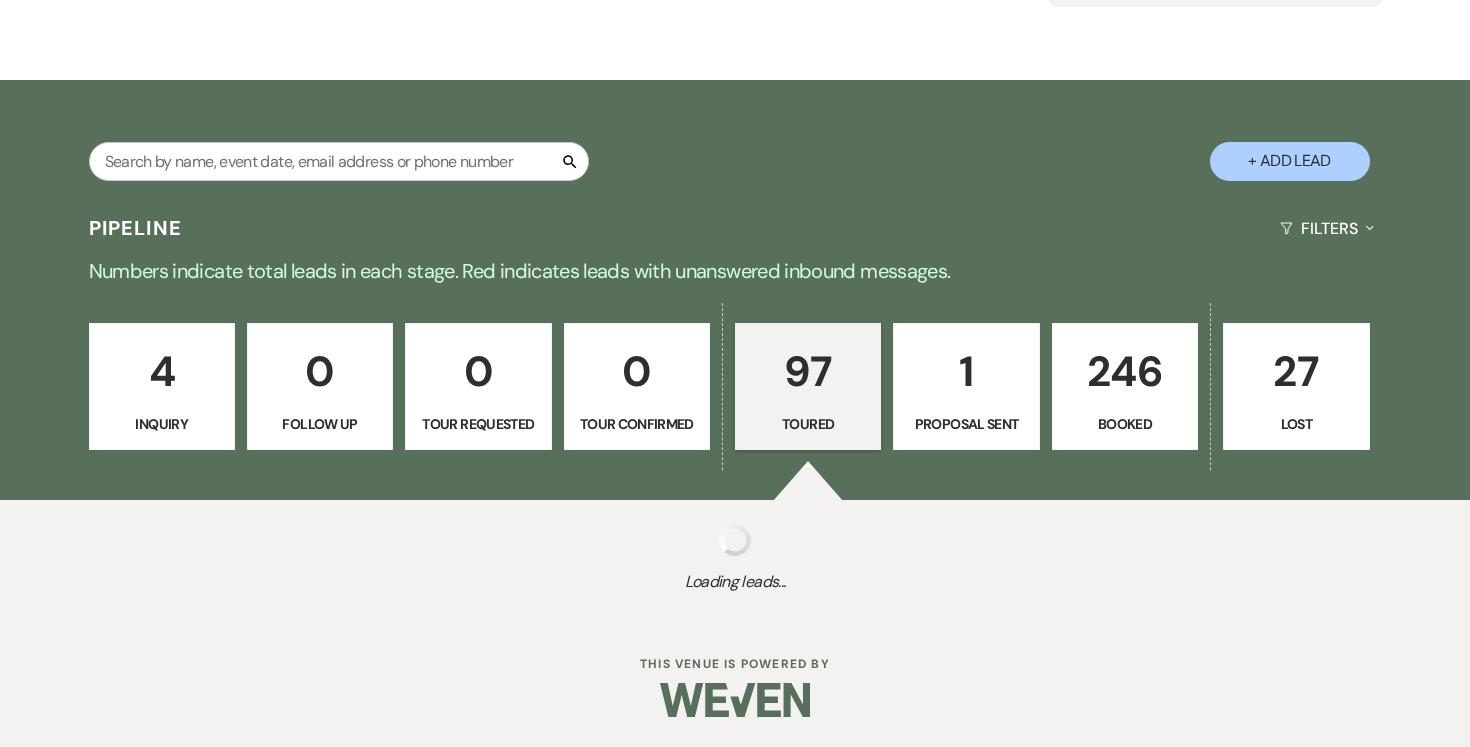 select on "5" 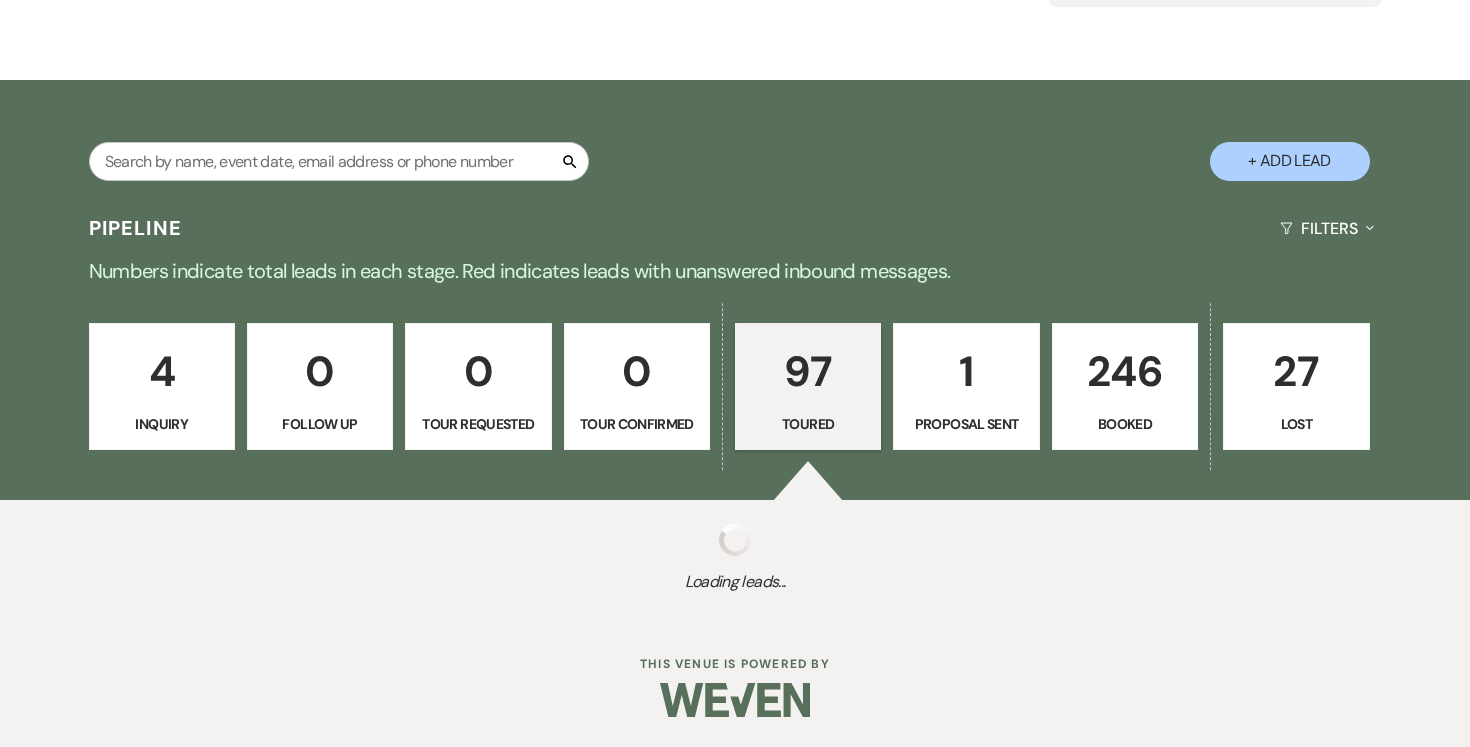 select on "5" 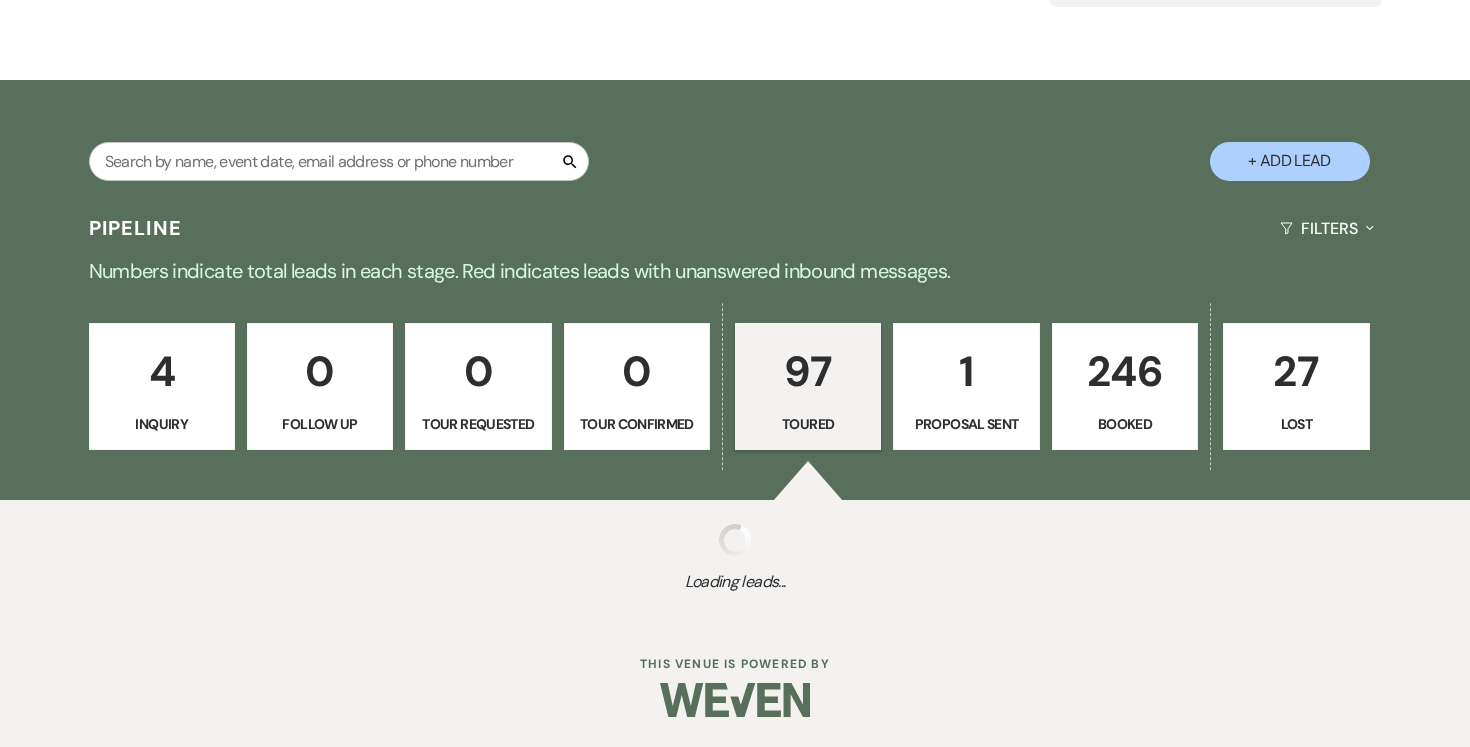 select on "5" 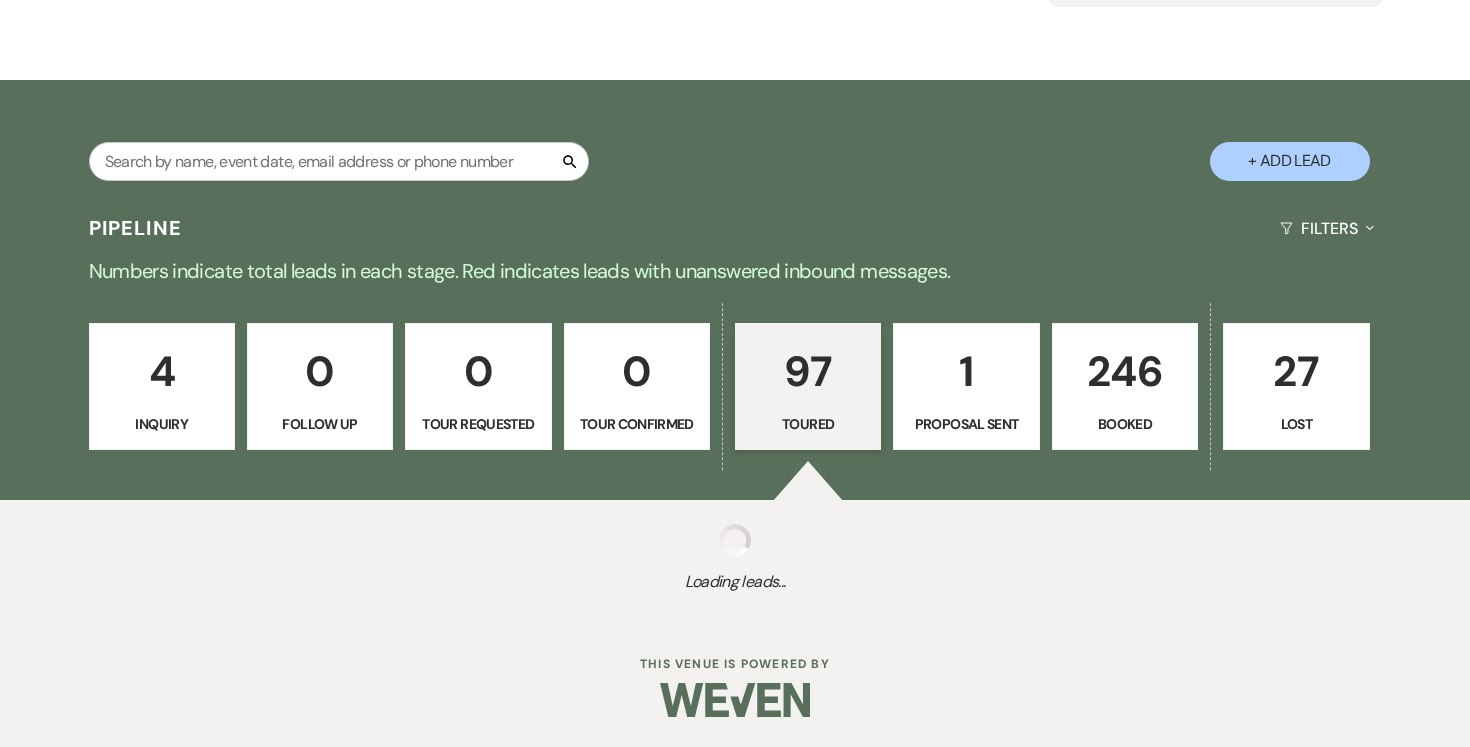 select on "5" 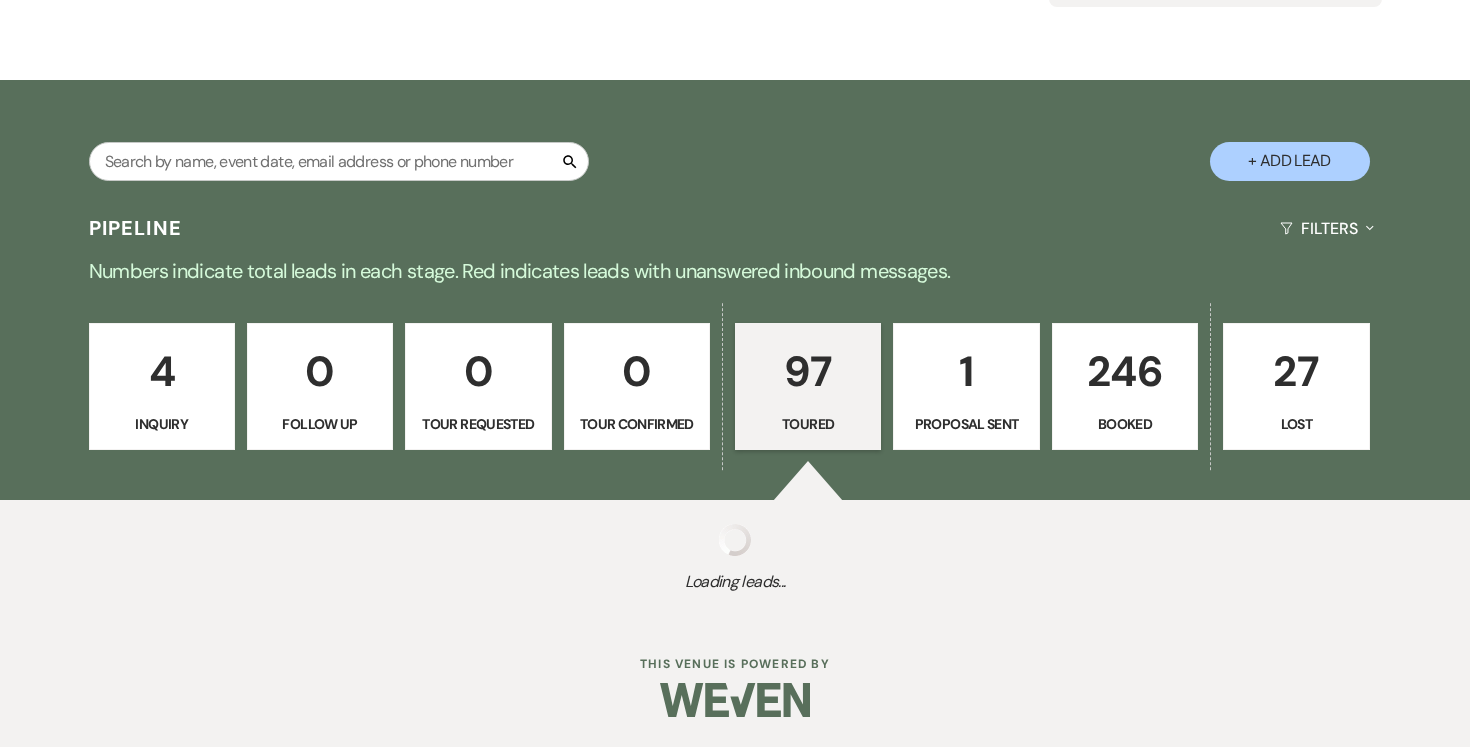 select on "5" 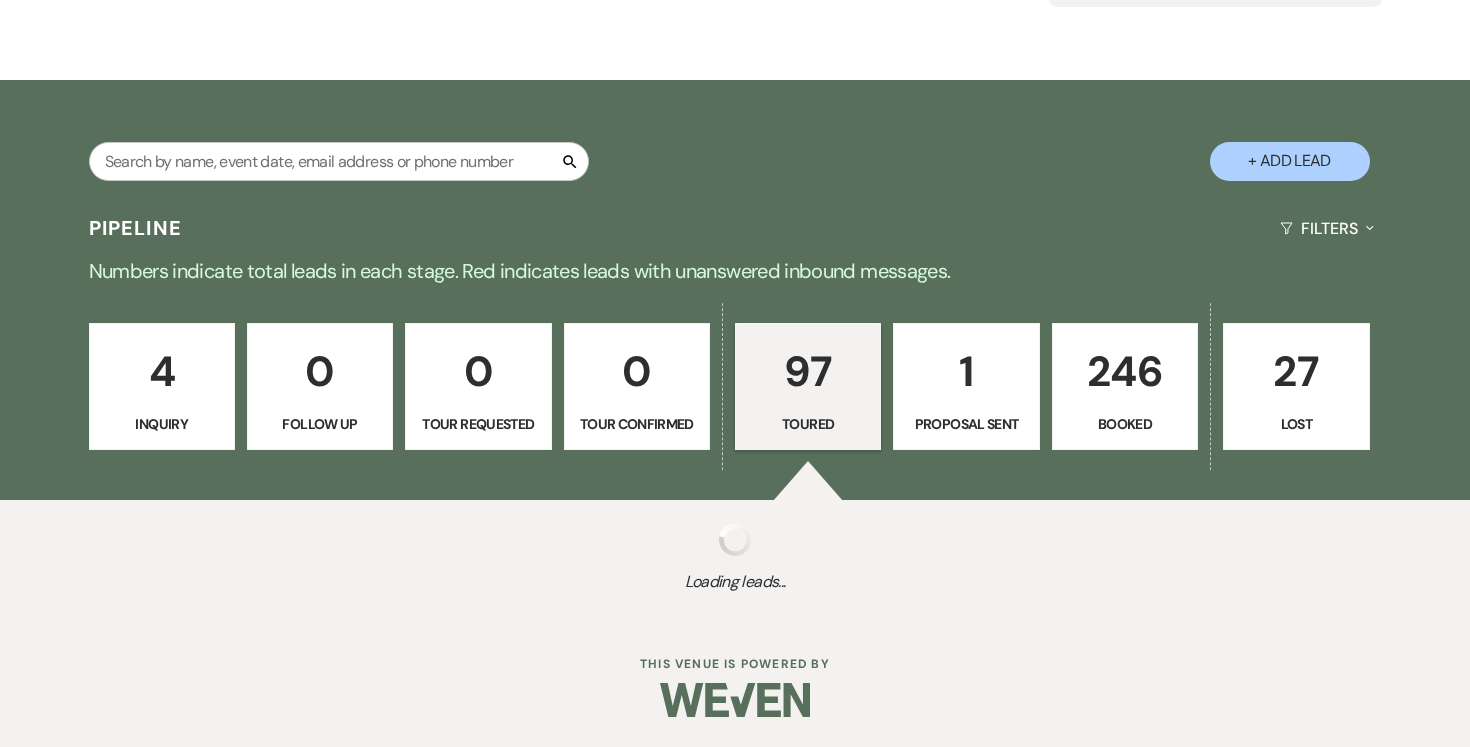 select on "5" 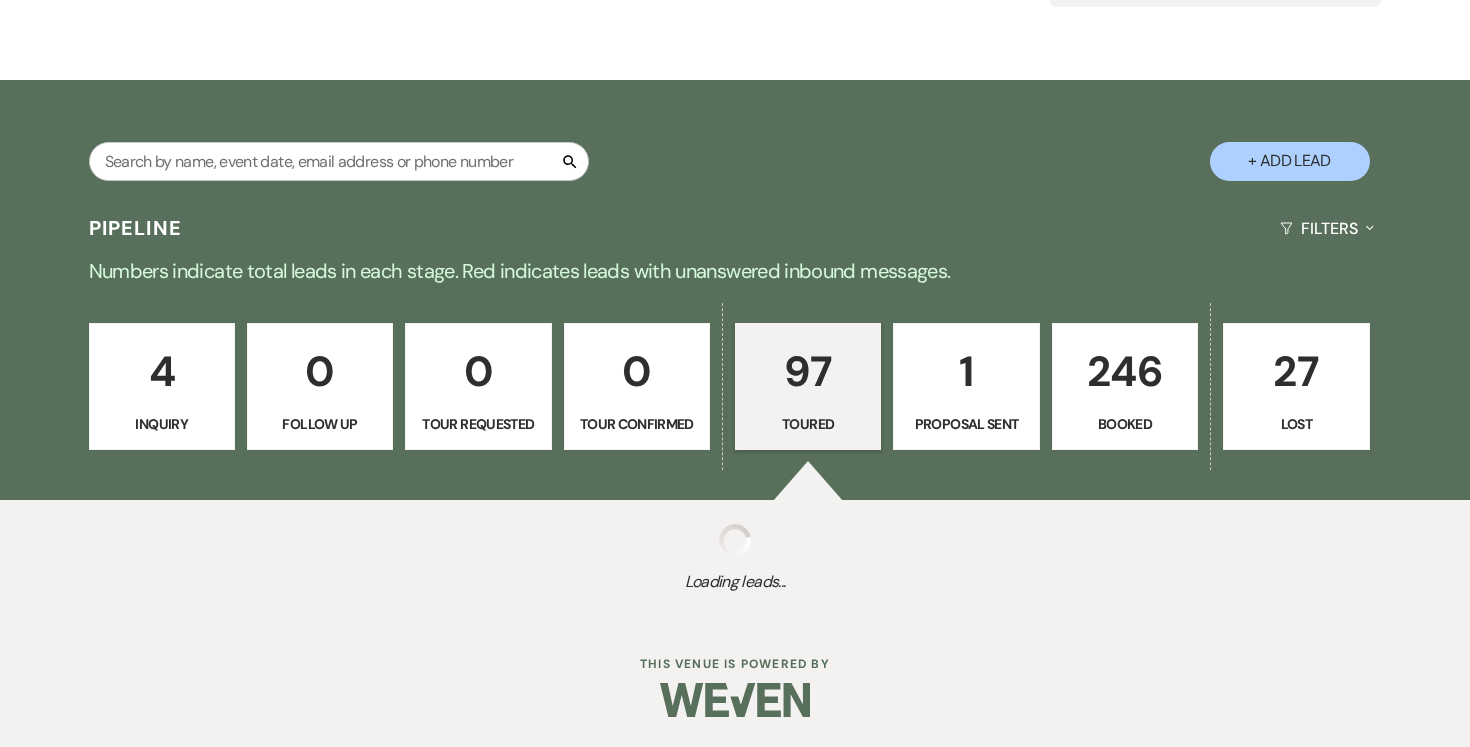 select on "5" 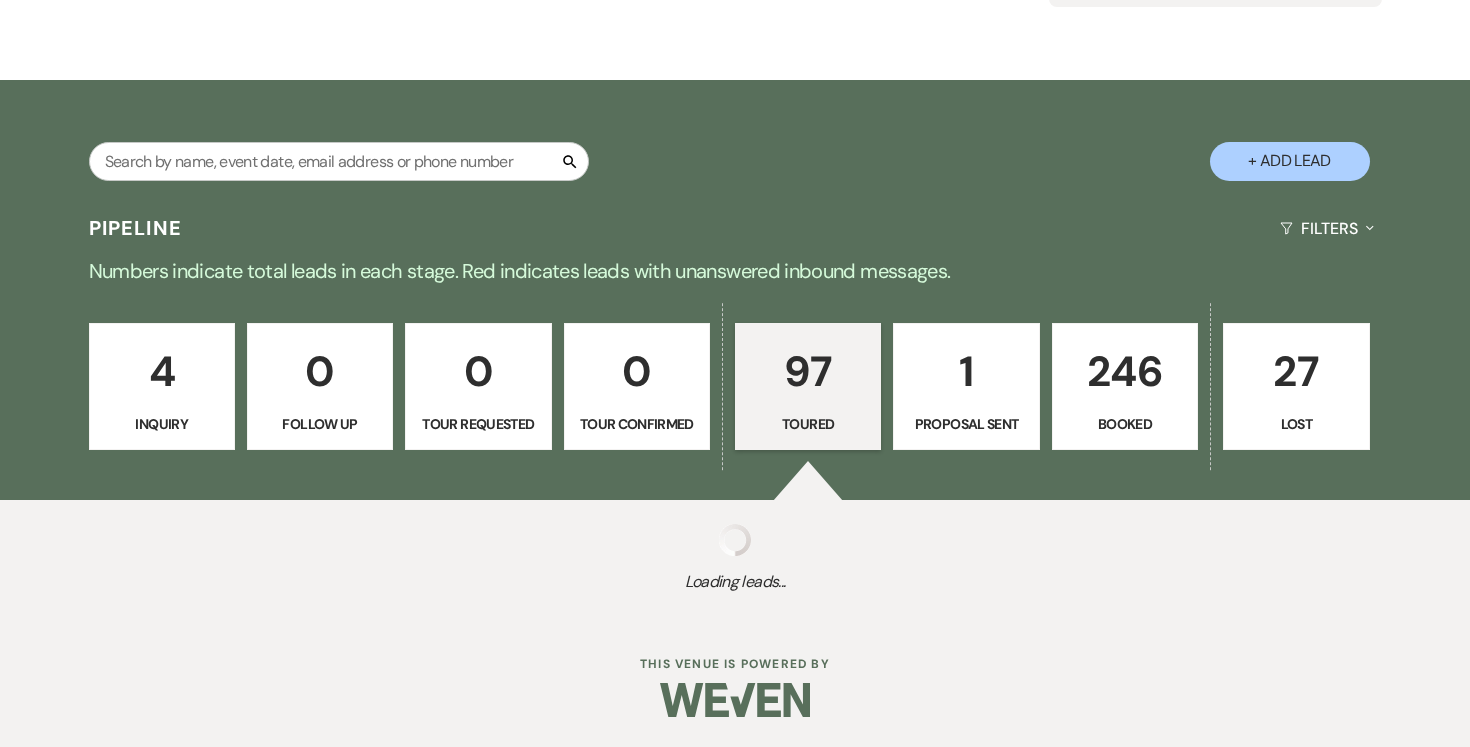 select on "5" 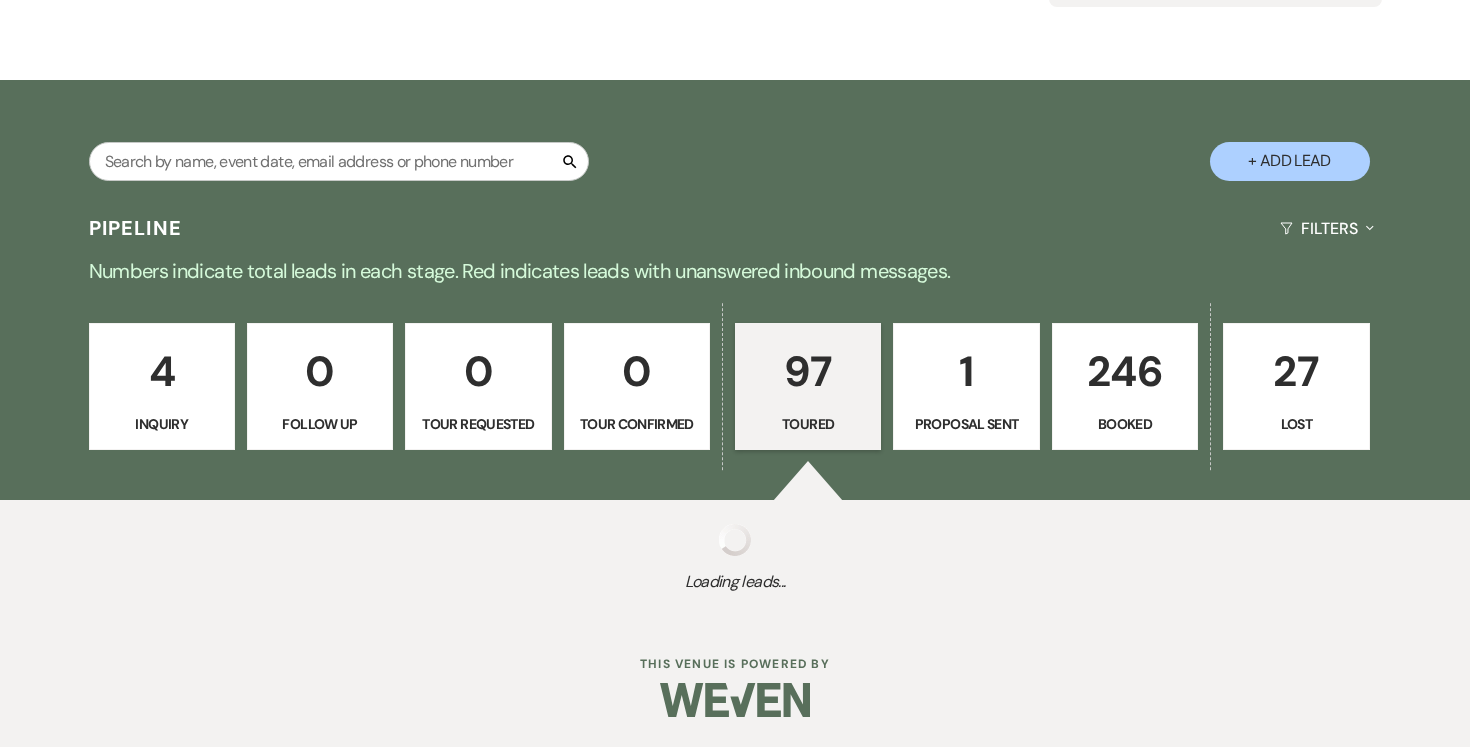 select on "5" 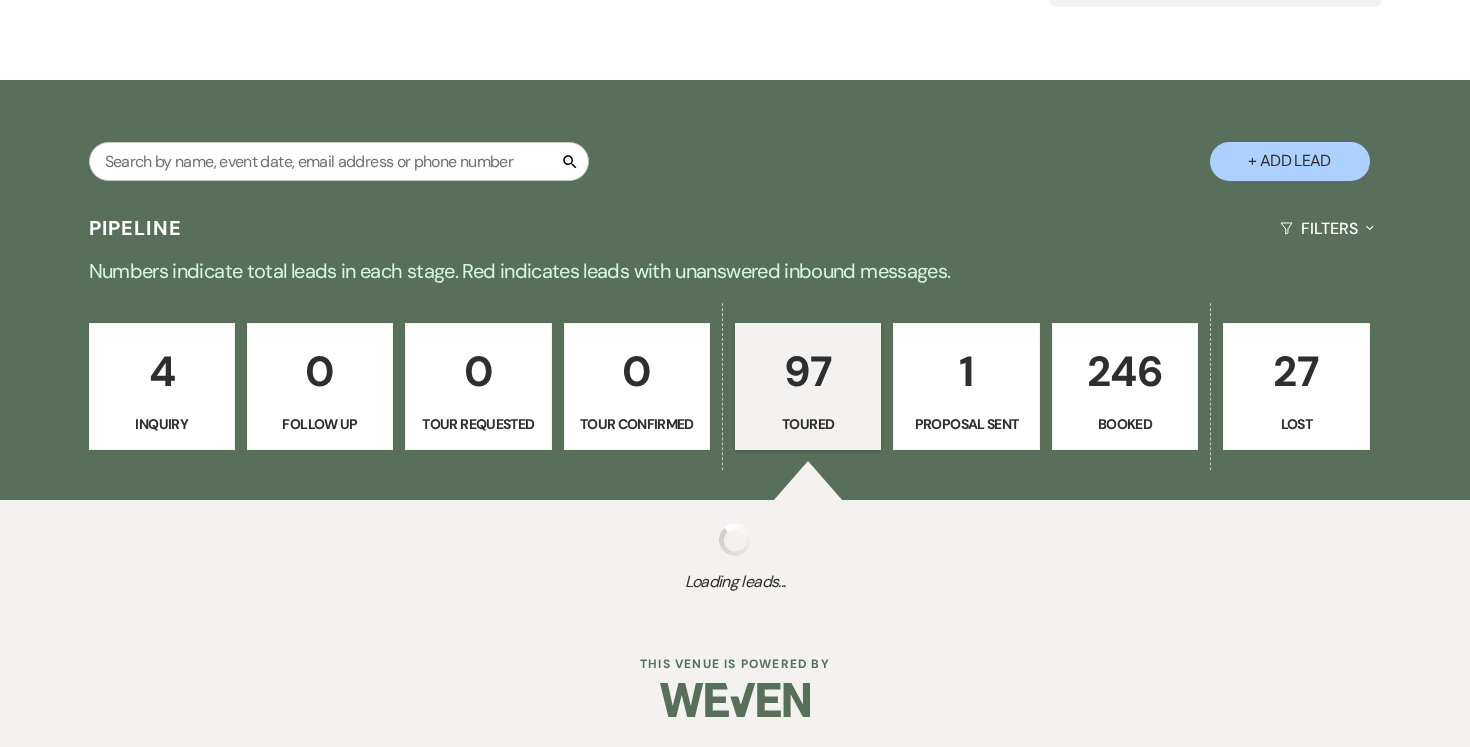 select on "5" 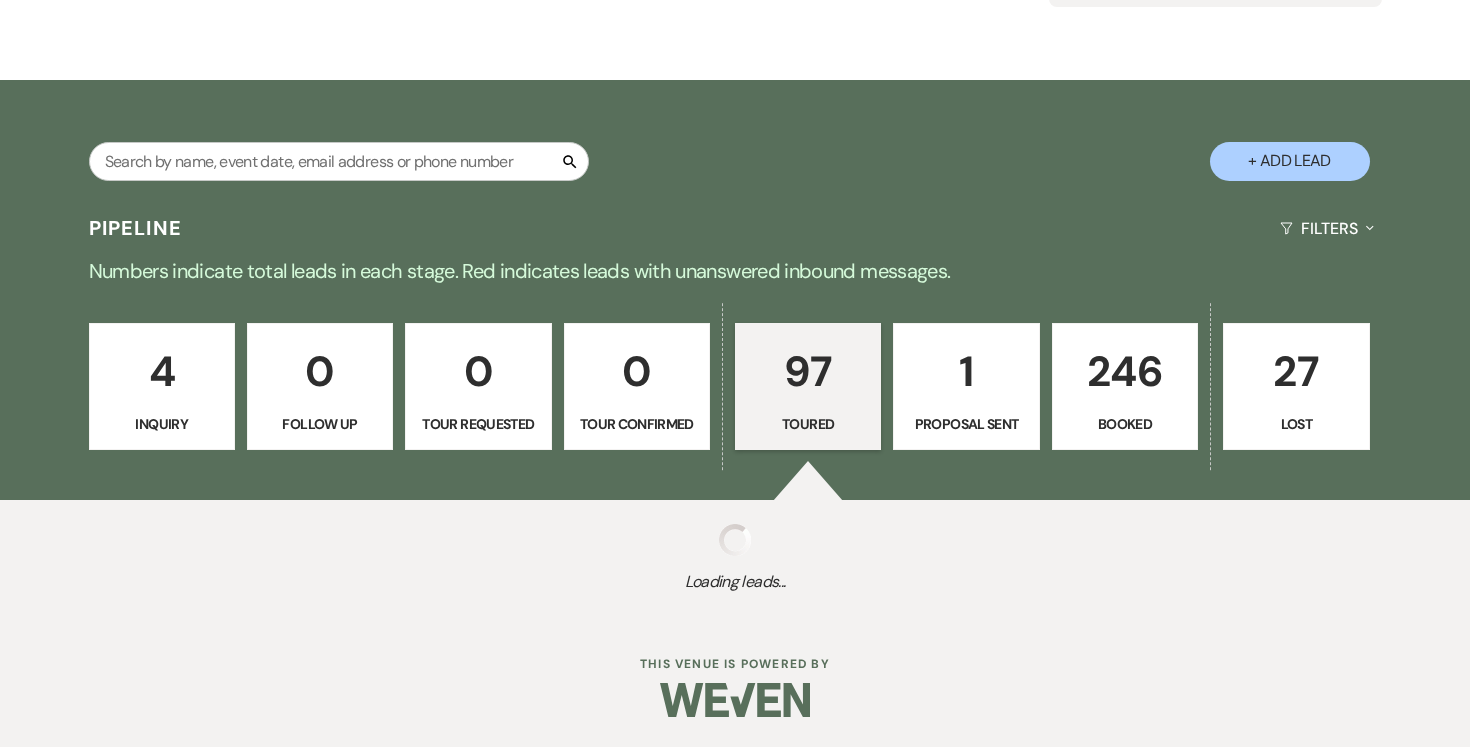 select on "5" 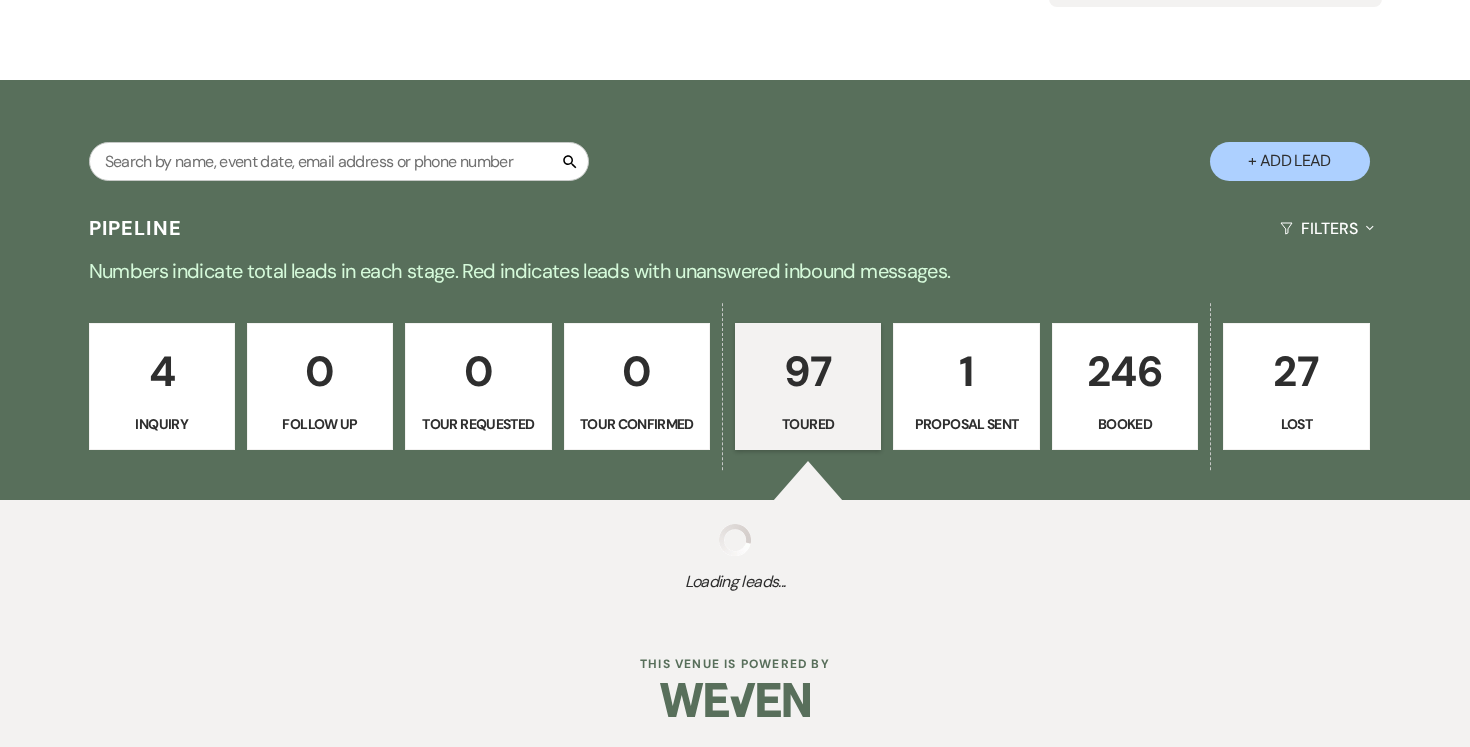 select on "5" 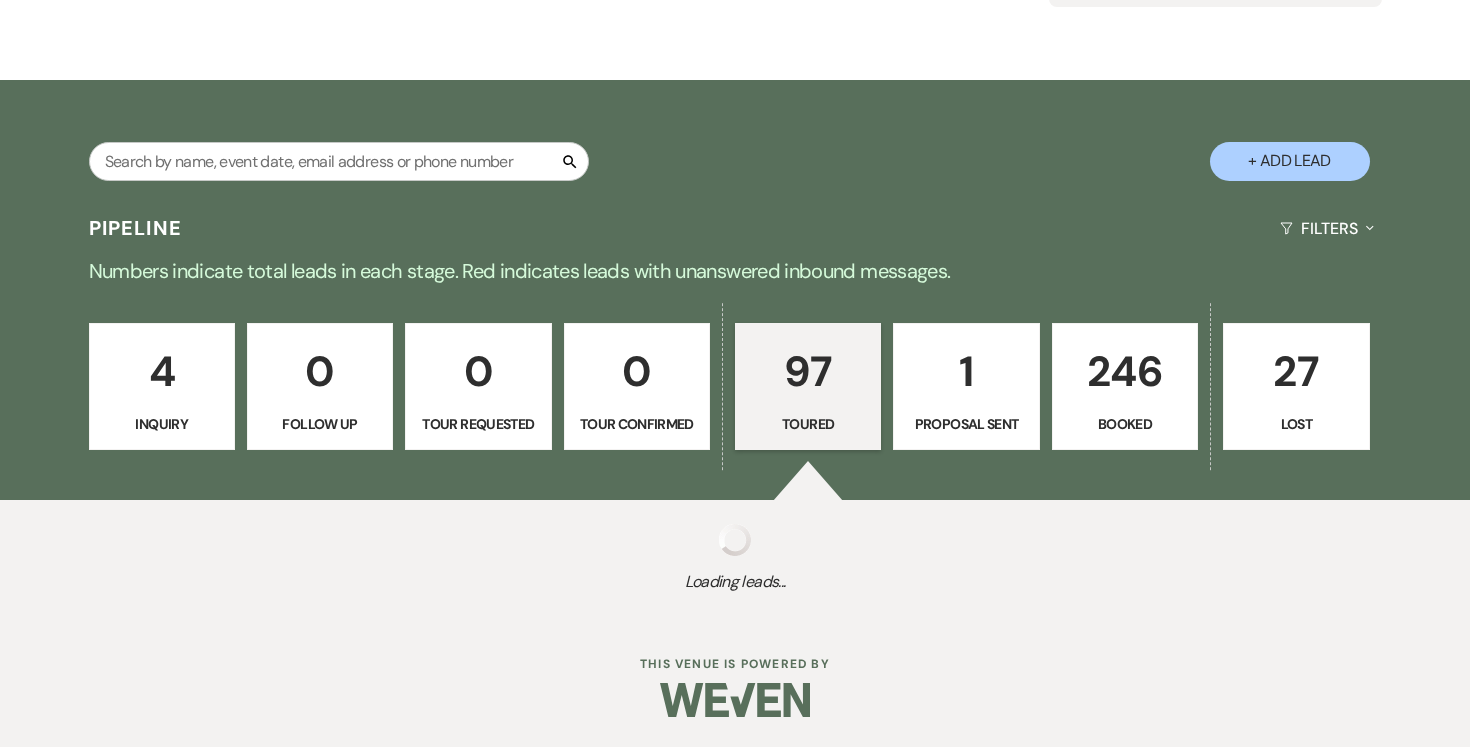 select on "5" 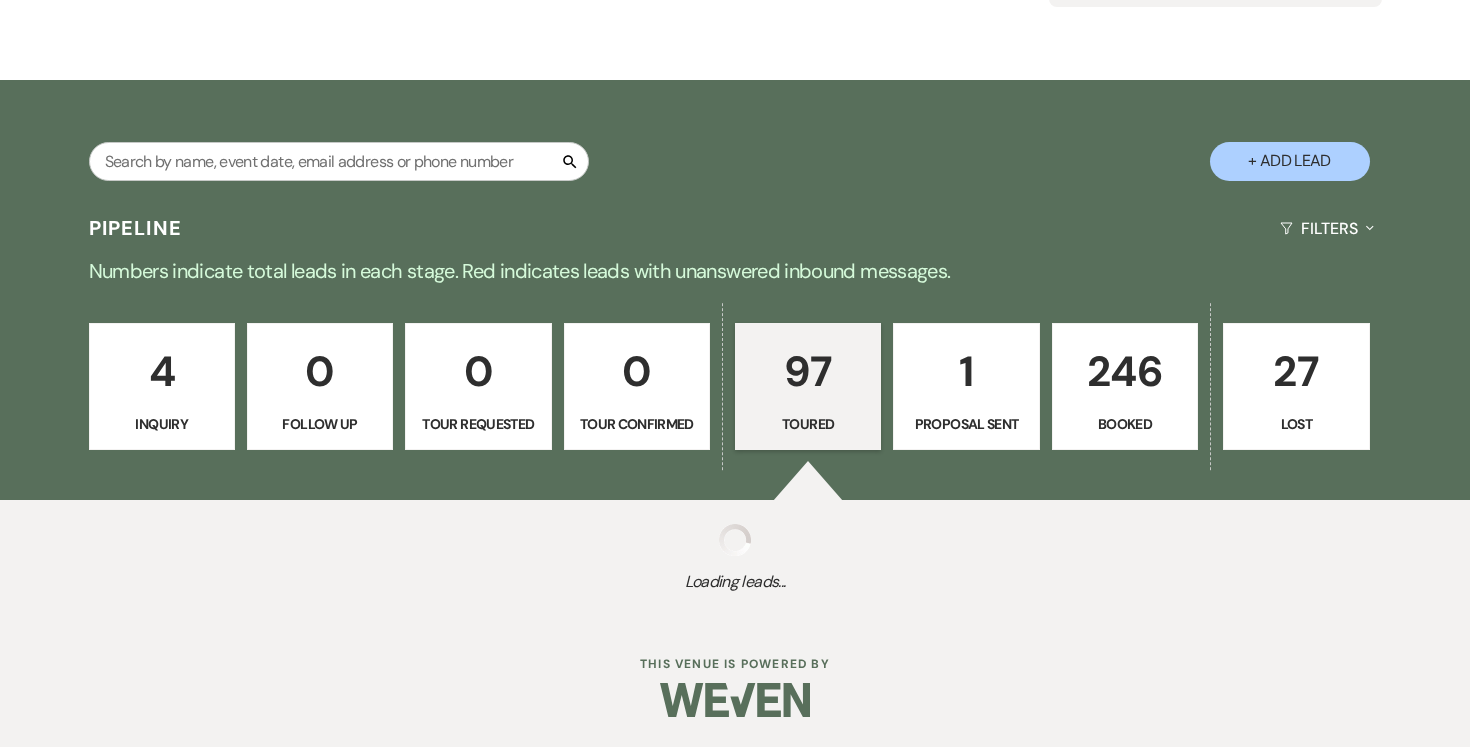 select on "5" 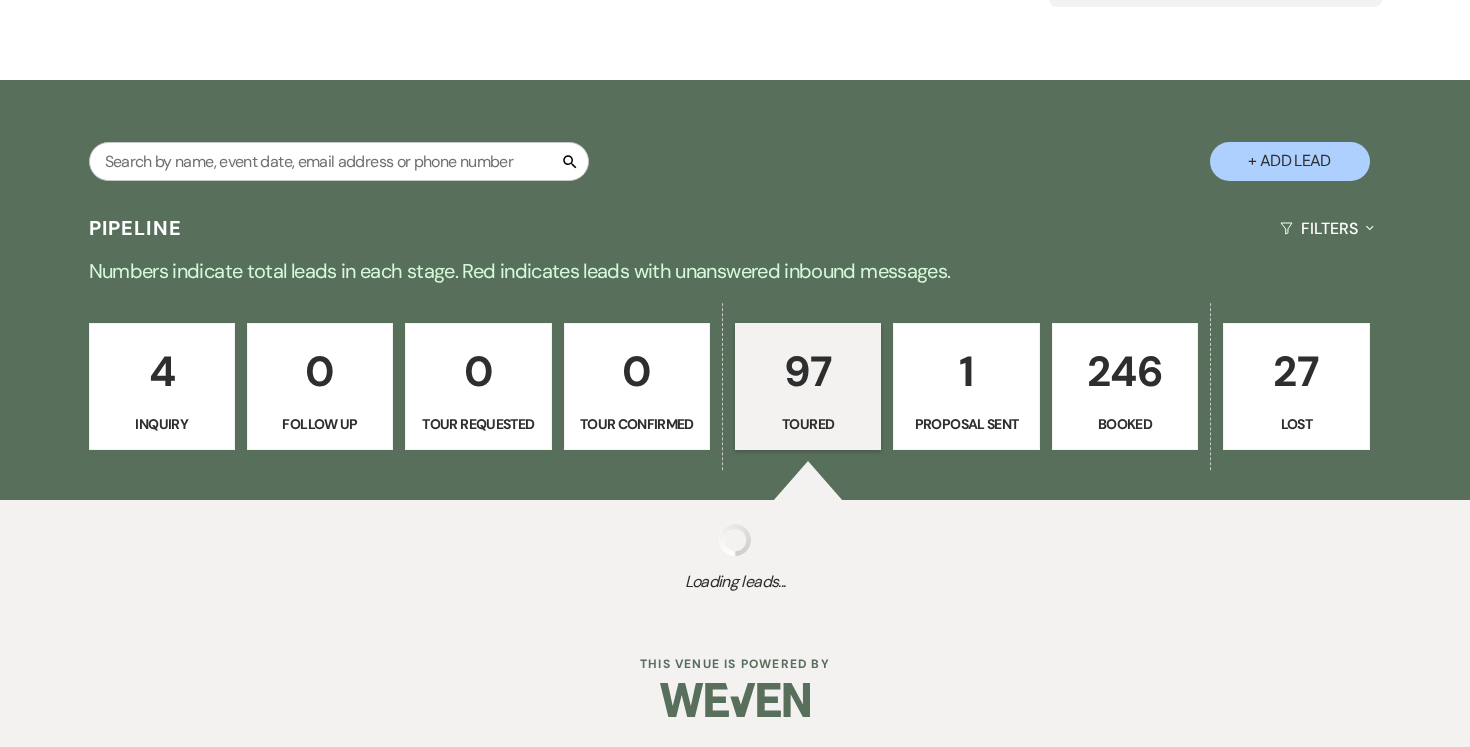 select on "5" 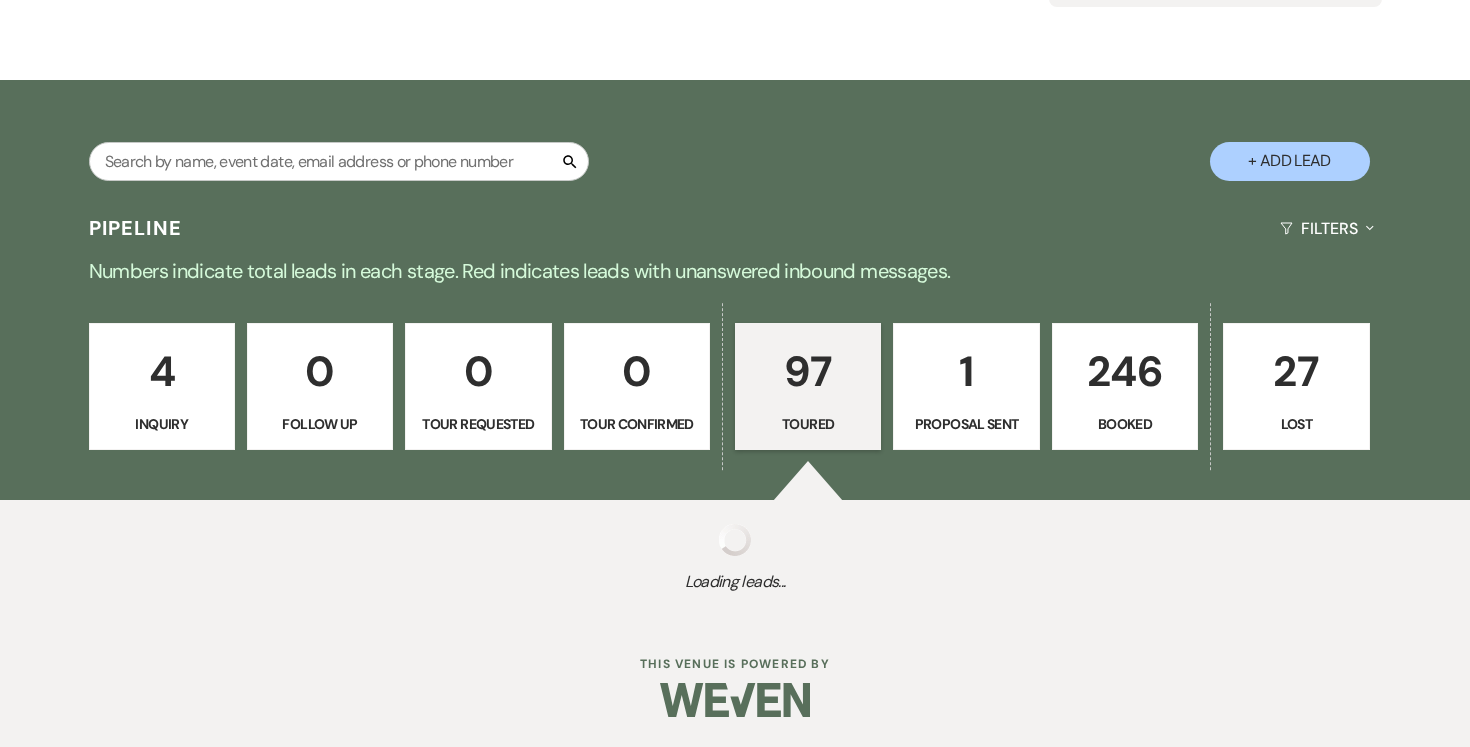 select on "5" 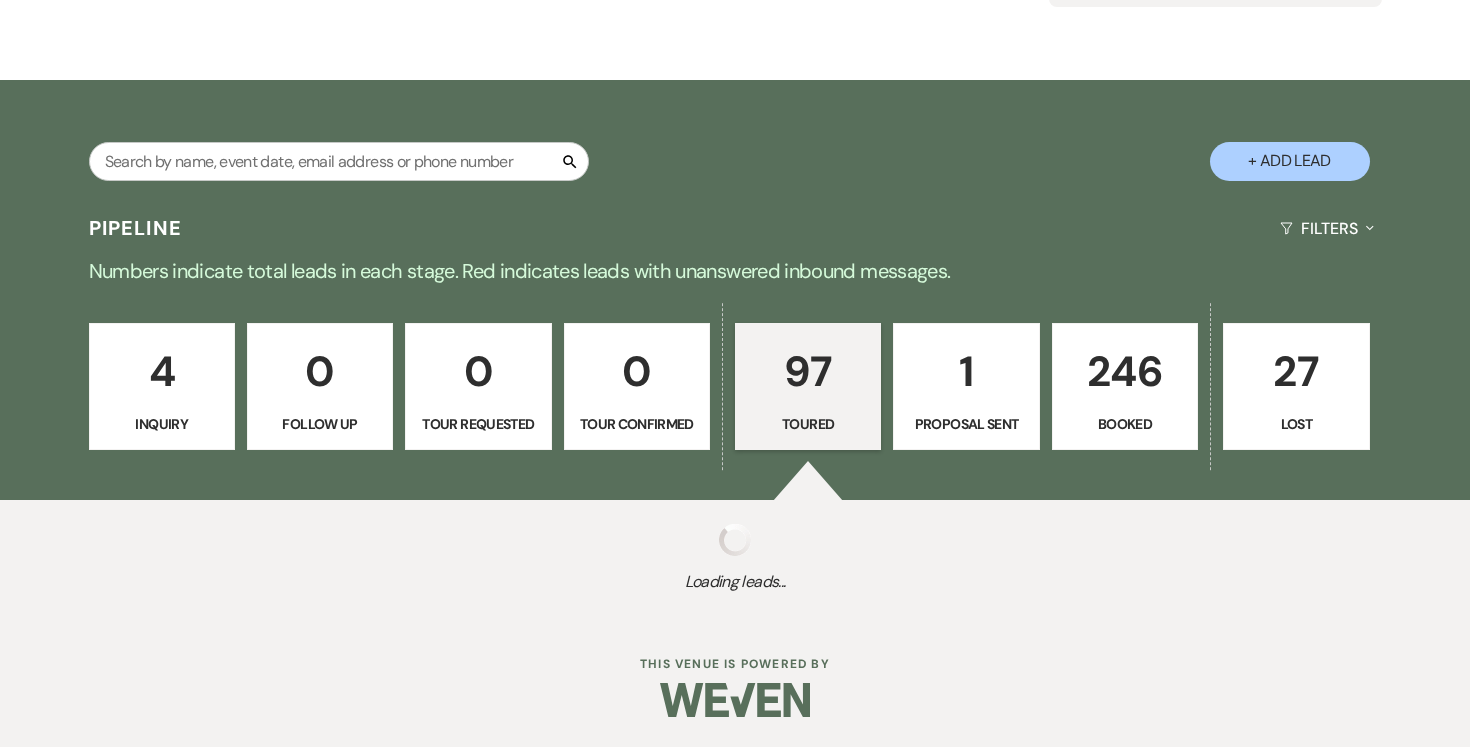 select on "5" 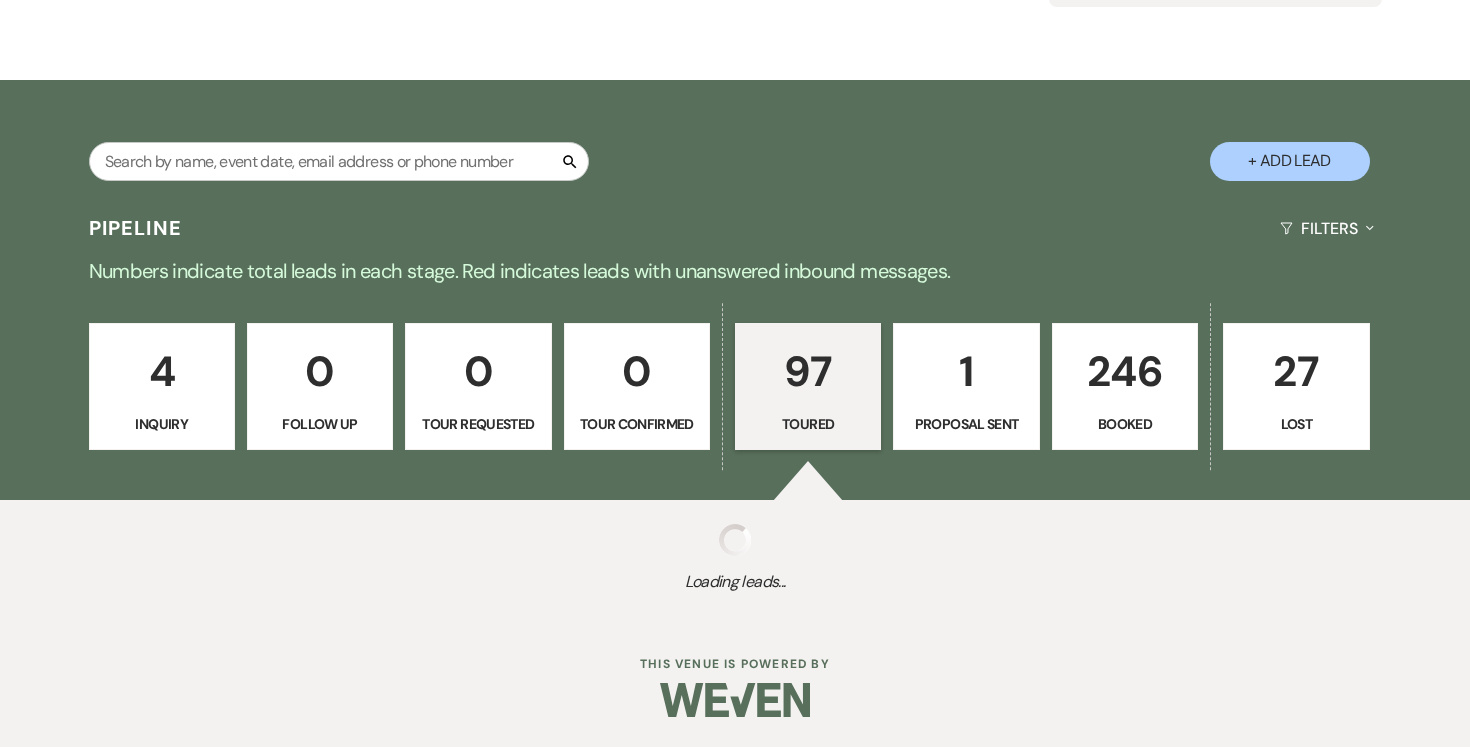 select on "5" 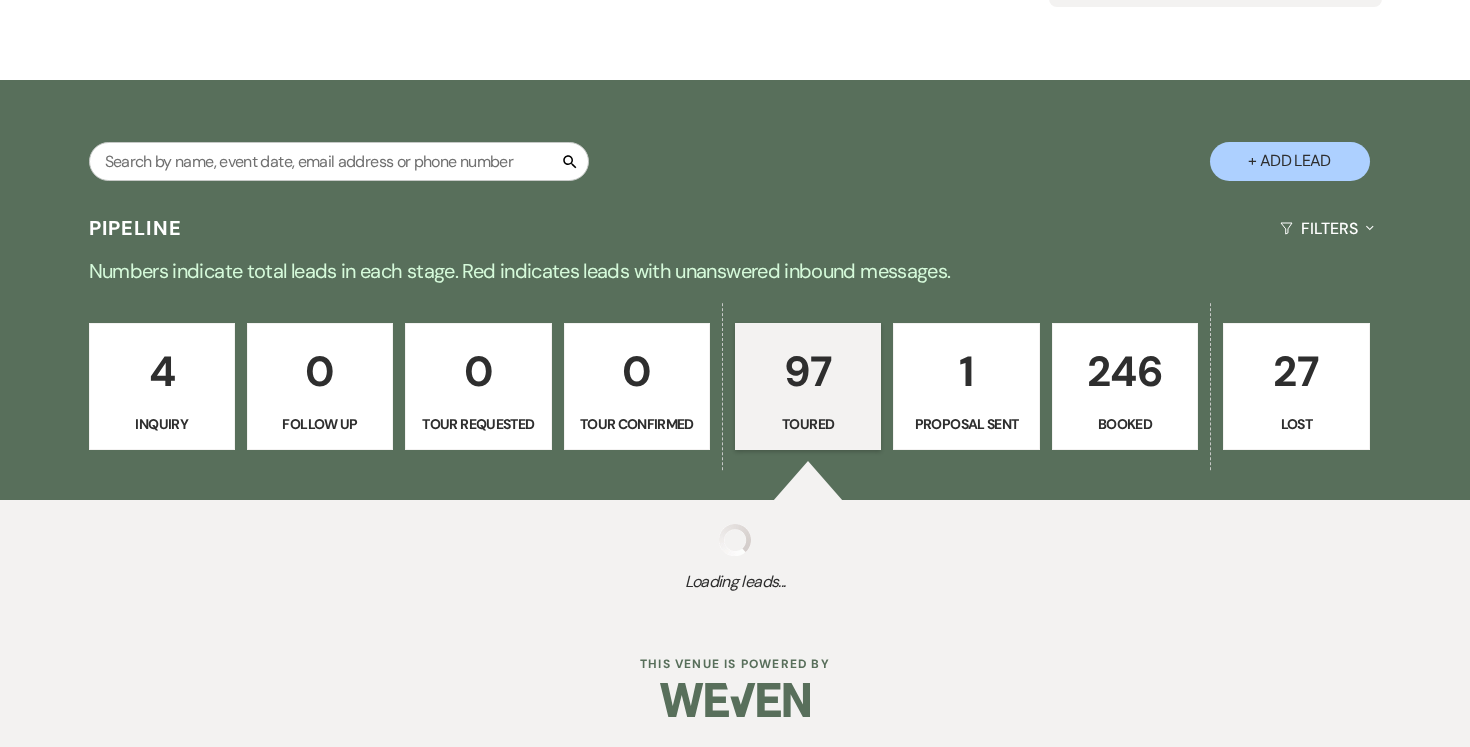 select on "5" 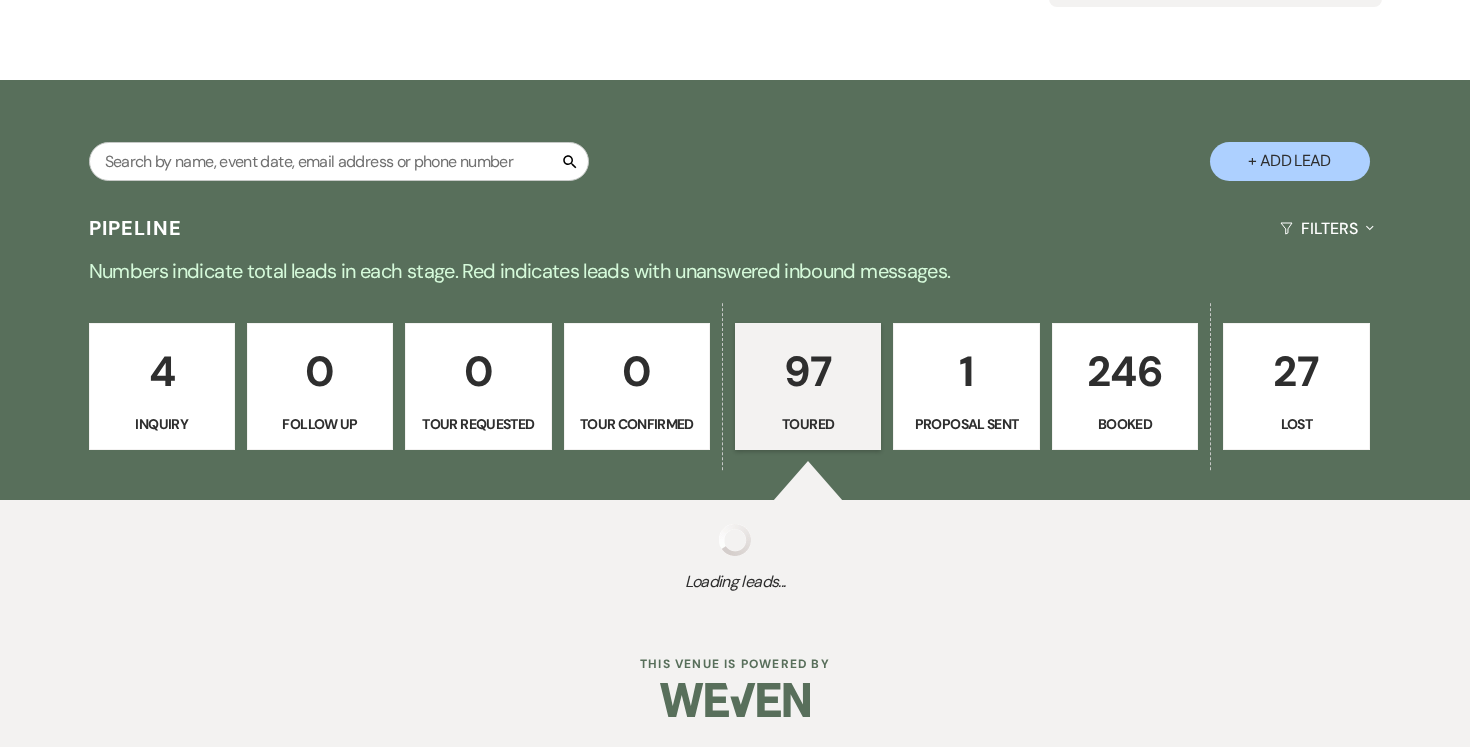 select on "5" 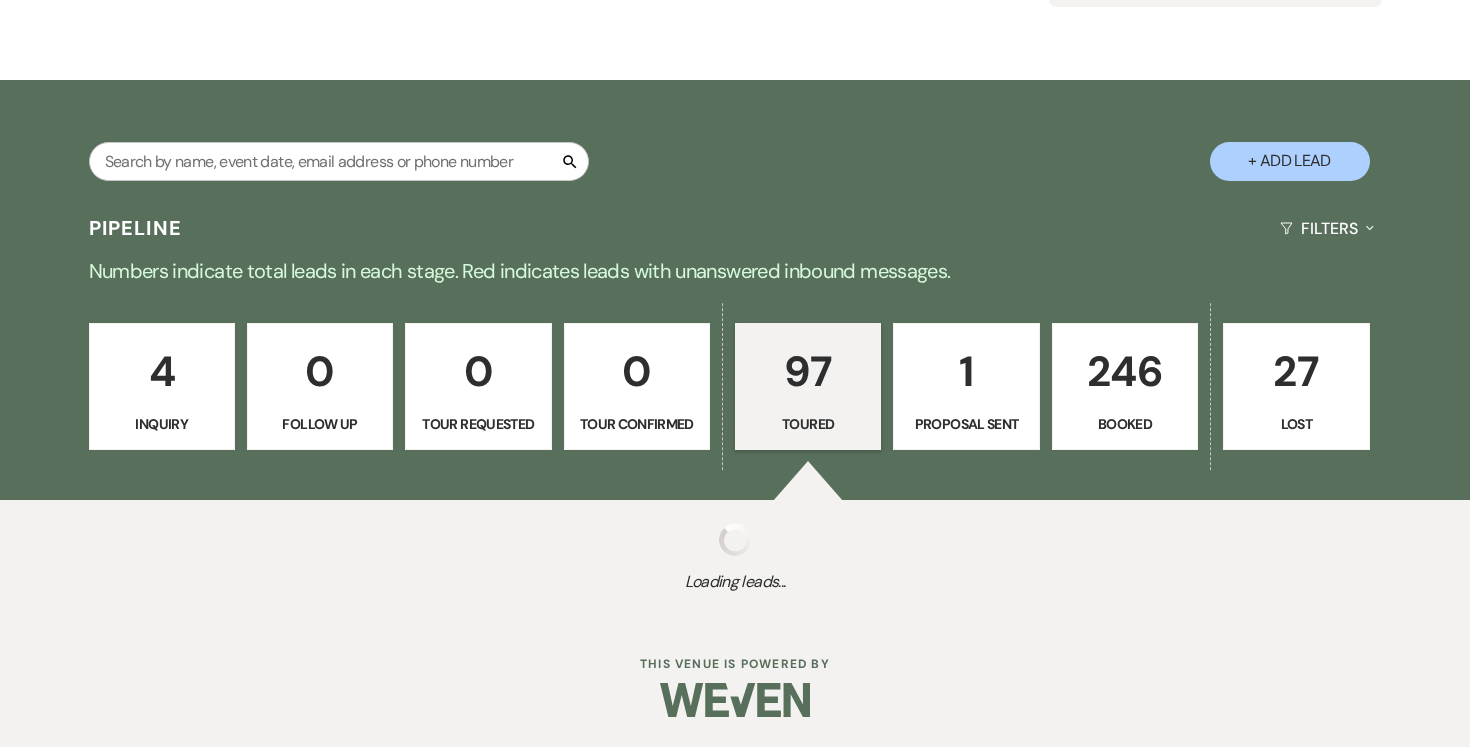 select on "5" 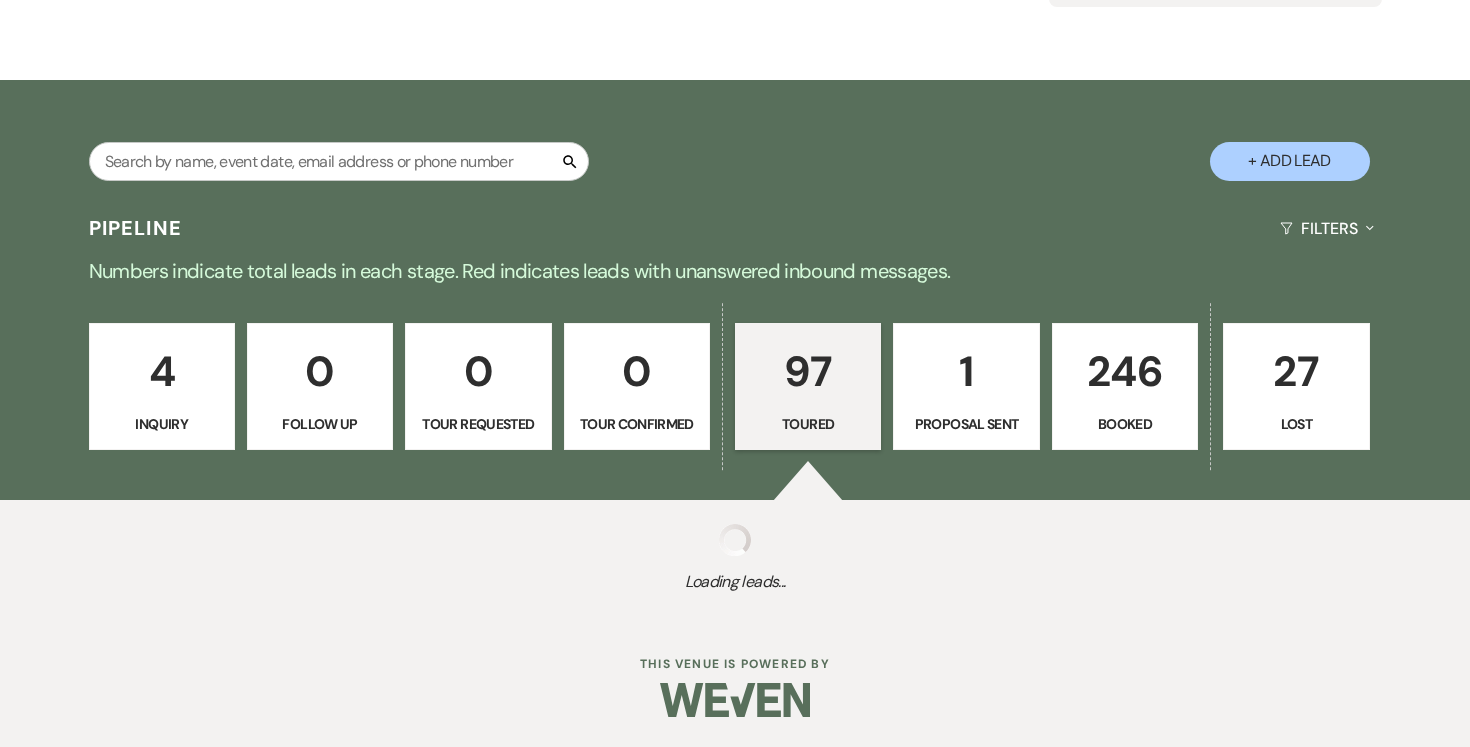 select on "5" 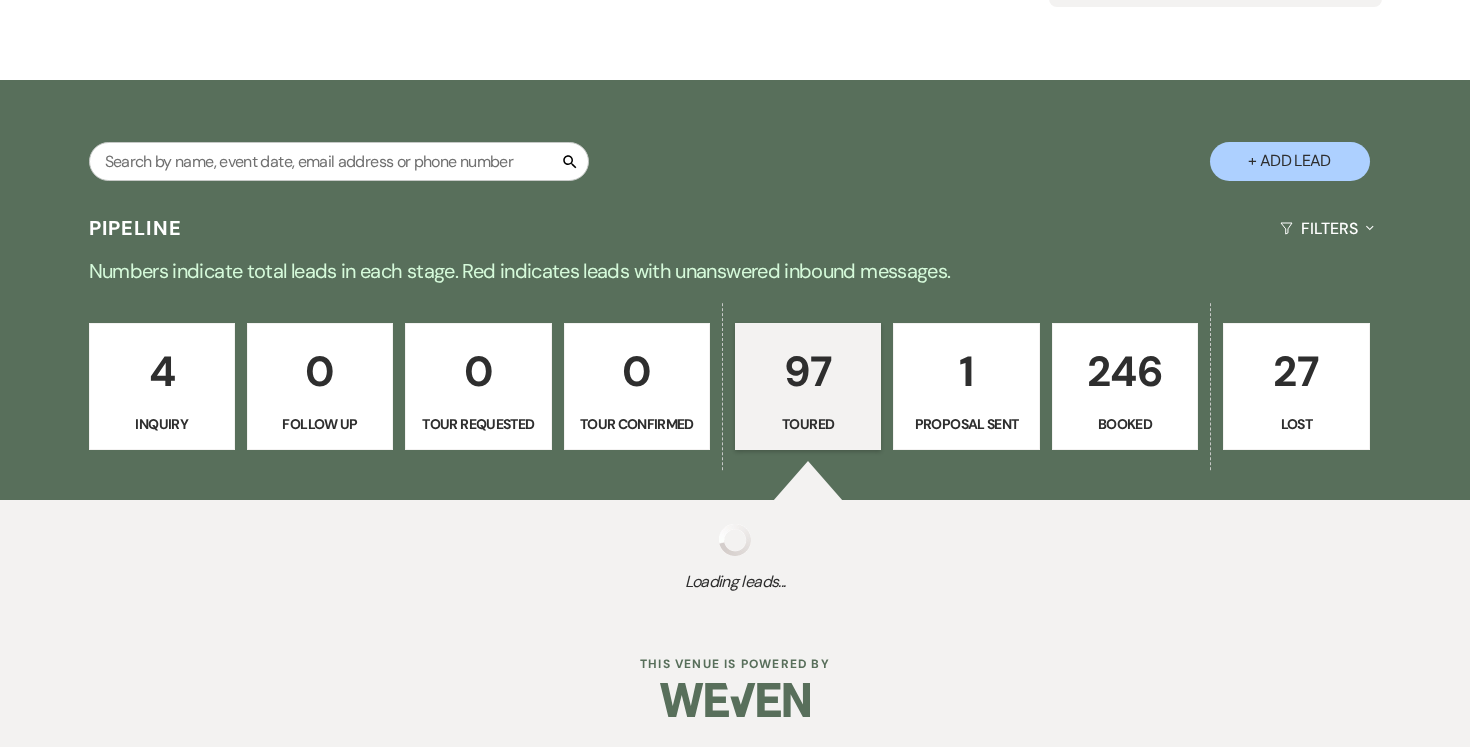 select on "5" 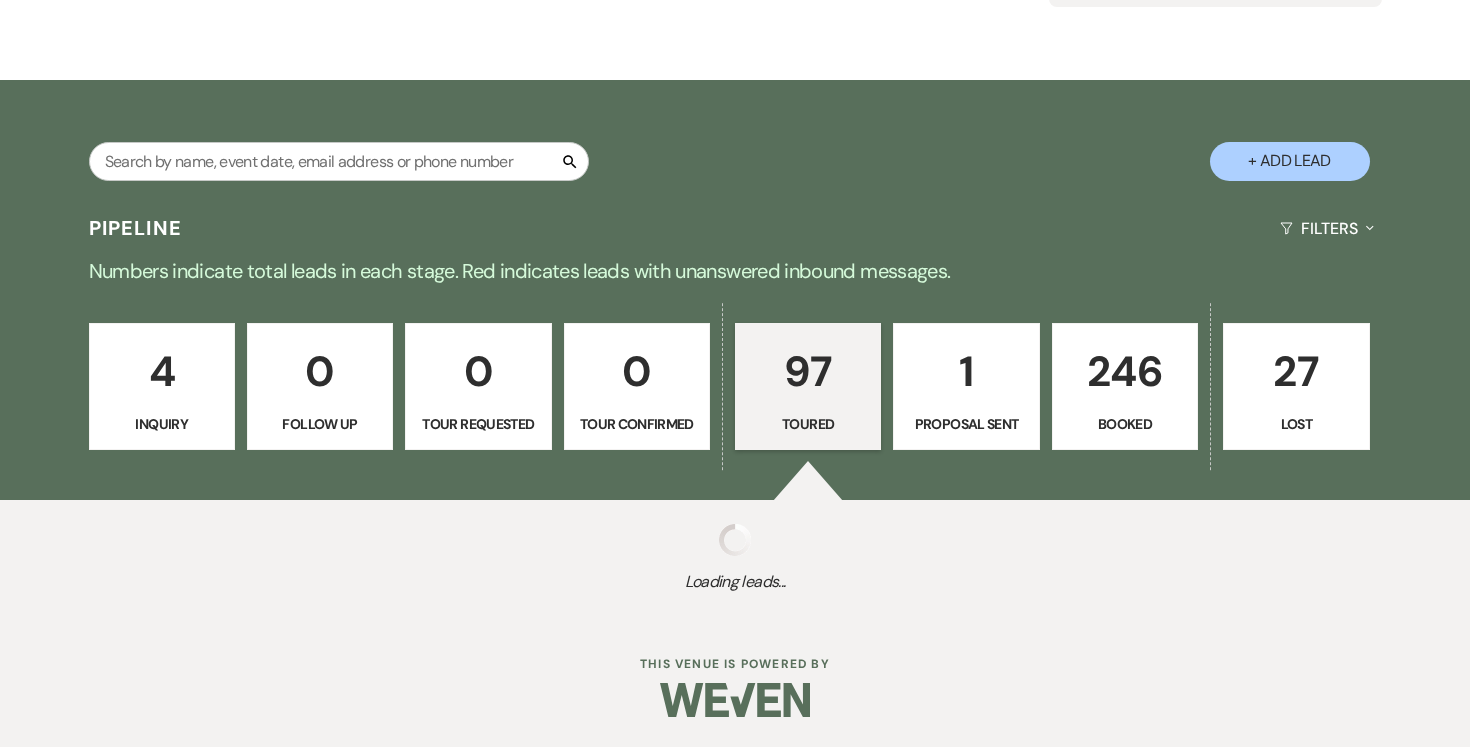 select on "5" 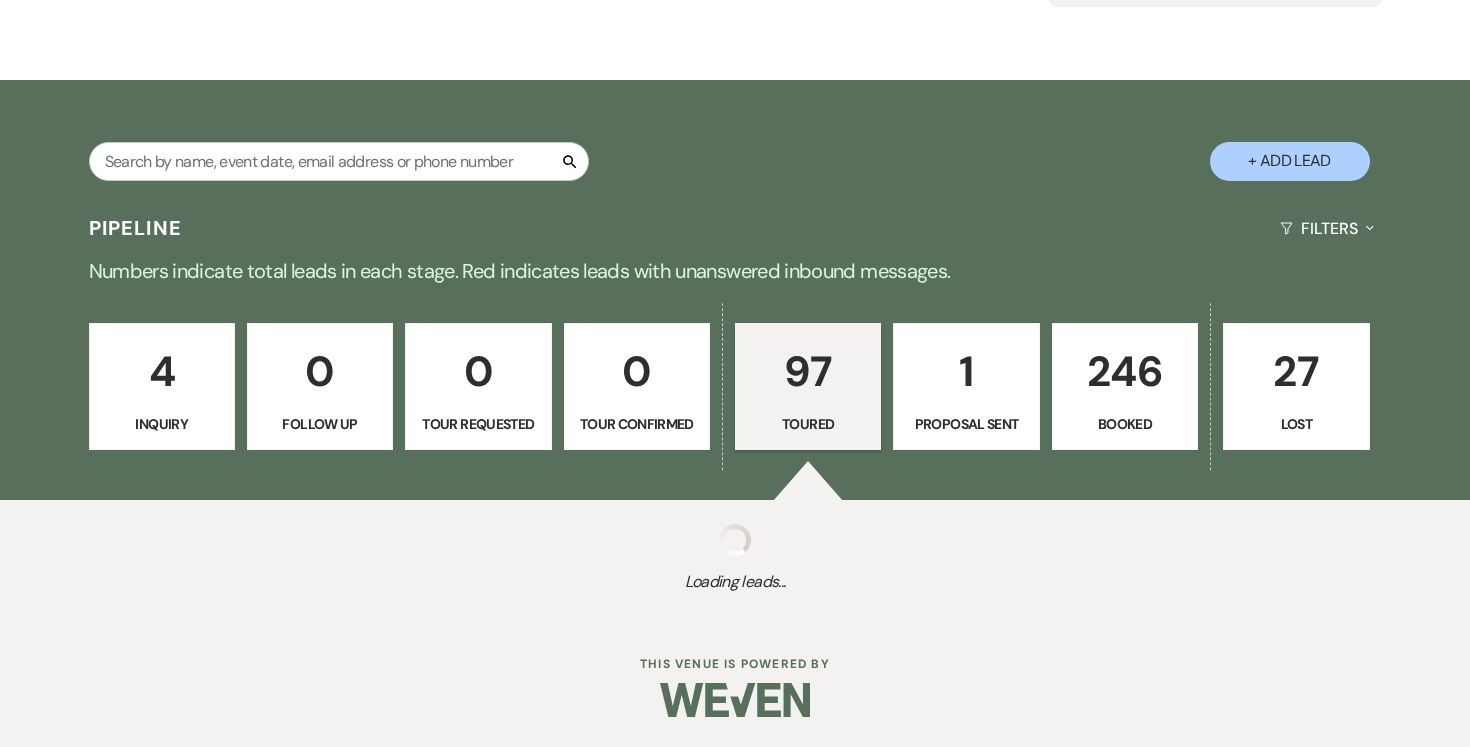 select on "5" 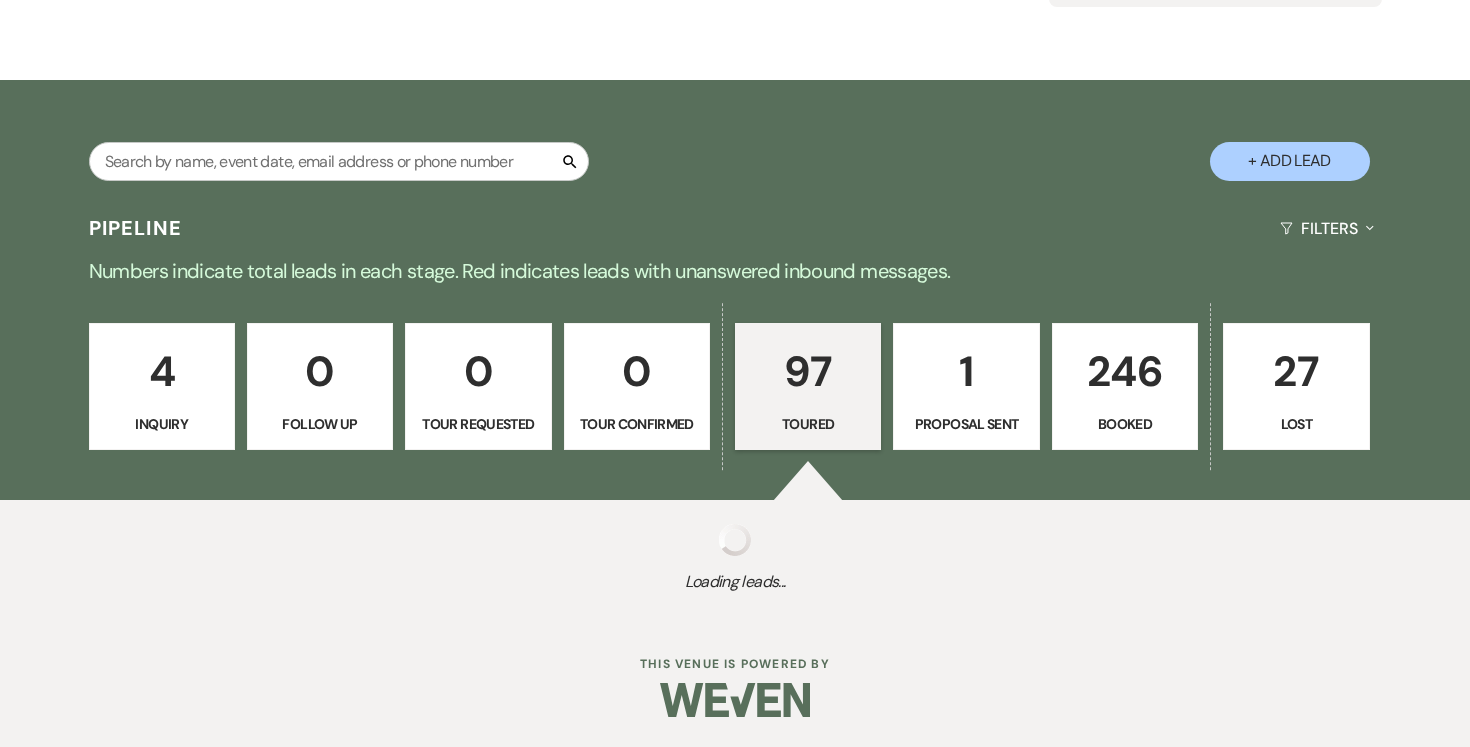 select on "5" 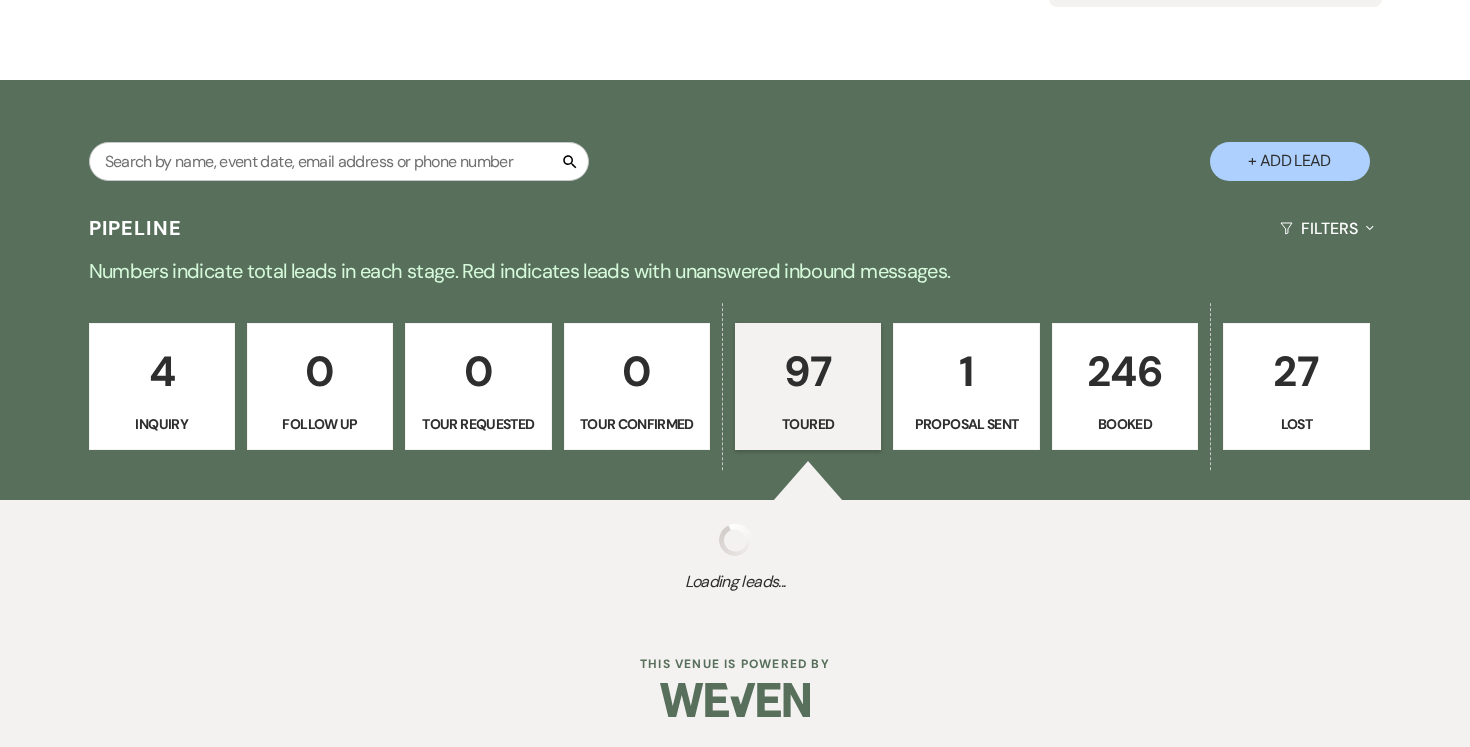 select on "5" 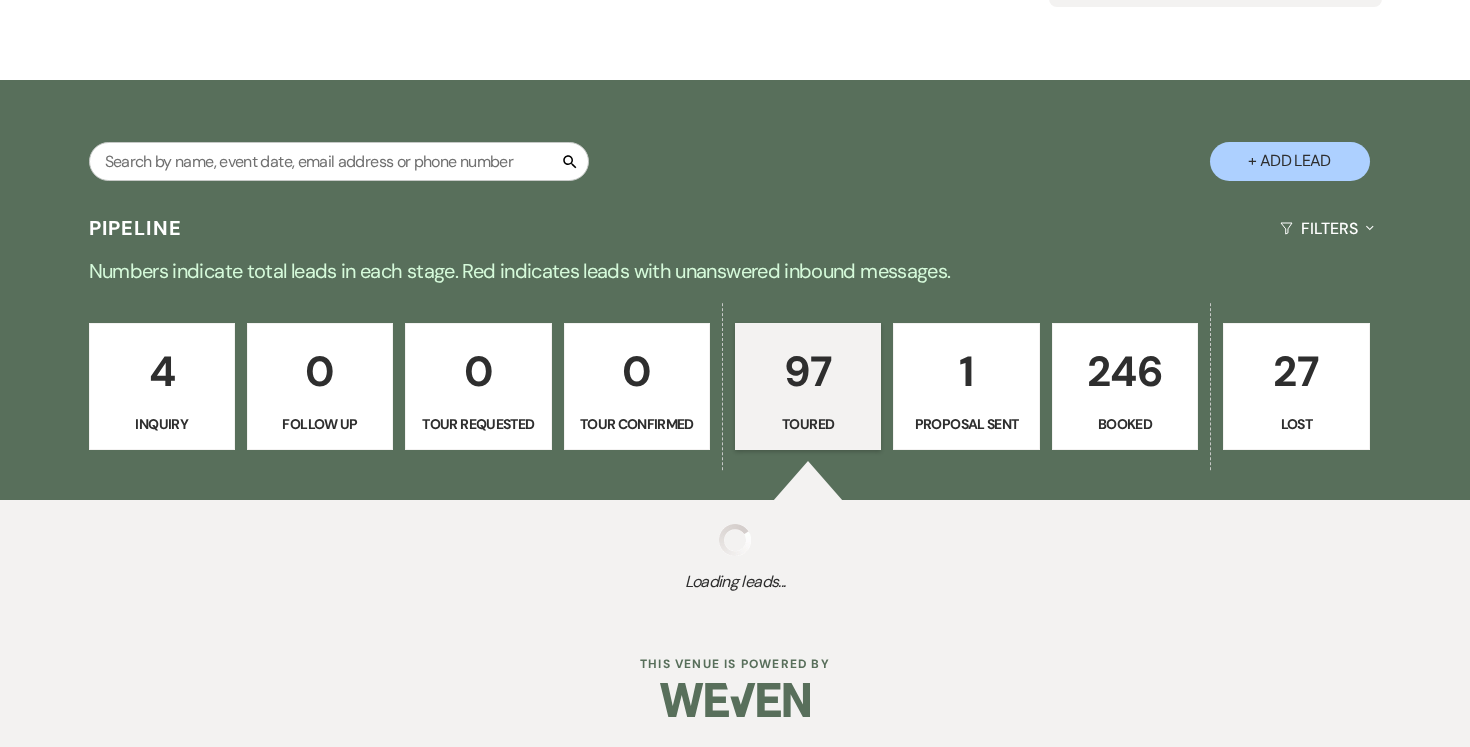 select on "5" 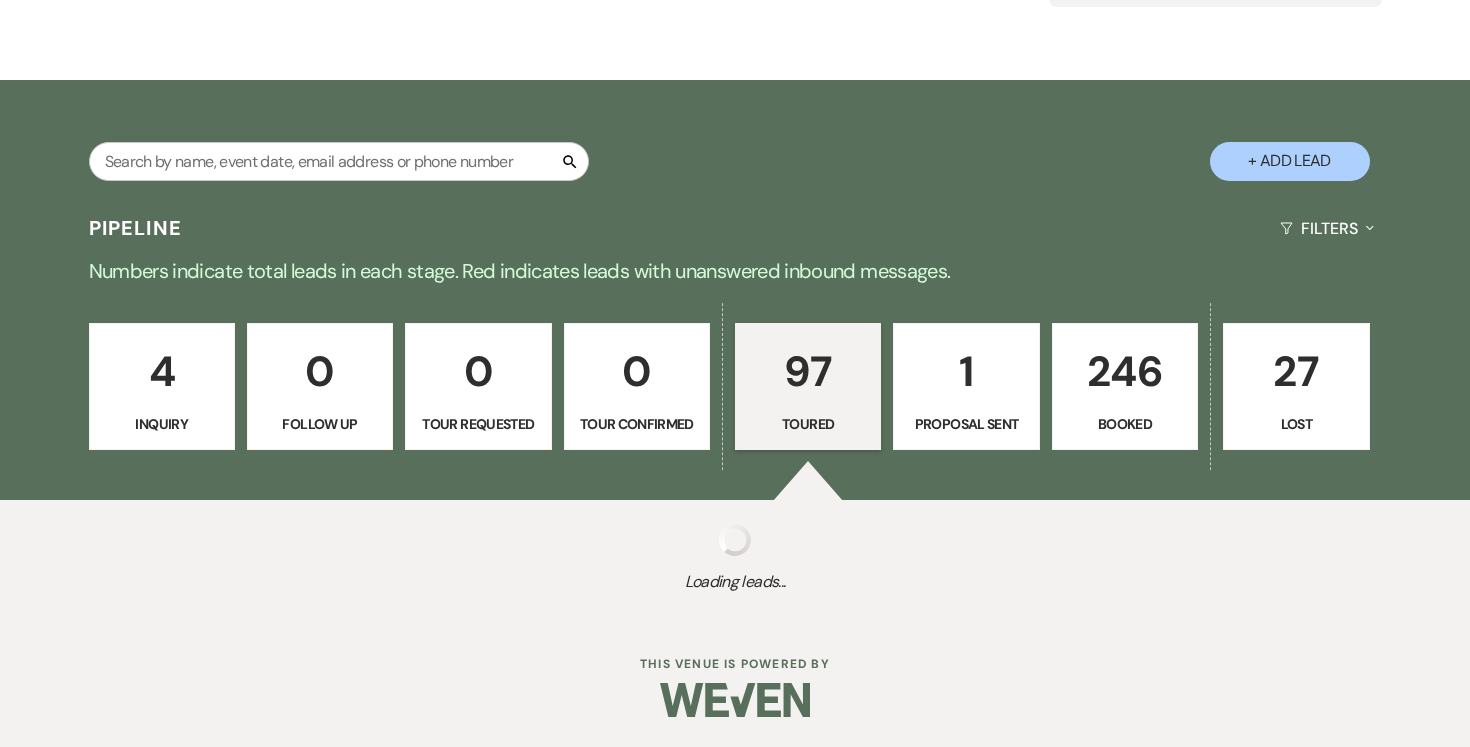 select on "5" 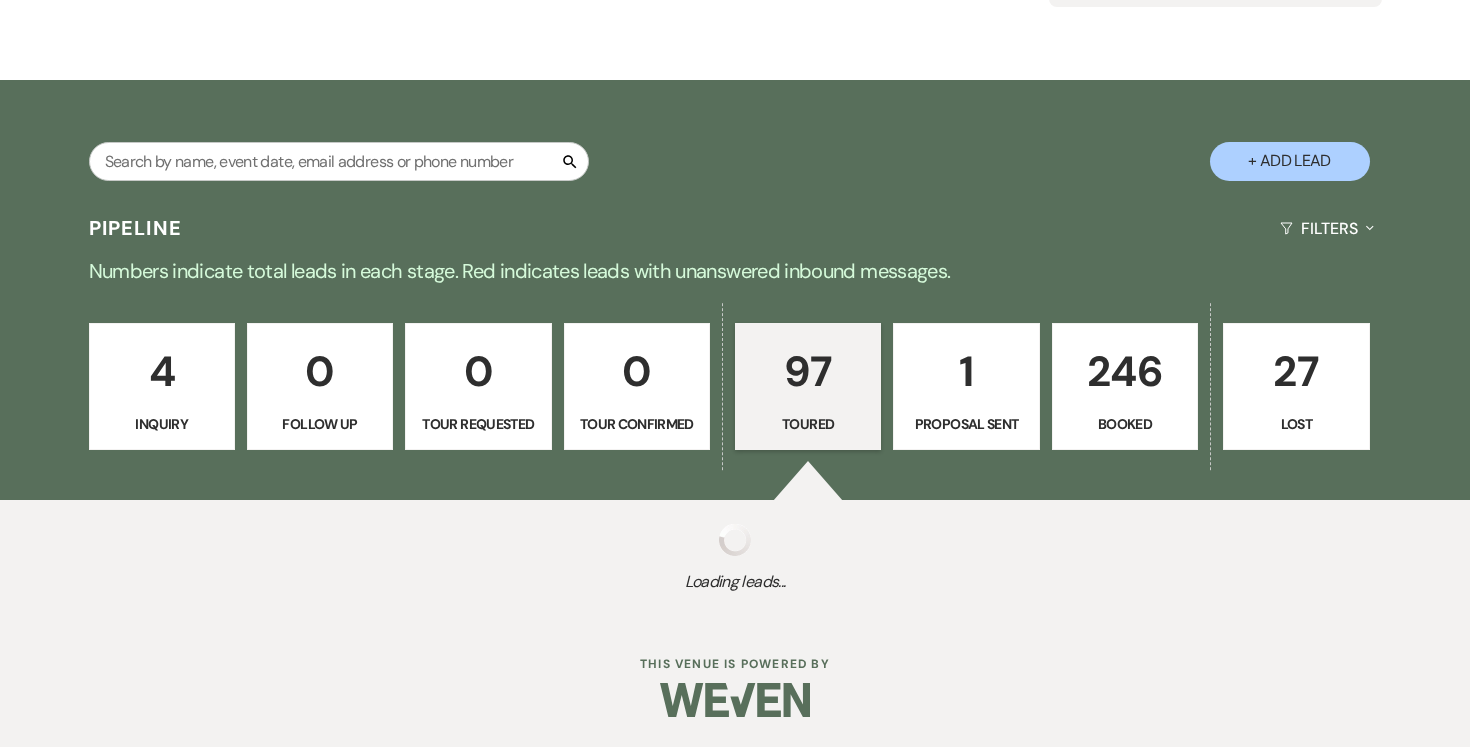 select on "5" 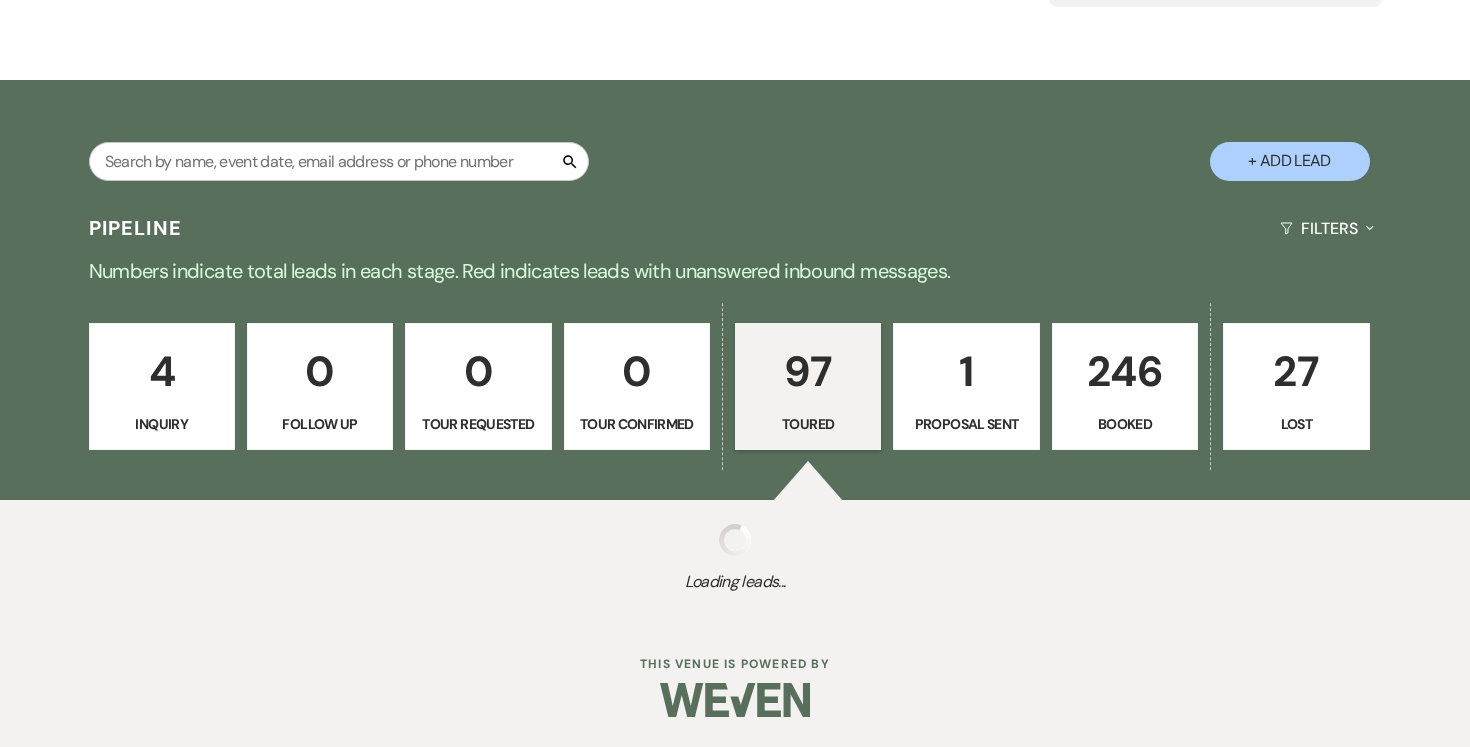 select on "5" 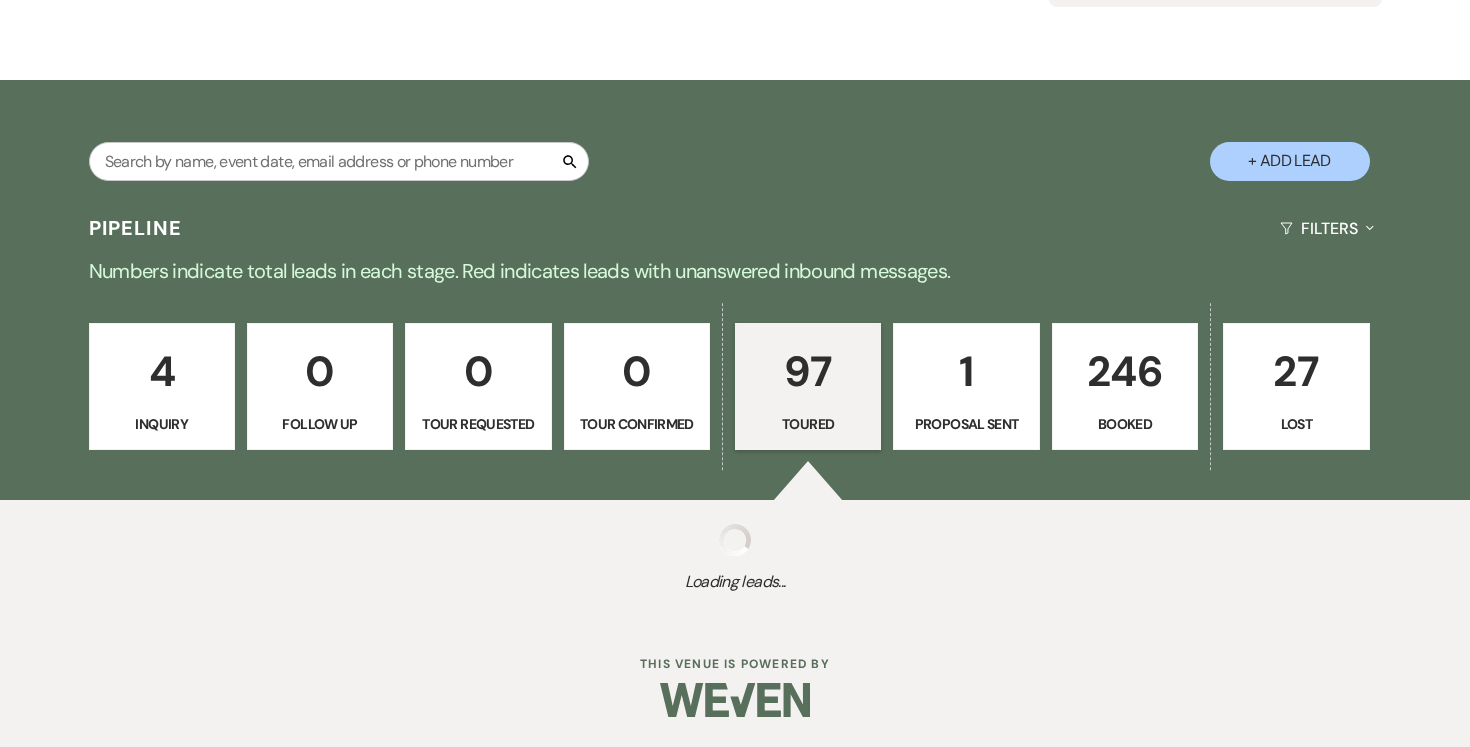 select on "5" 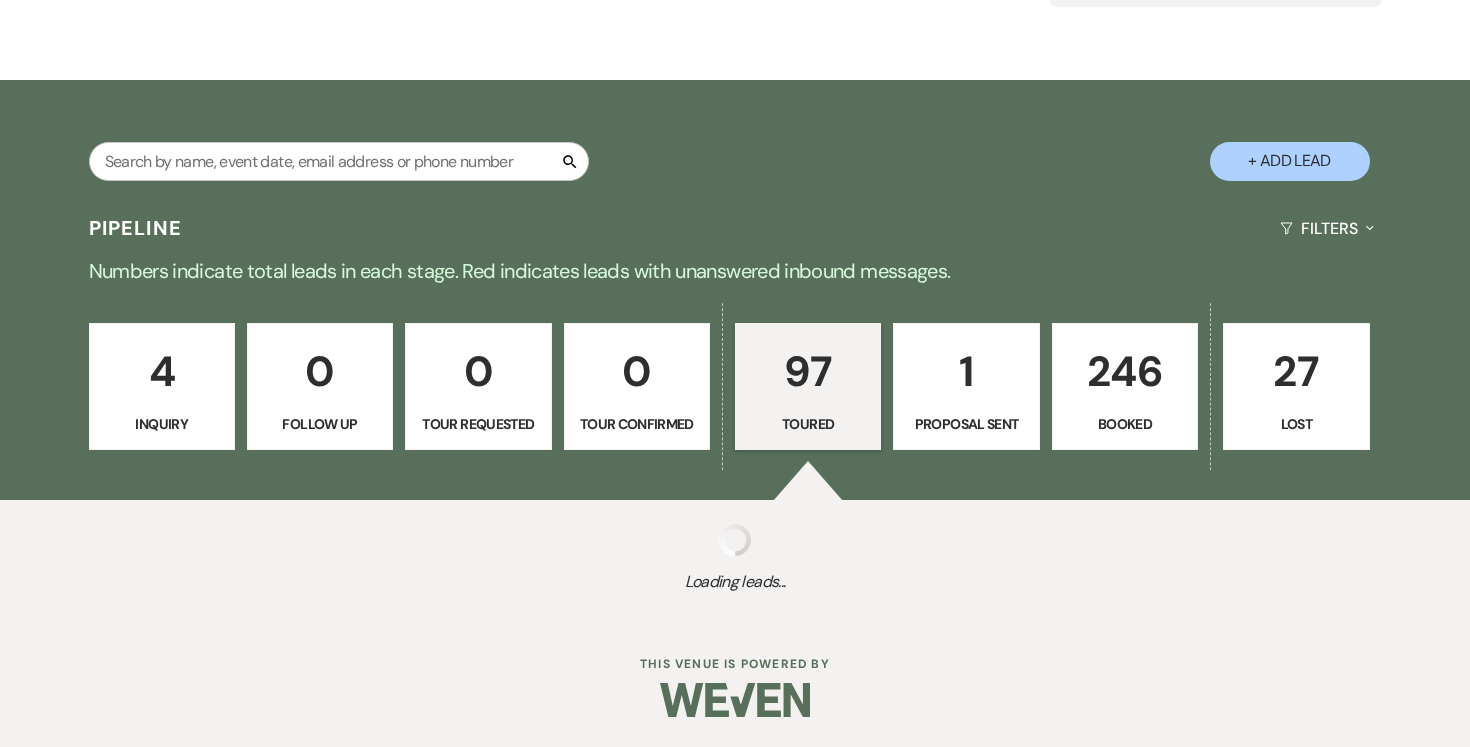 select on "5" 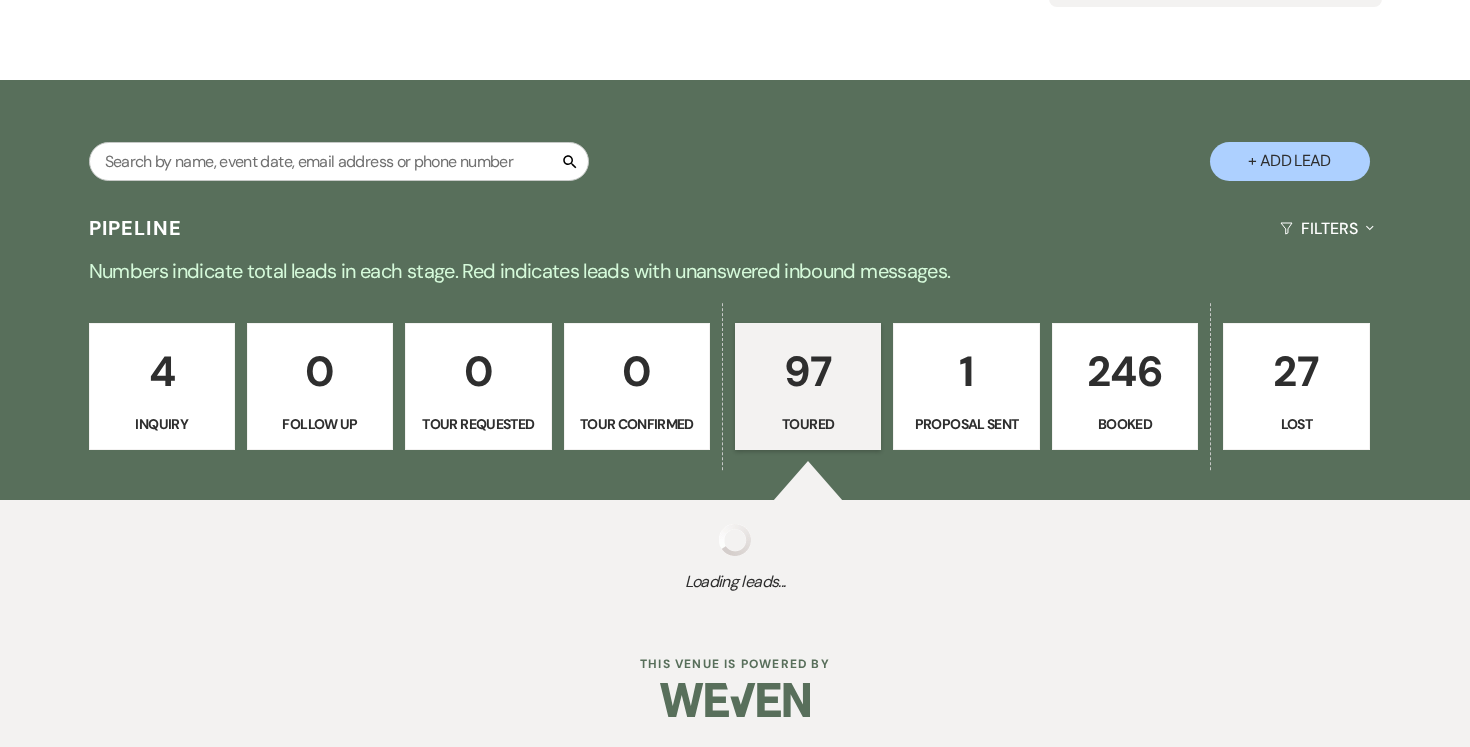select on "5" 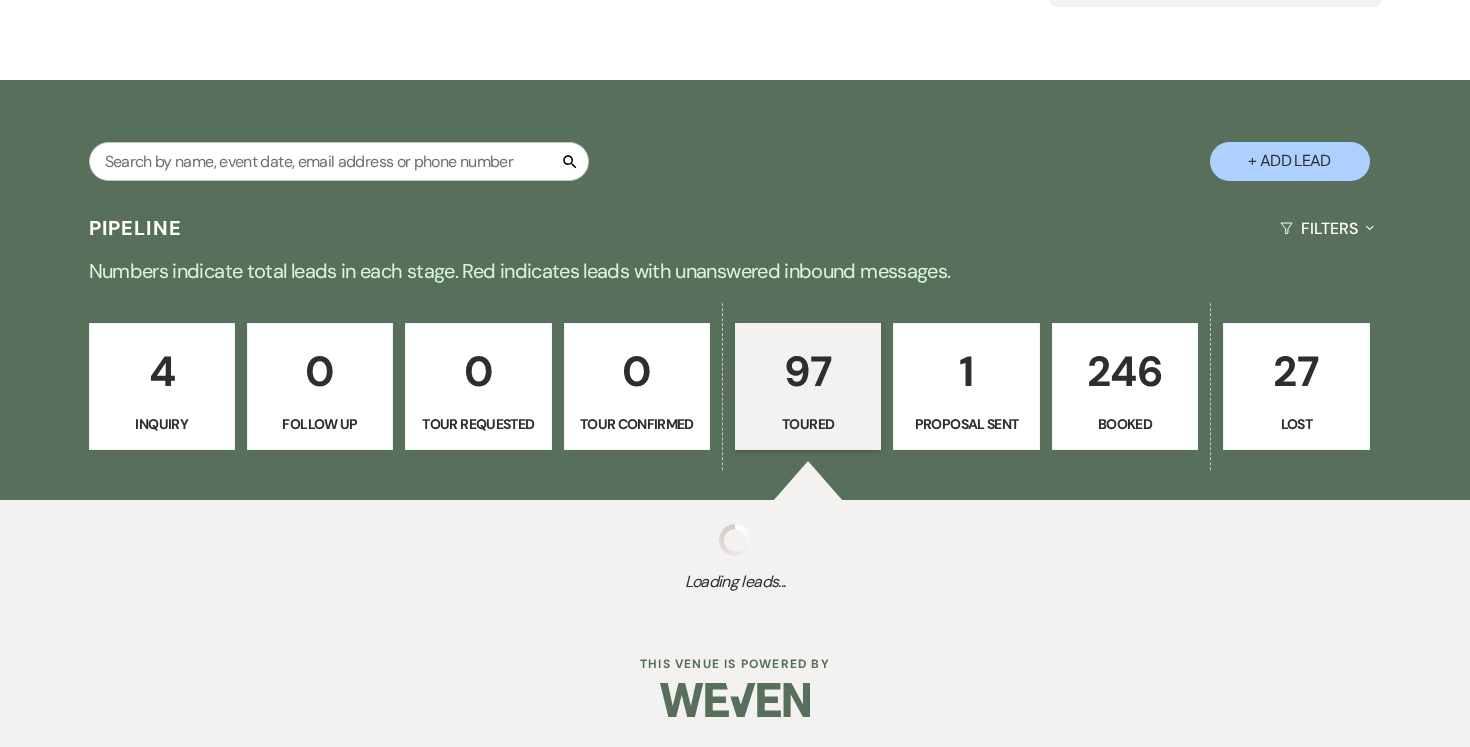 select on "5" 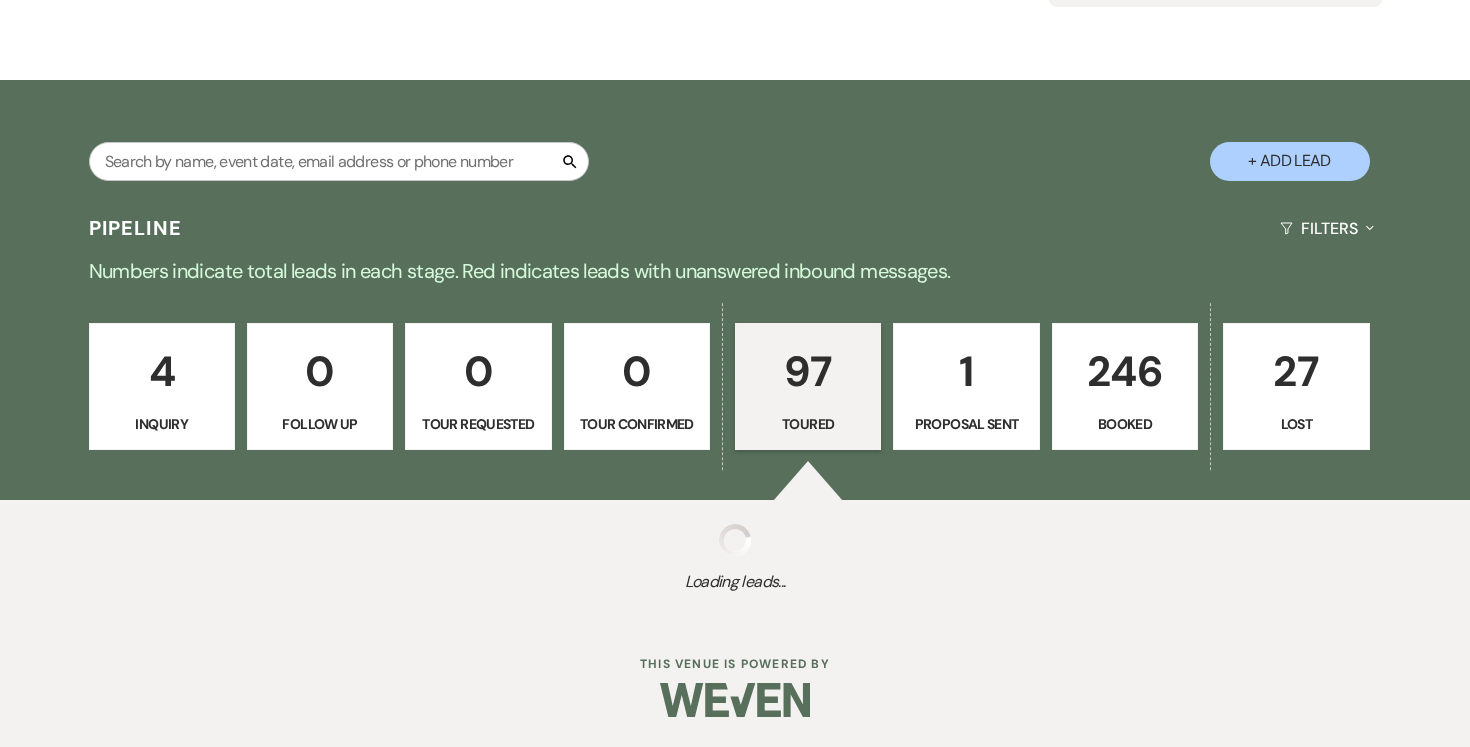 select on "5" 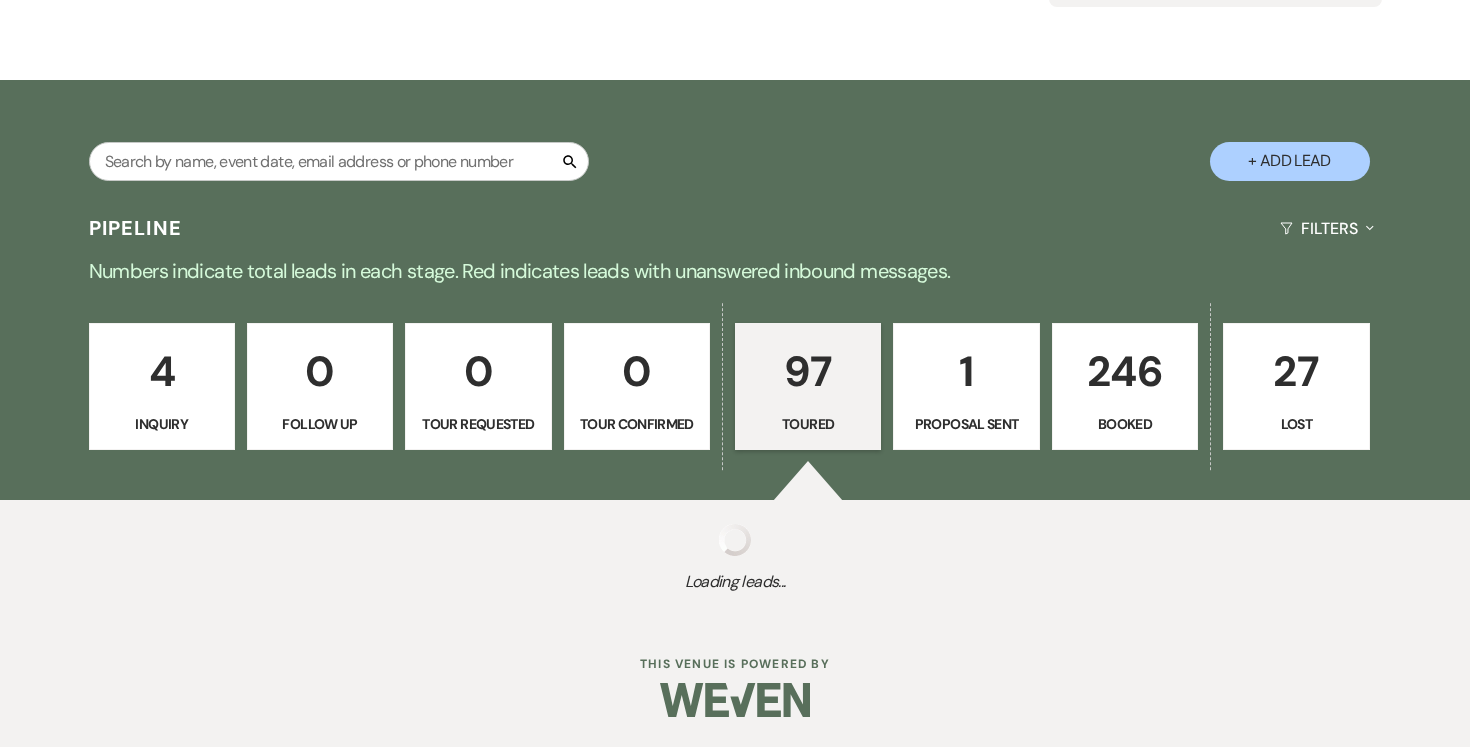 select on "5" 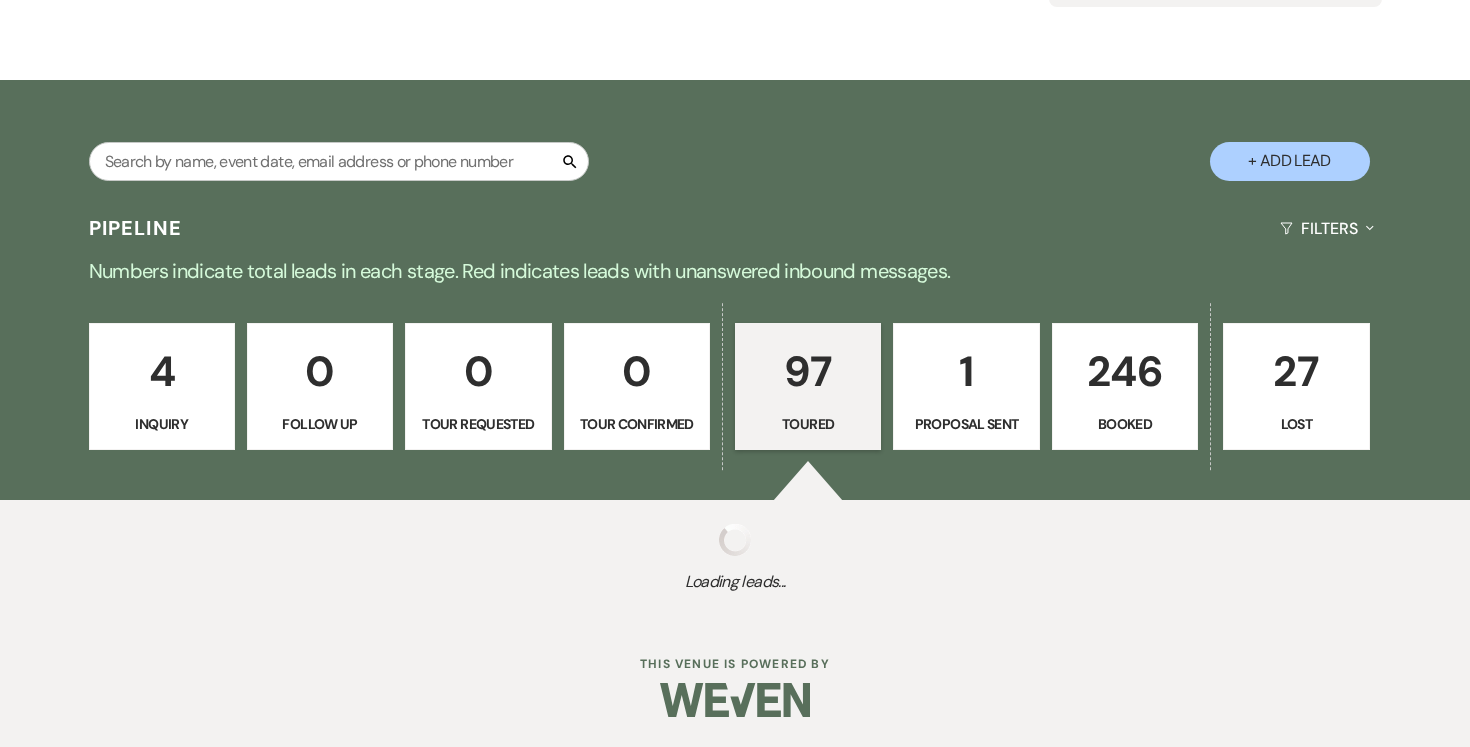 select on "5" 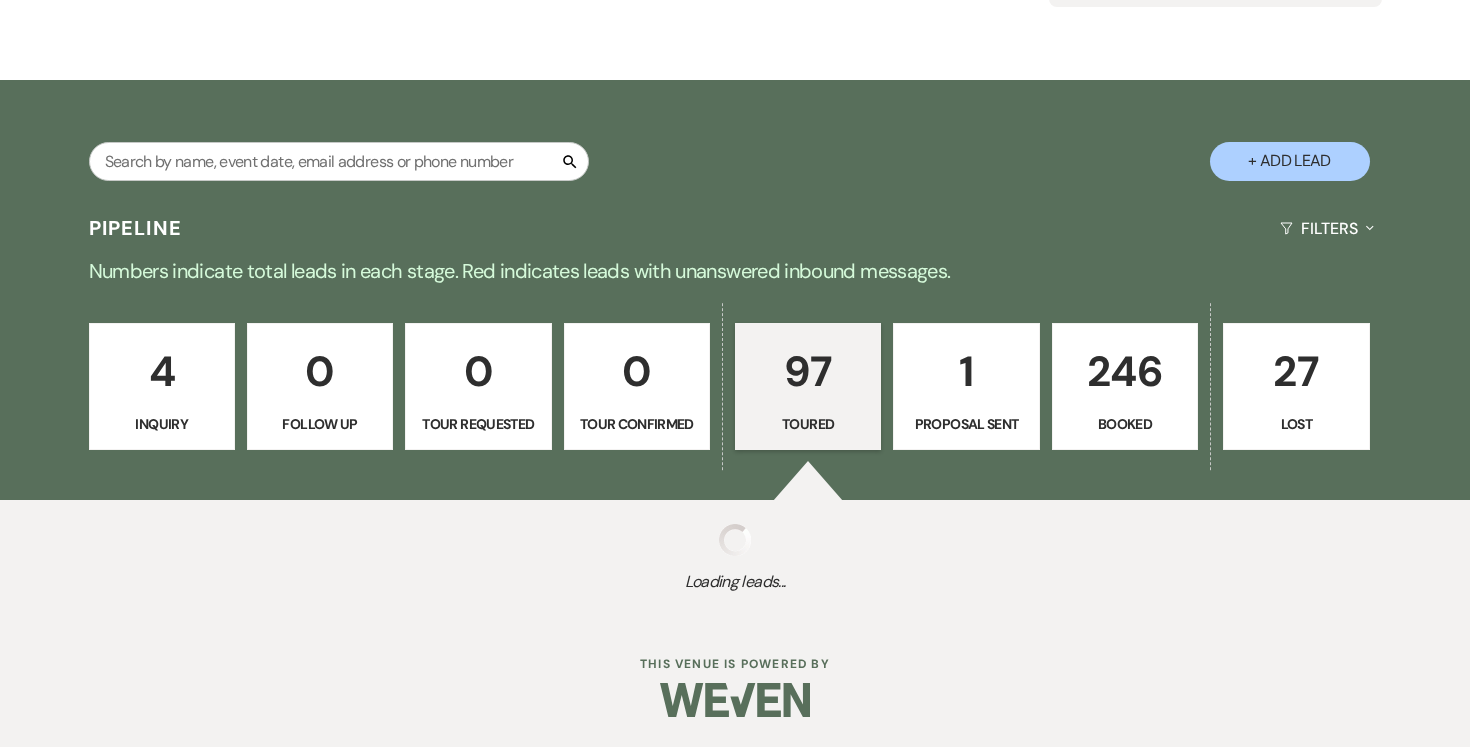 select on "5" 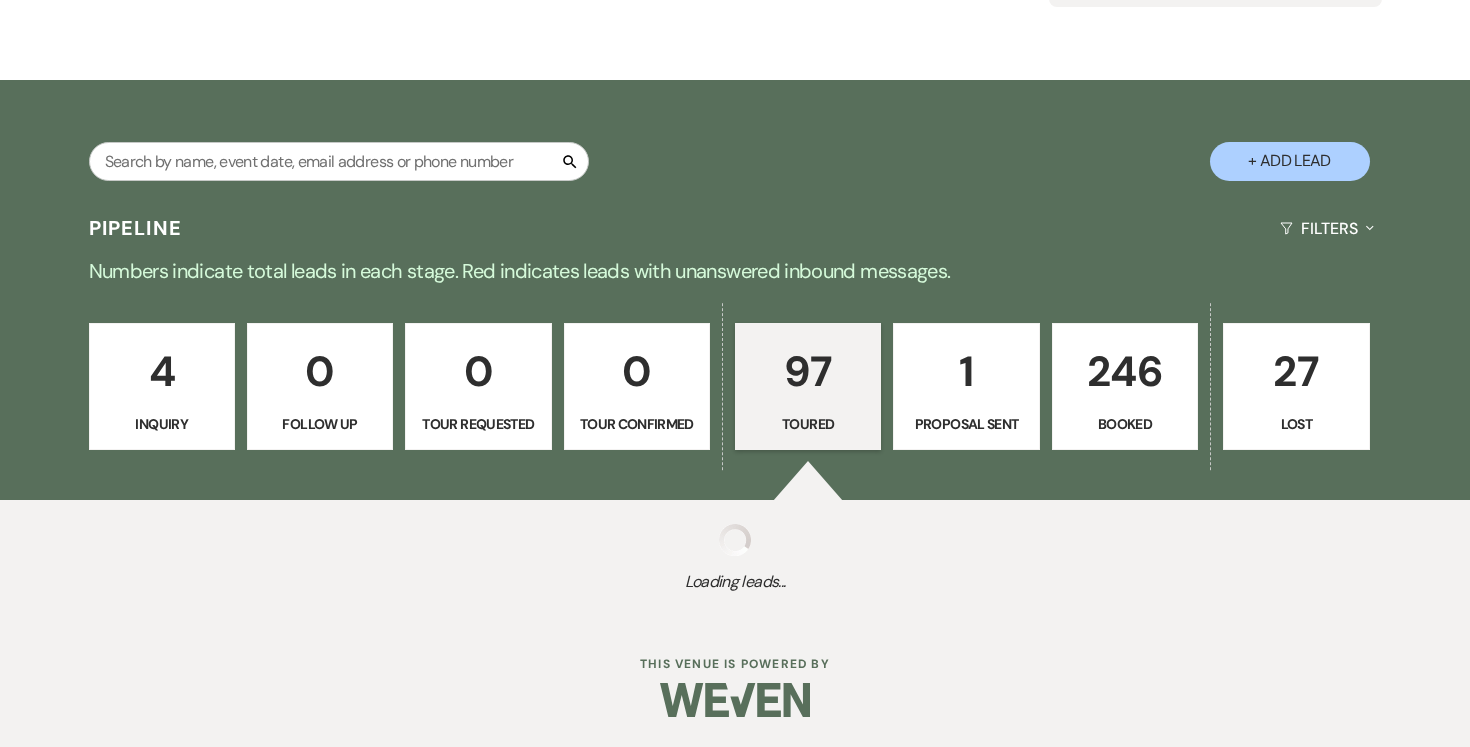 select on "5" 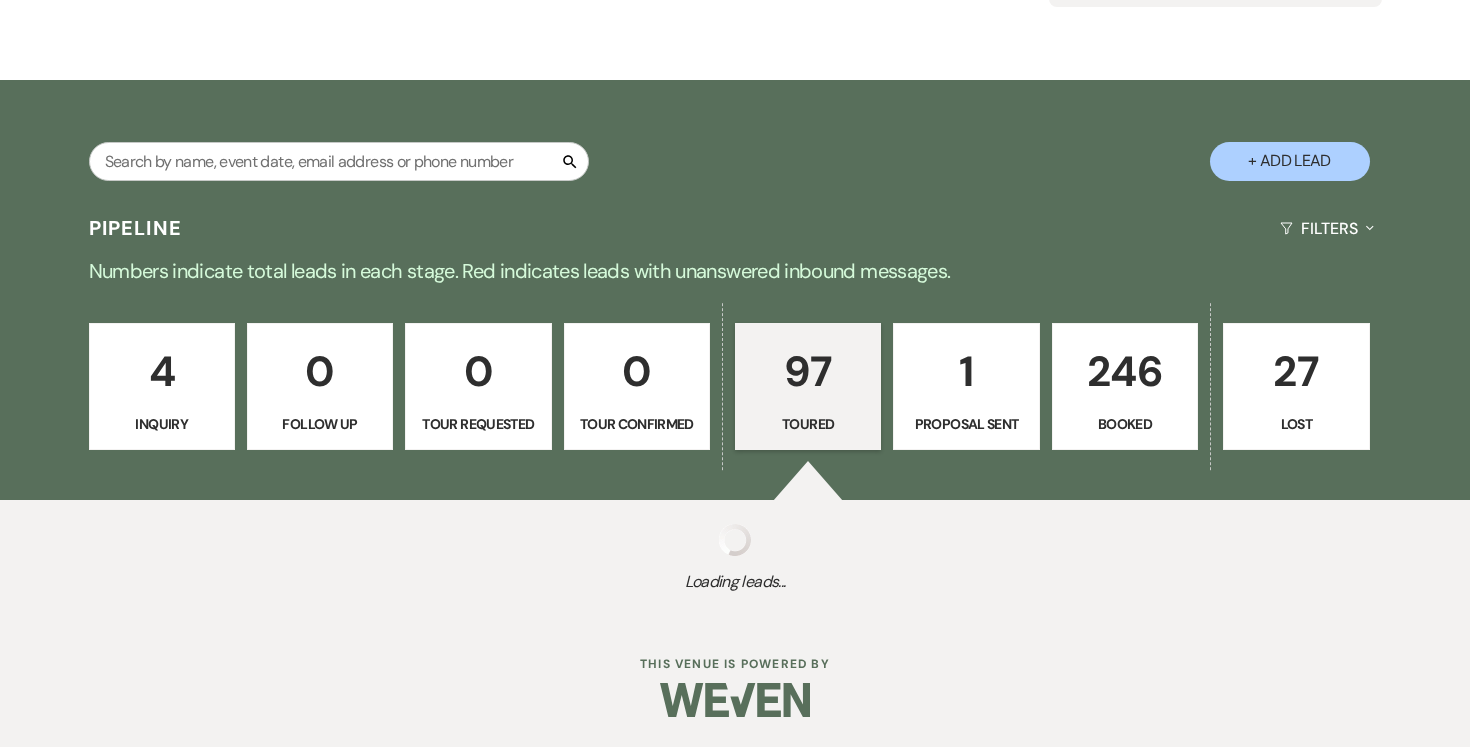 select on "5" 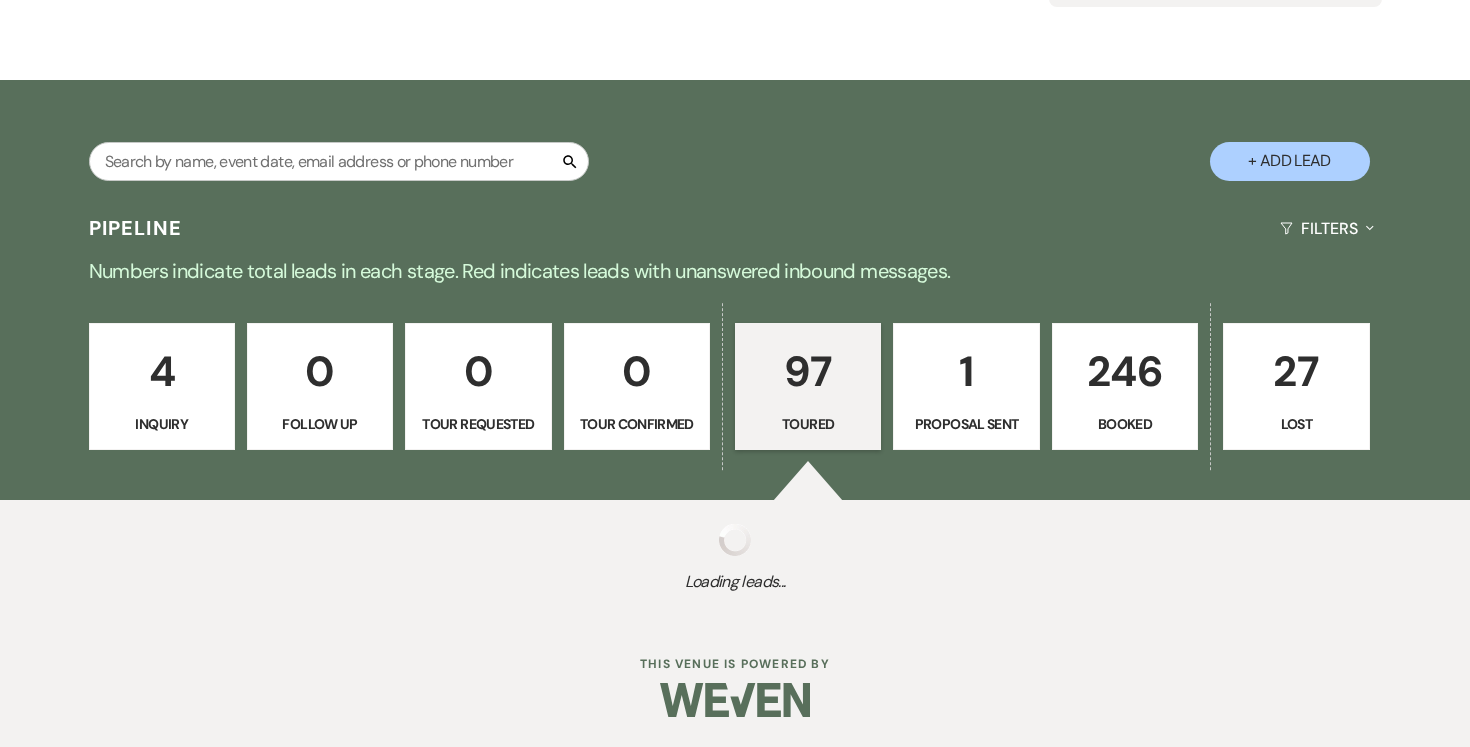 select on "5" 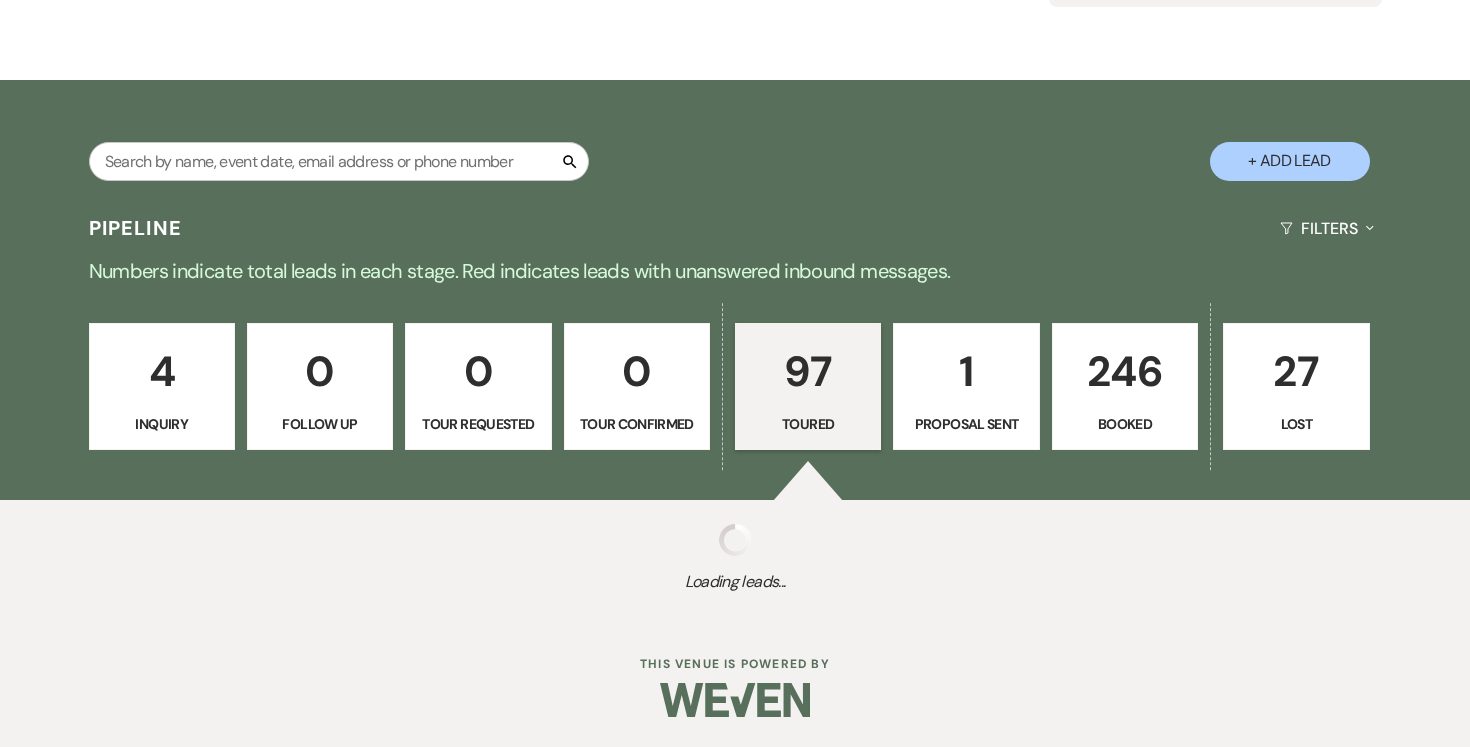 select on "5" 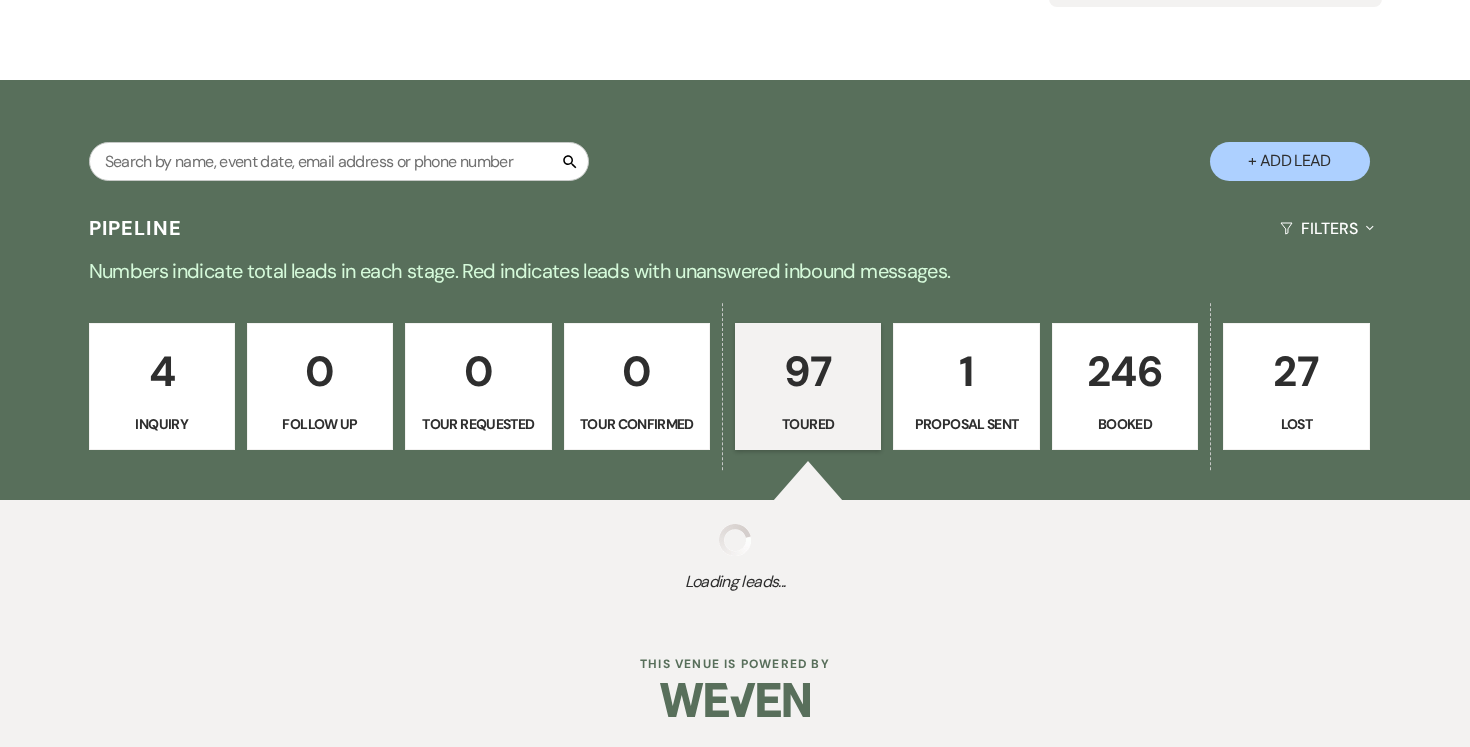select on "5" 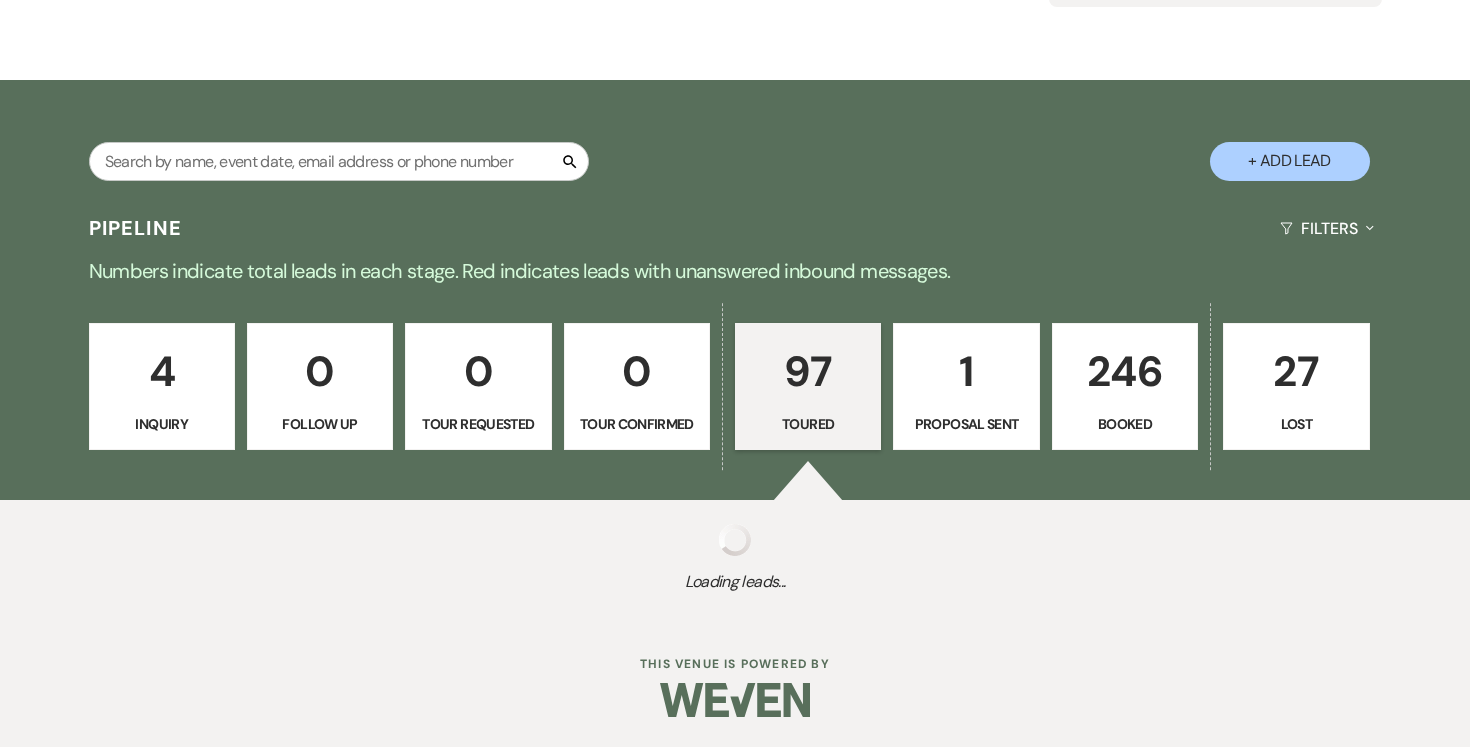 select on "5" 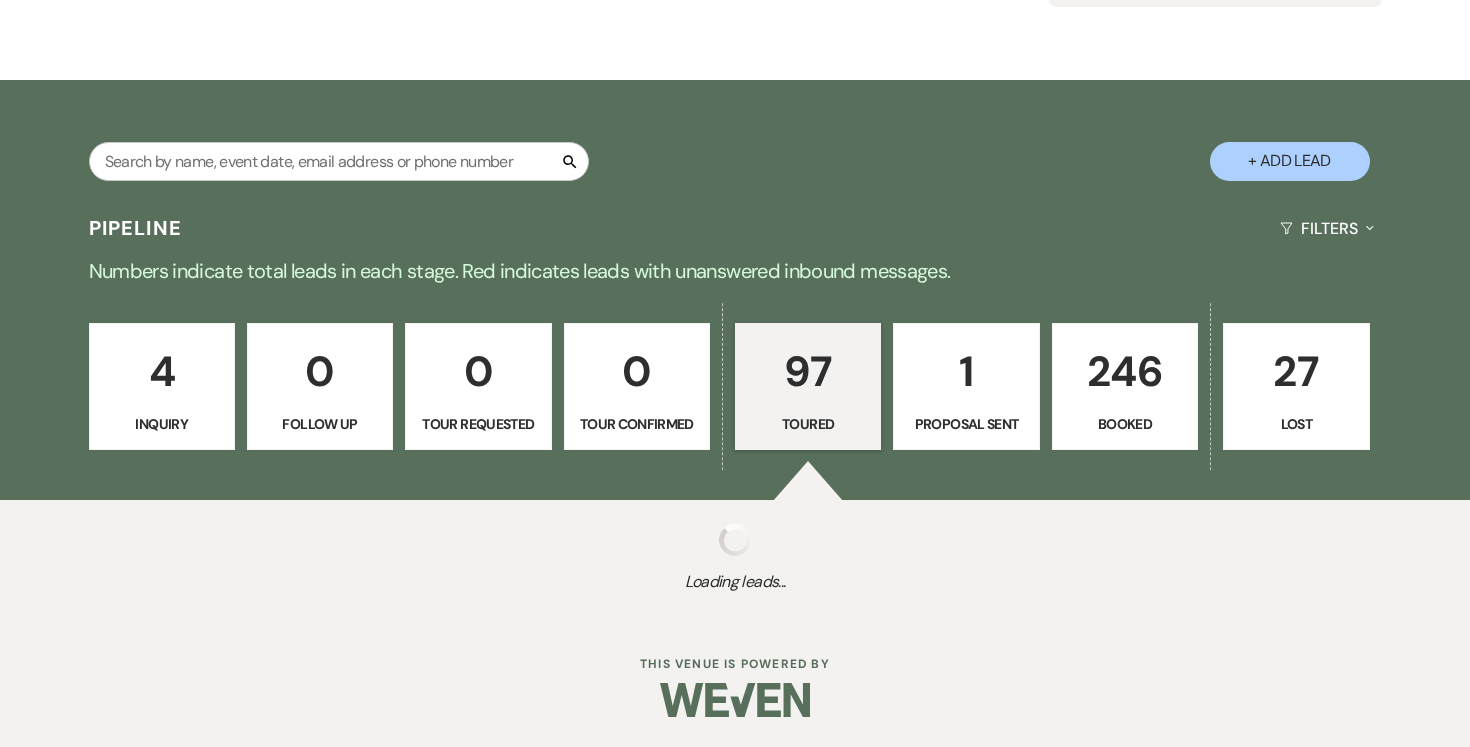 select on "5" 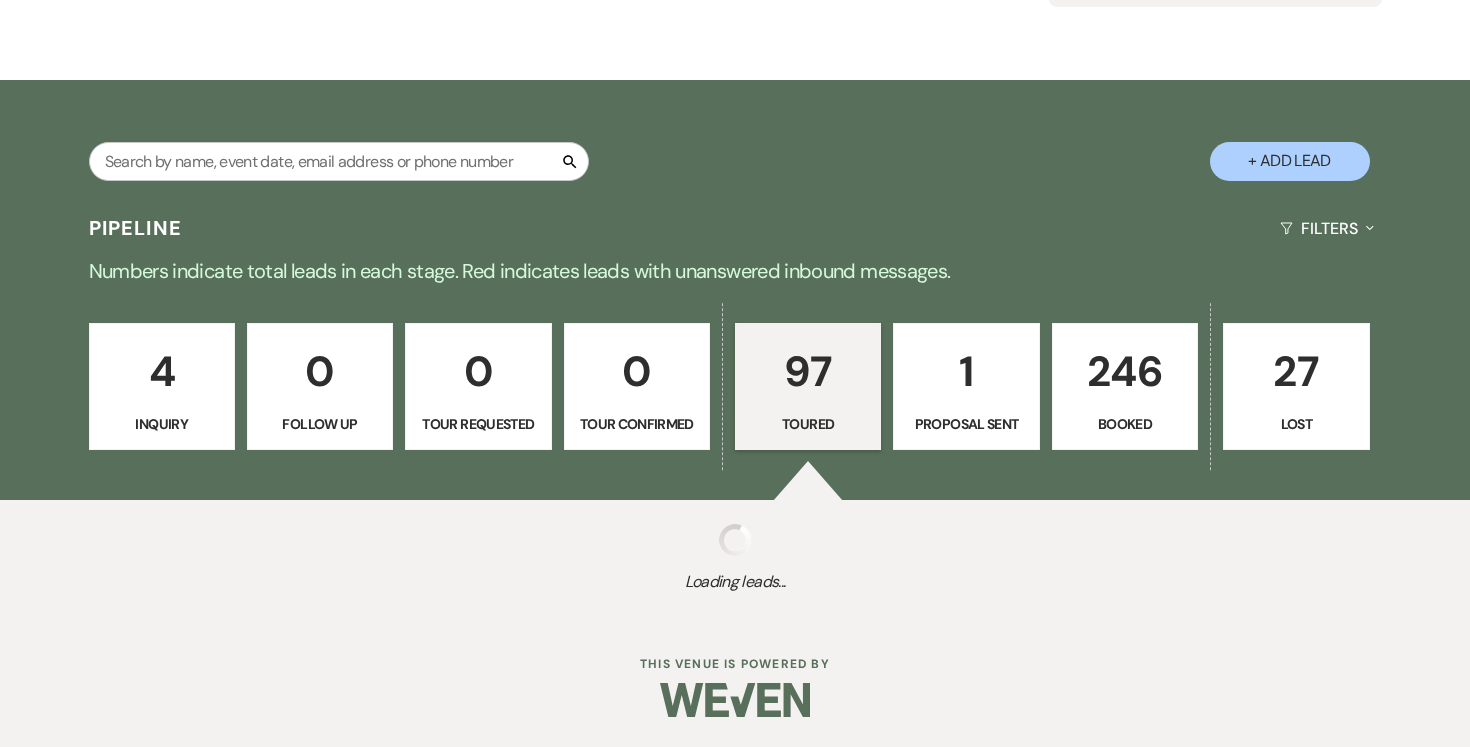 select on "5" 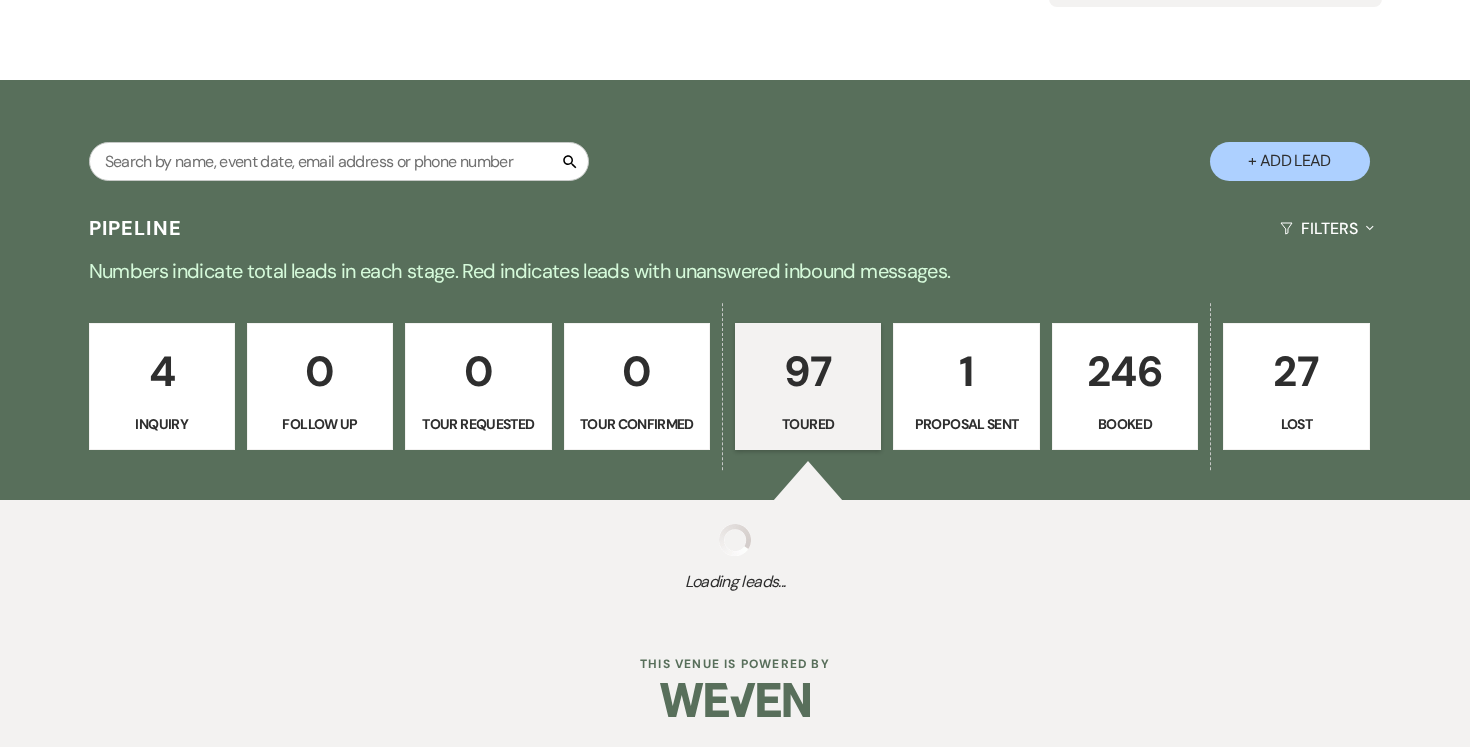 select on "5" 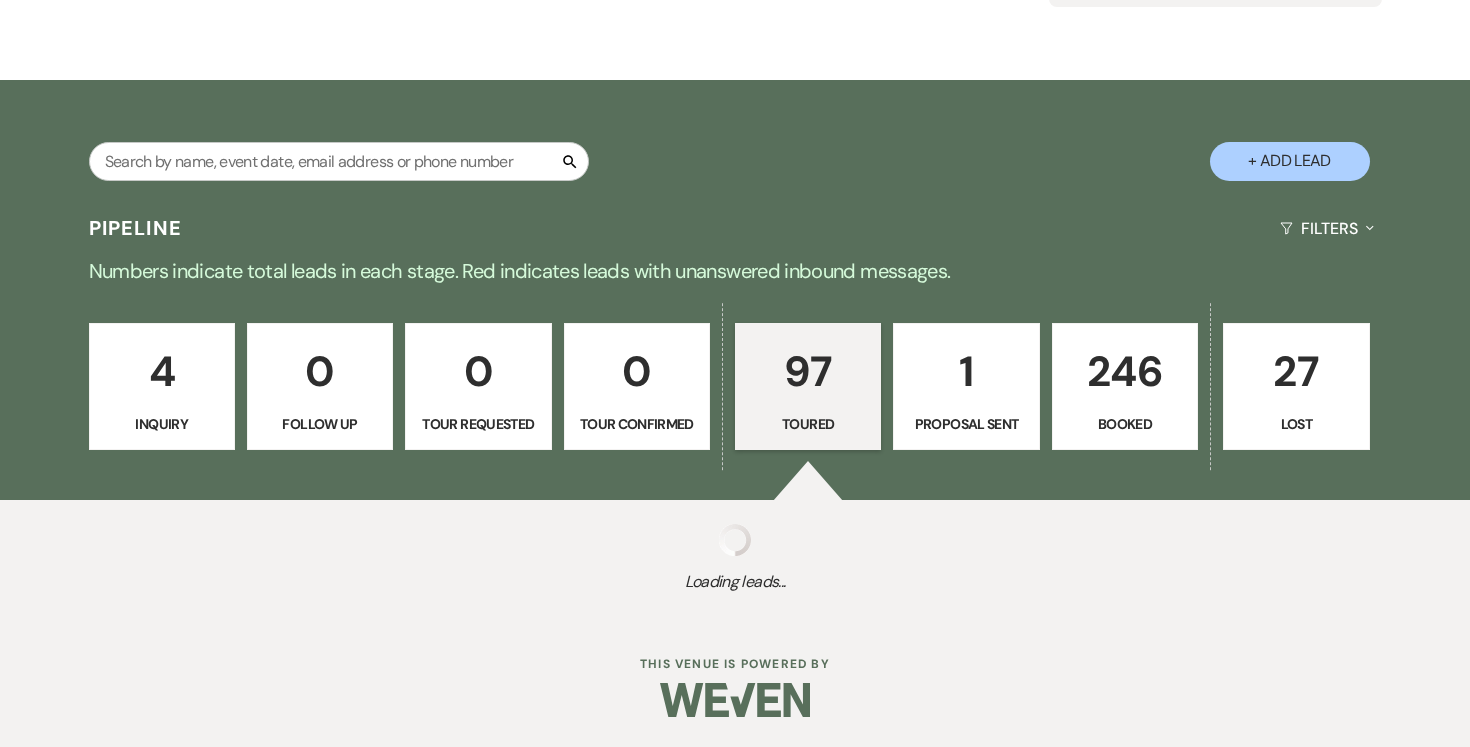 select on "5" 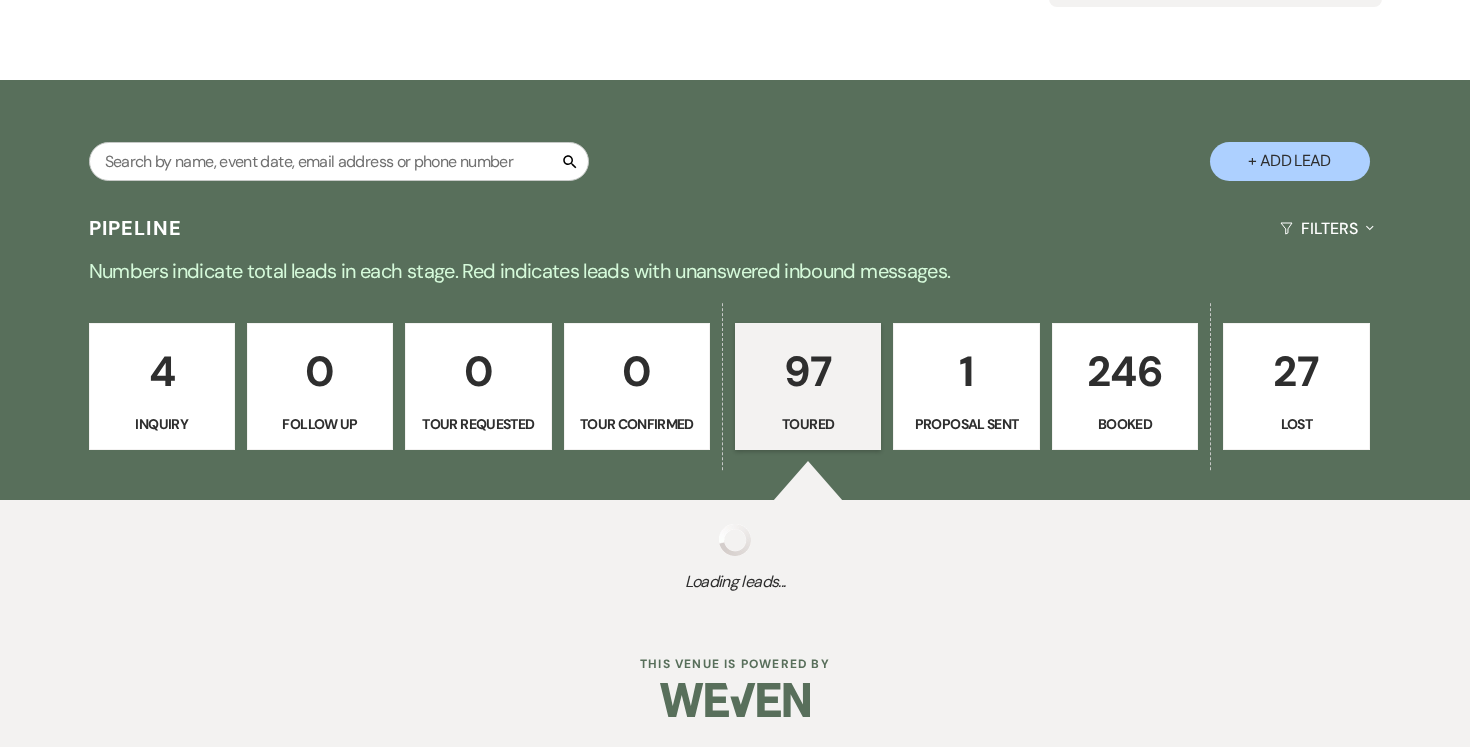 select on "5" 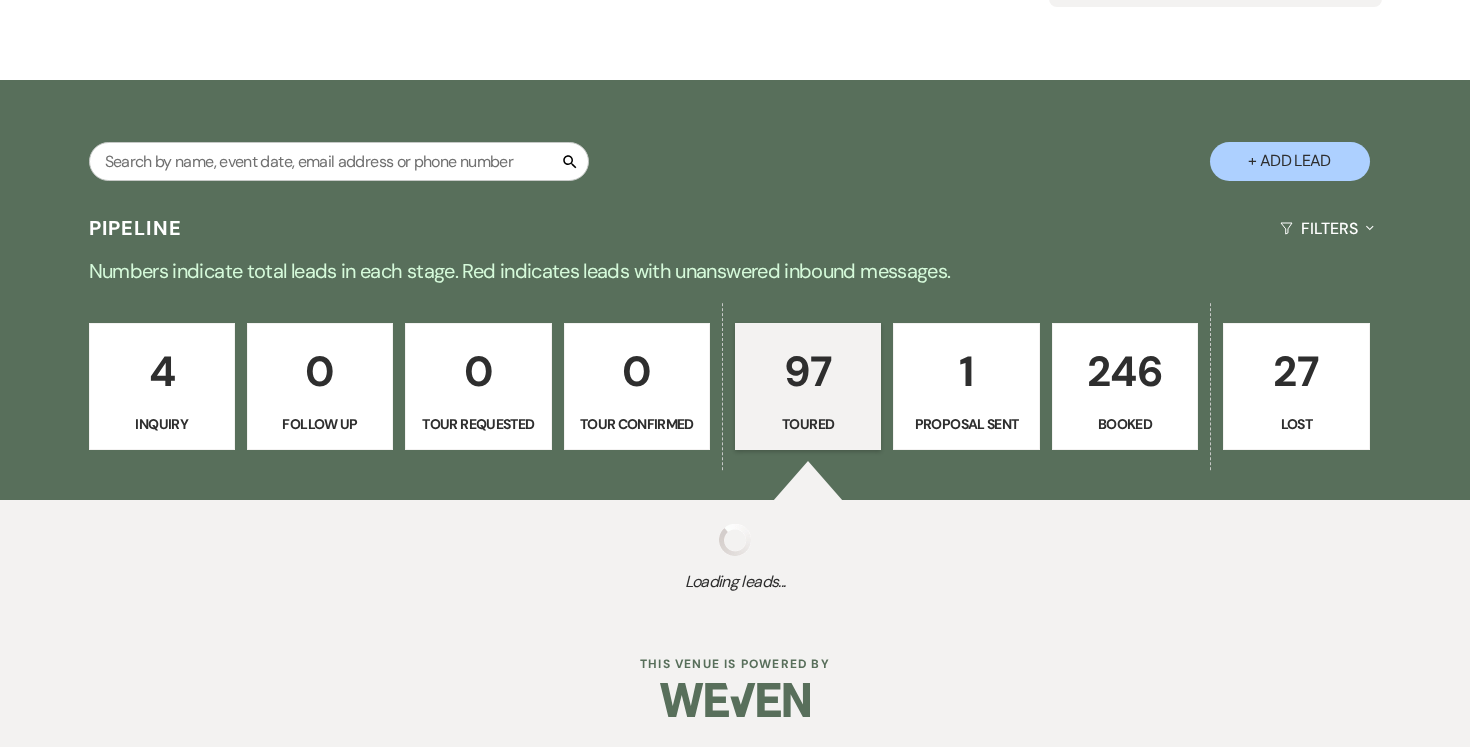 select on "5" 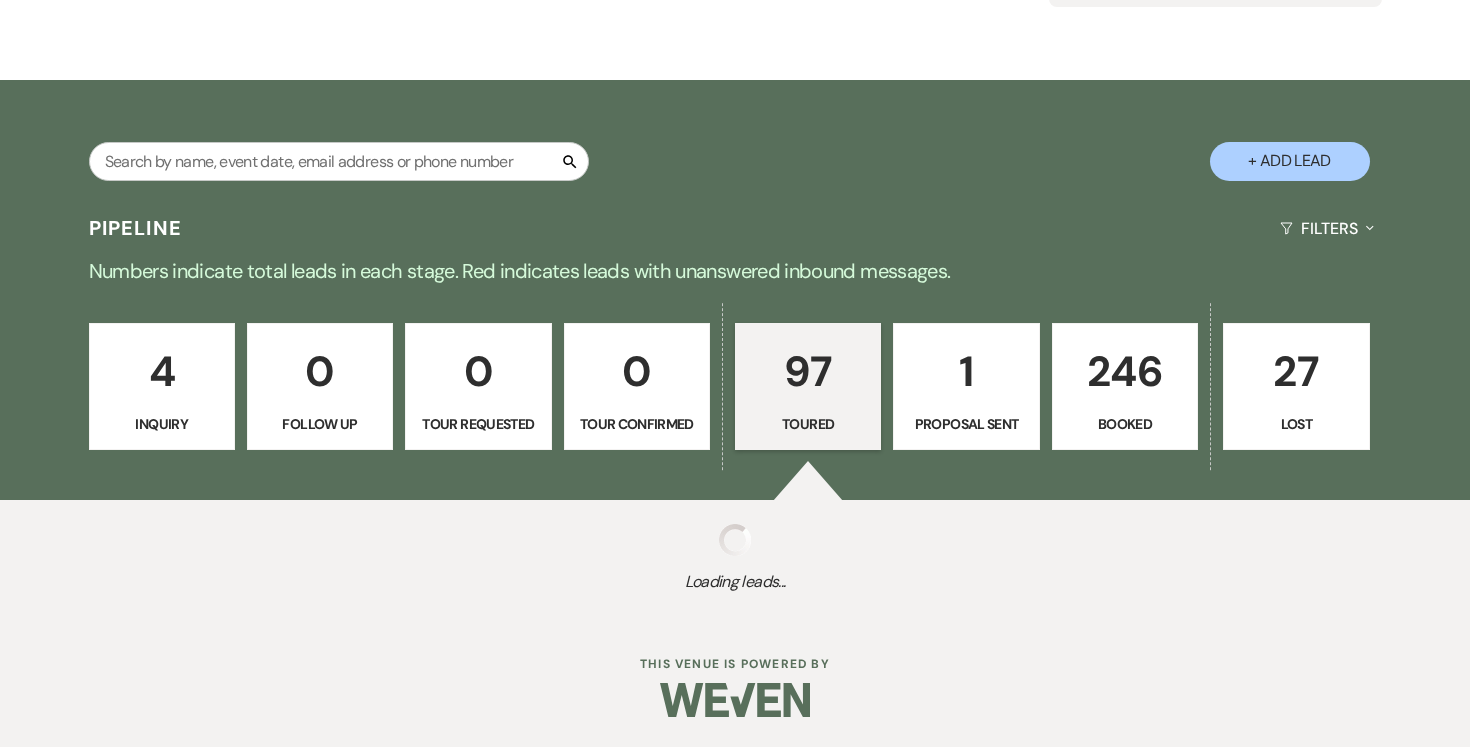select on "5" 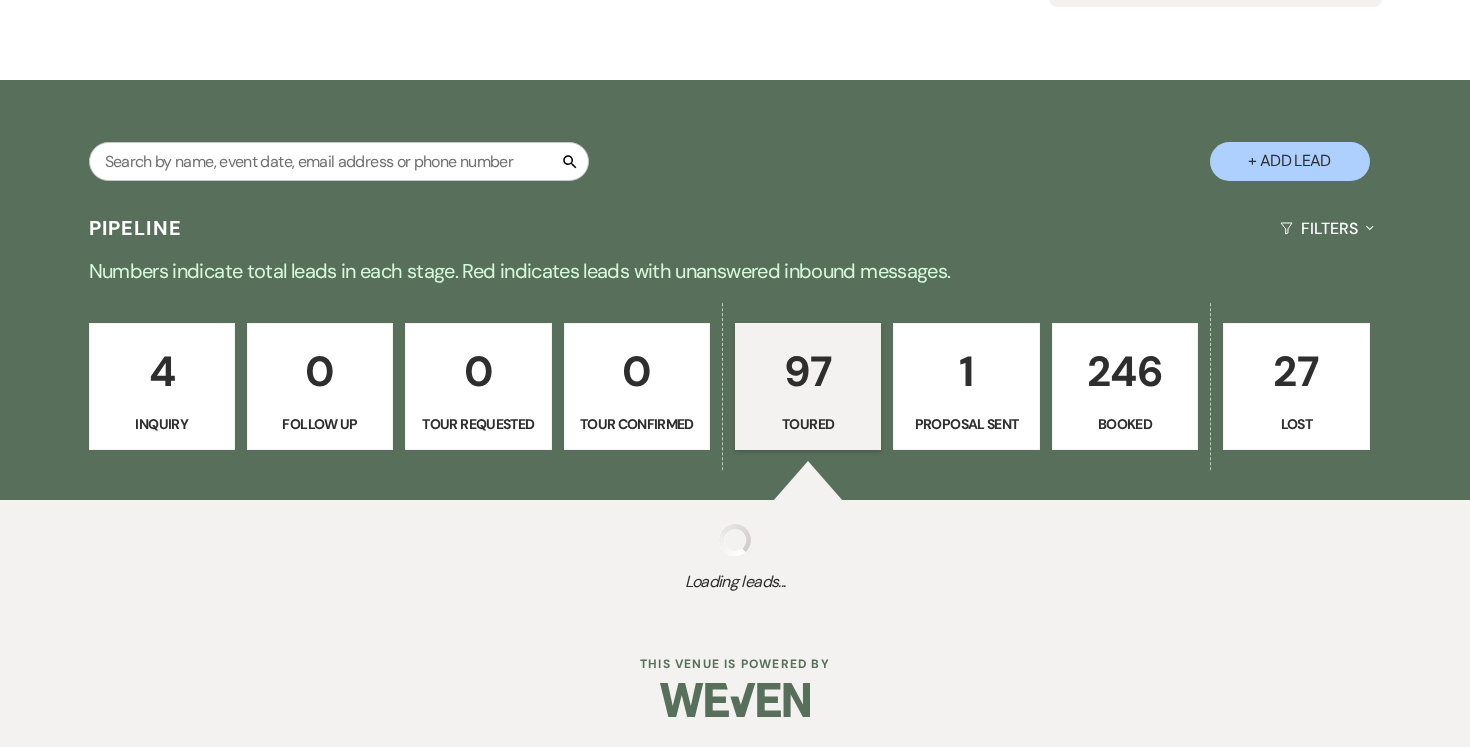 select on "5" 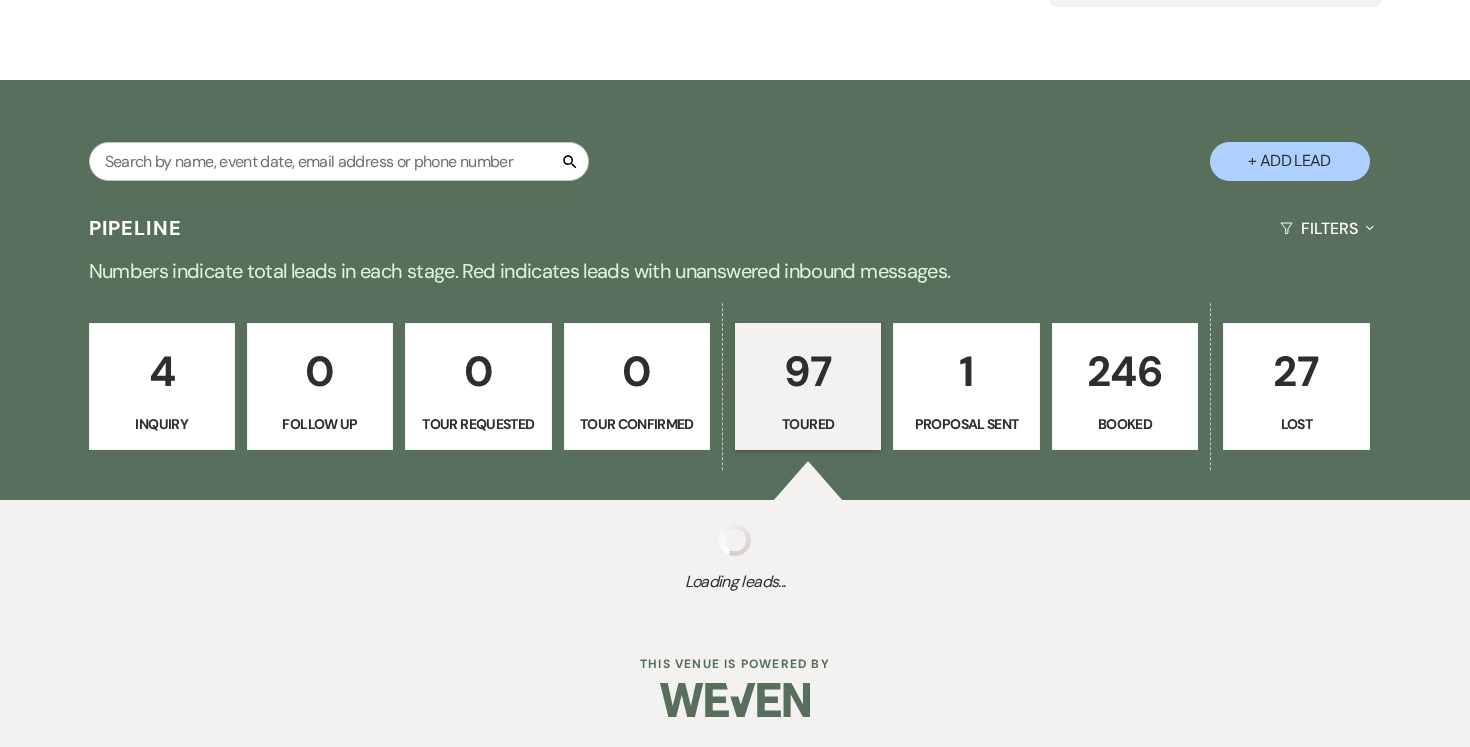 select on "5" 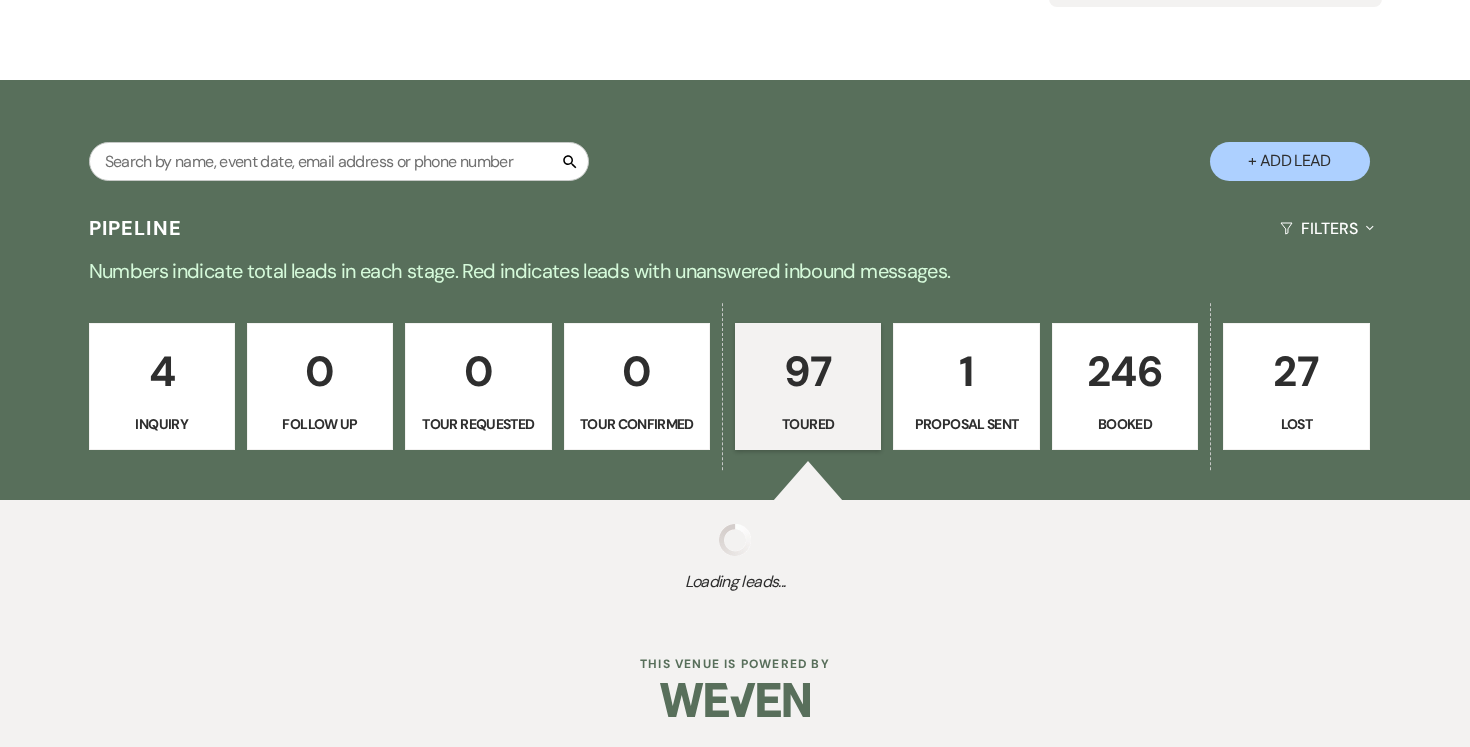 select on "5" 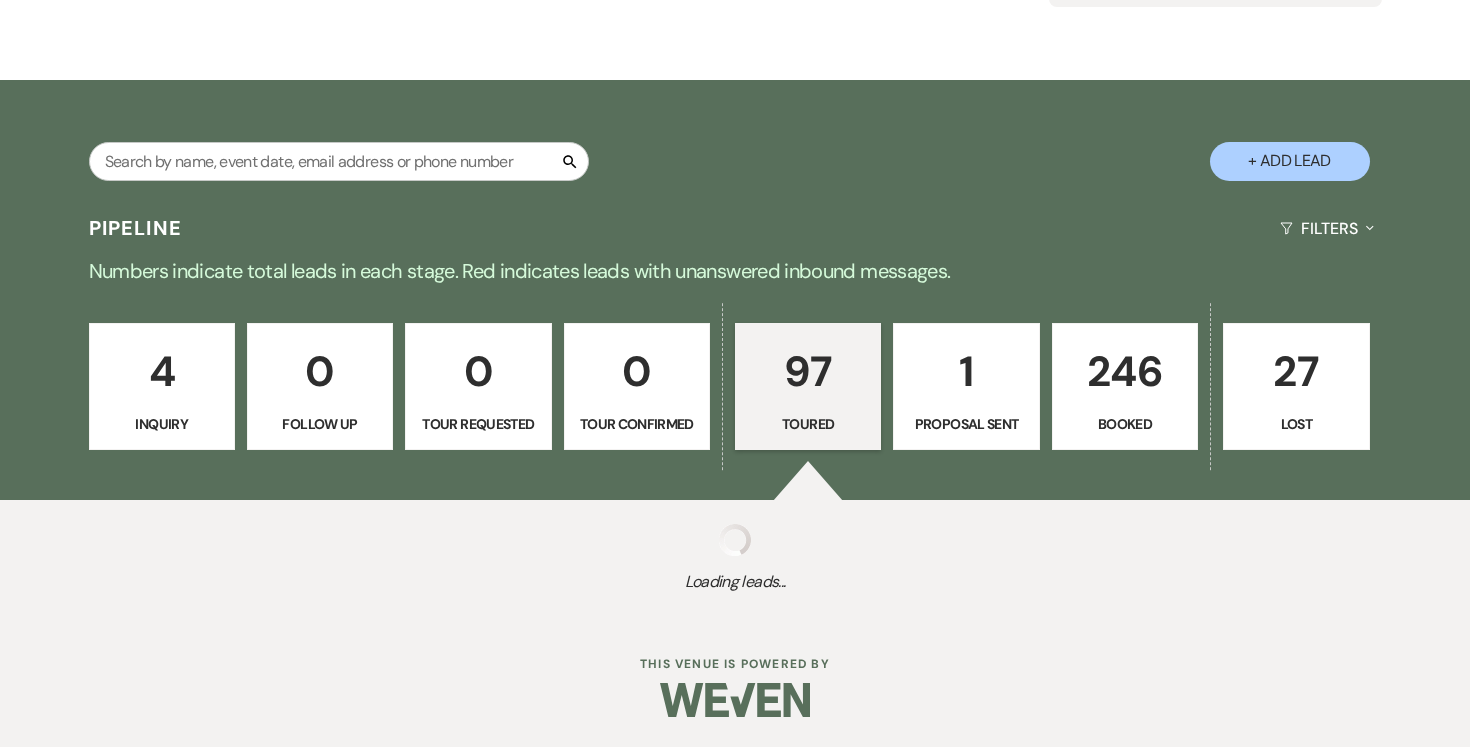 select on "5" 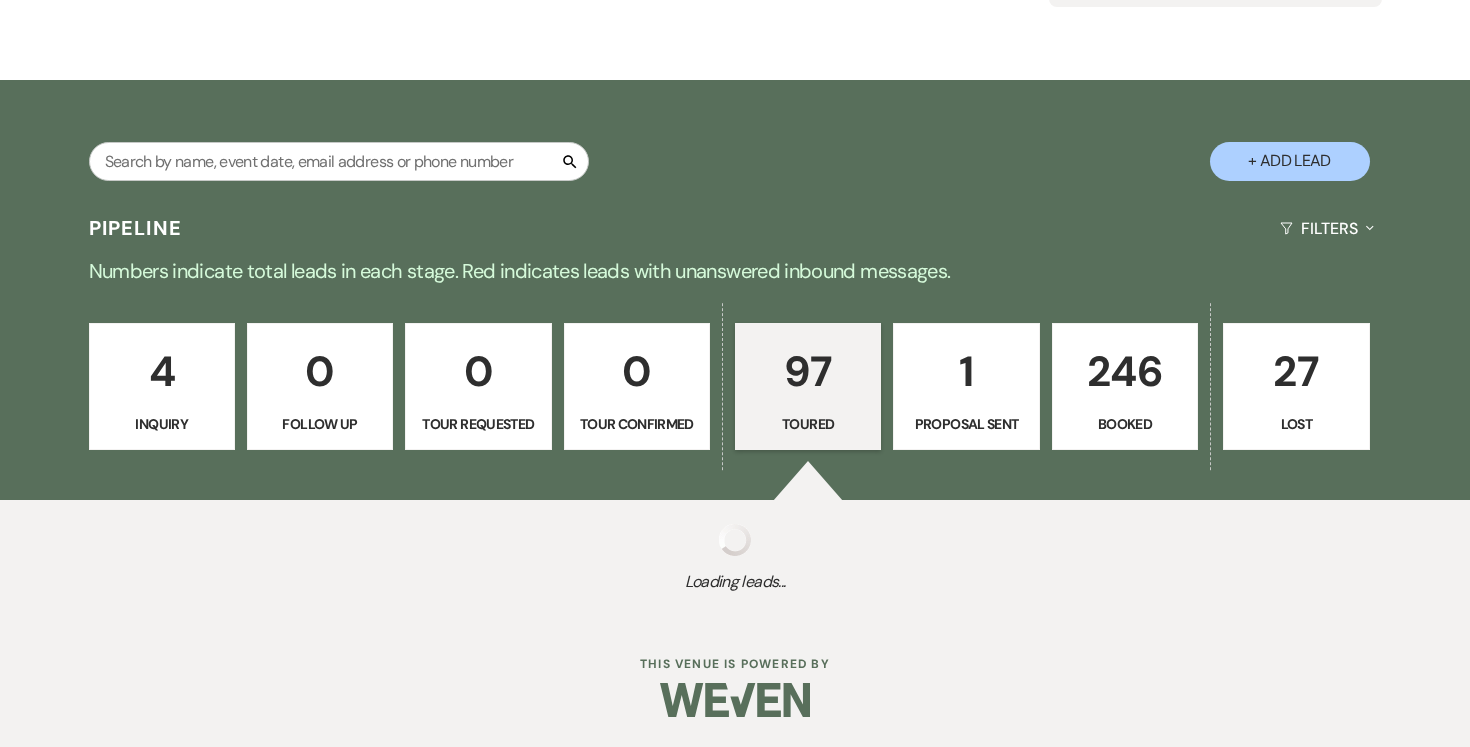 select on "5" 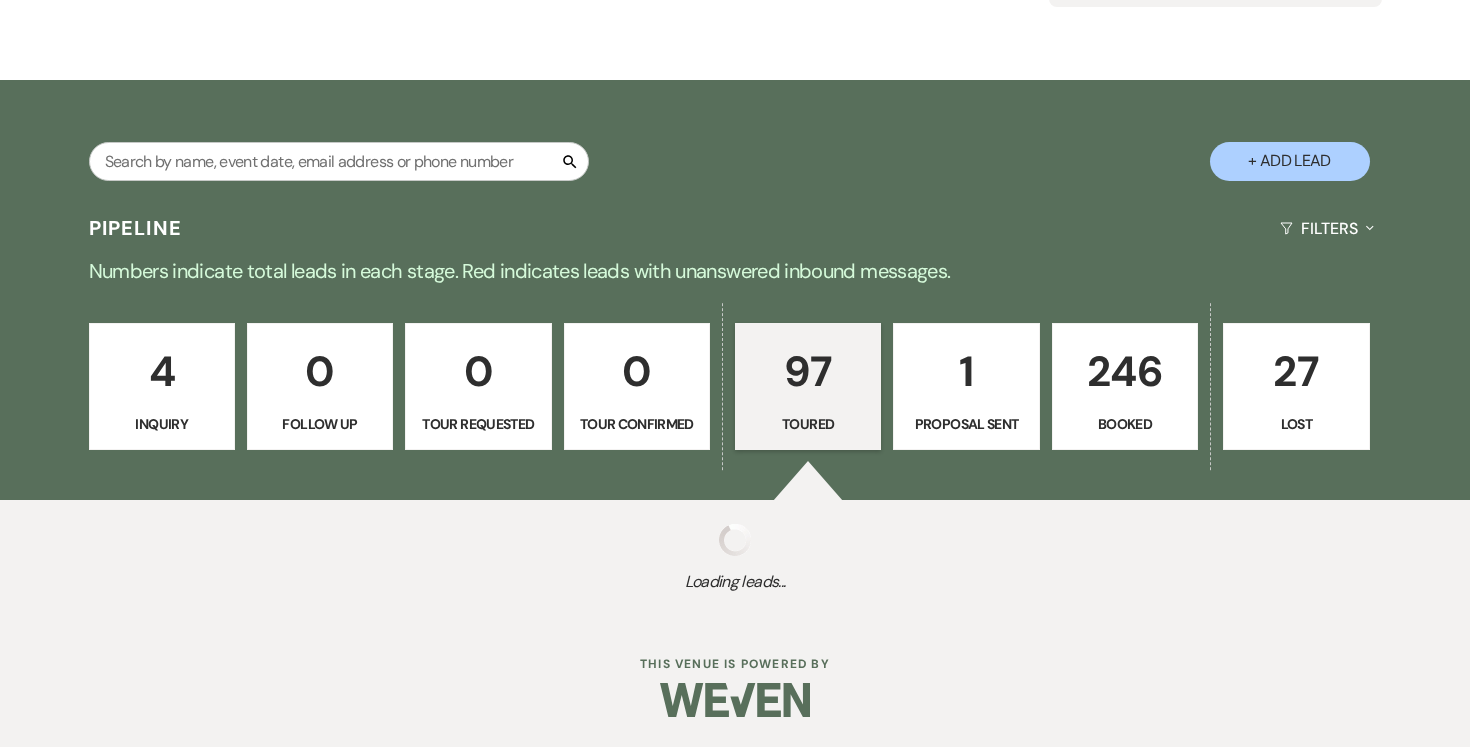 select on "5" 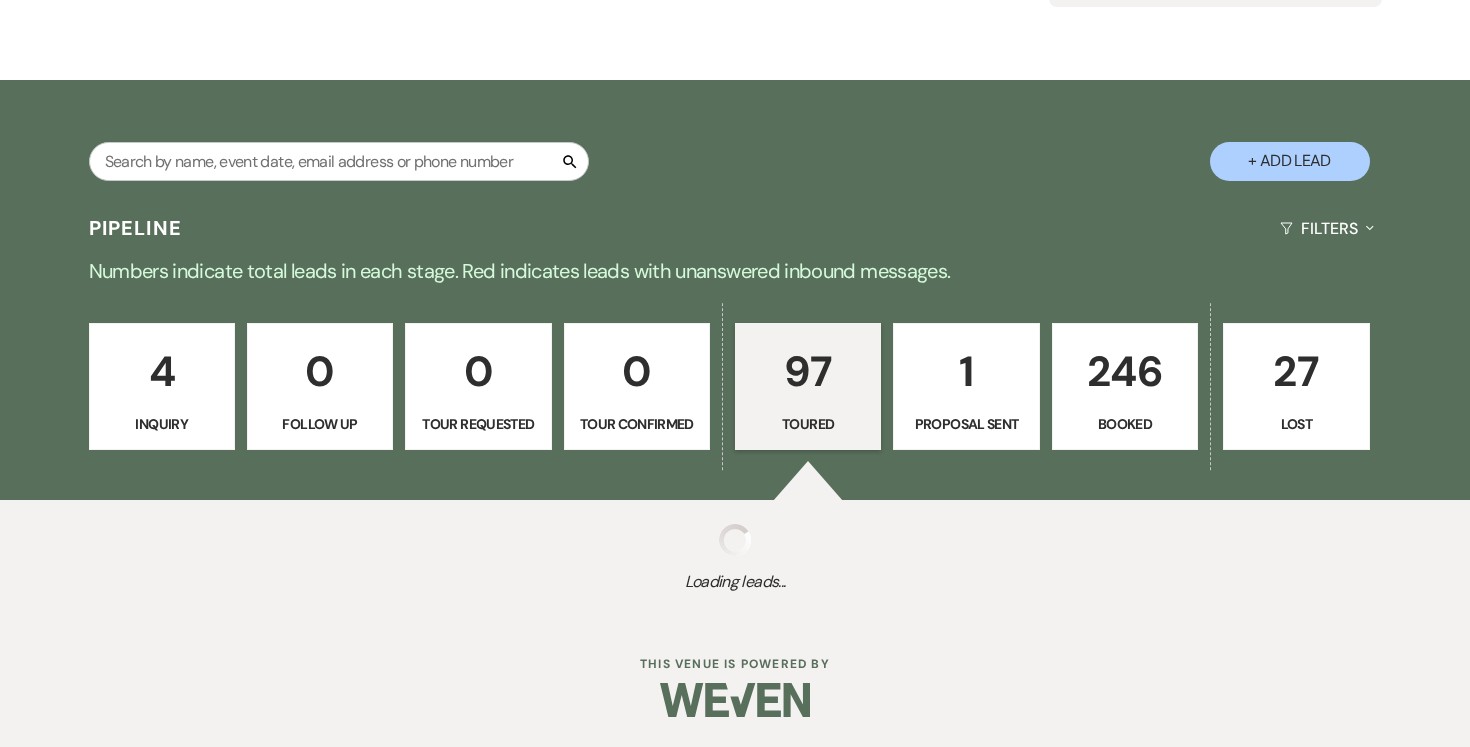 select on "5" 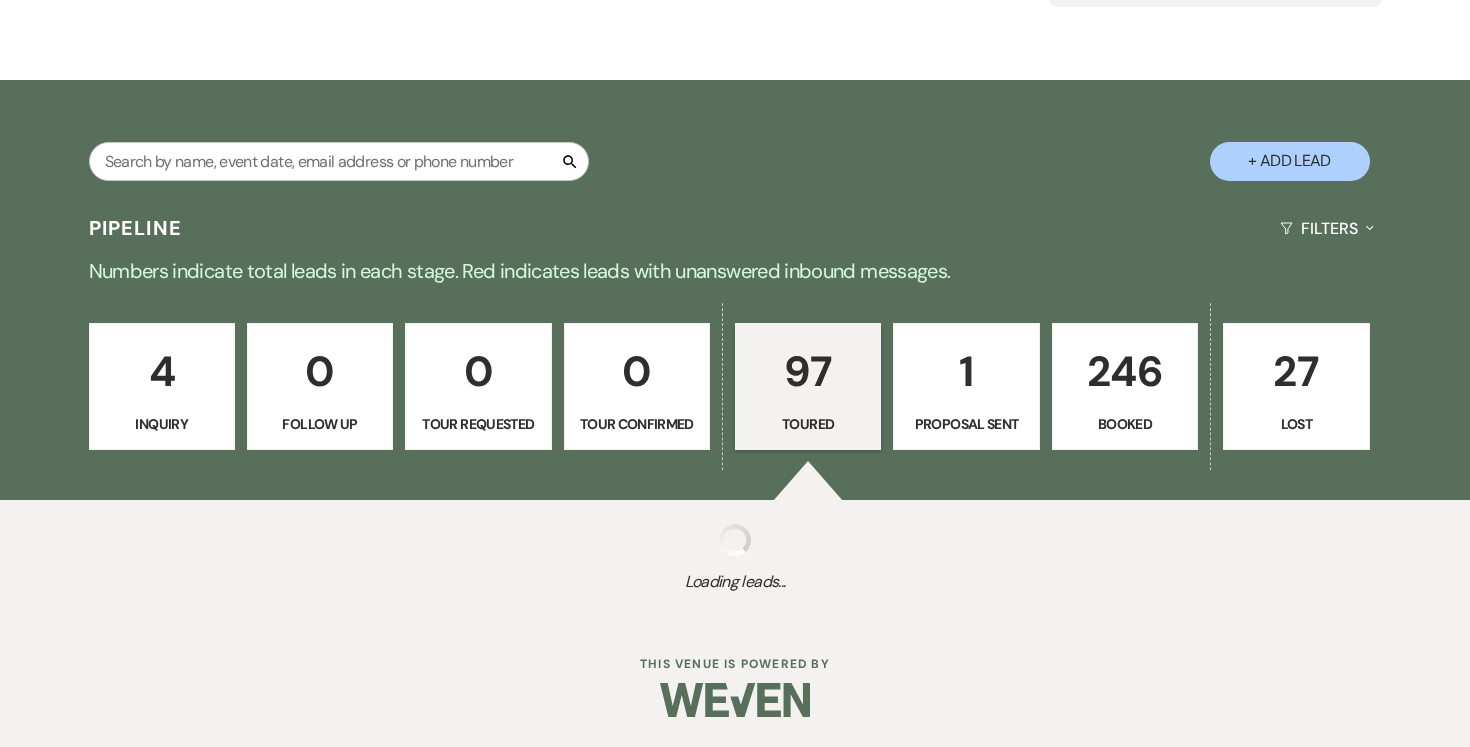 select on "5" 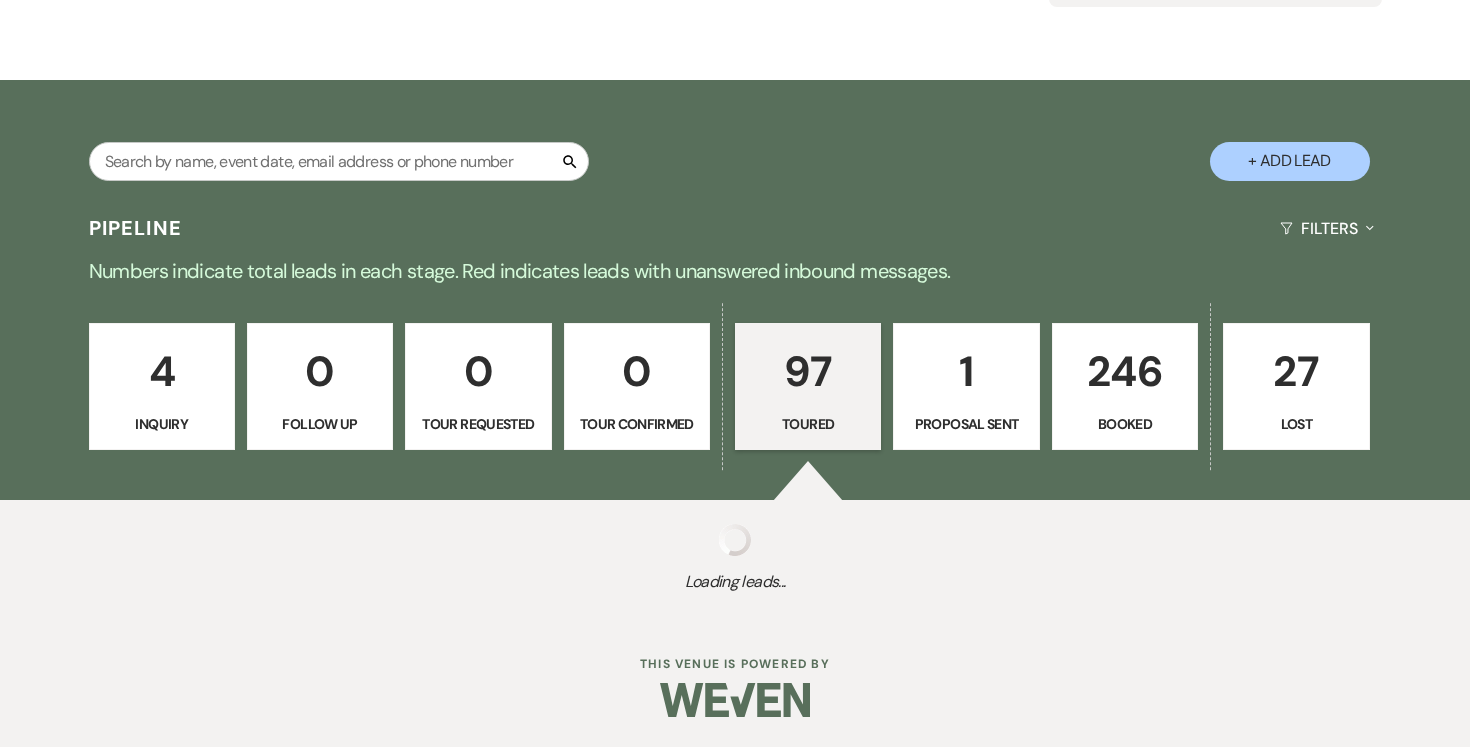 select on "5" 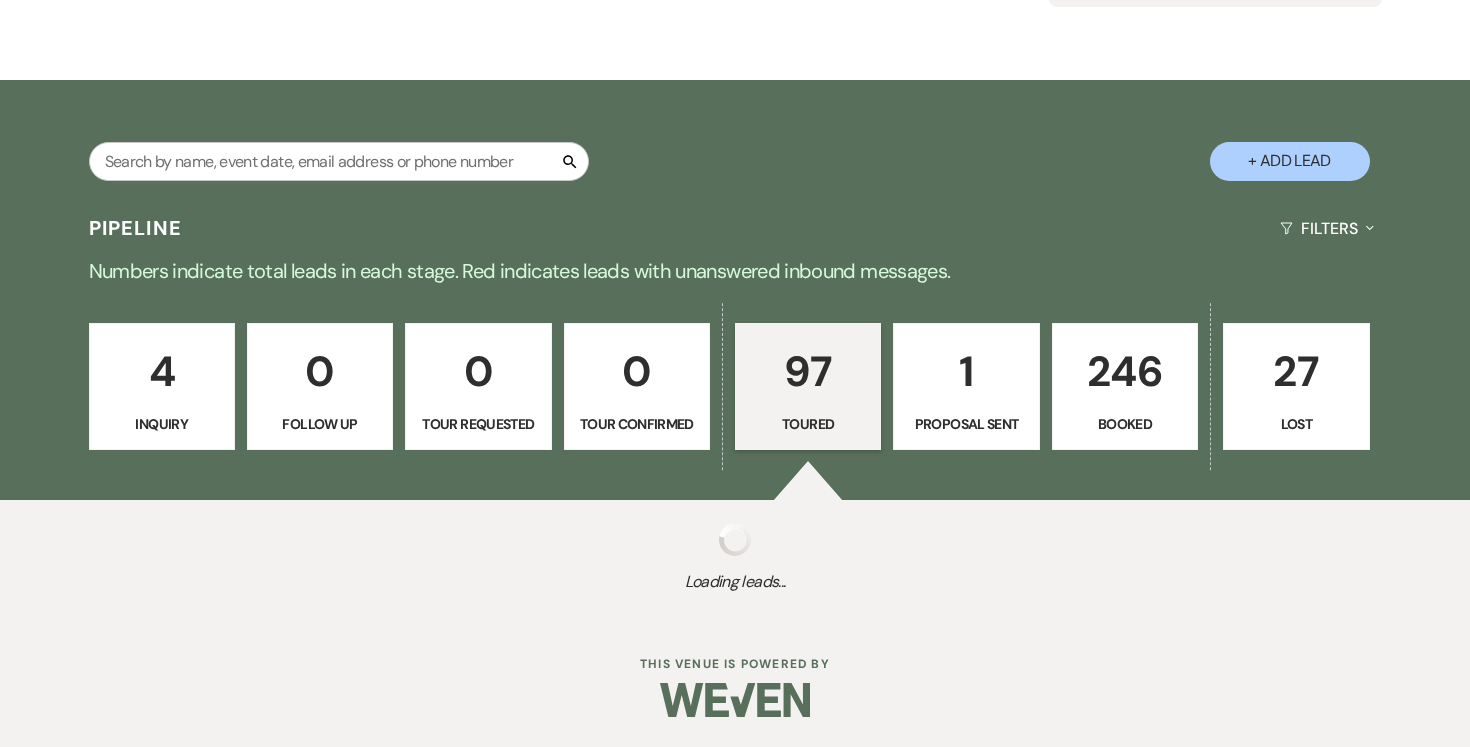 select on "5" 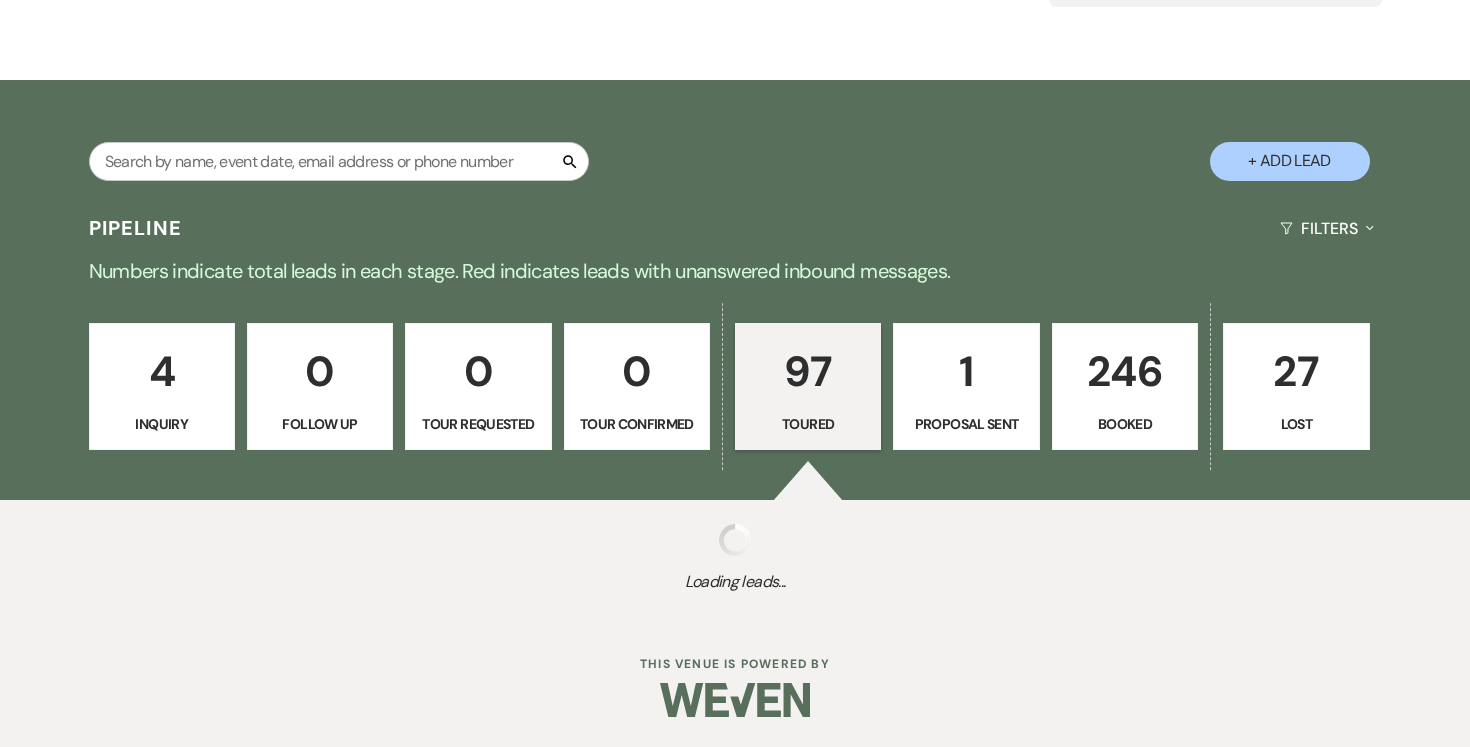 select on "5" 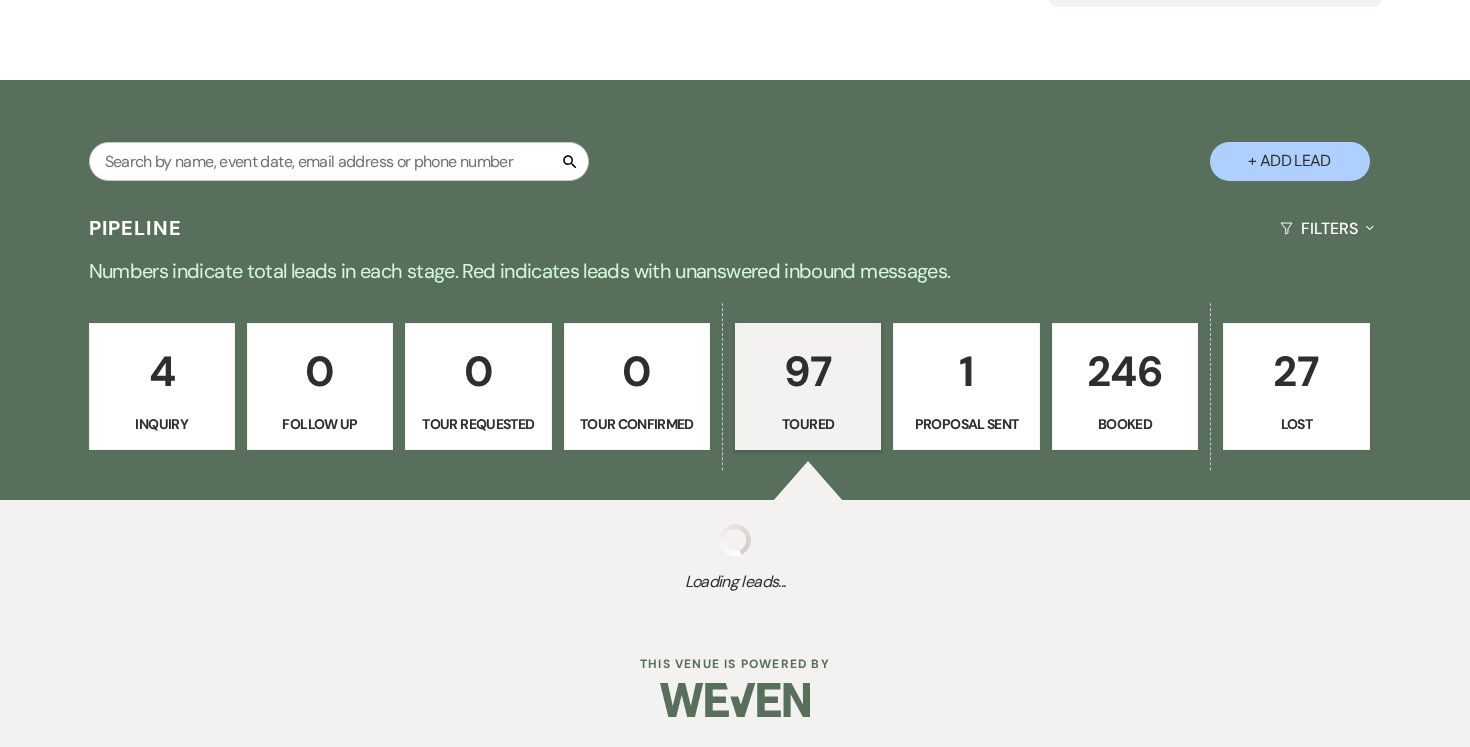 select on "5" 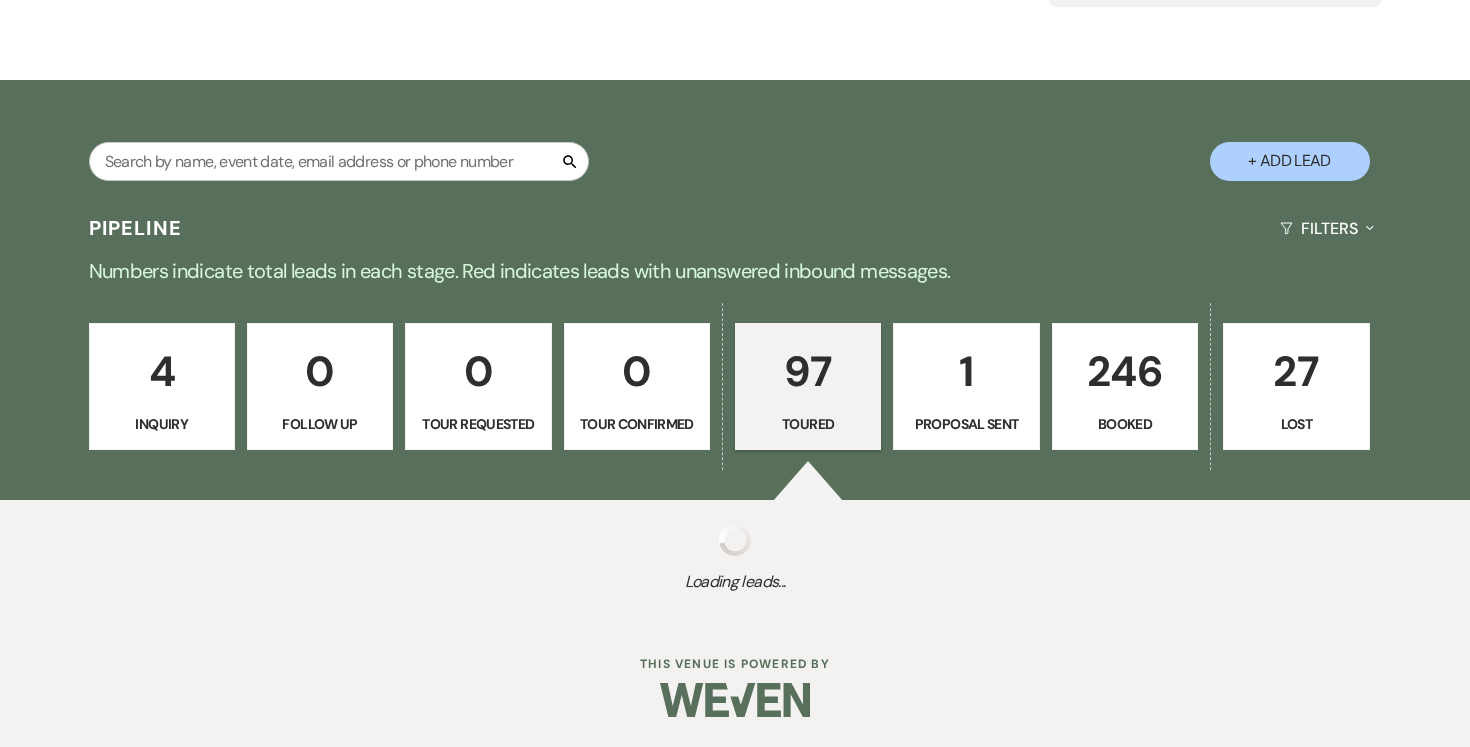 select on "5" 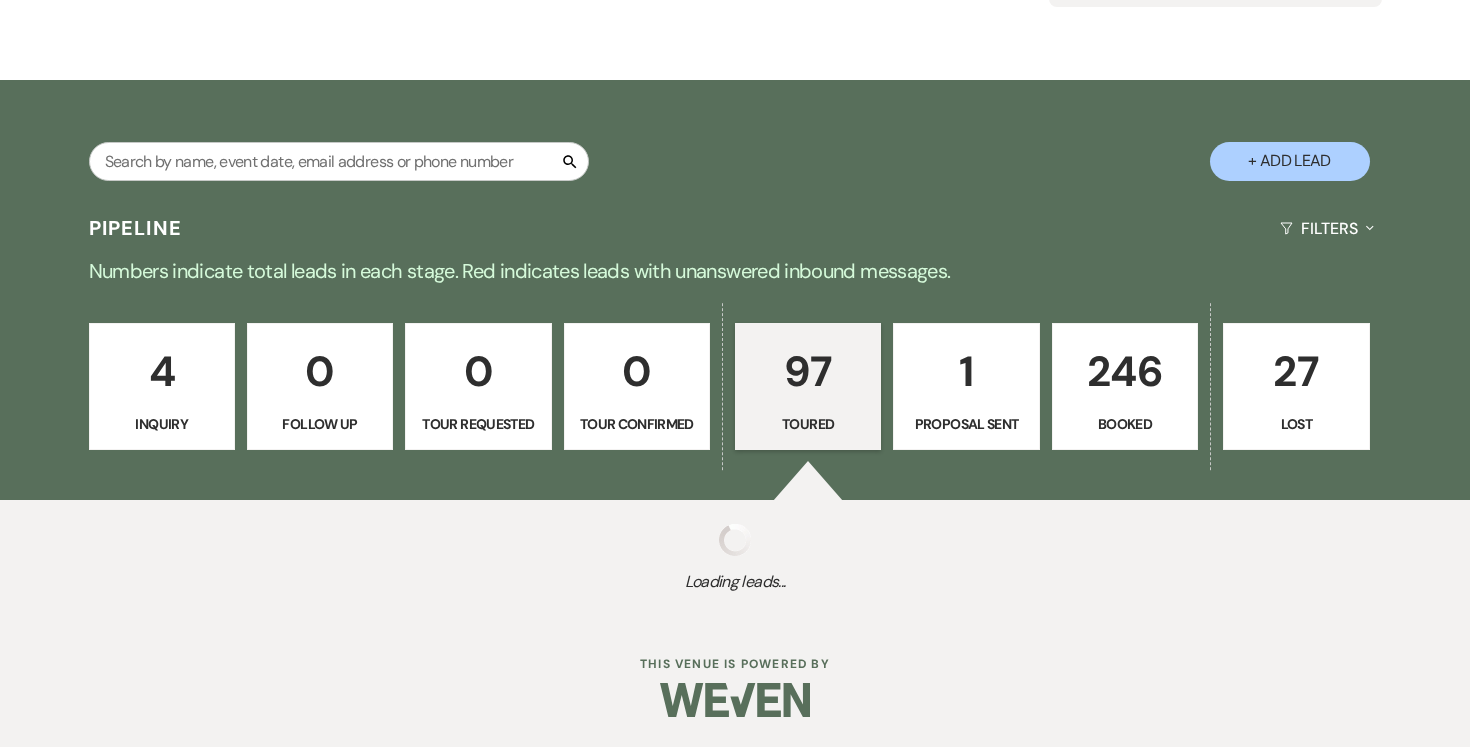 select on "5" 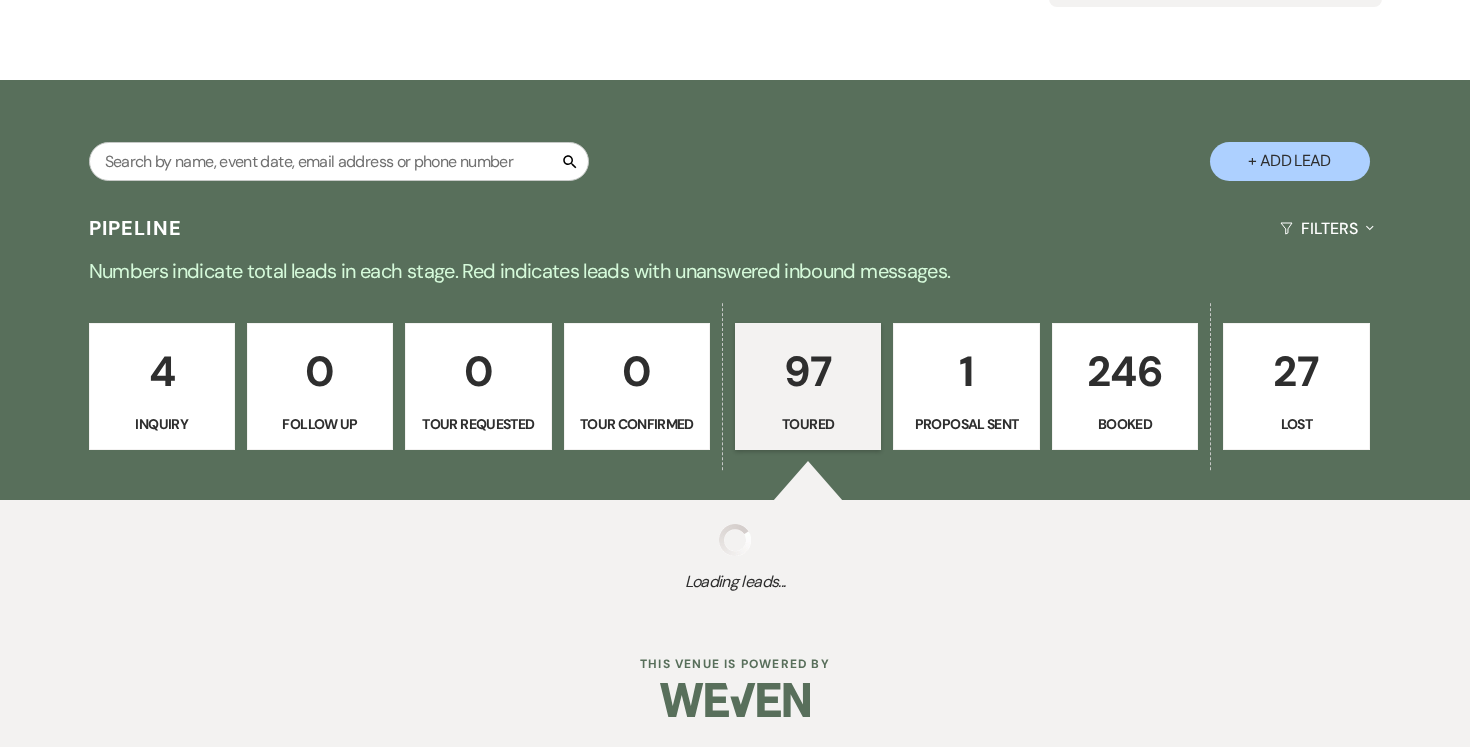 select on "5" 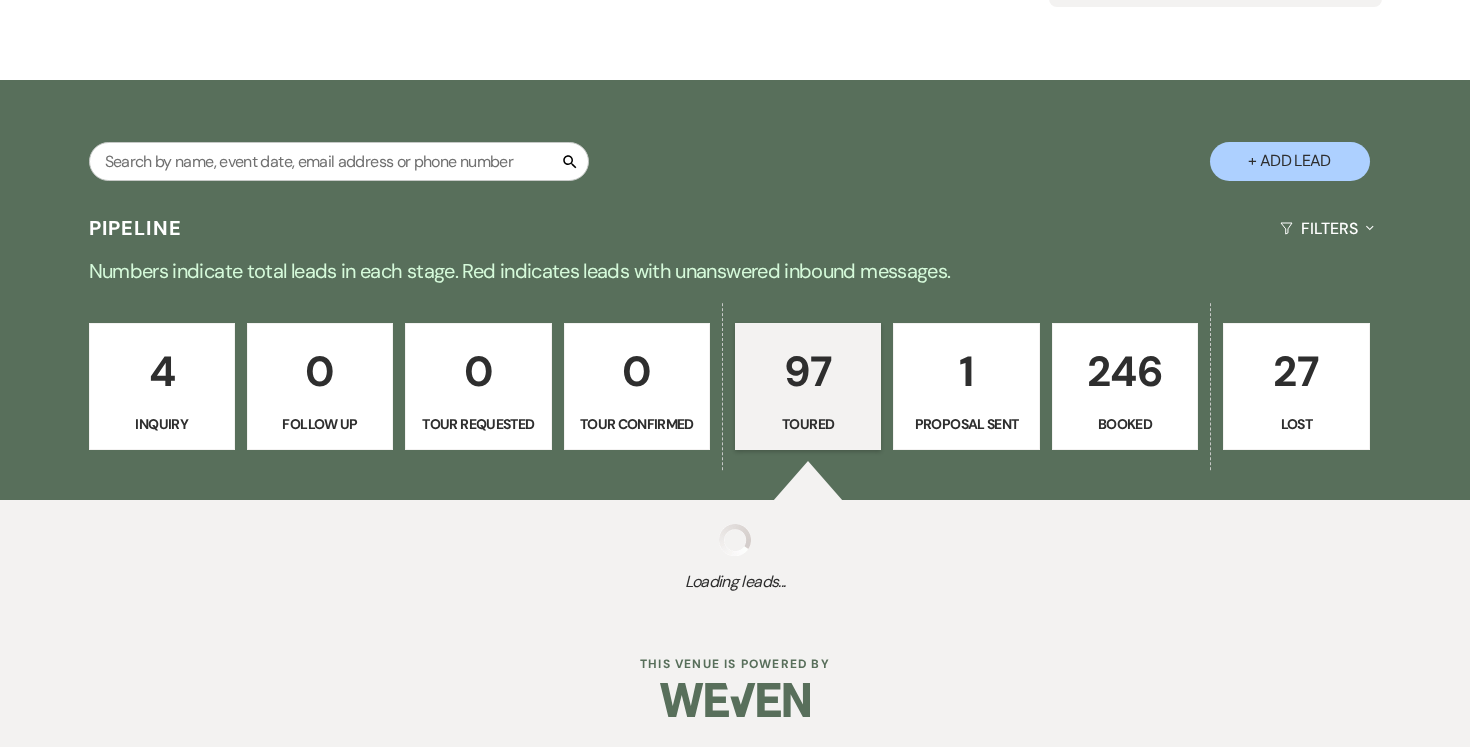 select on "5" 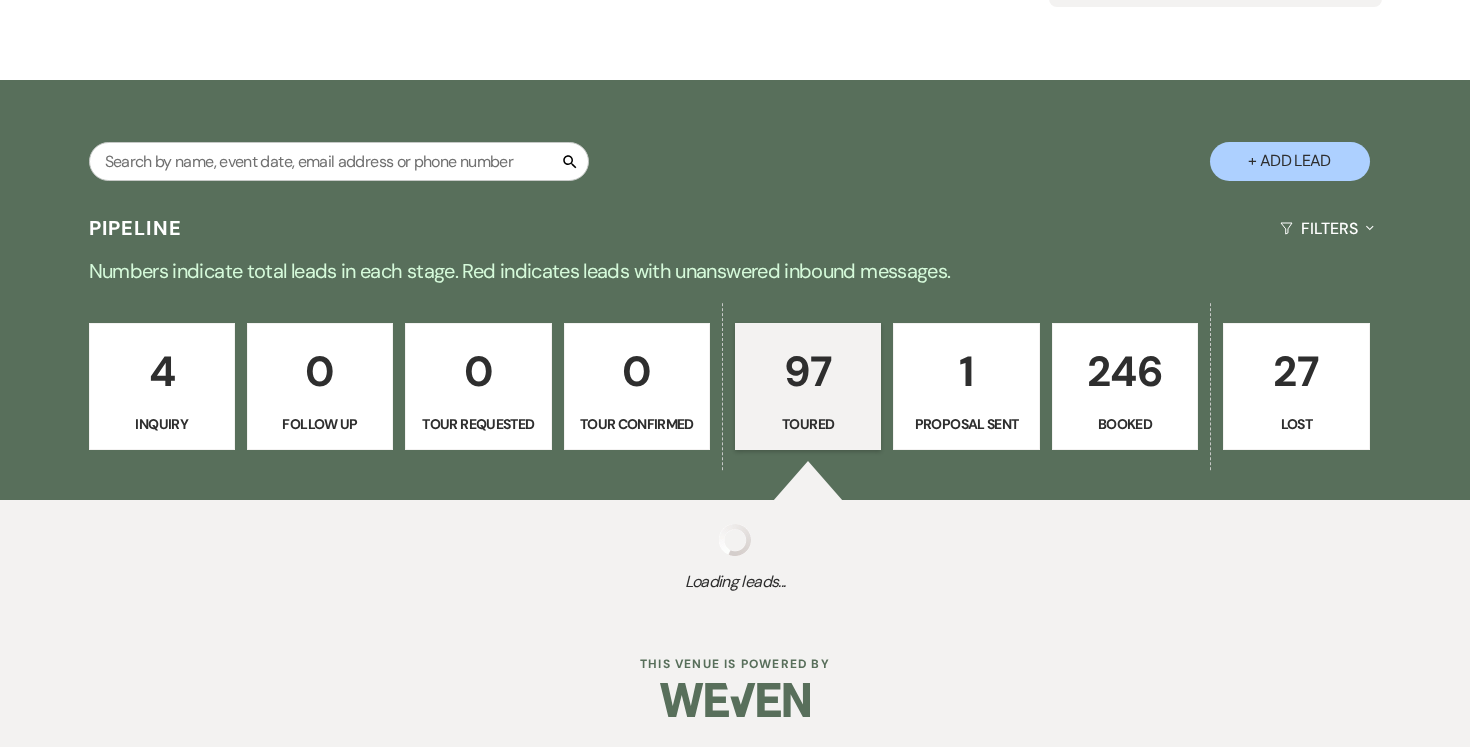 select on "5" 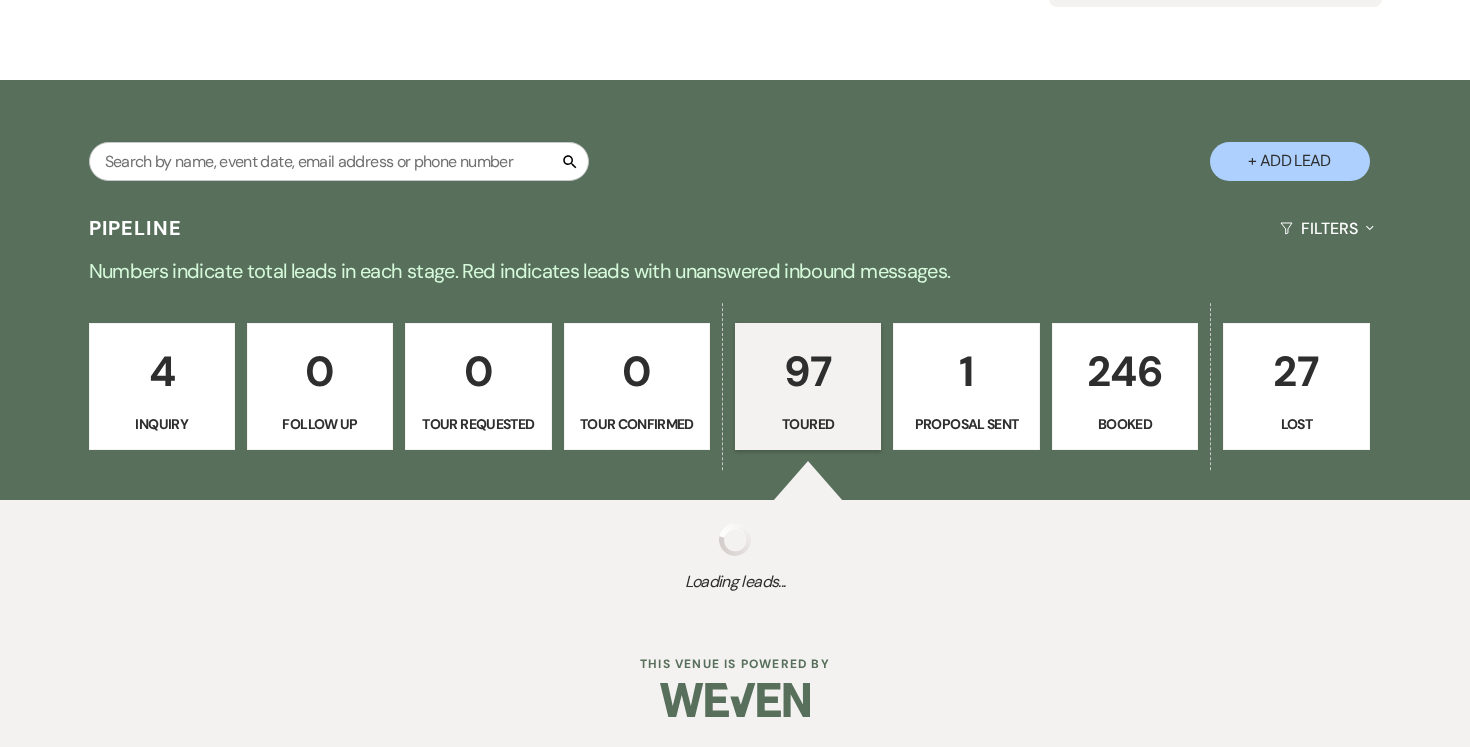 select on "5" 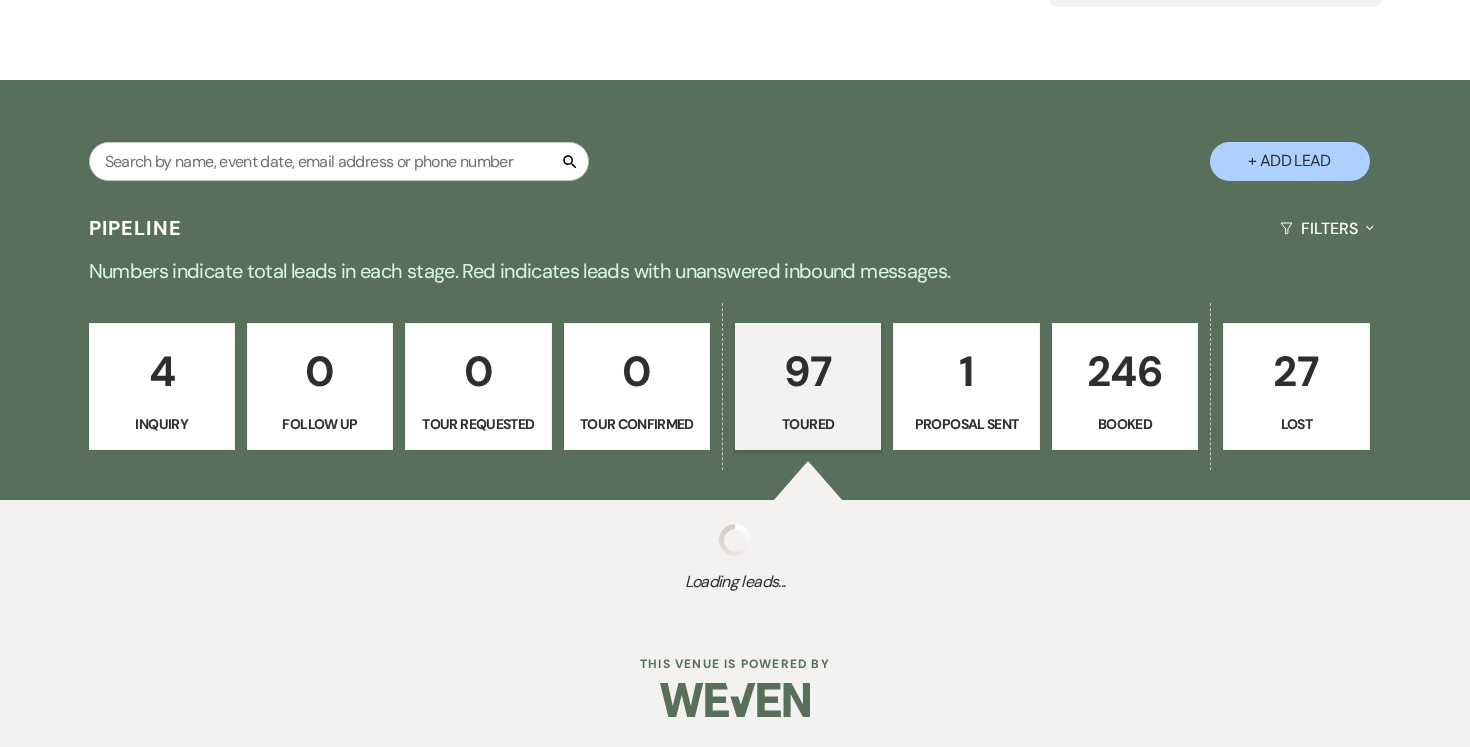 select on "5" 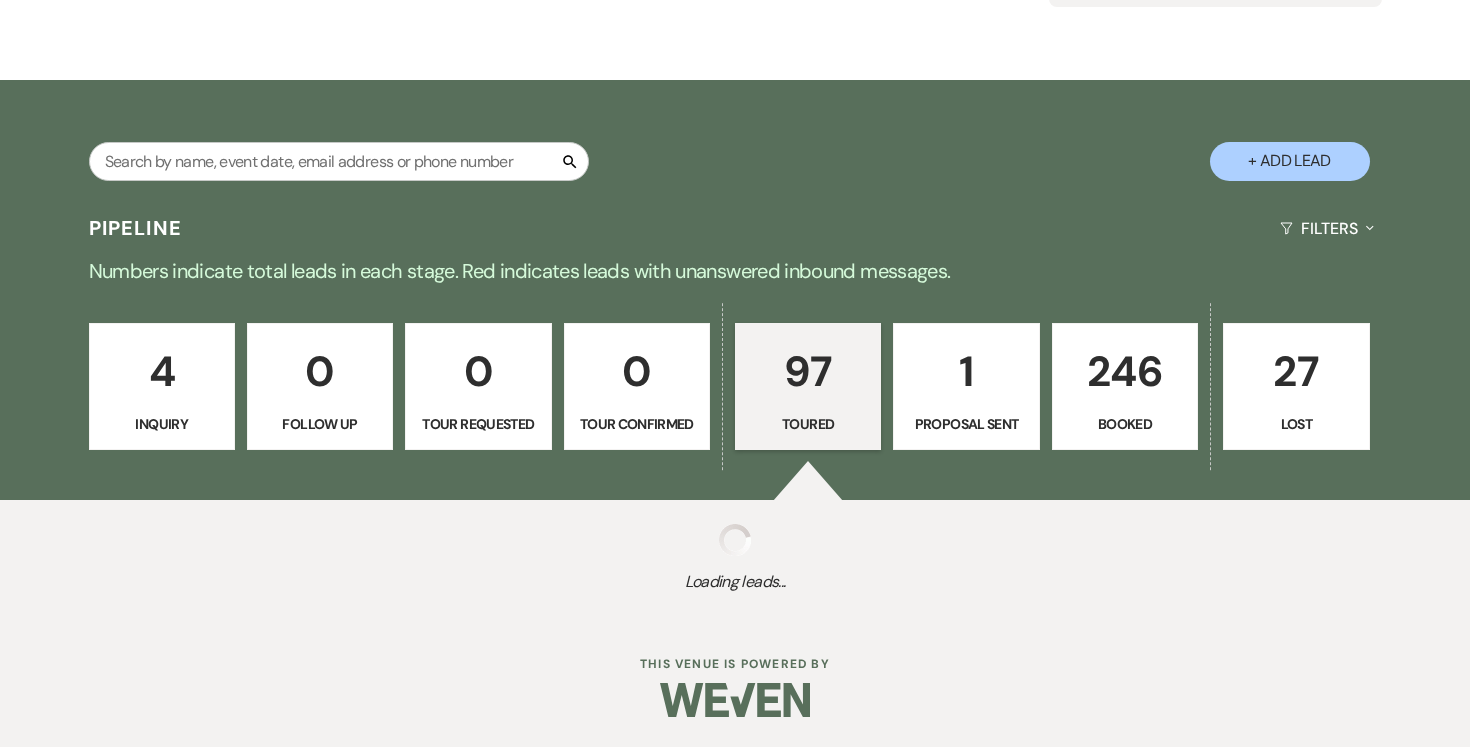 select on "5" 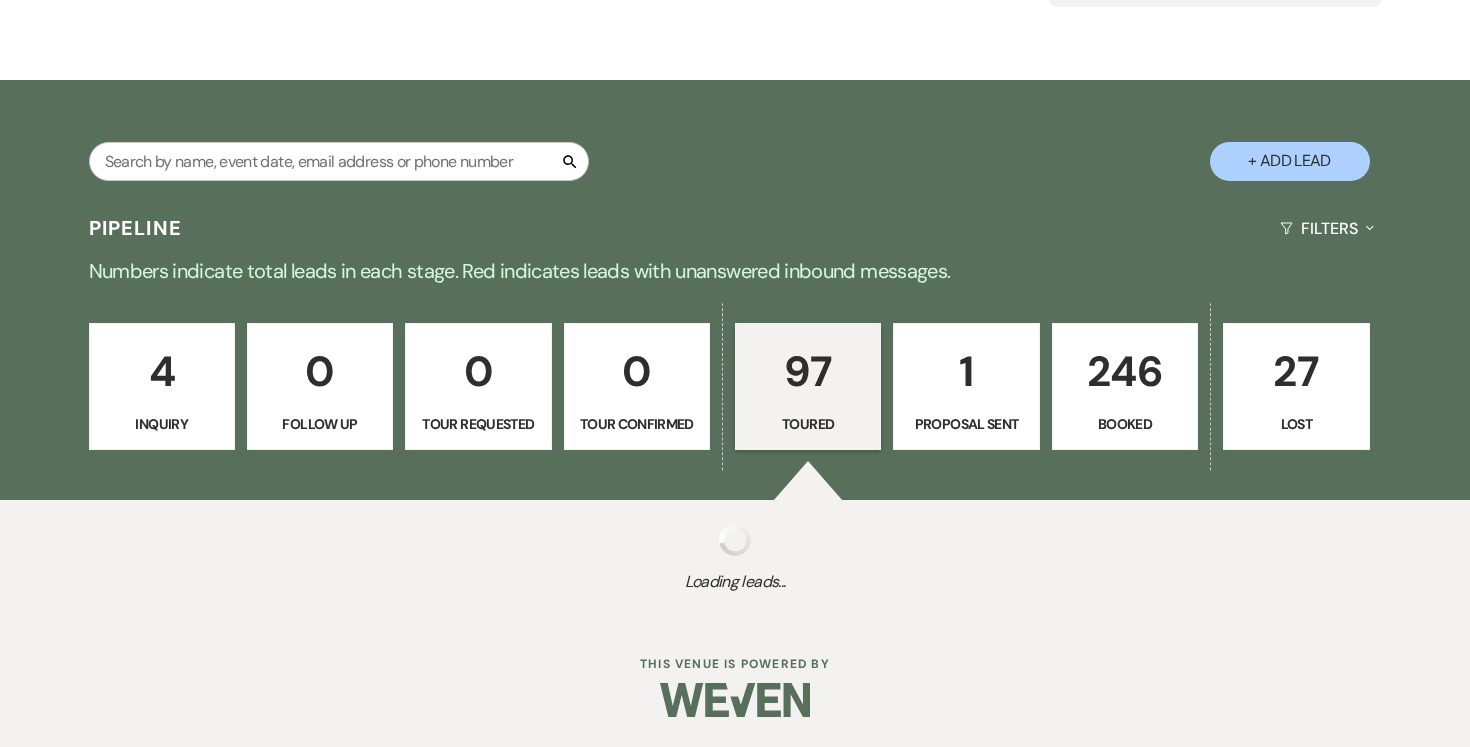select on "5" 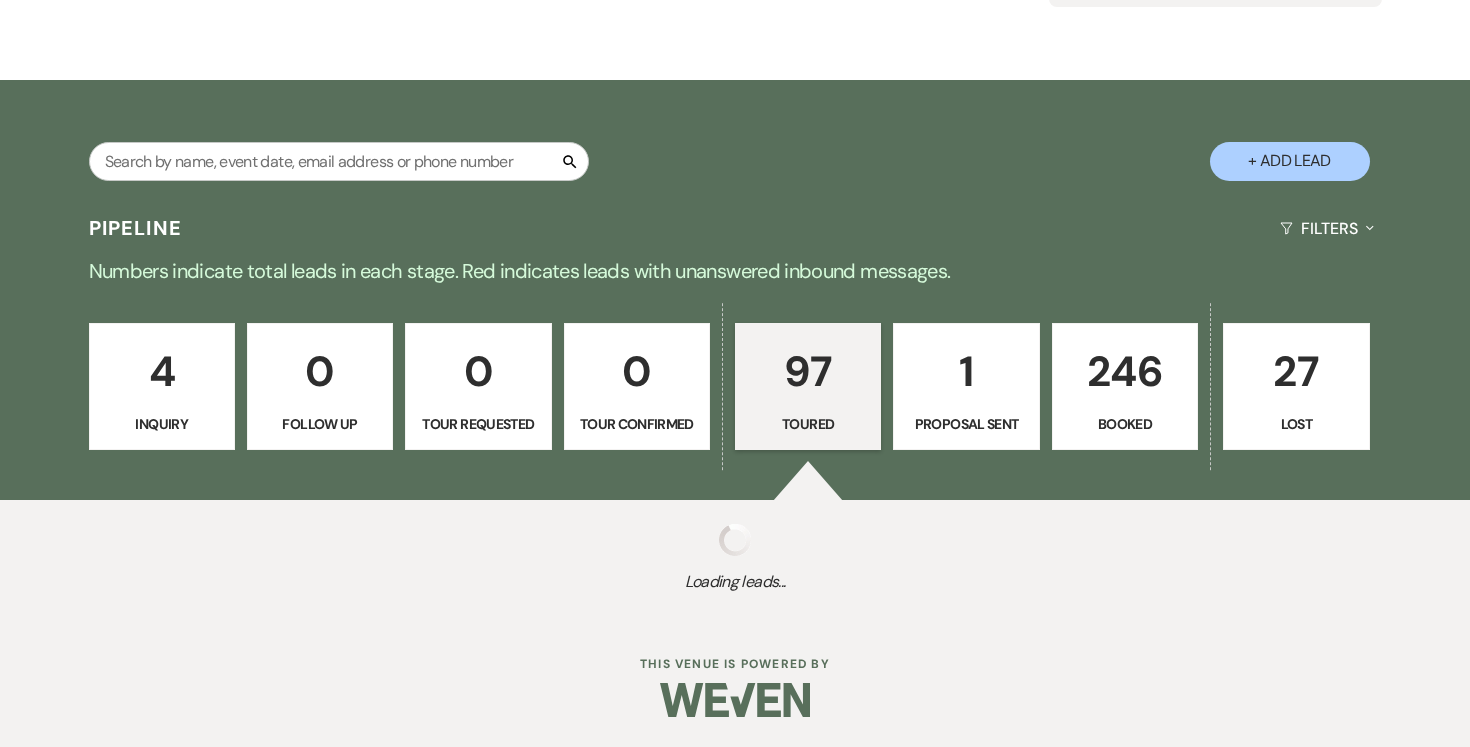 select on "5" 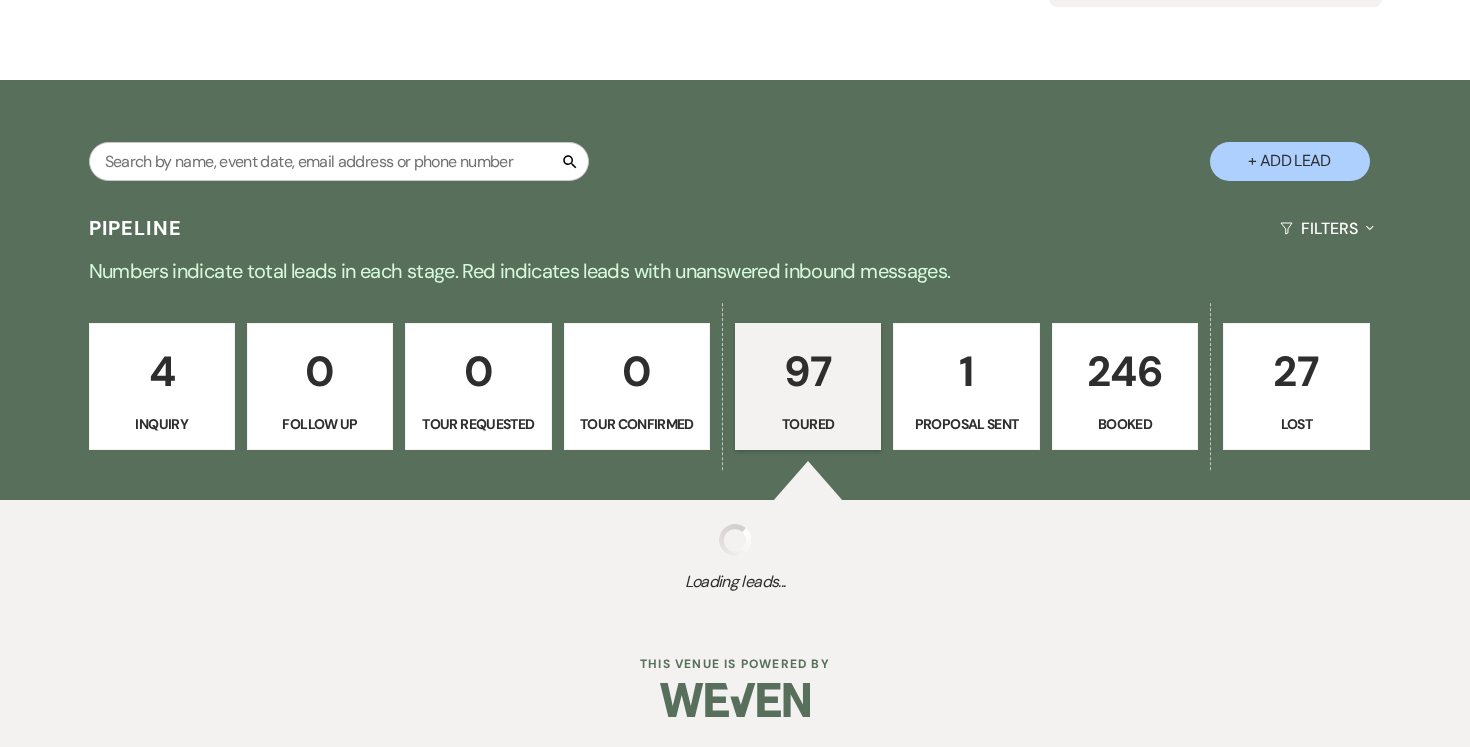 select on "5" 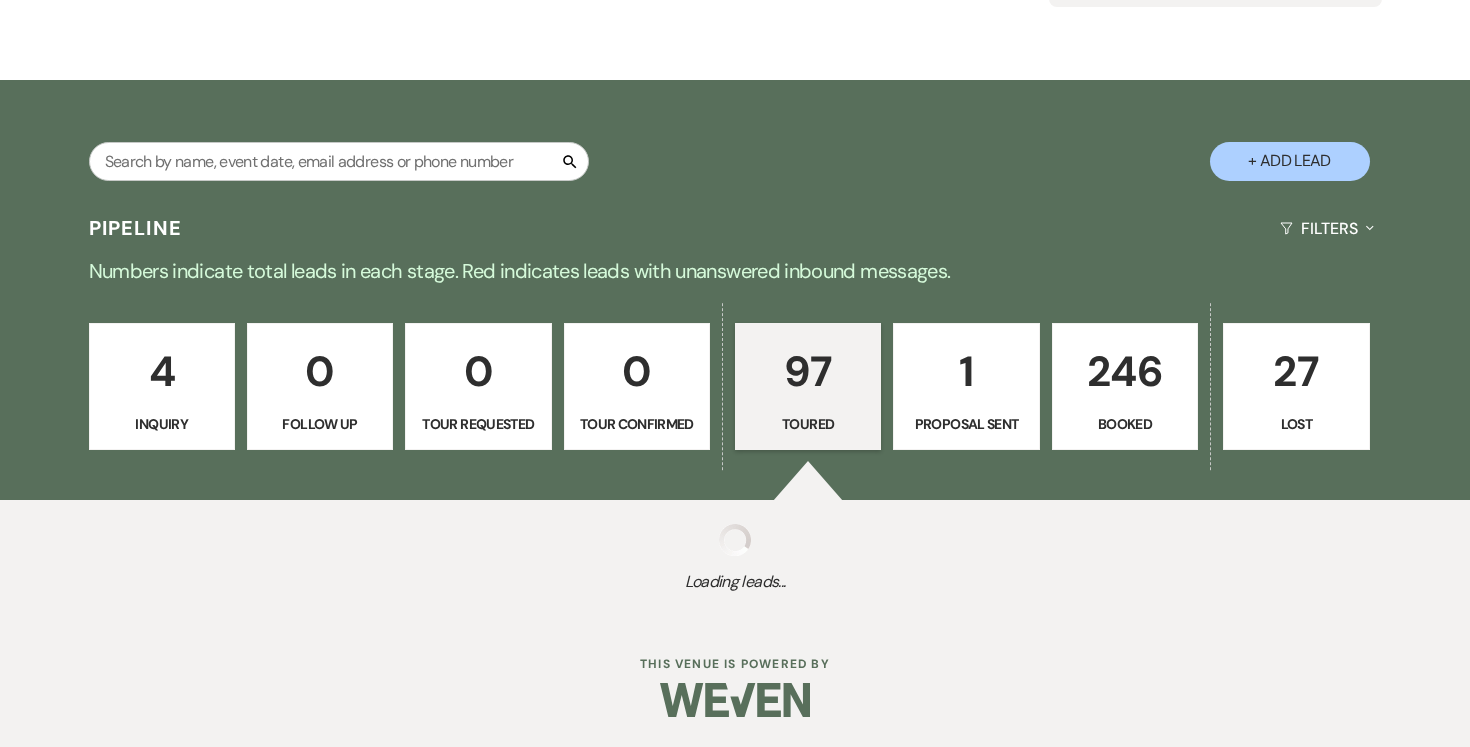 select on "5" 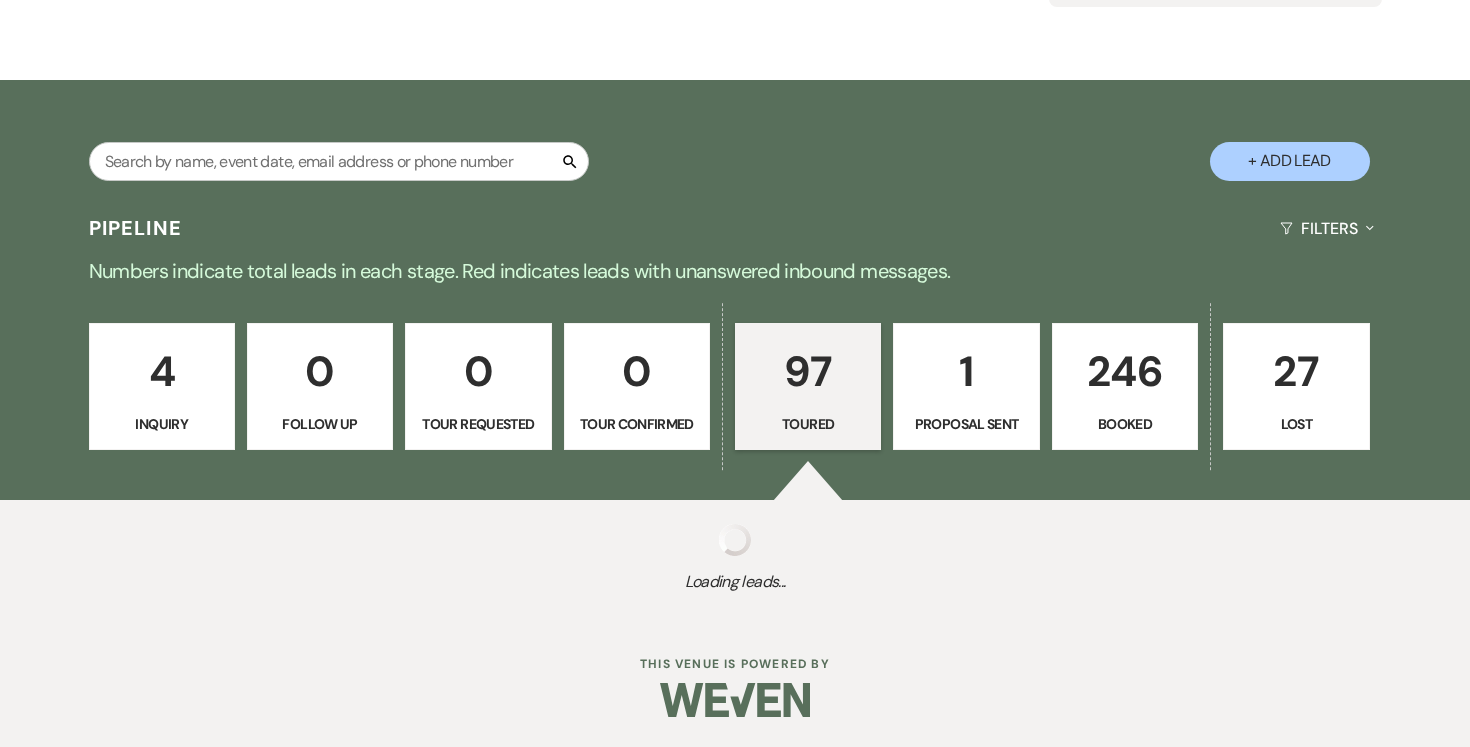 select on "5" 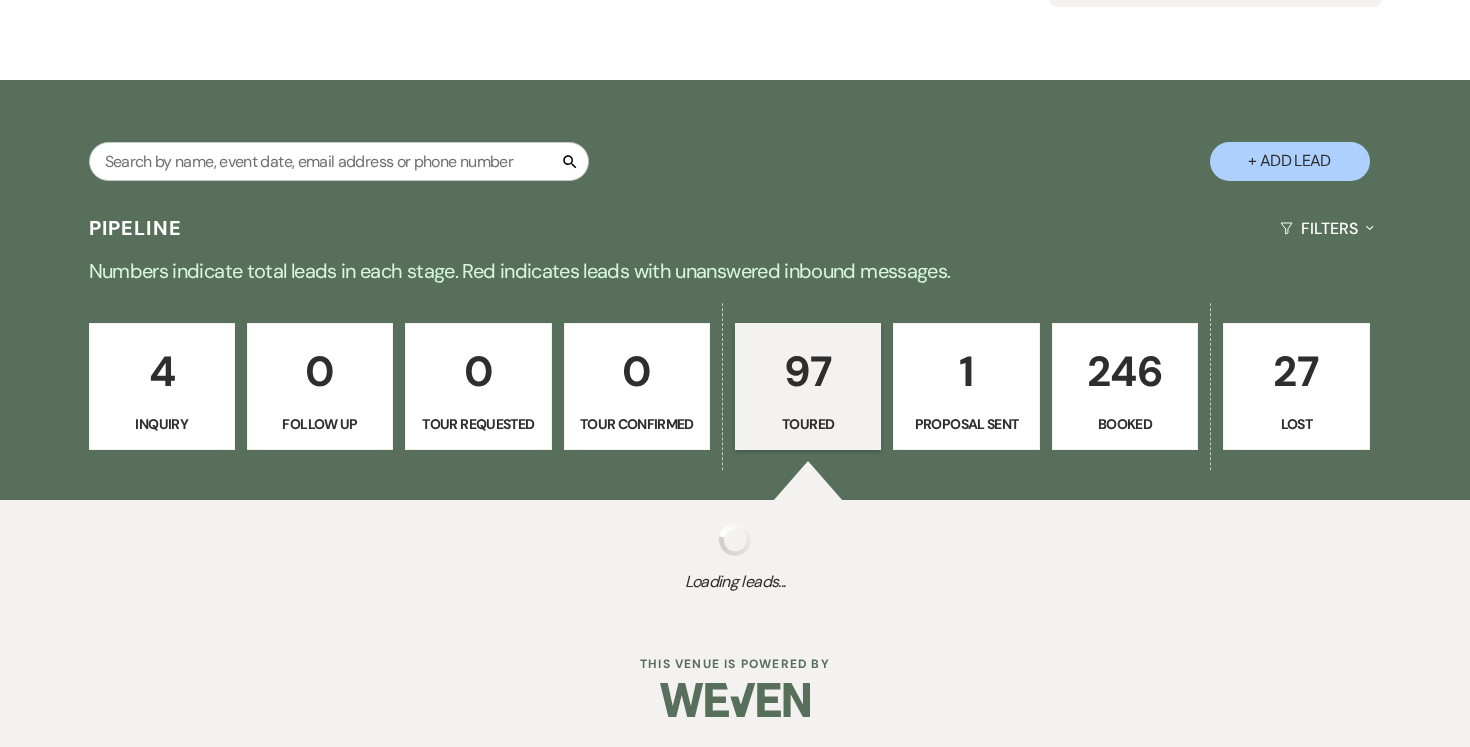 select on "5" 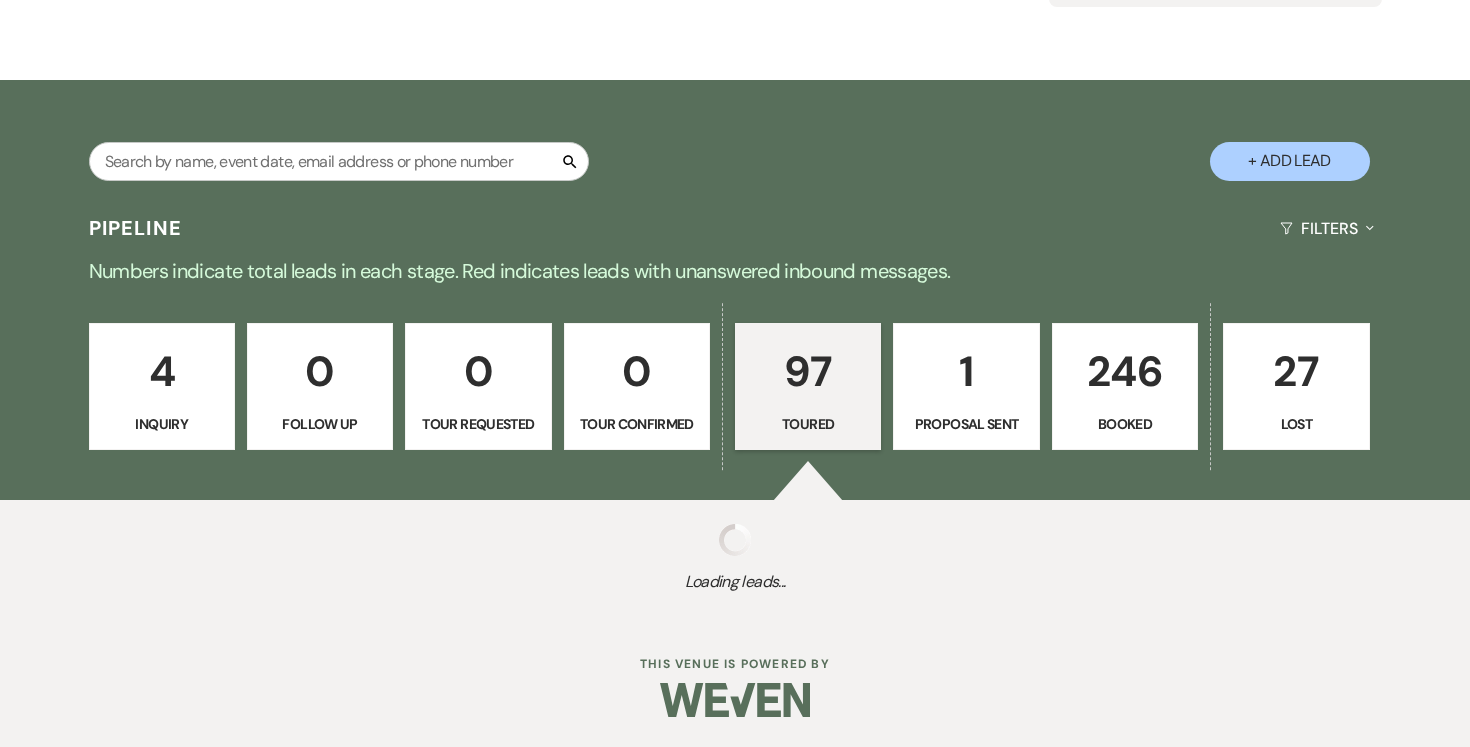 select on "5" 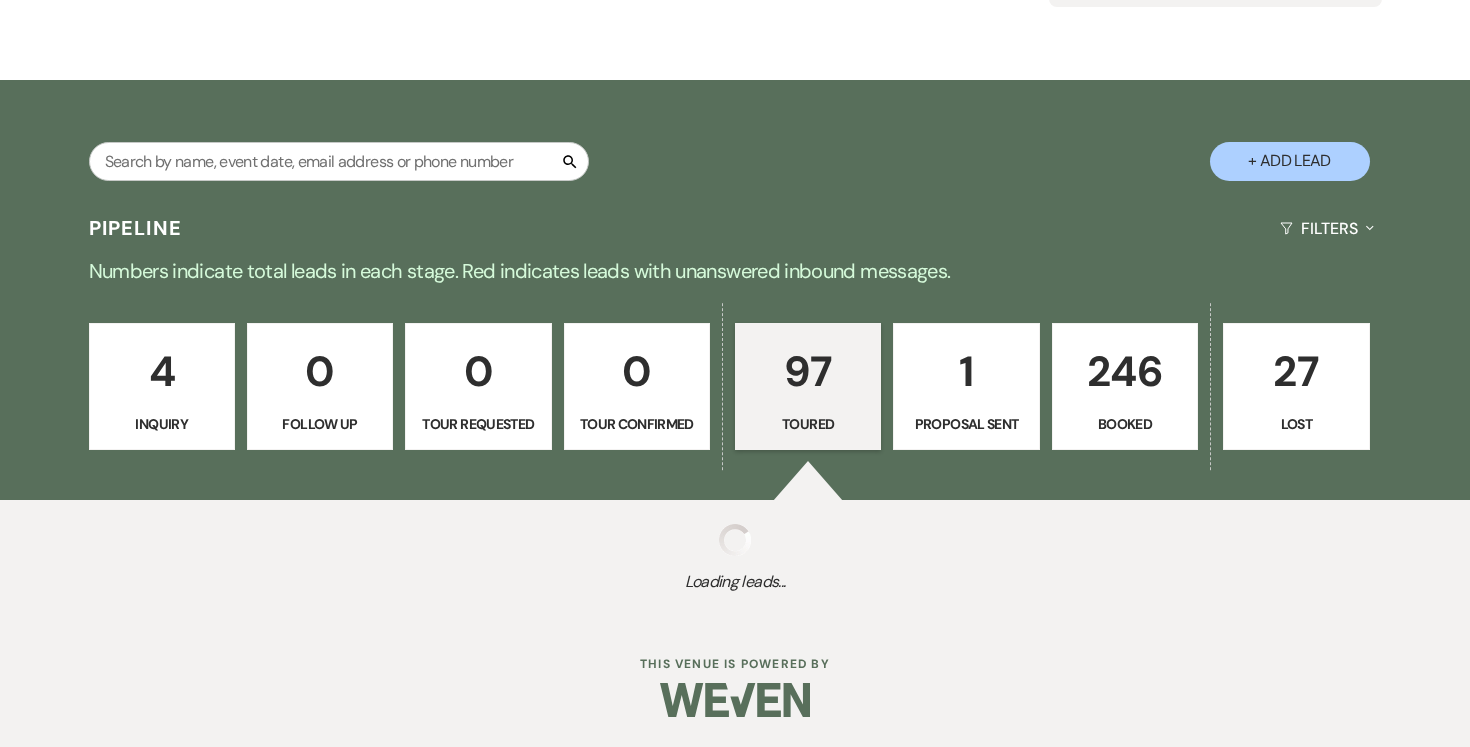 select on "5" 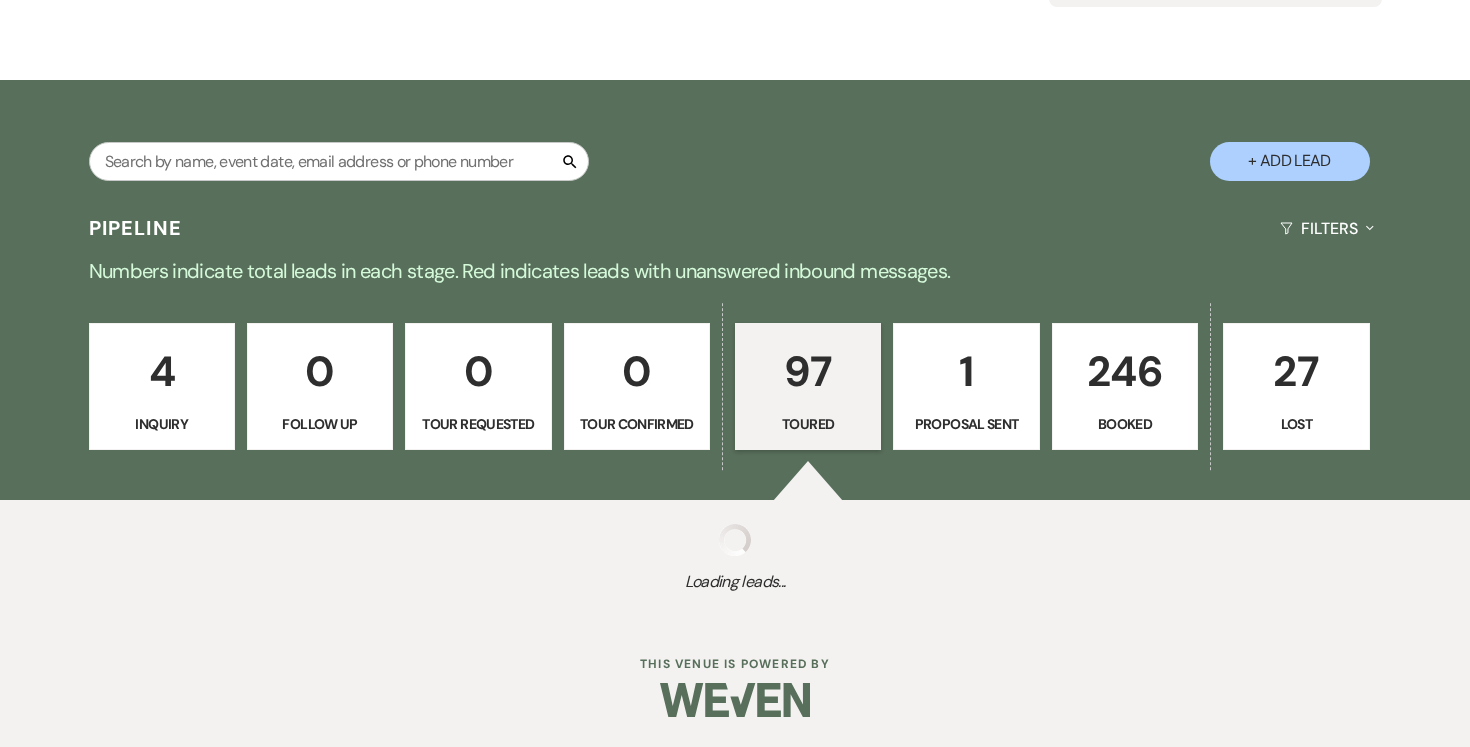 select on "5" 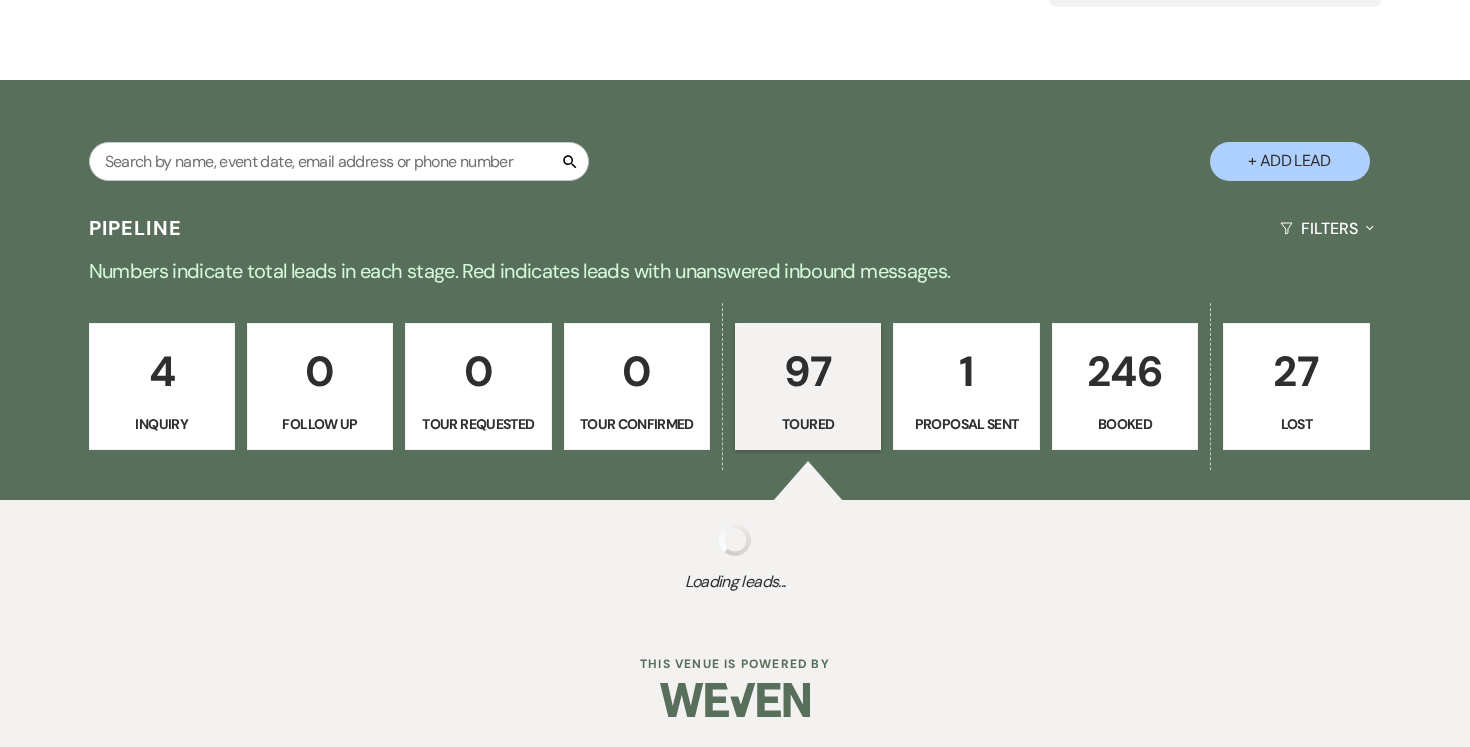select on "5" 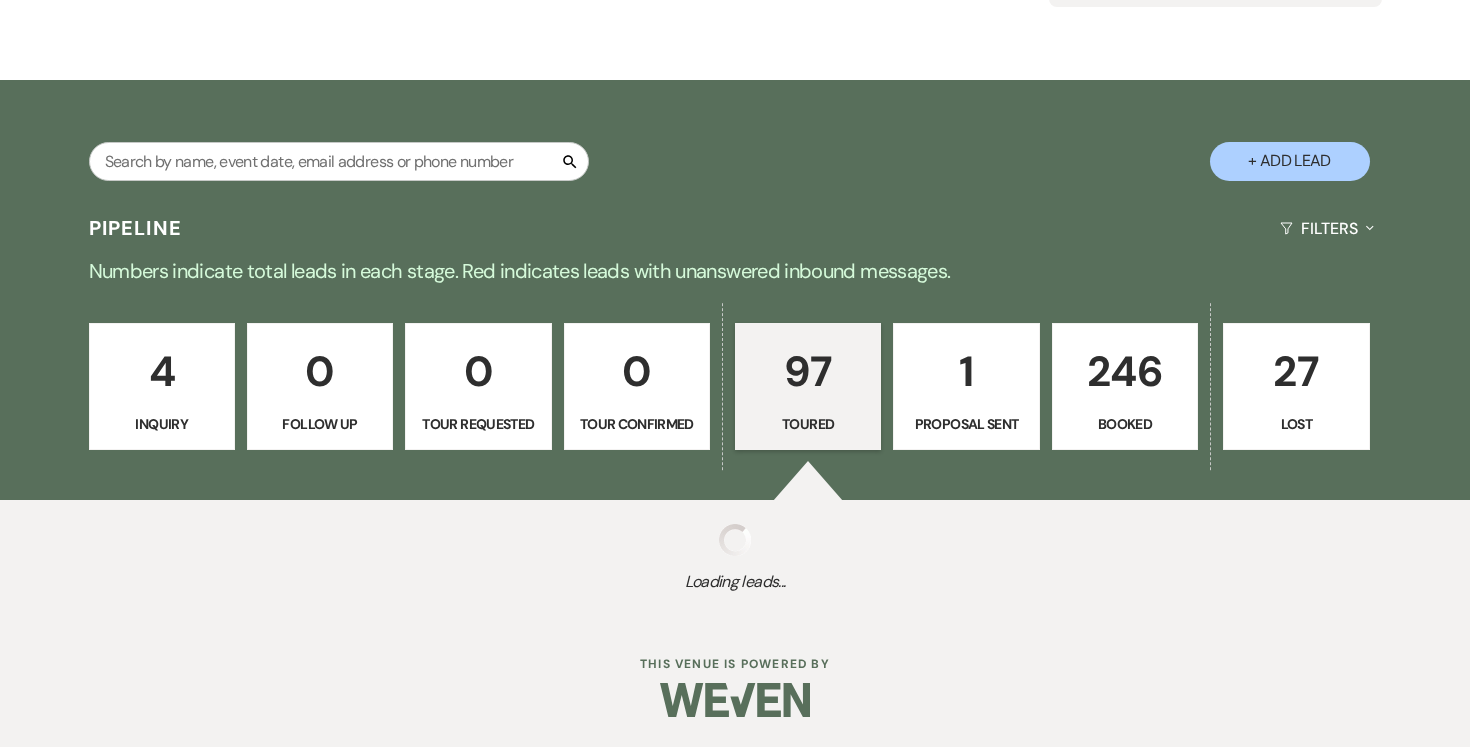 select on "5" 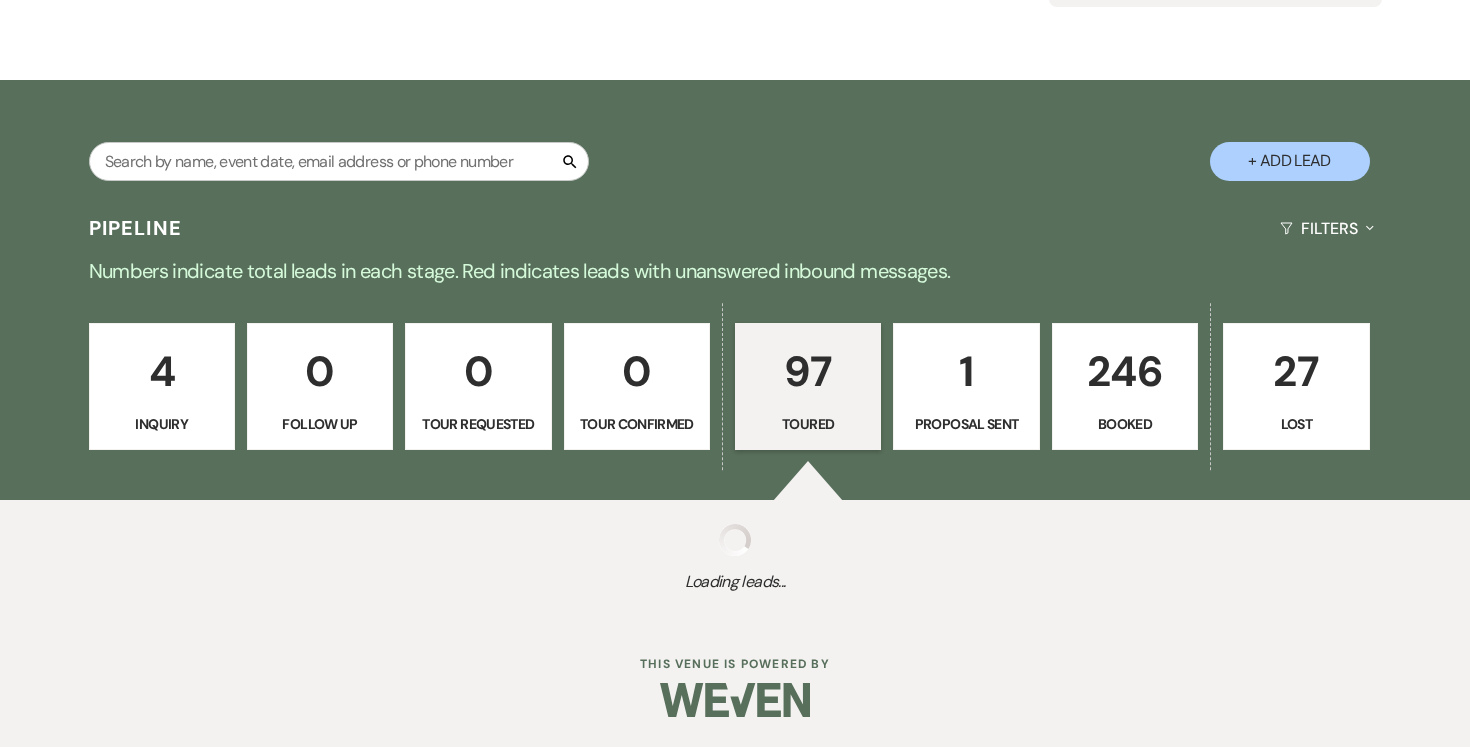 select on "5" 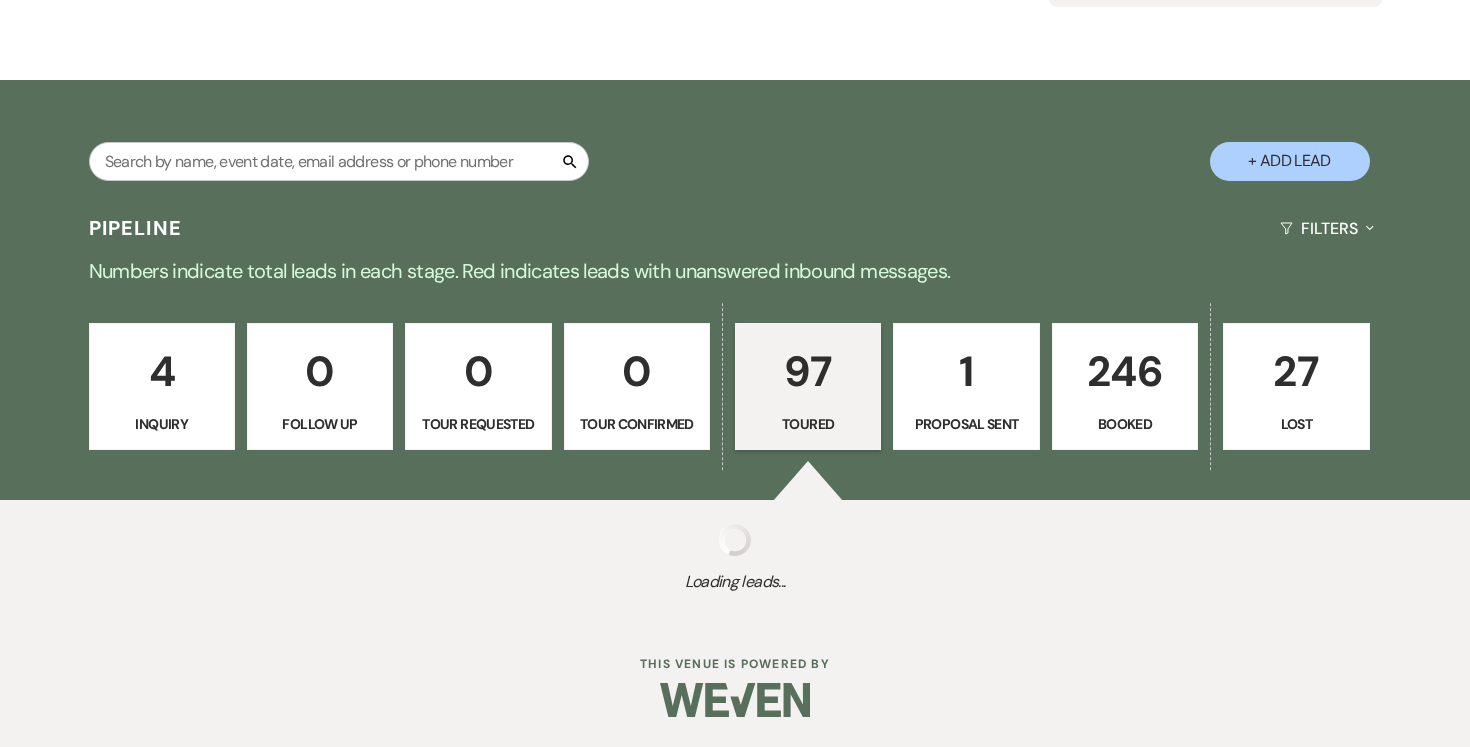 select on "5" 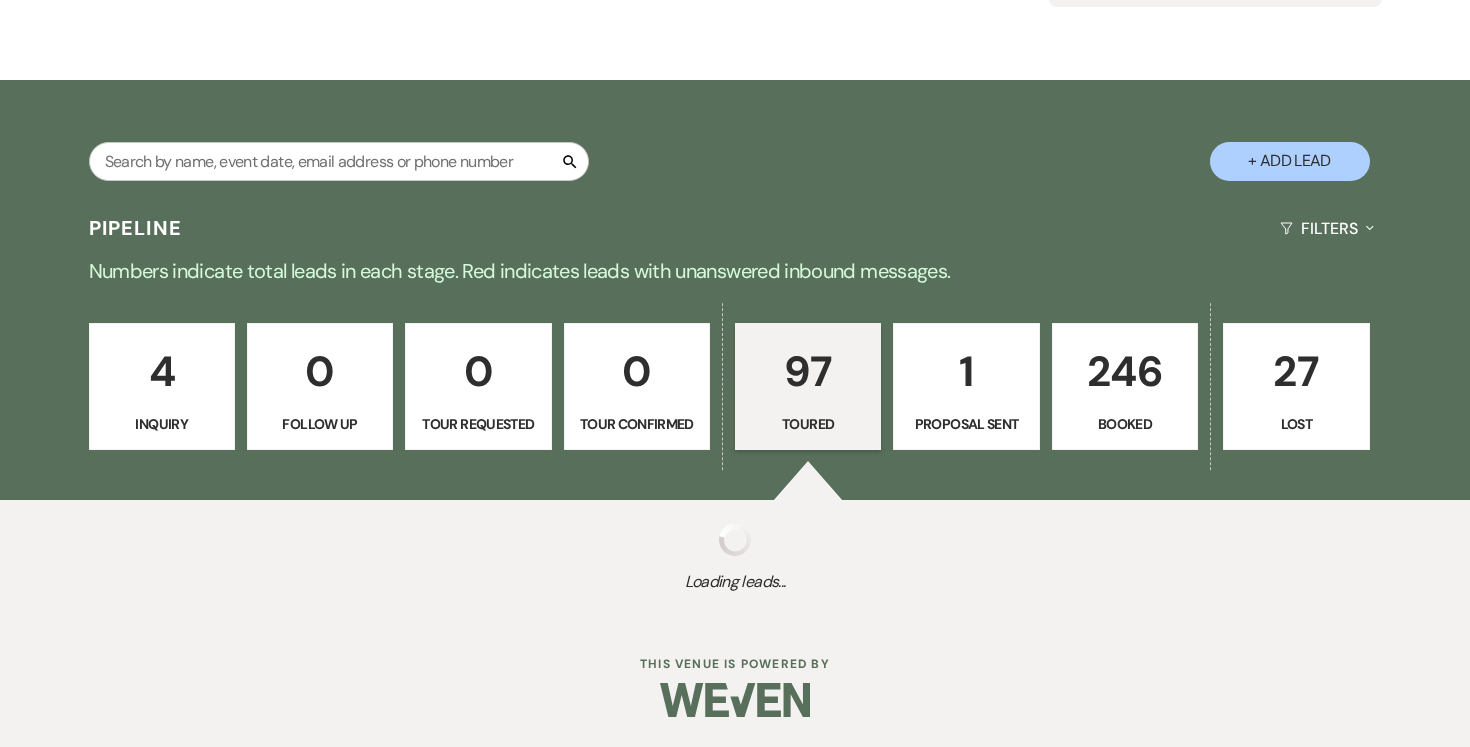 select on "5" 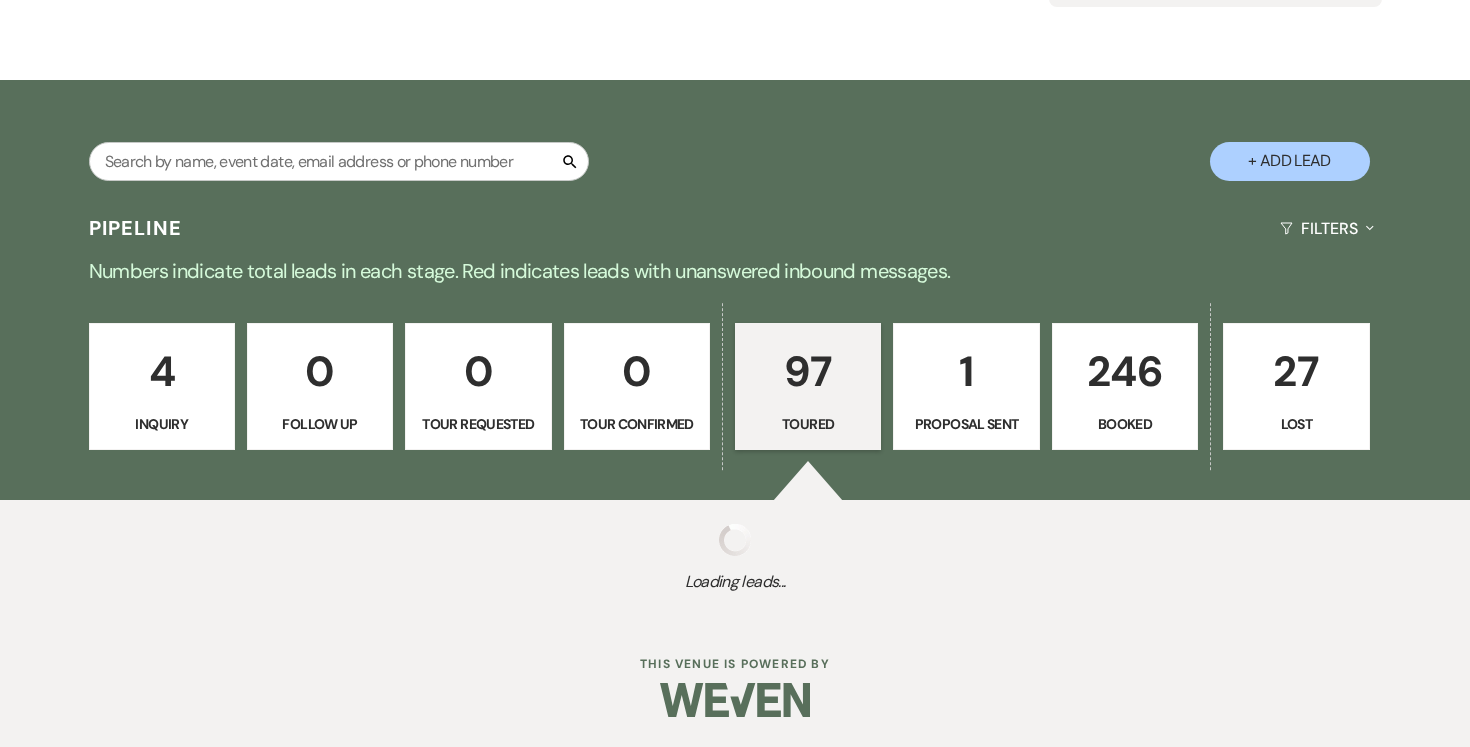 select on "5" 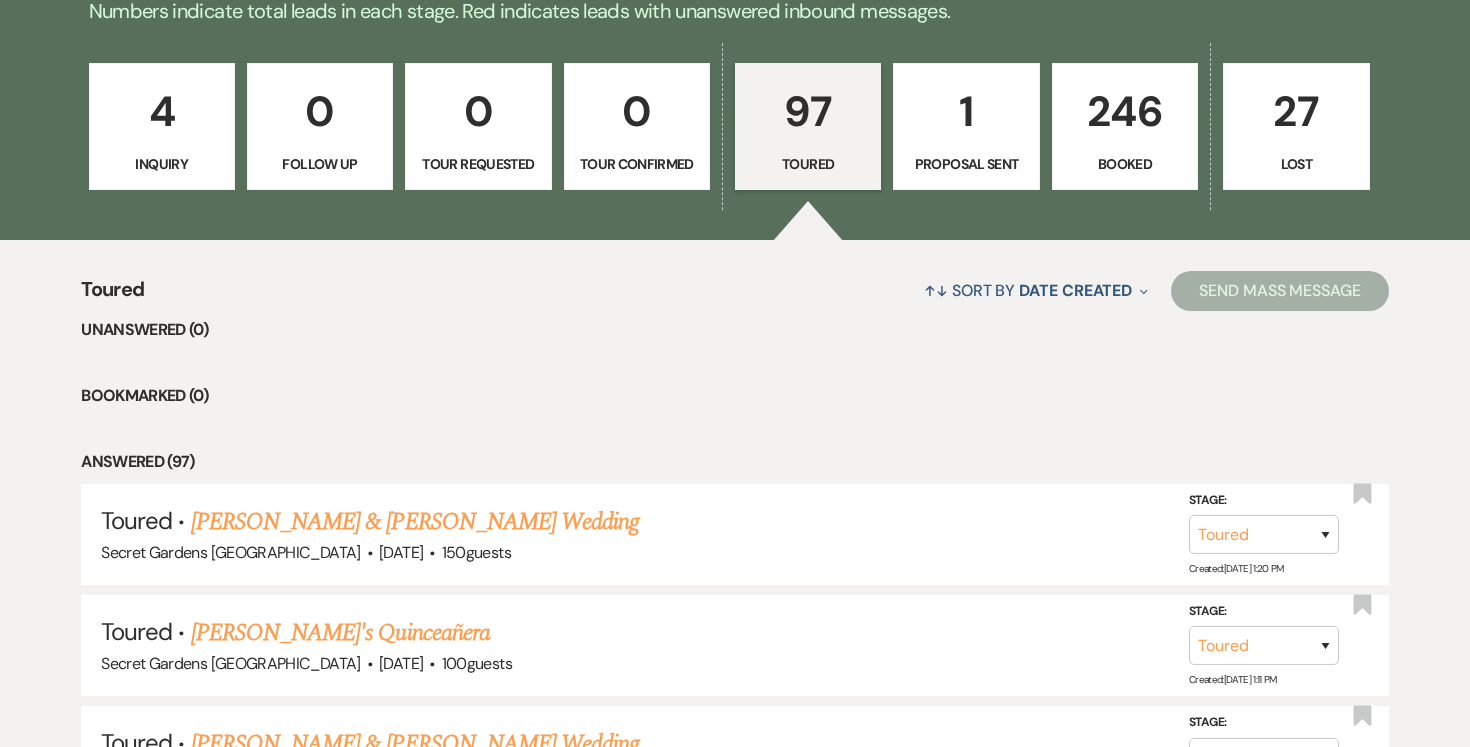 scroll, scrollTop: 587, scrollLeft: 0, axis: vertical 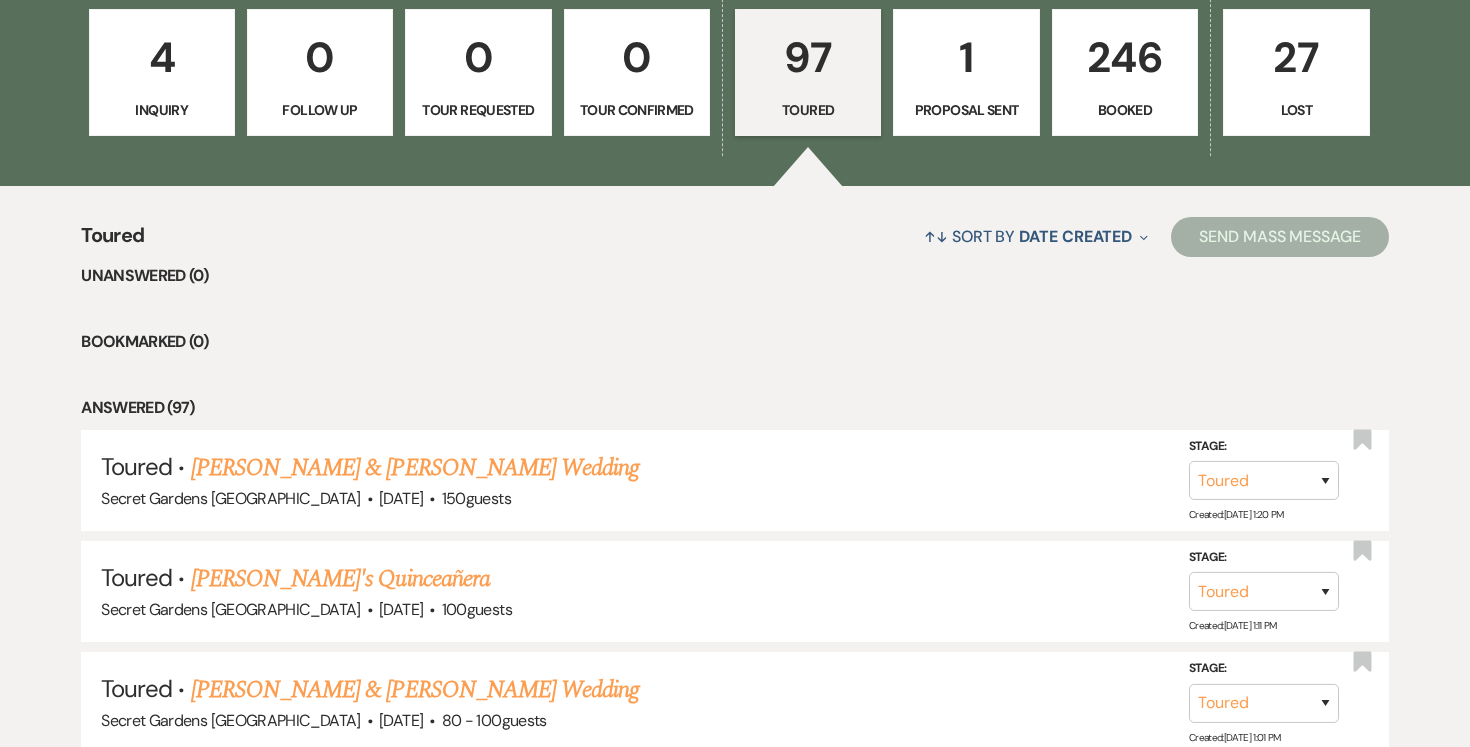 click on "4" at bounding box center (162, 57) 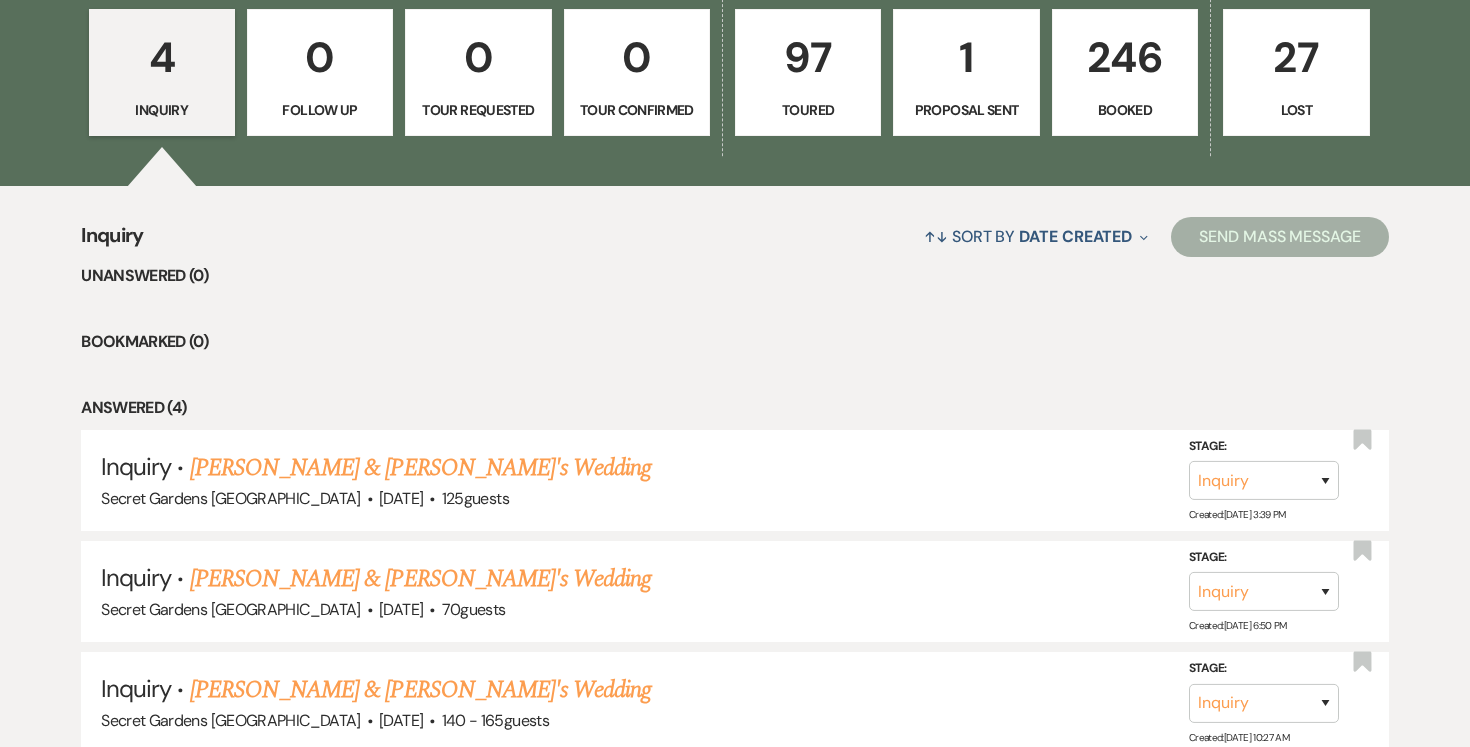 click on "[PERSON_NAME] & [PERSON_NAME]'s Wedding" at bounding box center (421, 468) 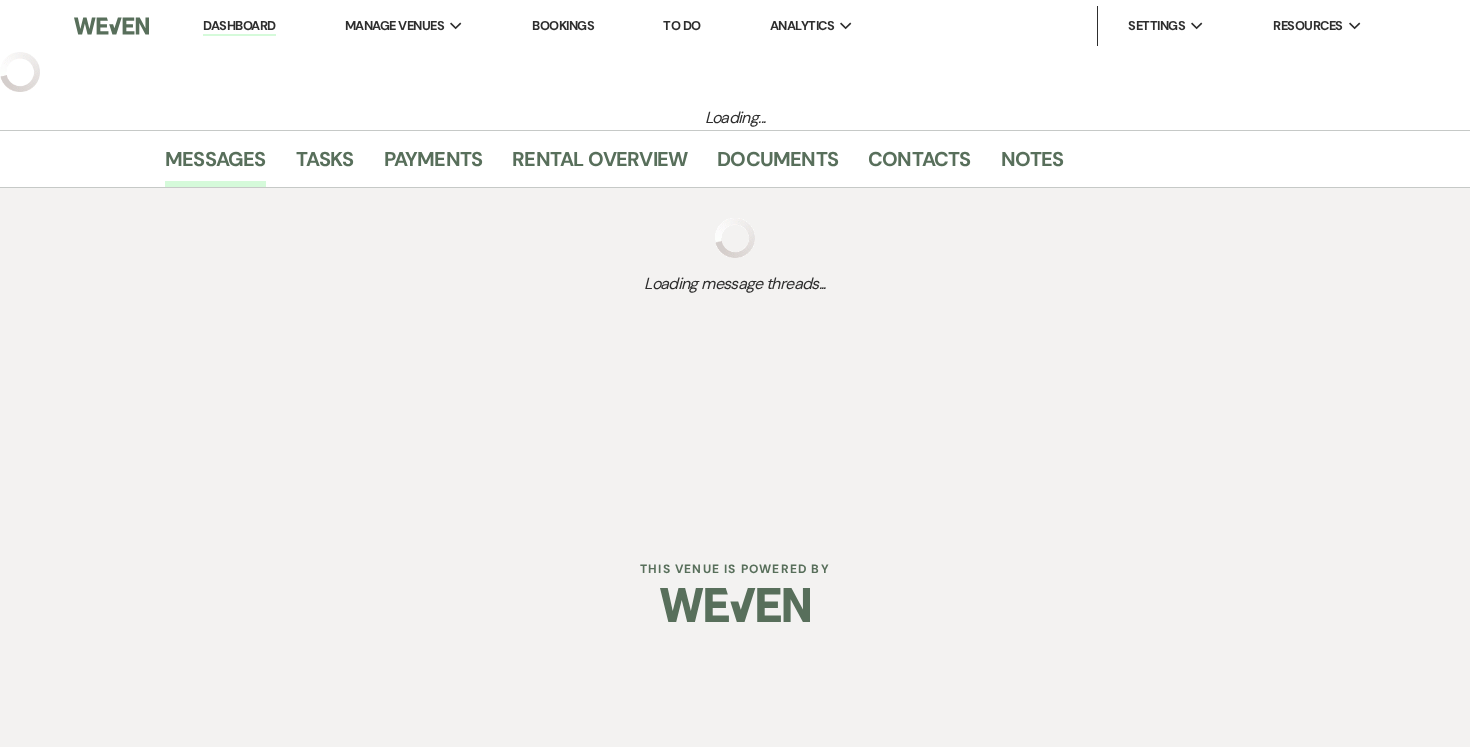 select on "22" 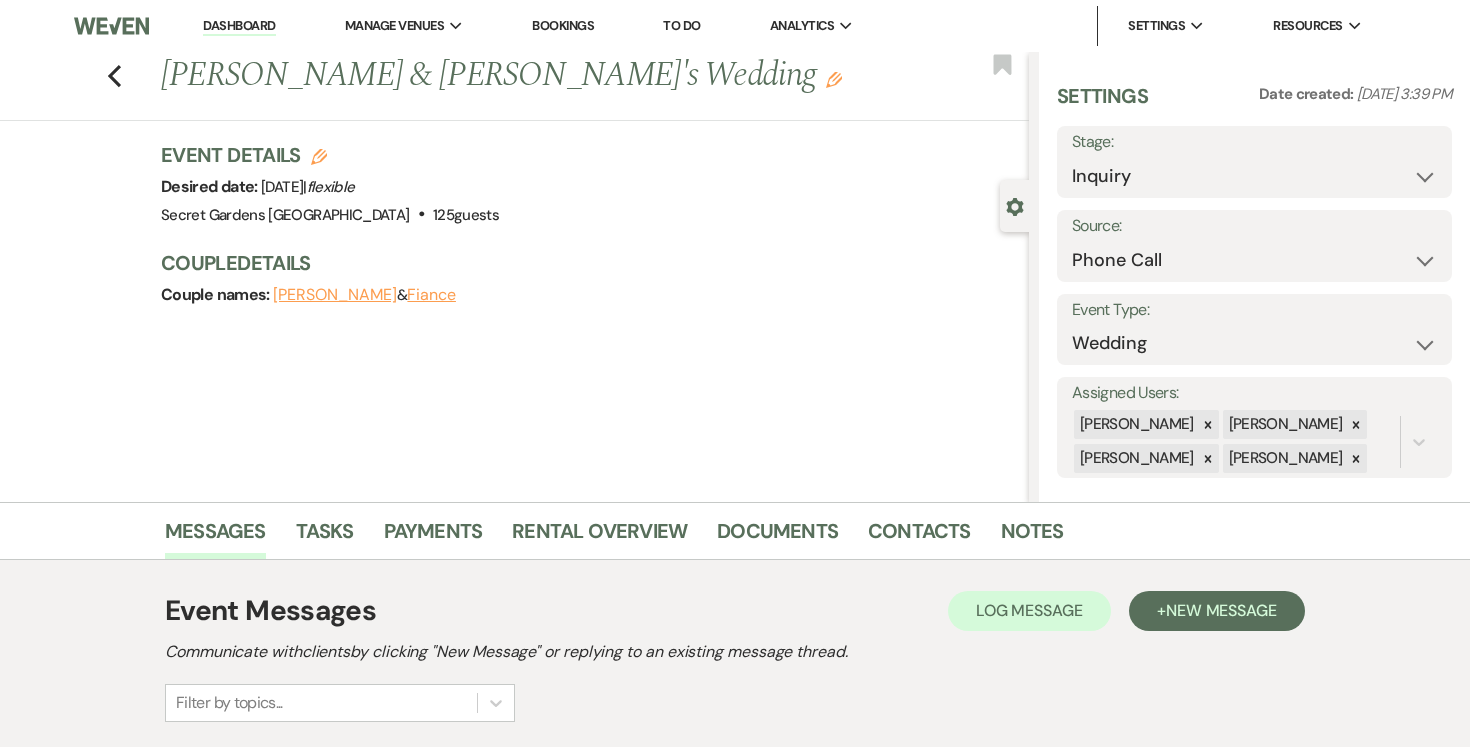 scroll, scrollTop: 1, scrollLeft: 0, axis: vertical 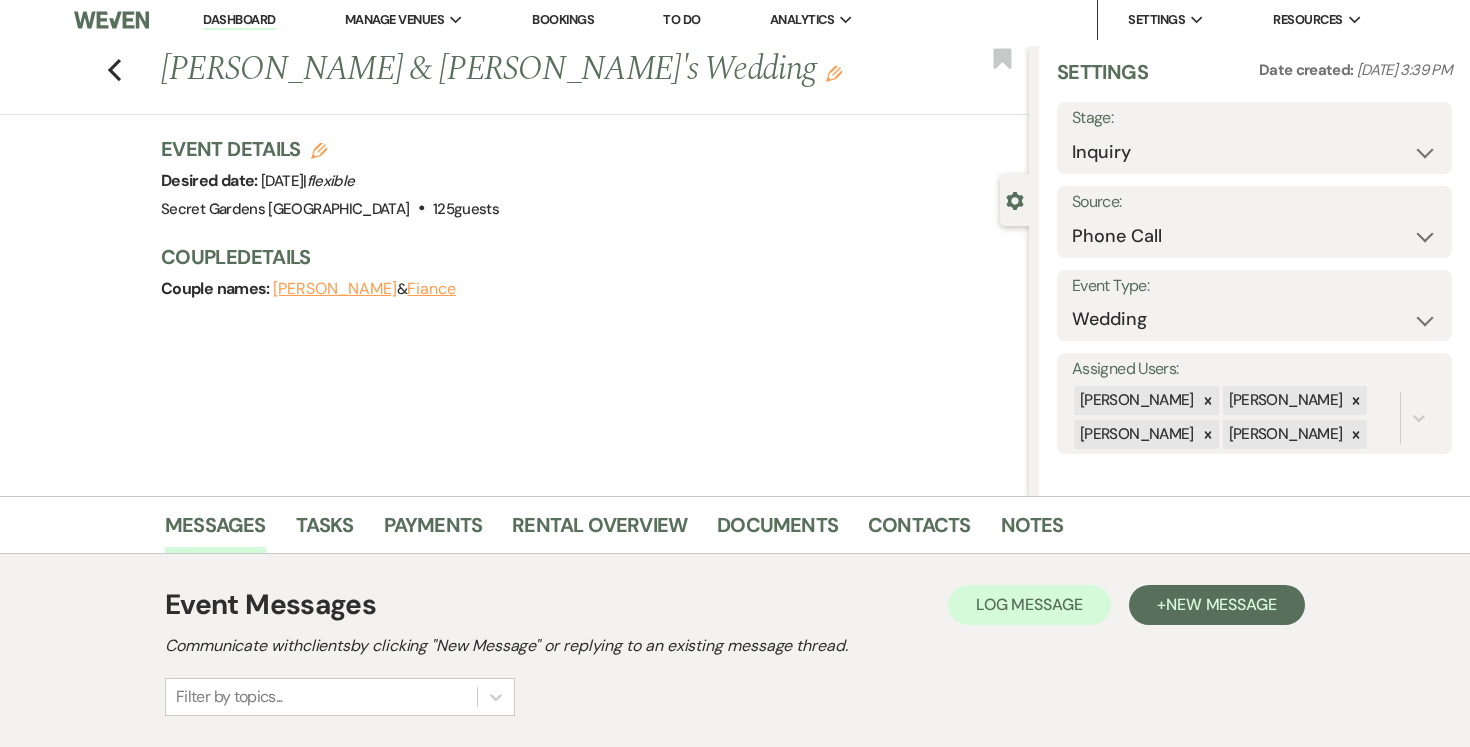 click on "Edit" 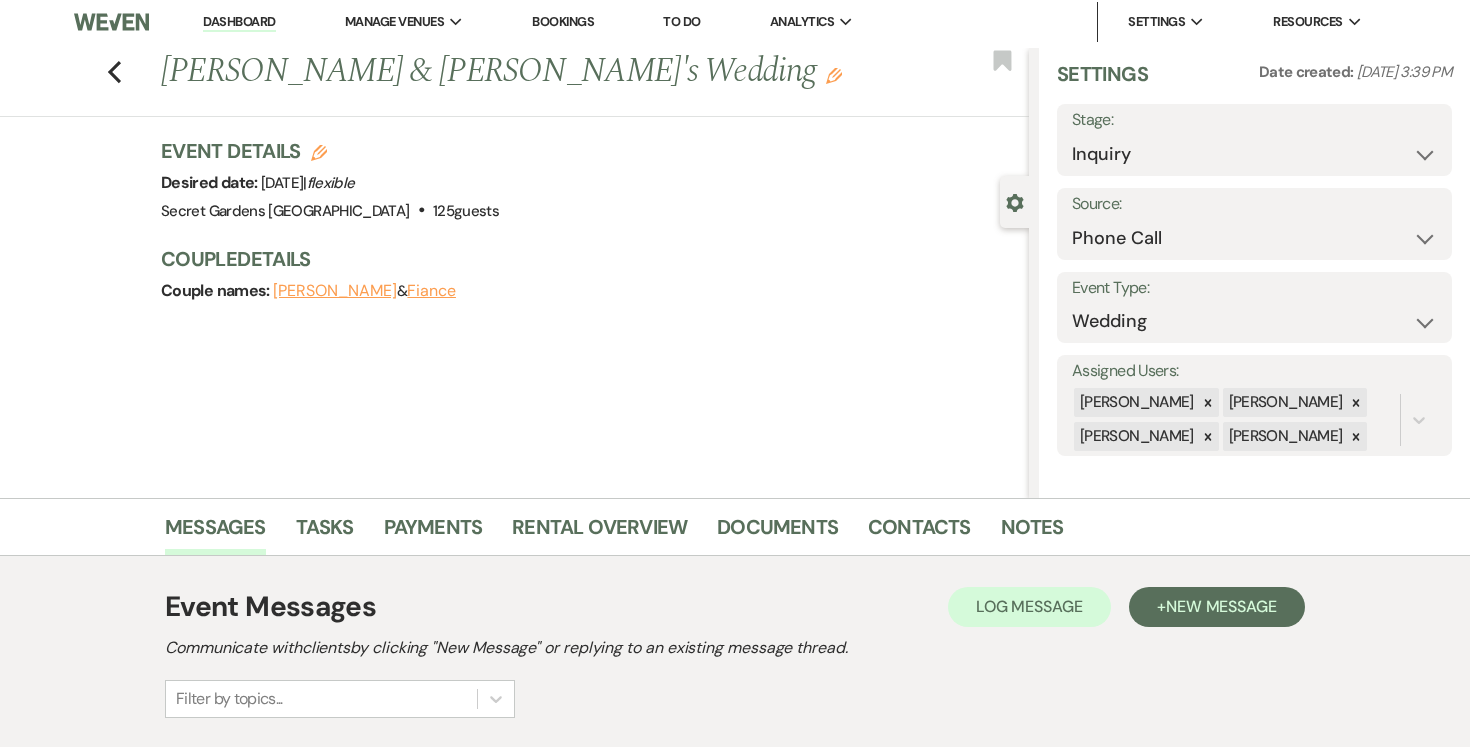 select on "834" 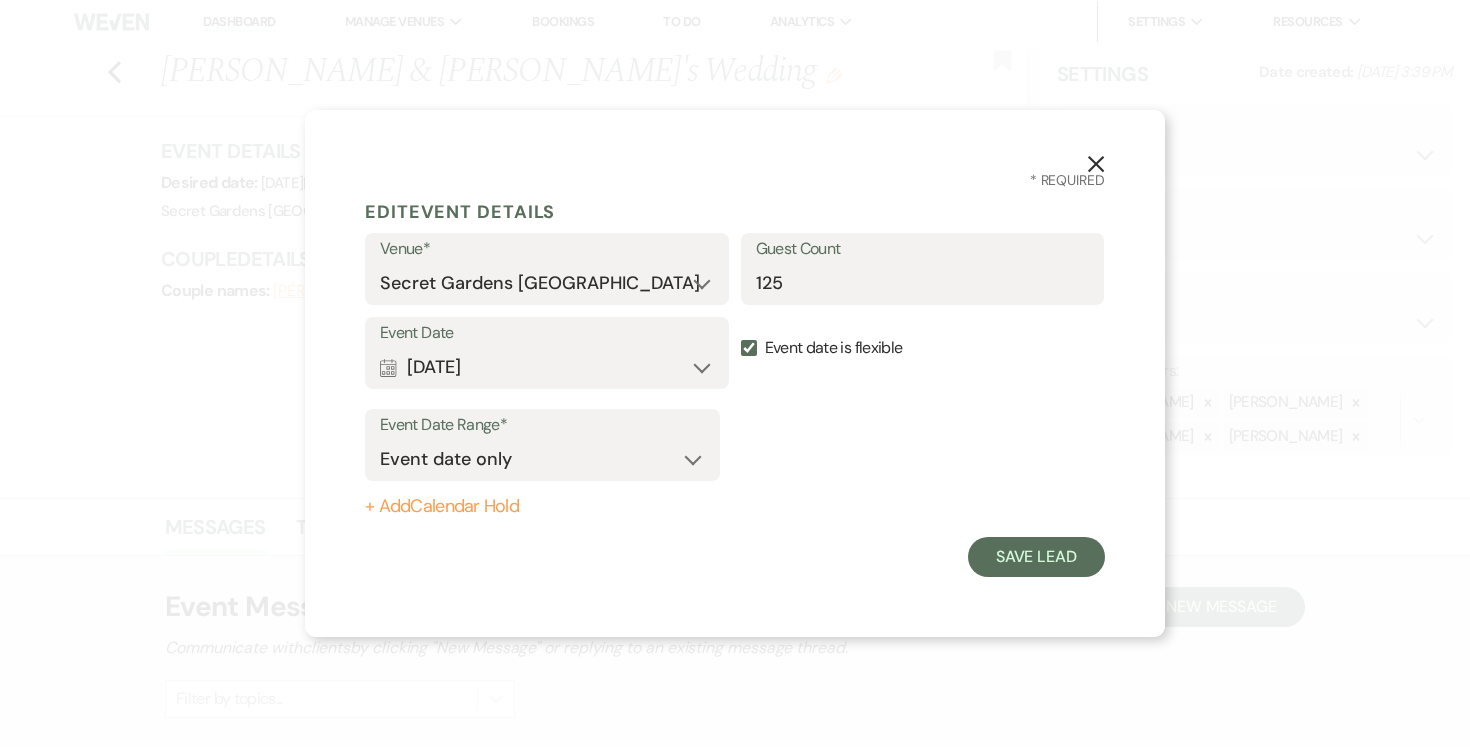 click on "X" 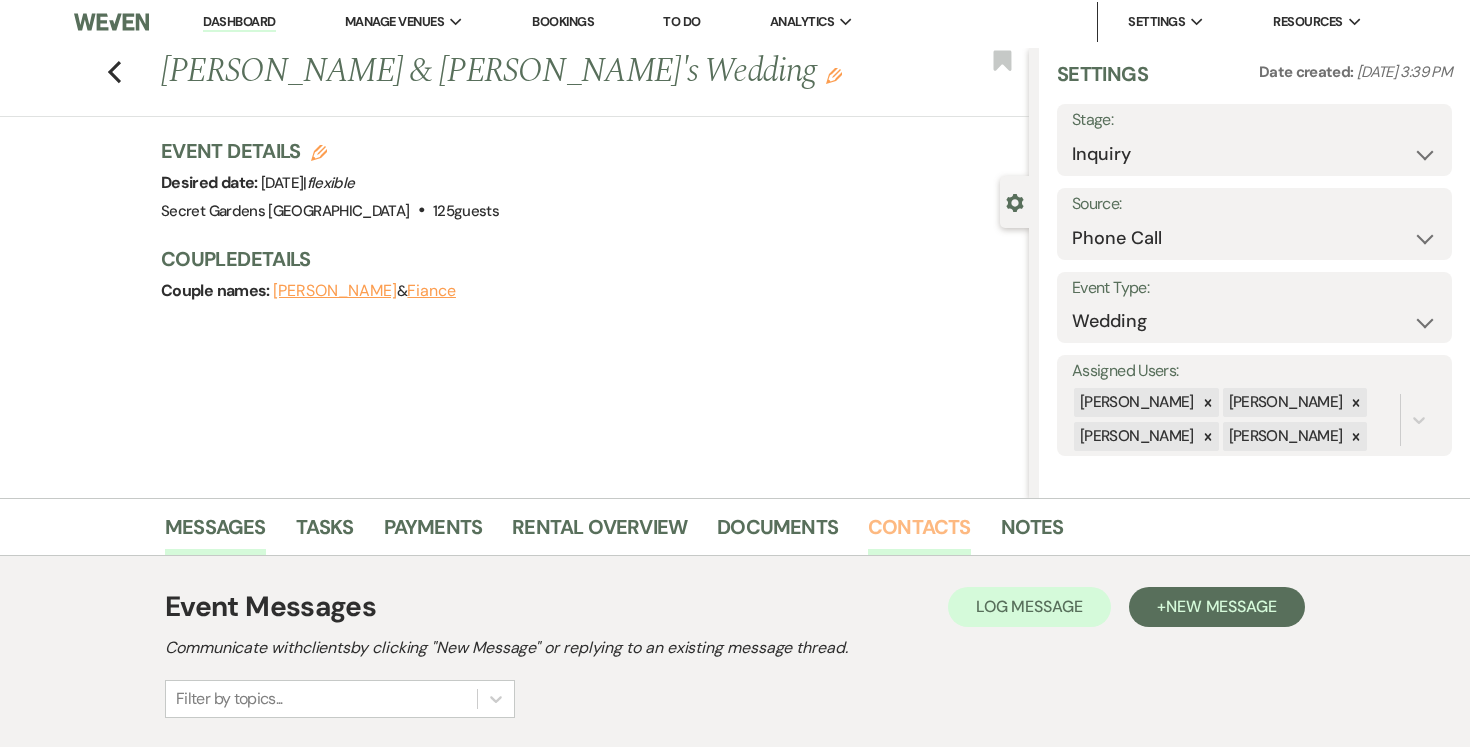 click on "Contacts" at bounding box center (919, 533) 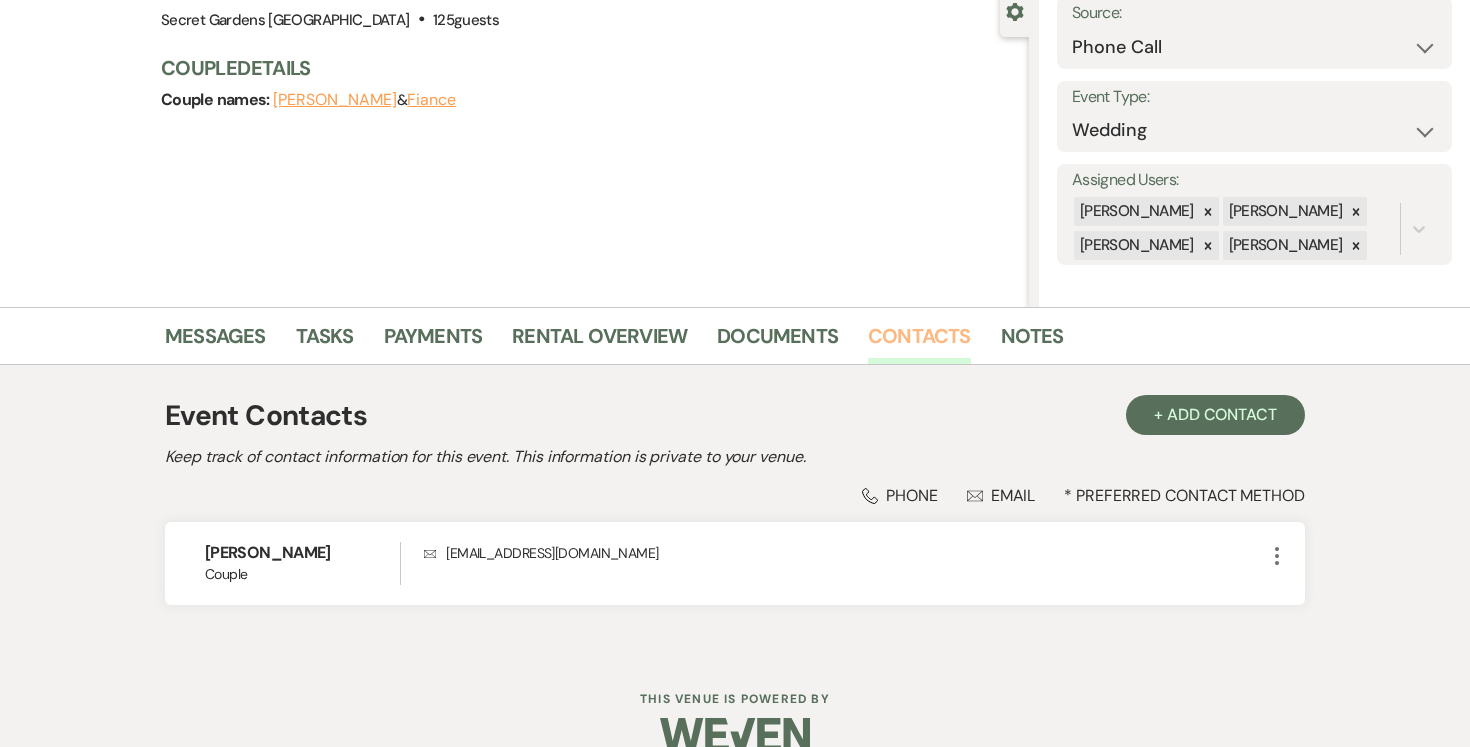 scroll, scrollTop: 230, scrollLeft: 0, axis: vertical 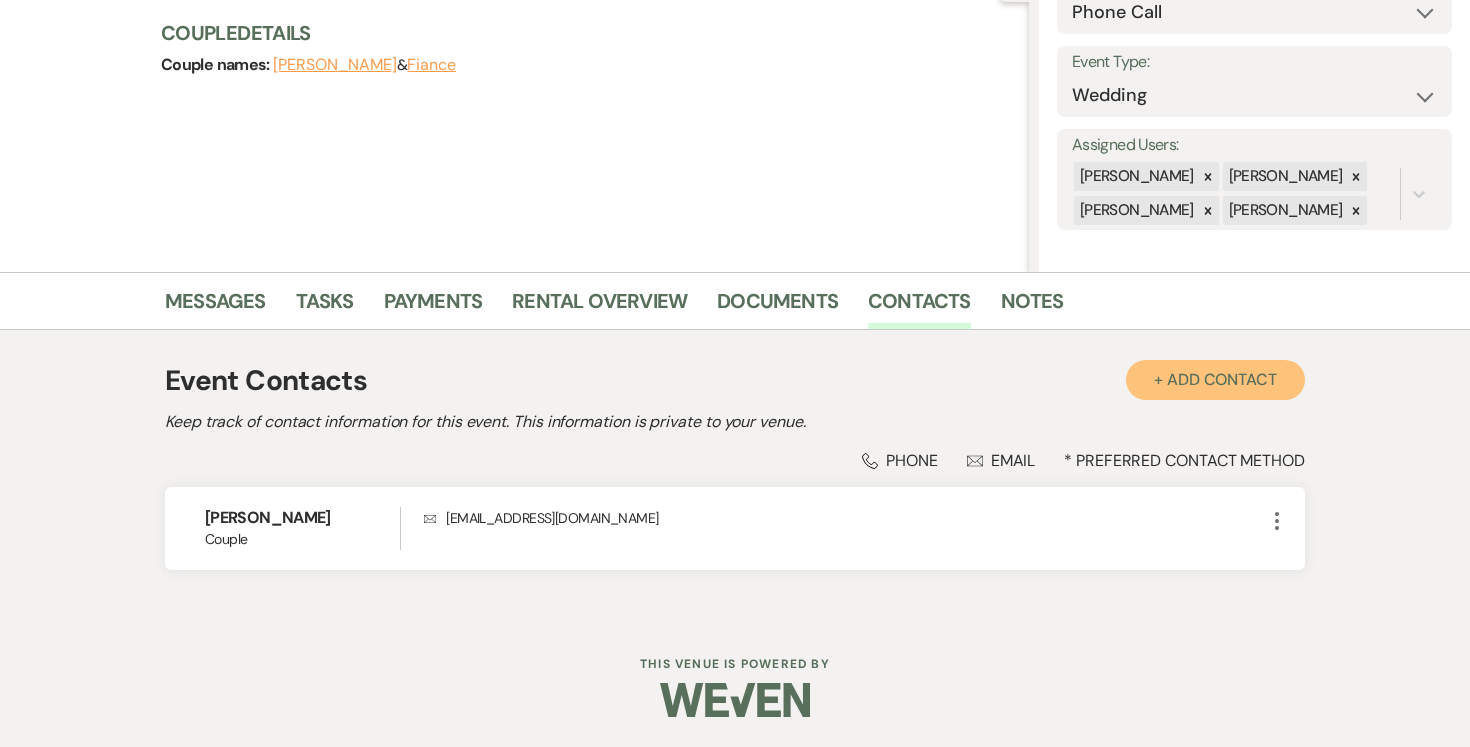 click on "+ Add Contact" at bounding box center (1215, 380) 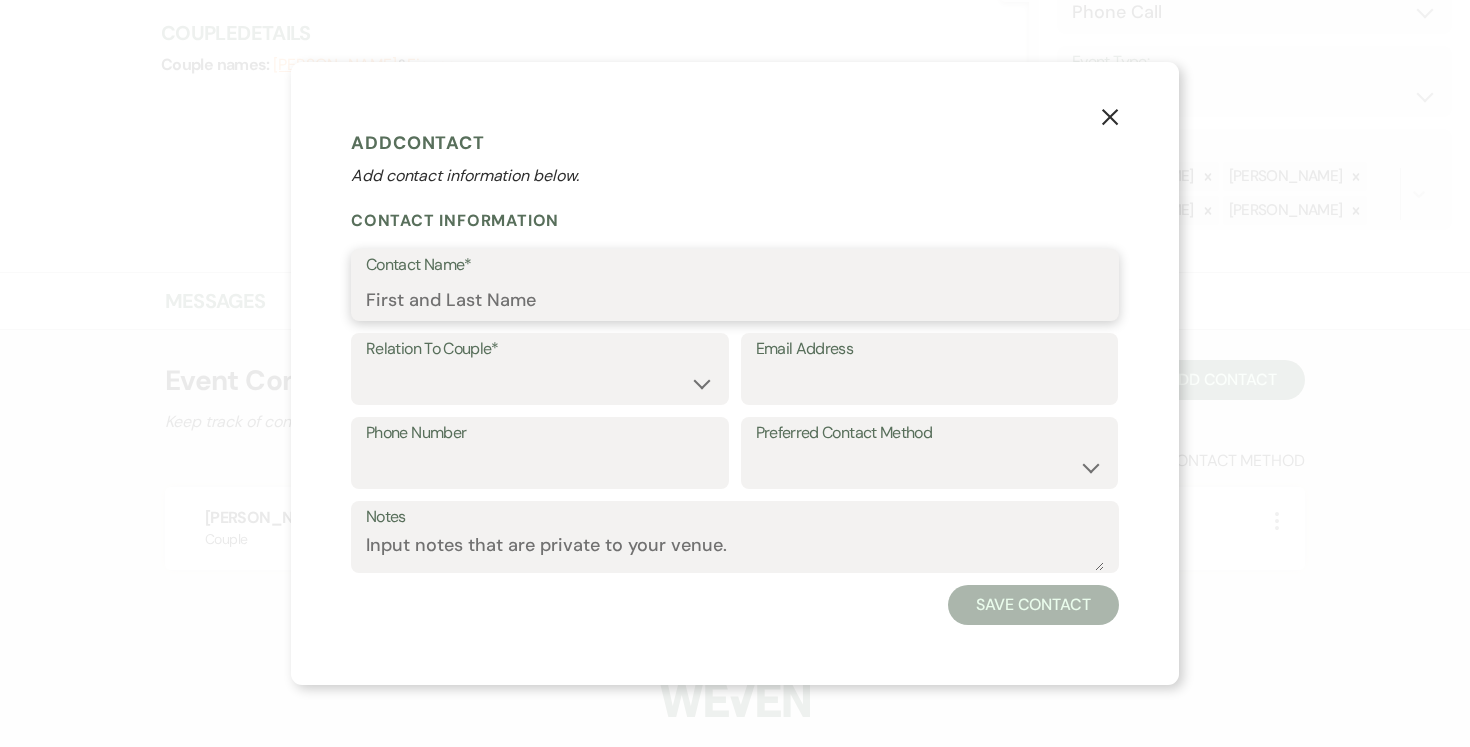 click on "Contact Name*" at bounding box center [735, 299] 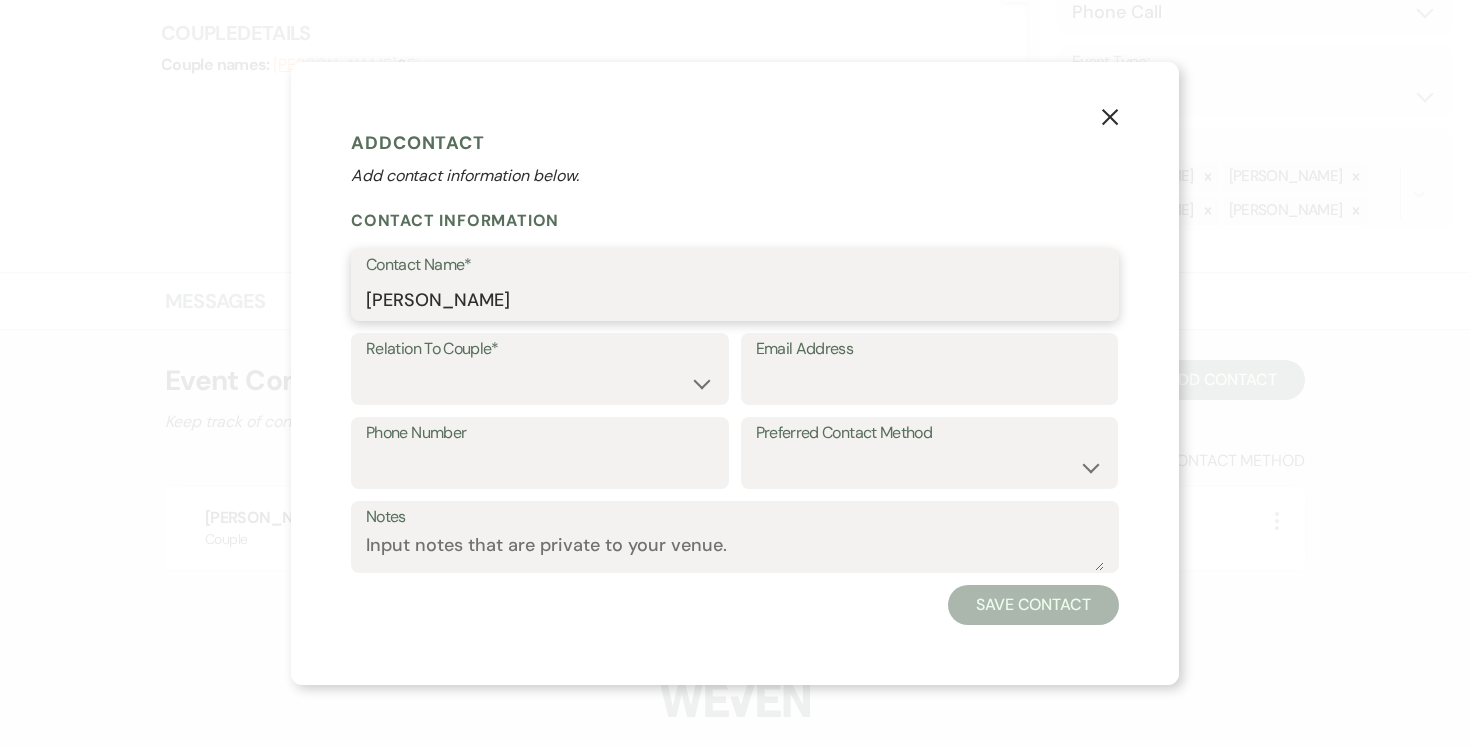 type on "[PERSON_NAME]" 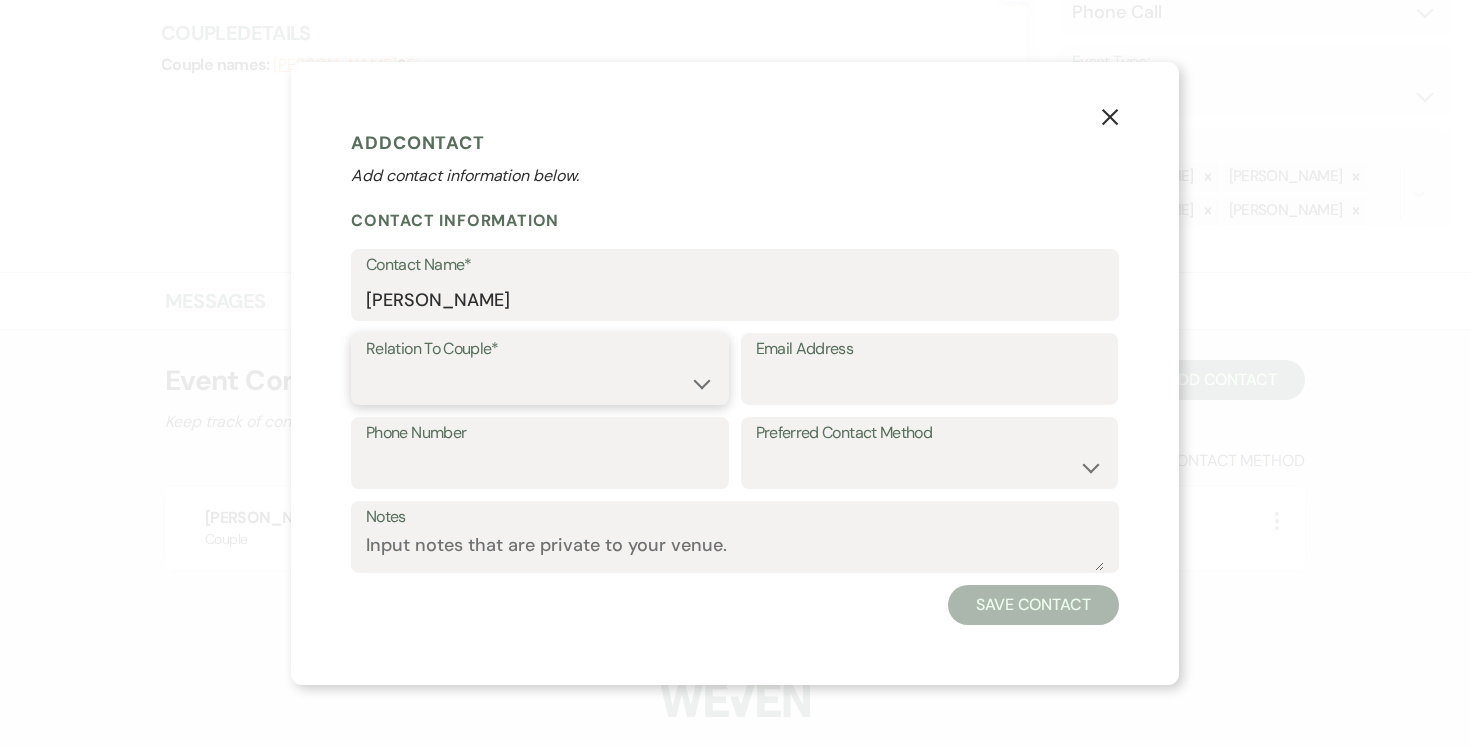 click on "Couple Planner Parent of Couple Family Member Friend Other" at bounding box center [540, 383] 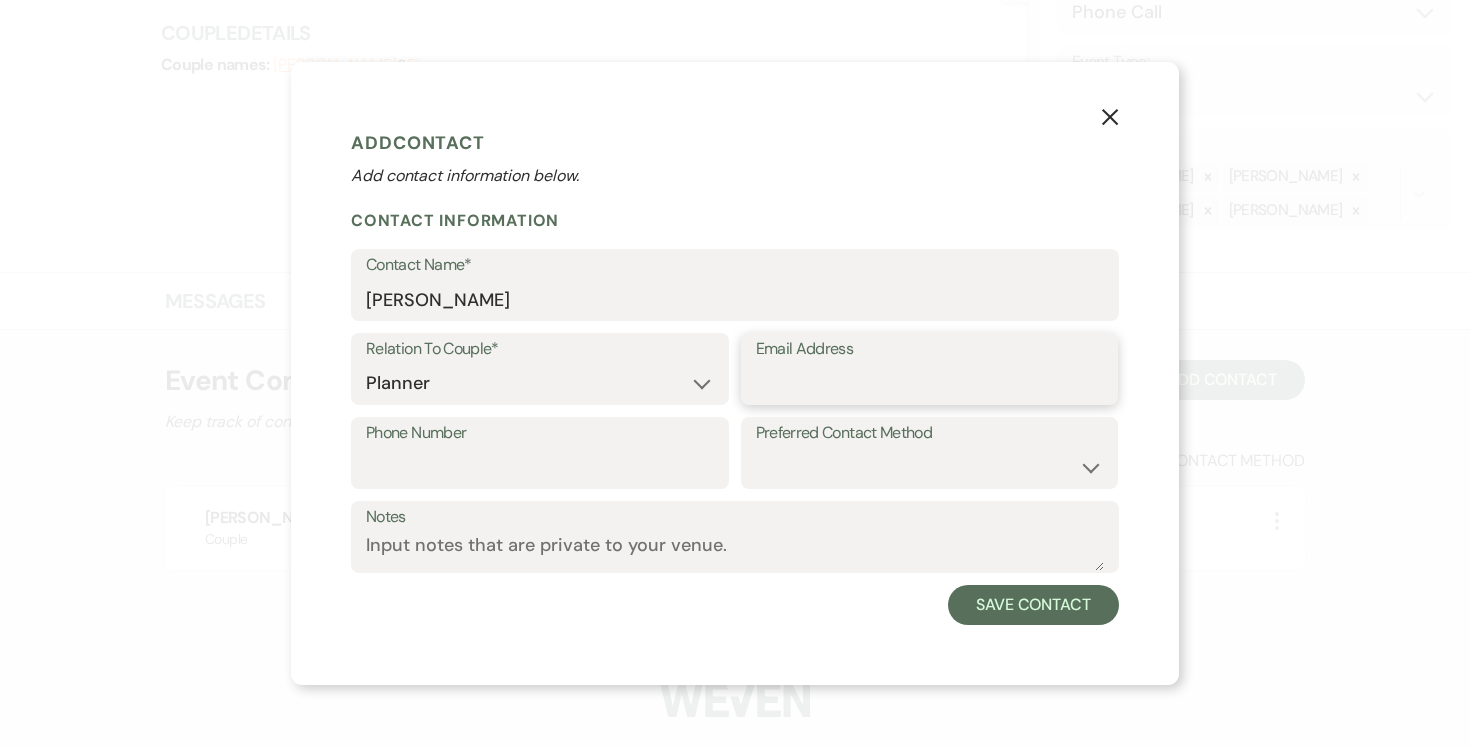 click on "Email Address" at bounding box center [930, 383] 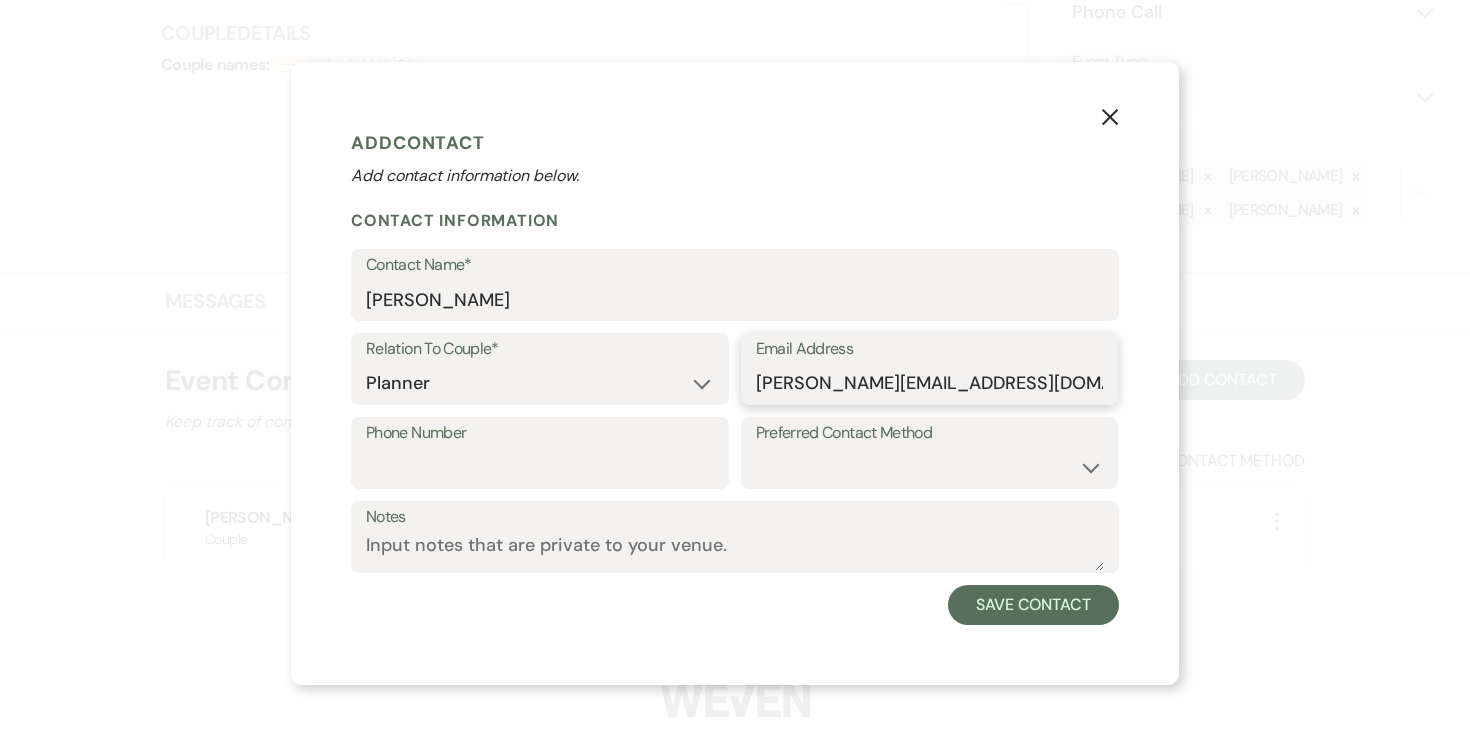 type on "jessica@jetsetjes.com" 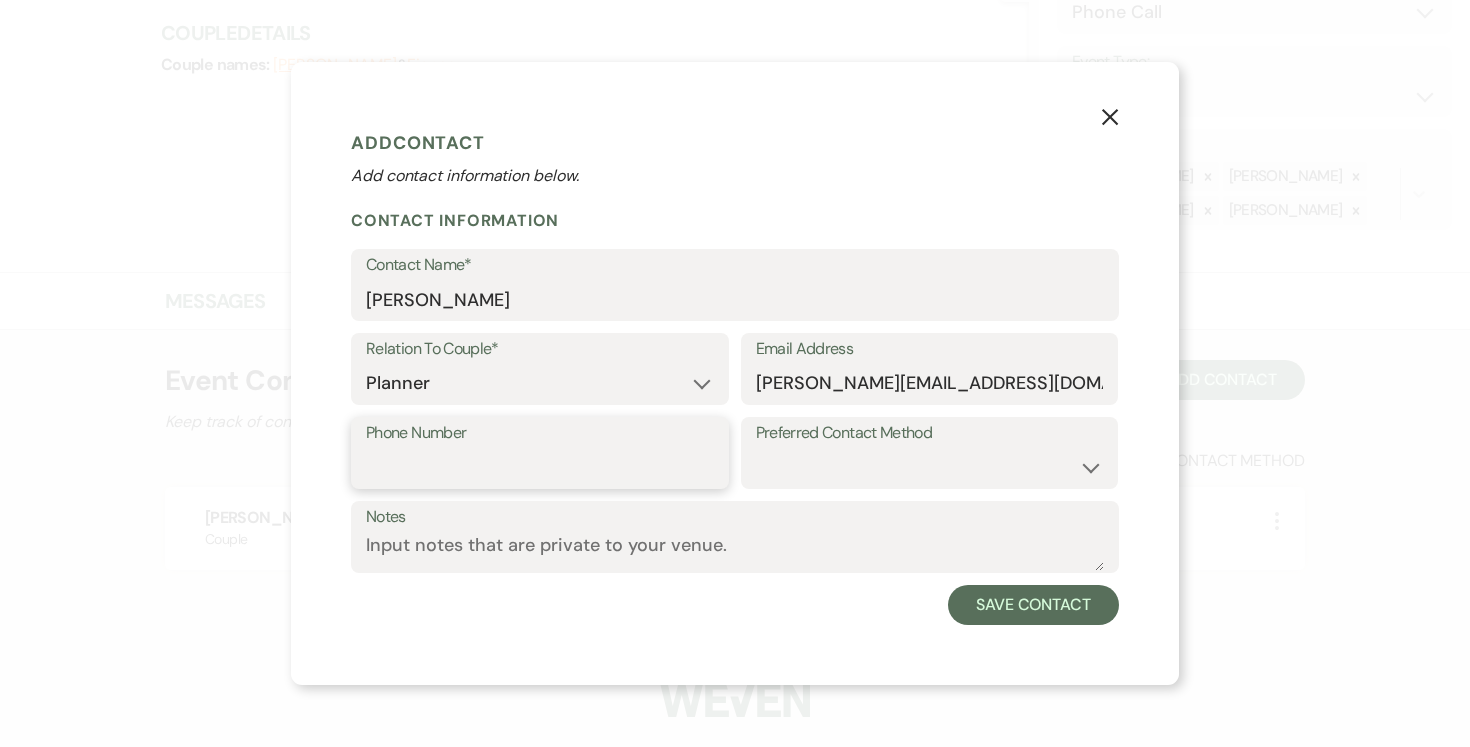 click on "Phone Number" at bounding box center (540, 467) 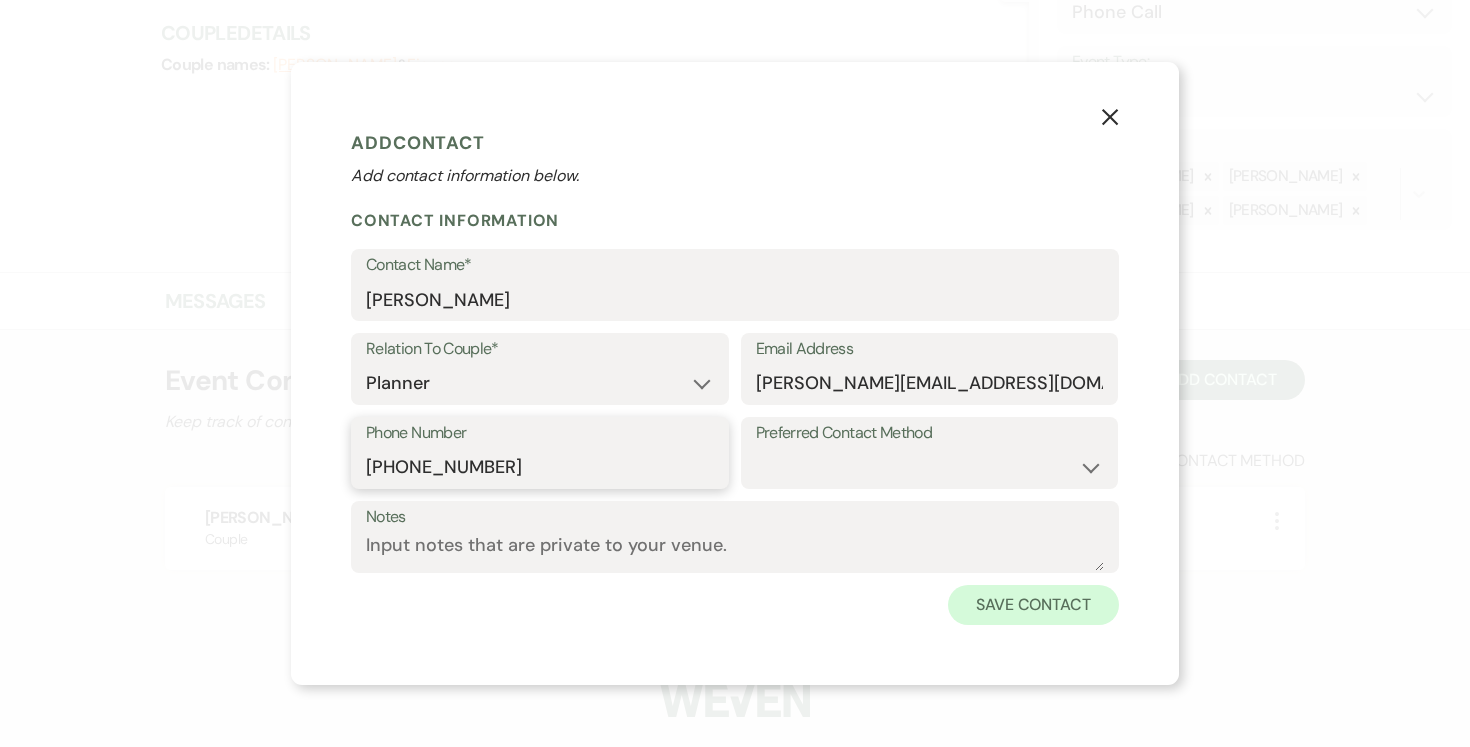 type on "410-253-9163" 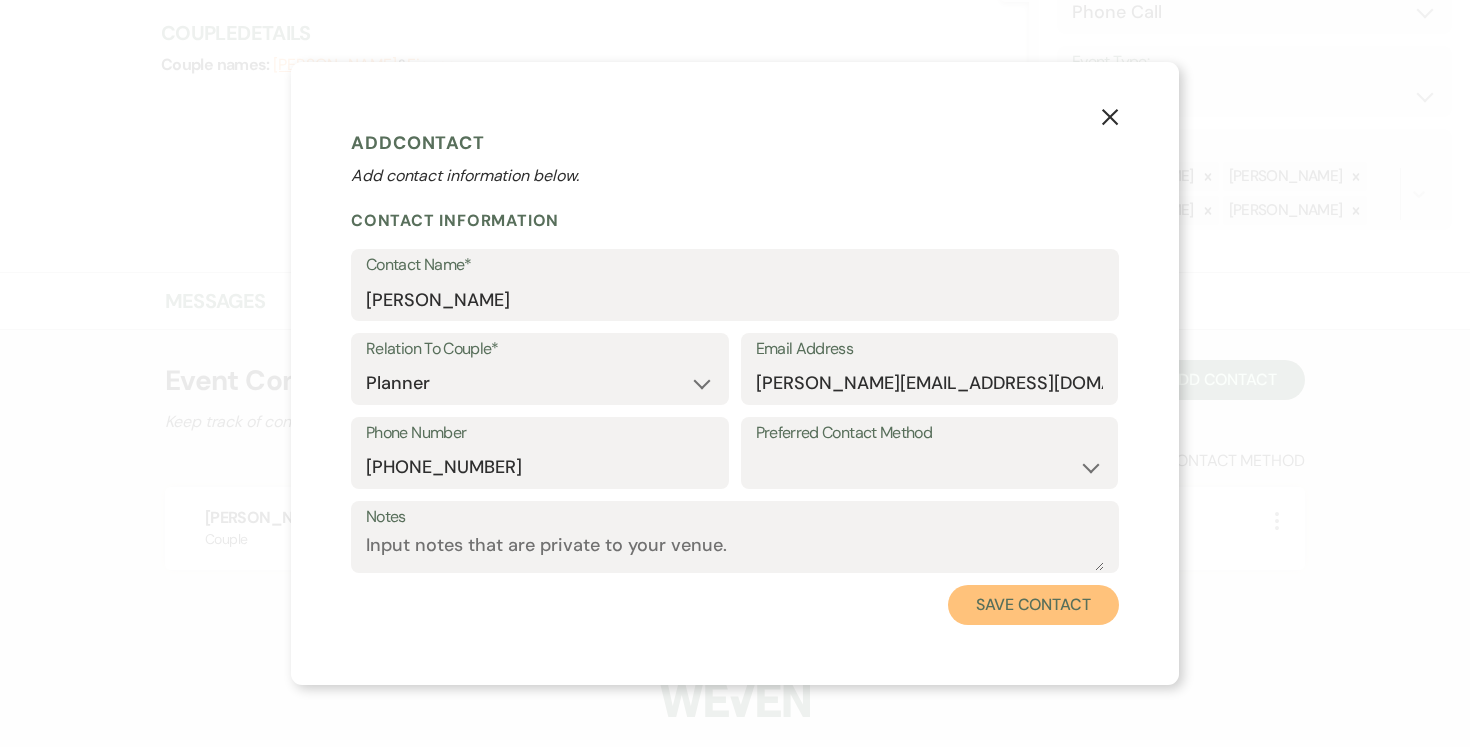 click on "Save Contact" at bounding box center [1033, 605] 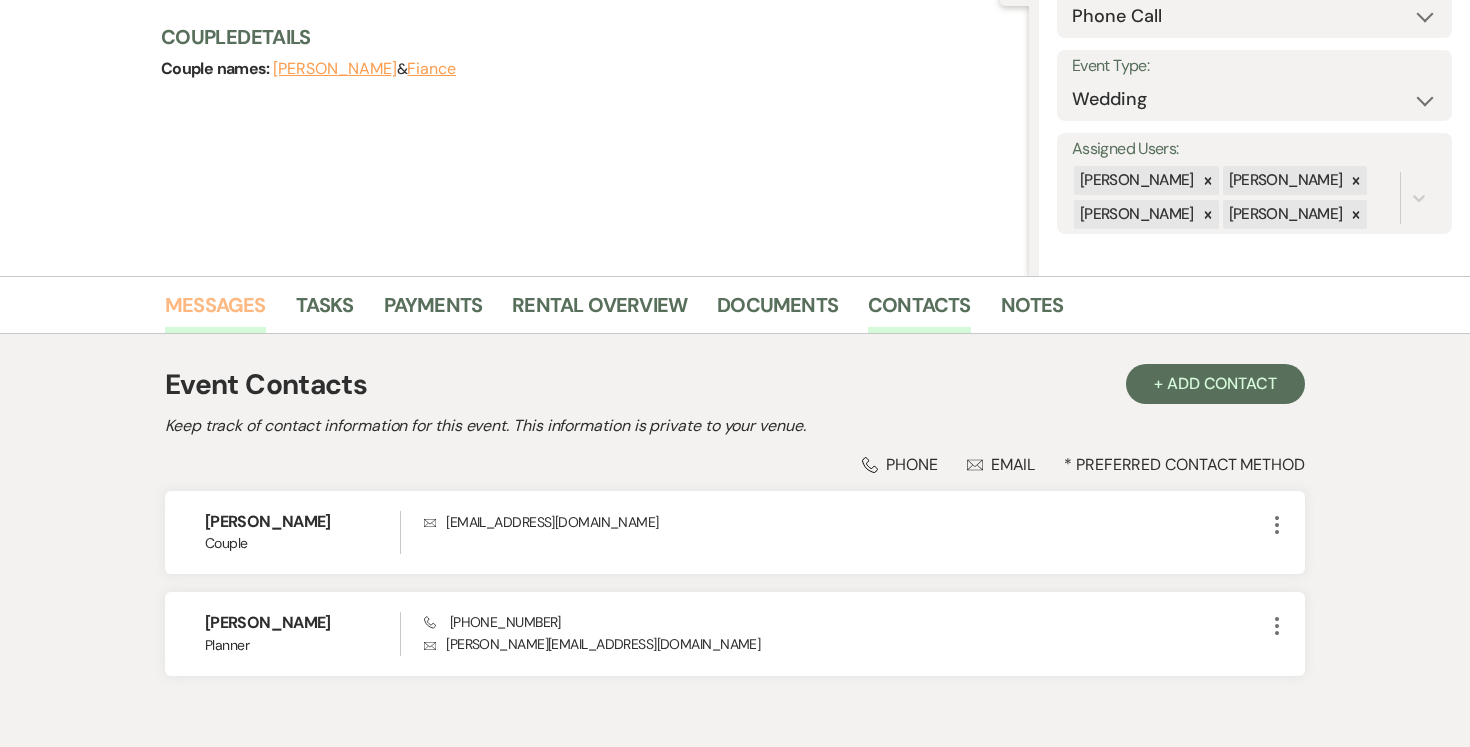 scroll, scrollTop: 225, scrollLeft: 0, axis: vertical 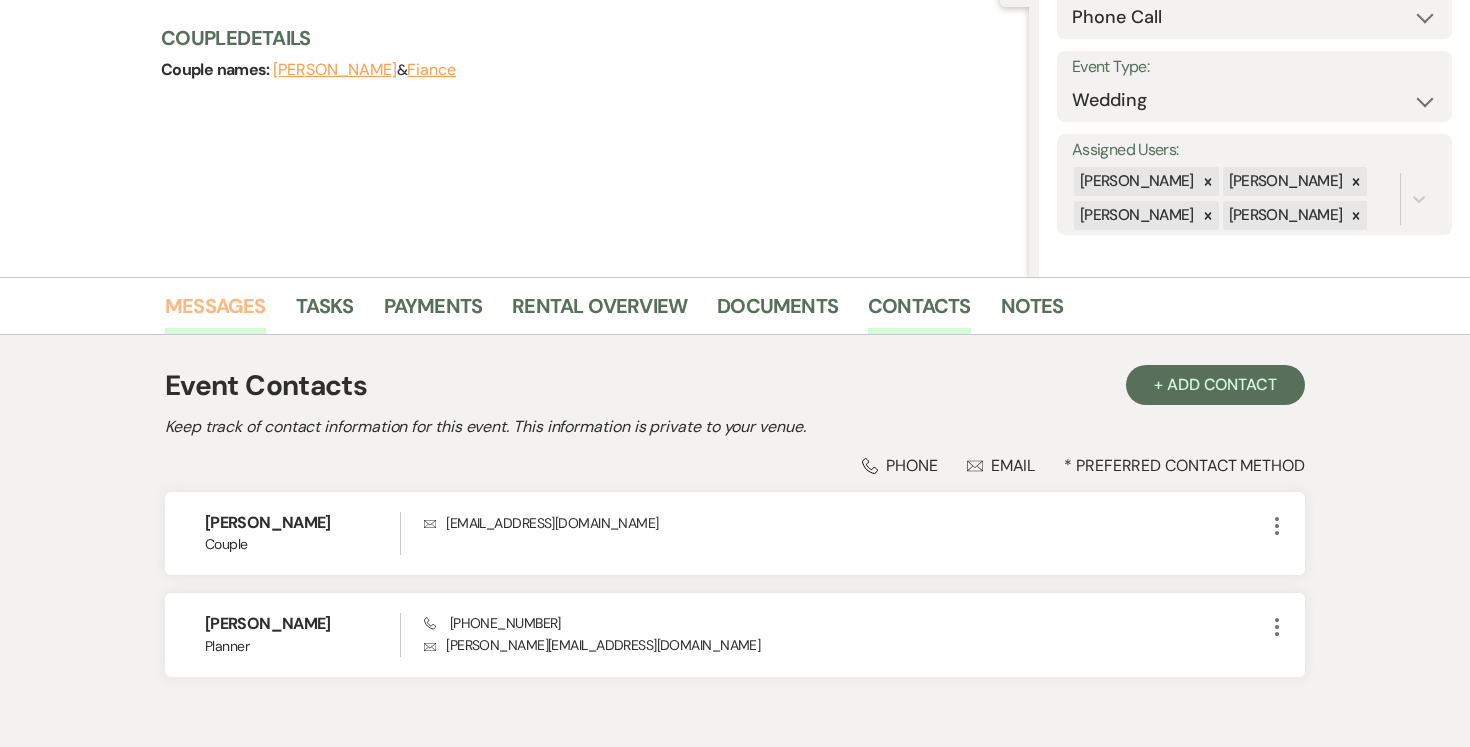 click on "Messages" at bounding box center [215, 312] 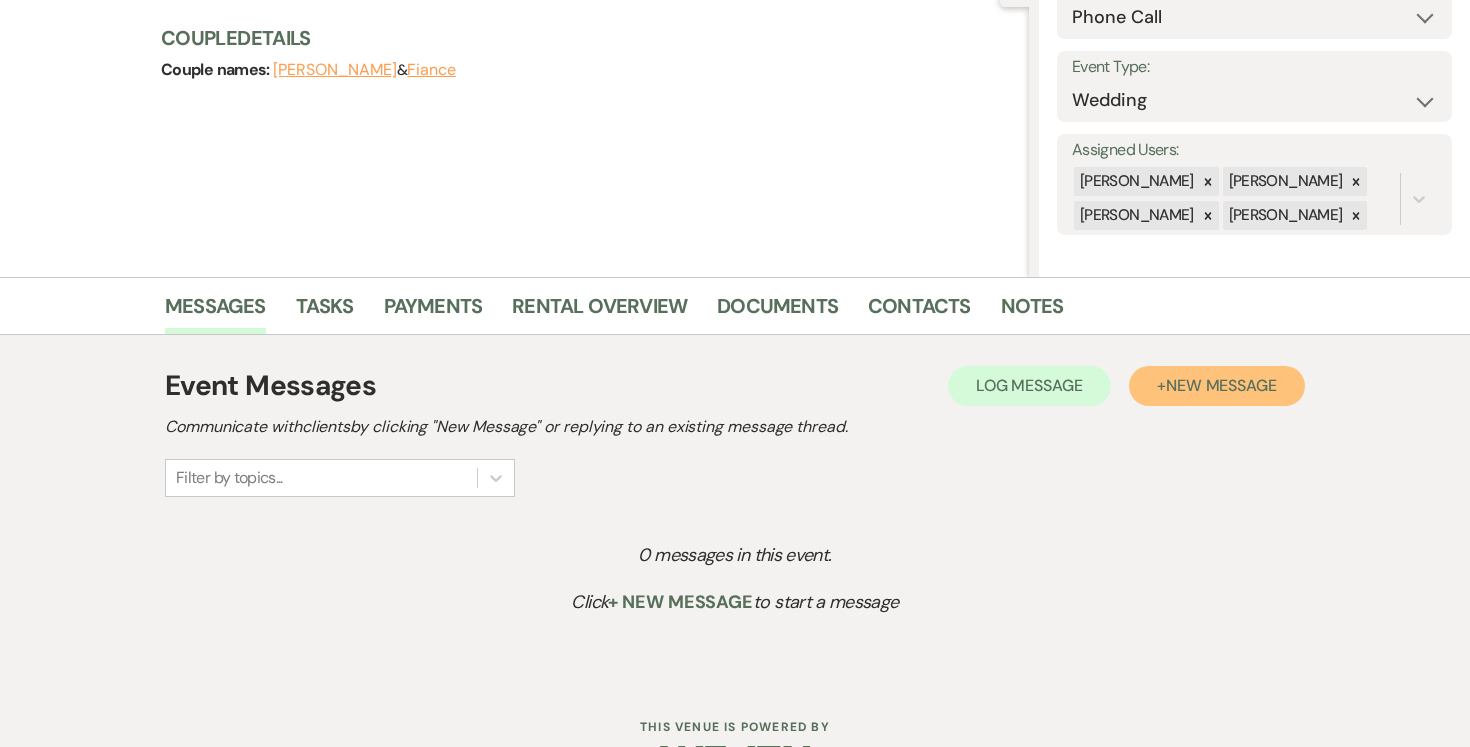 click on "New Message" at bounding box center [1221, 385] 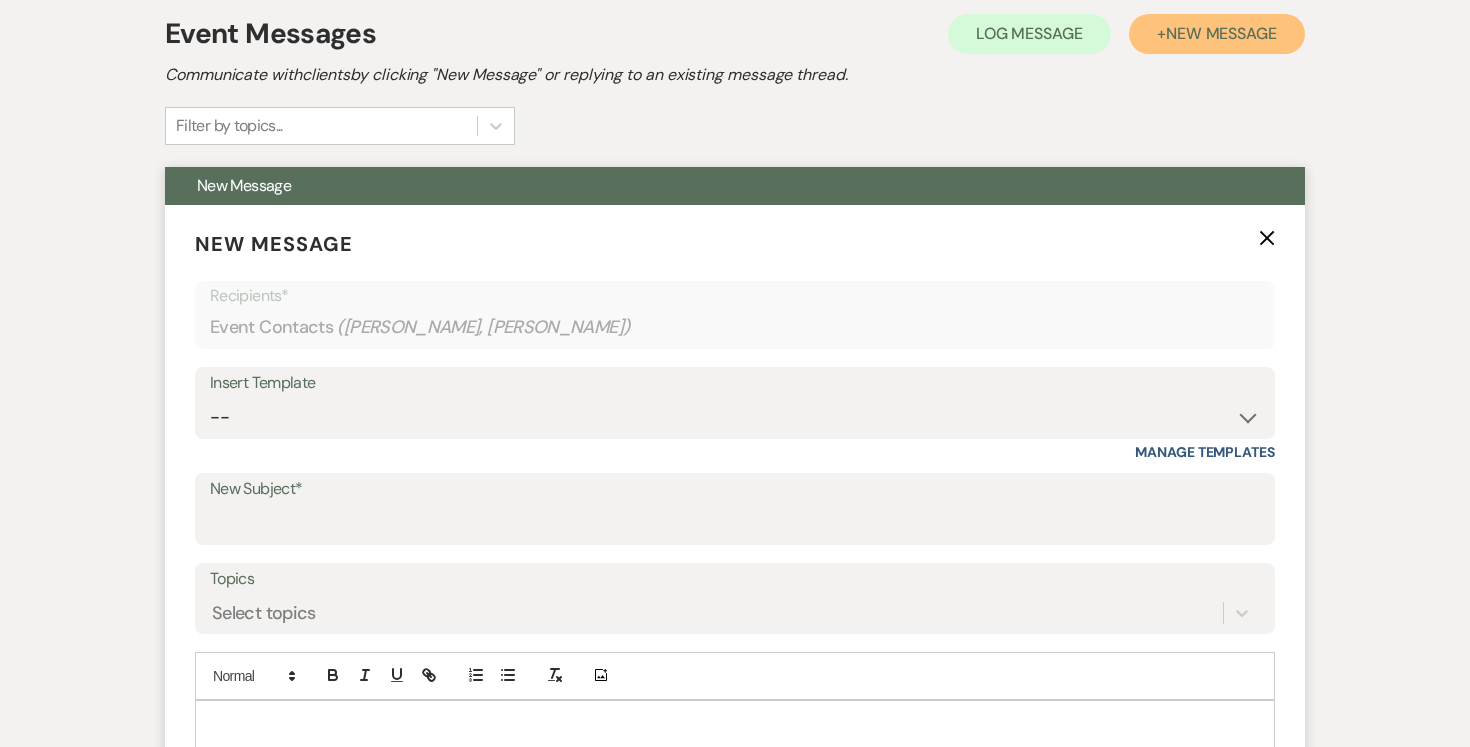 scroll, scrollTop: 629, scrollLeft: 0, axis: vertical 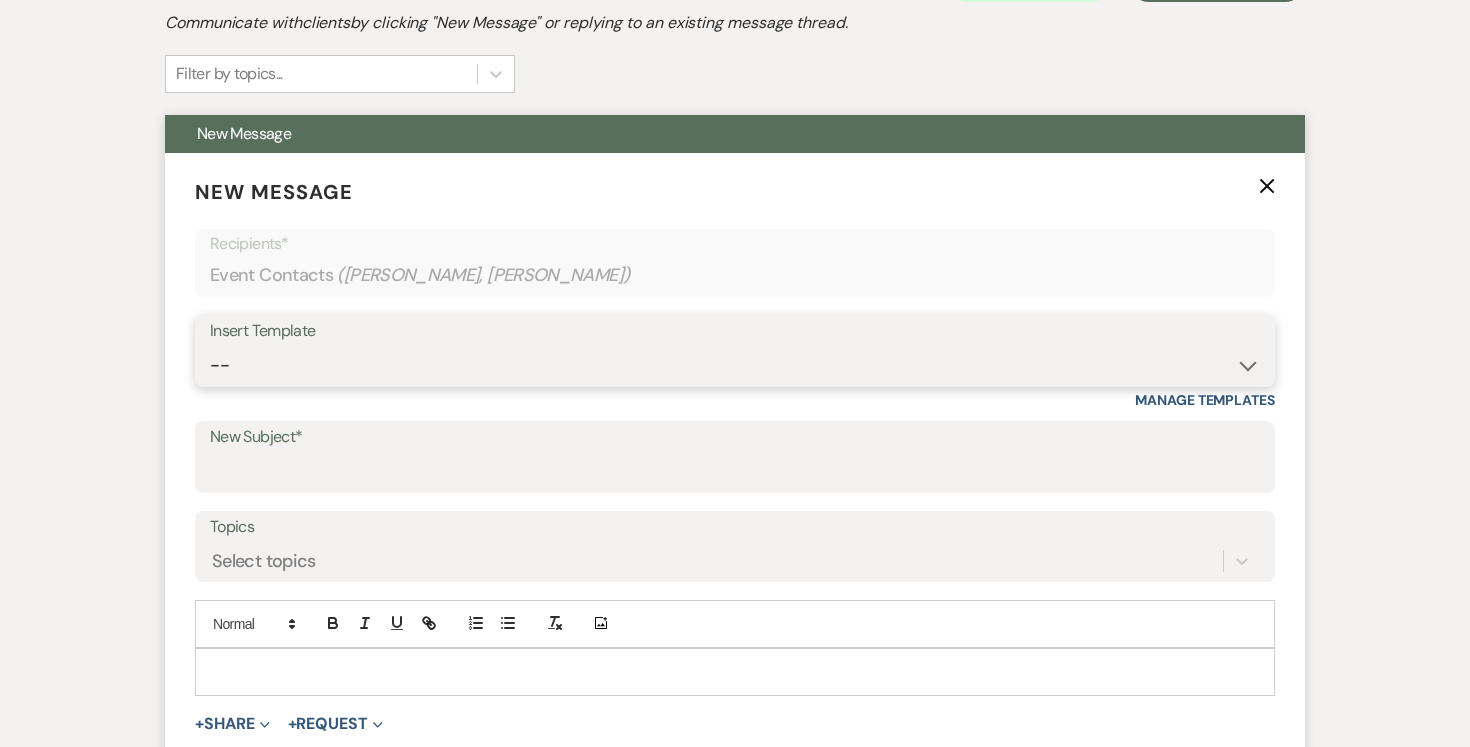 click on "-- Weven Planning Portal Introduction (Booked Events) Tour Request Response Follow Up Contract (Pre-Booked Leads) Expo Confirmation Inquiry Response Post-Event Photo Shoot Booked Preguntas Frecuentes Frequently Asked Questions Copy of Weven Planning Portal Introduction (Booked Events) [DATE] Weven Planning Portal Introduction (Booked Events) [DATE] ([PERSON_NAME]'s version) Client Sheet Information NON-WEDDING Weven Planning Portal Introduction (Booked Events) [DATE] ([PERSON_NAME]'s version) Tour Follow Up" at bounding box center (735, 365) 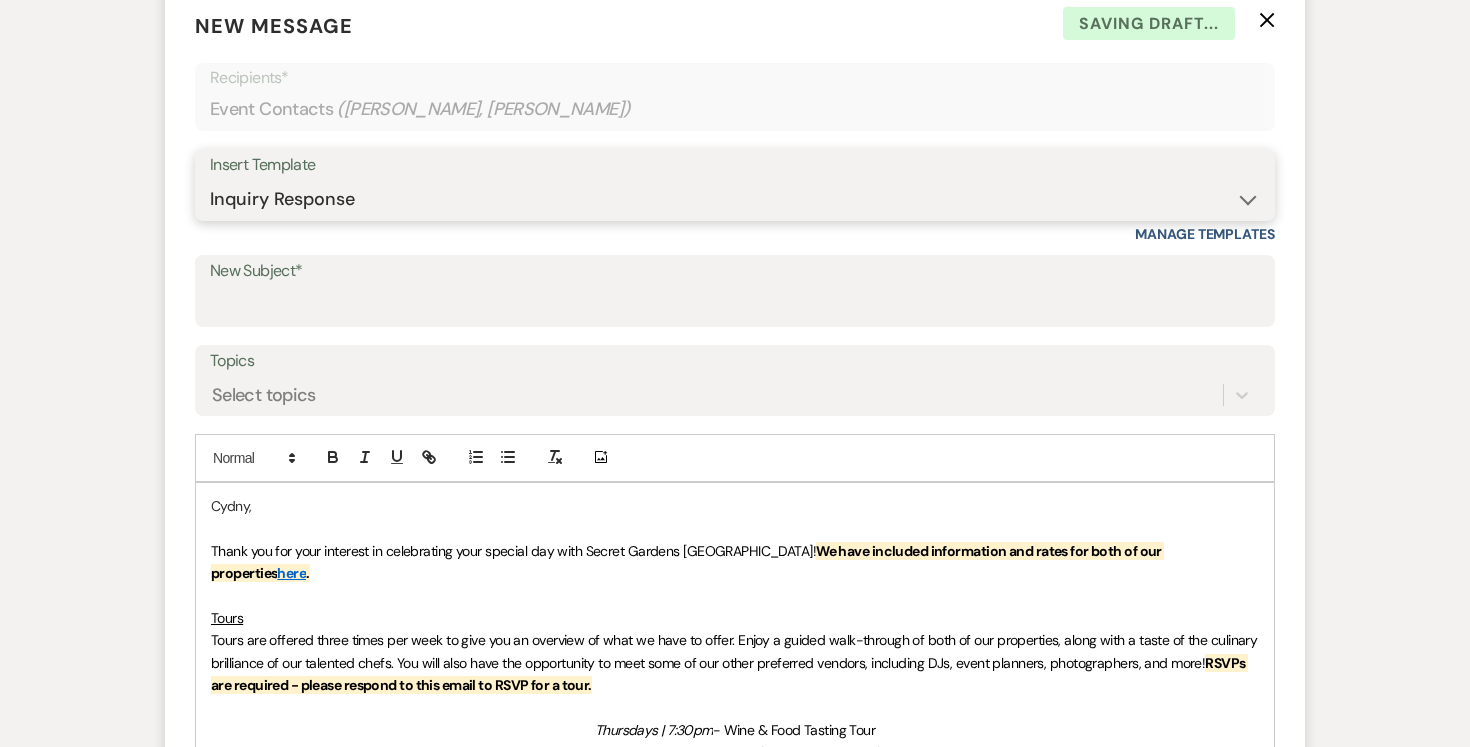 scroll, scrollTop: 800, scrollLeft: 0, axis: vertical 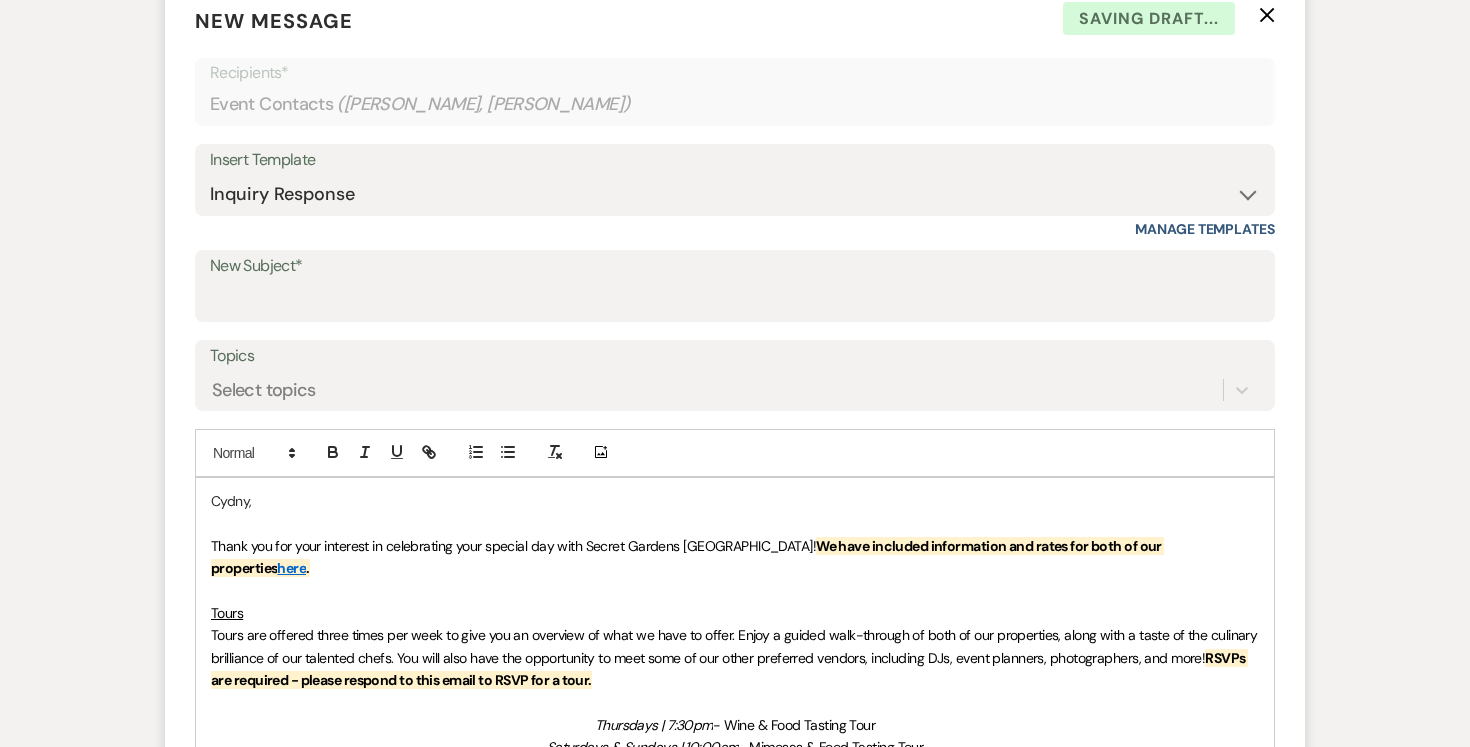 click on "Cydny," at bounding box center [735, 501] 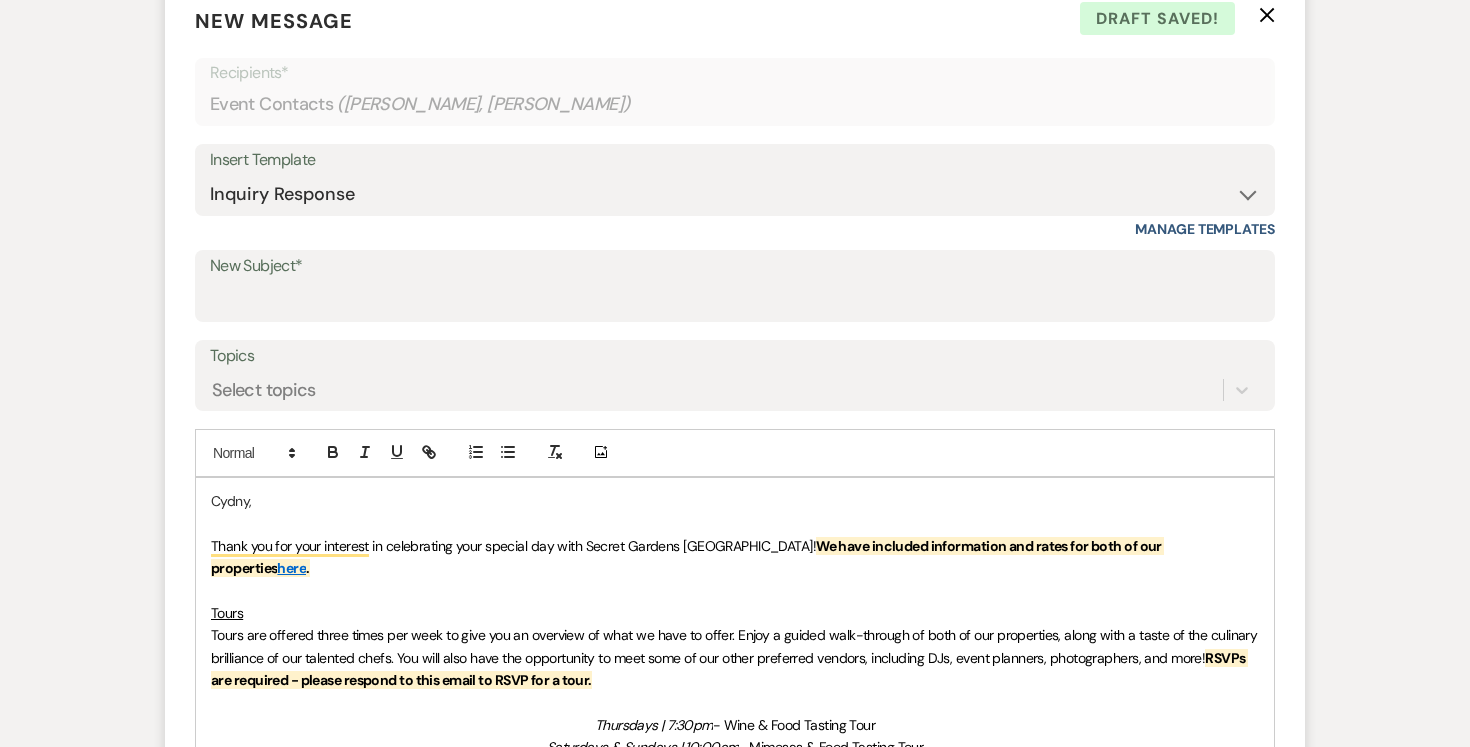 type 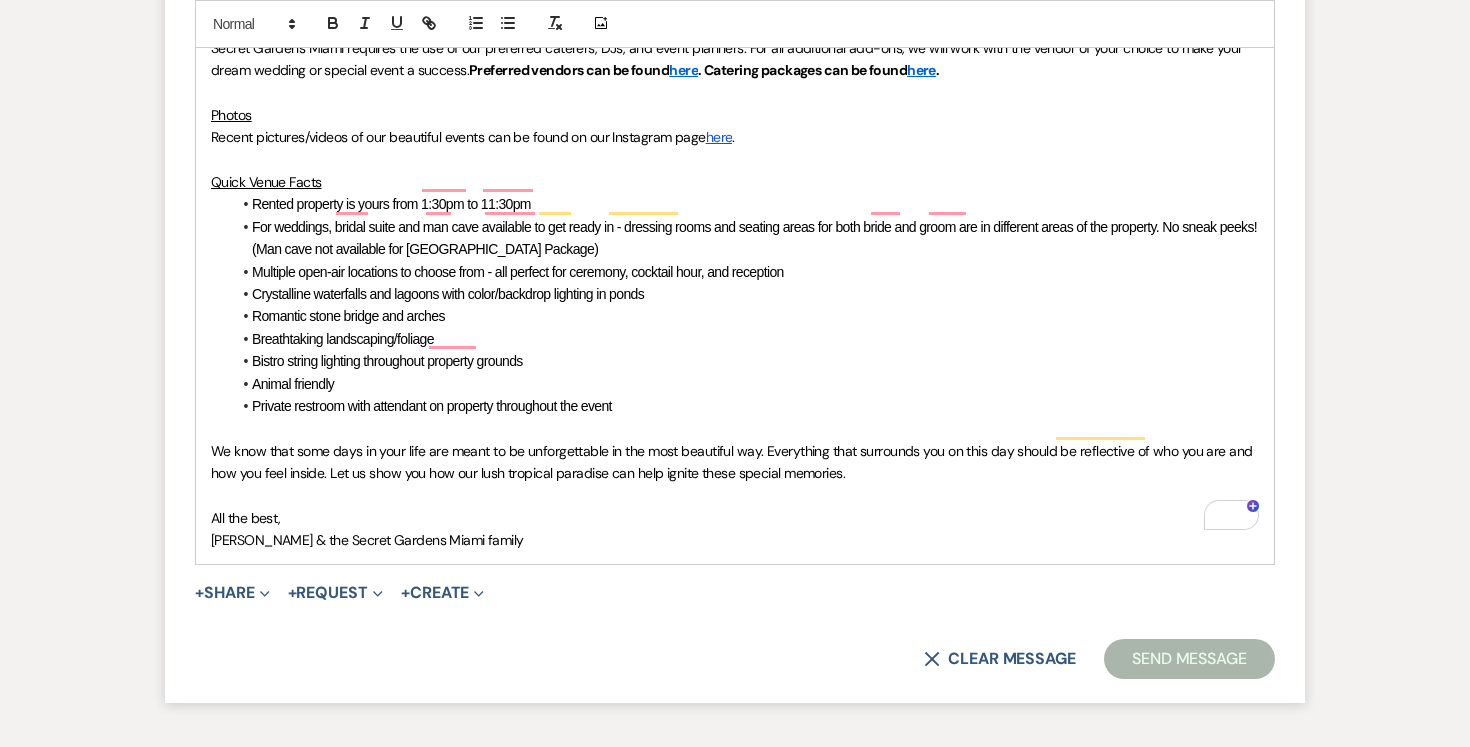 scroll, scrollTop: 1587, scrollLeft: 0, axis: vertical 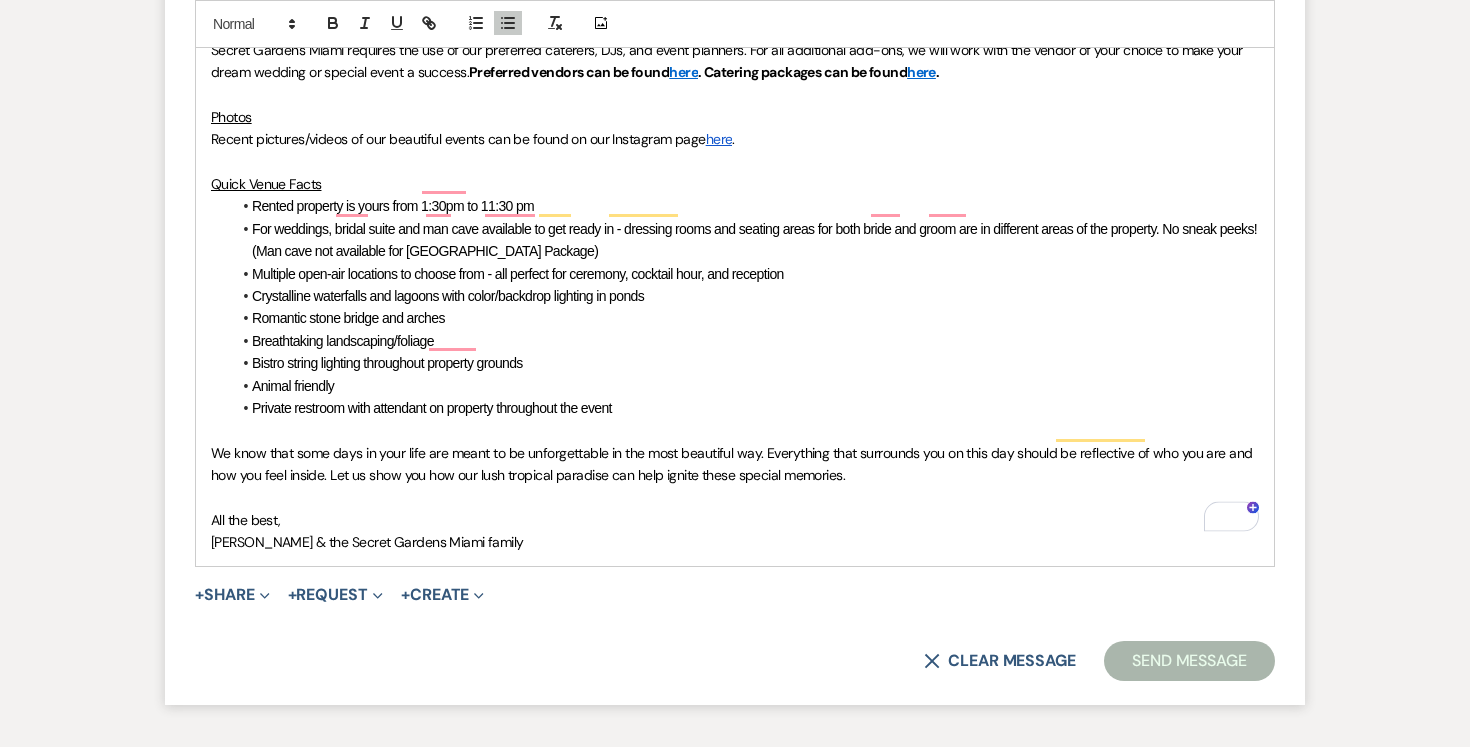click on "Rented property is yours from 1:30pm to 11:30 pm" at bounding box center (393, 206) 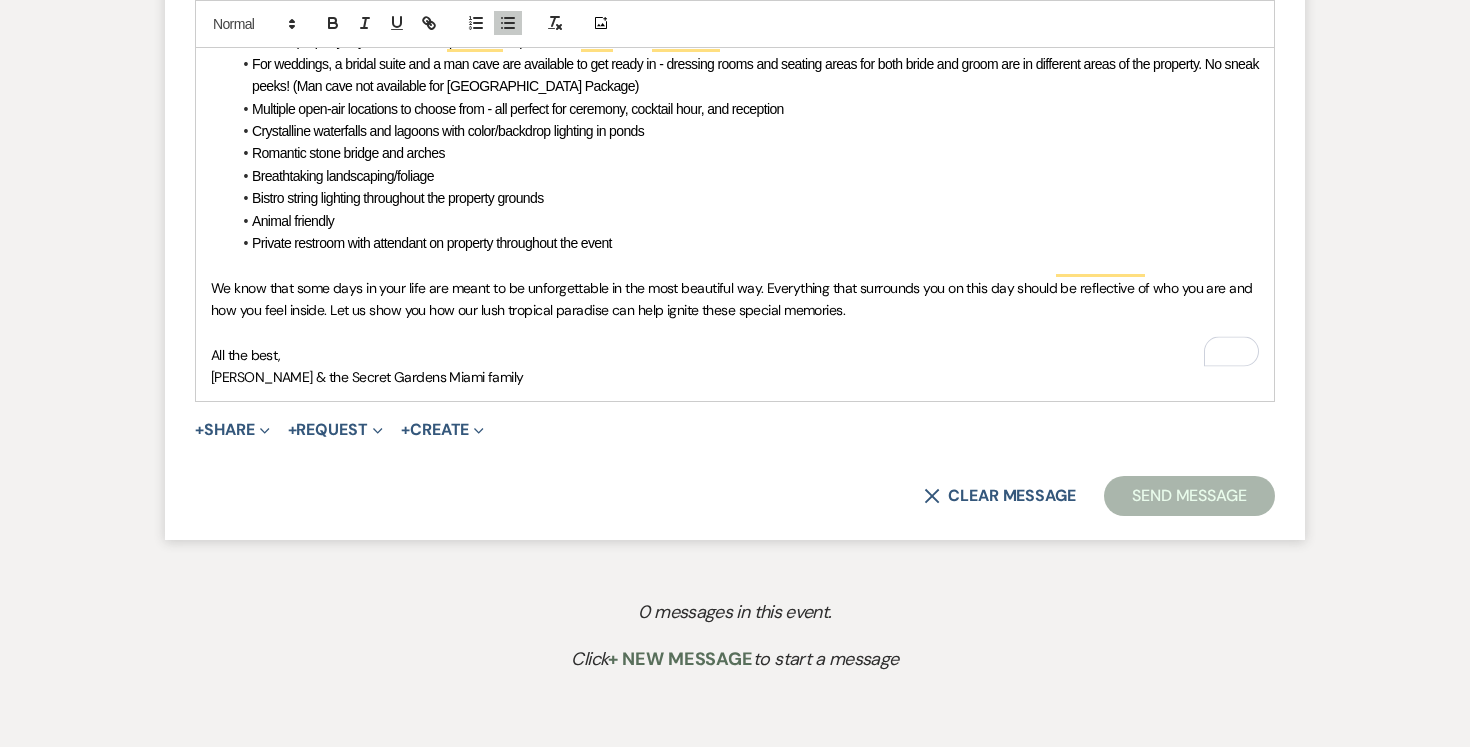 scroll, scrollTop: 1788, scrollLeft: 0, axis: vertical 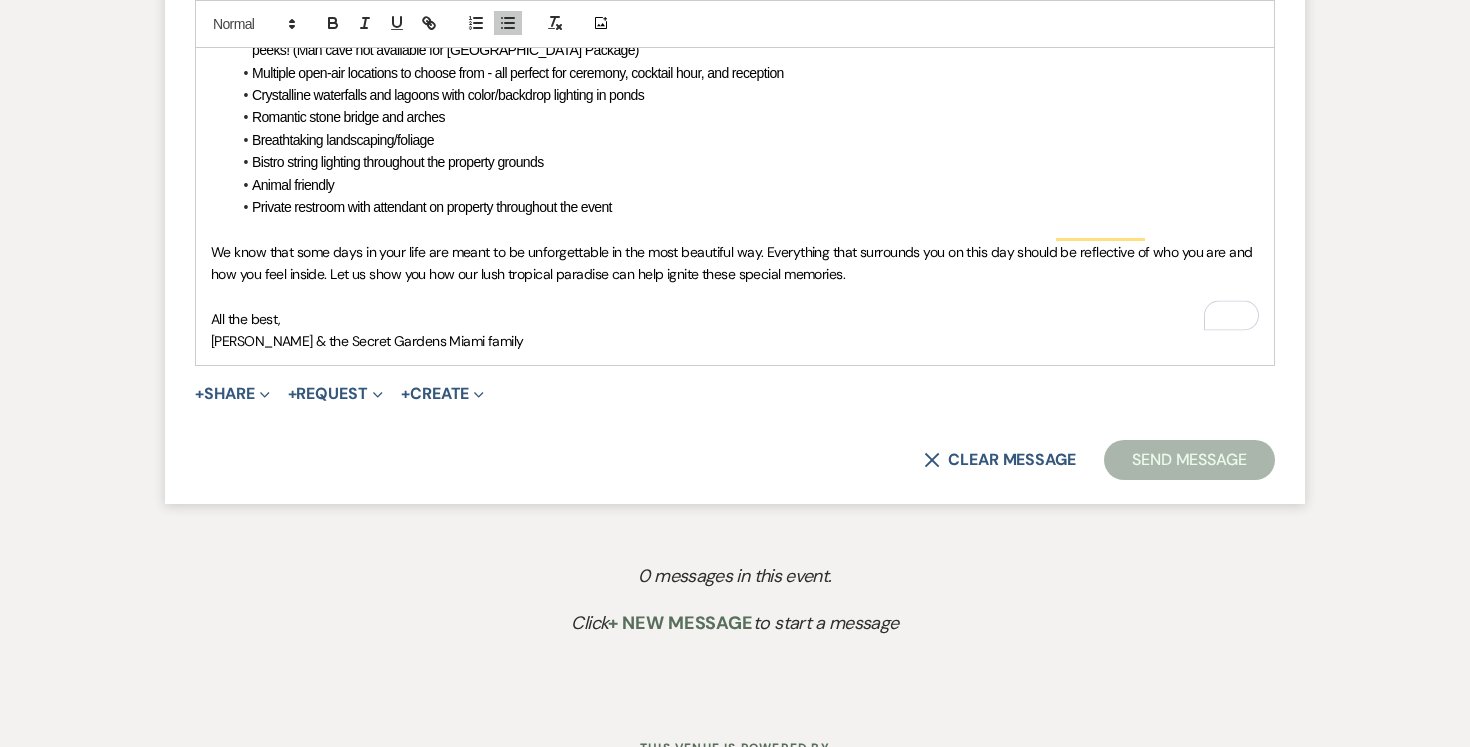 drag, startPoint x: 251, startPoint y: 320, endPoint x: 266, endPoint y: 323, distance: 15.297058 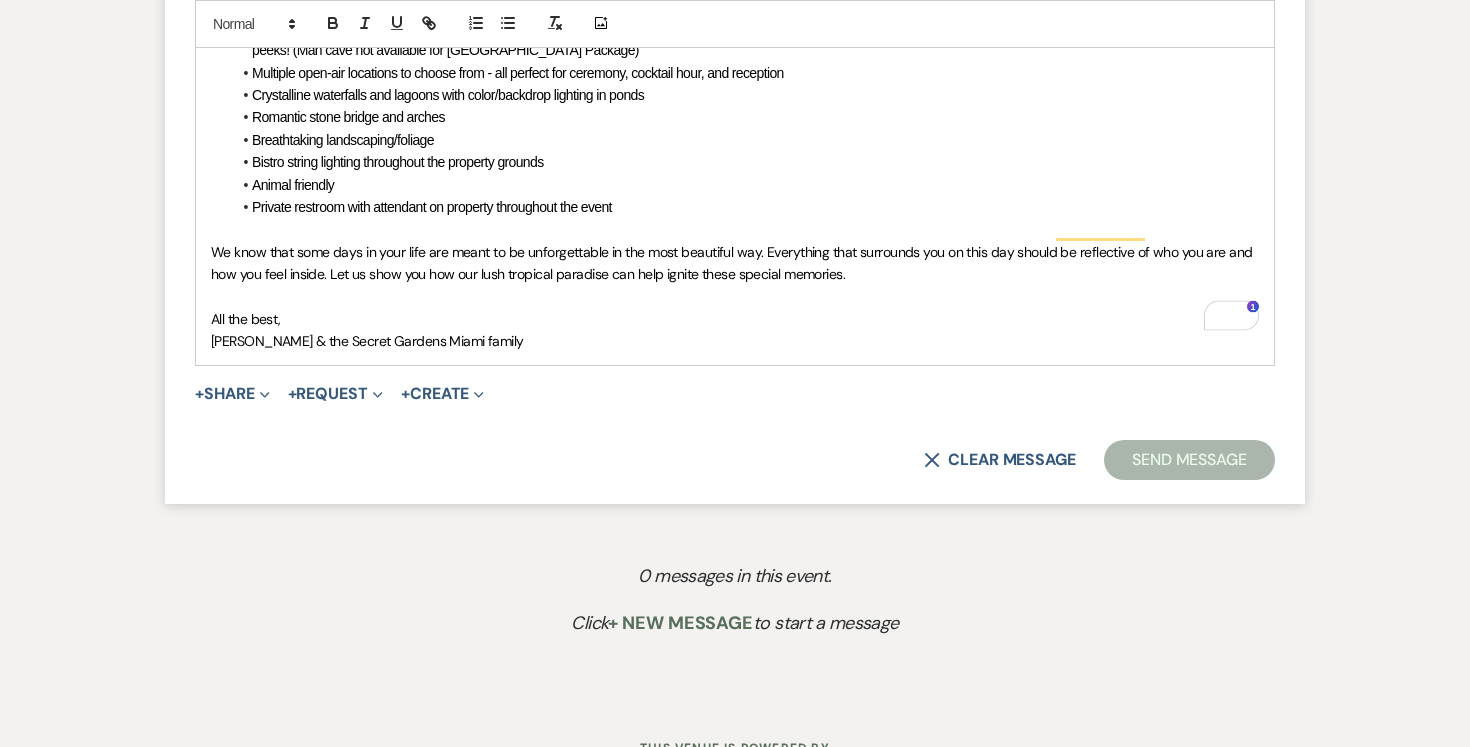 click on "All the best," at bounding box center (735, 319) 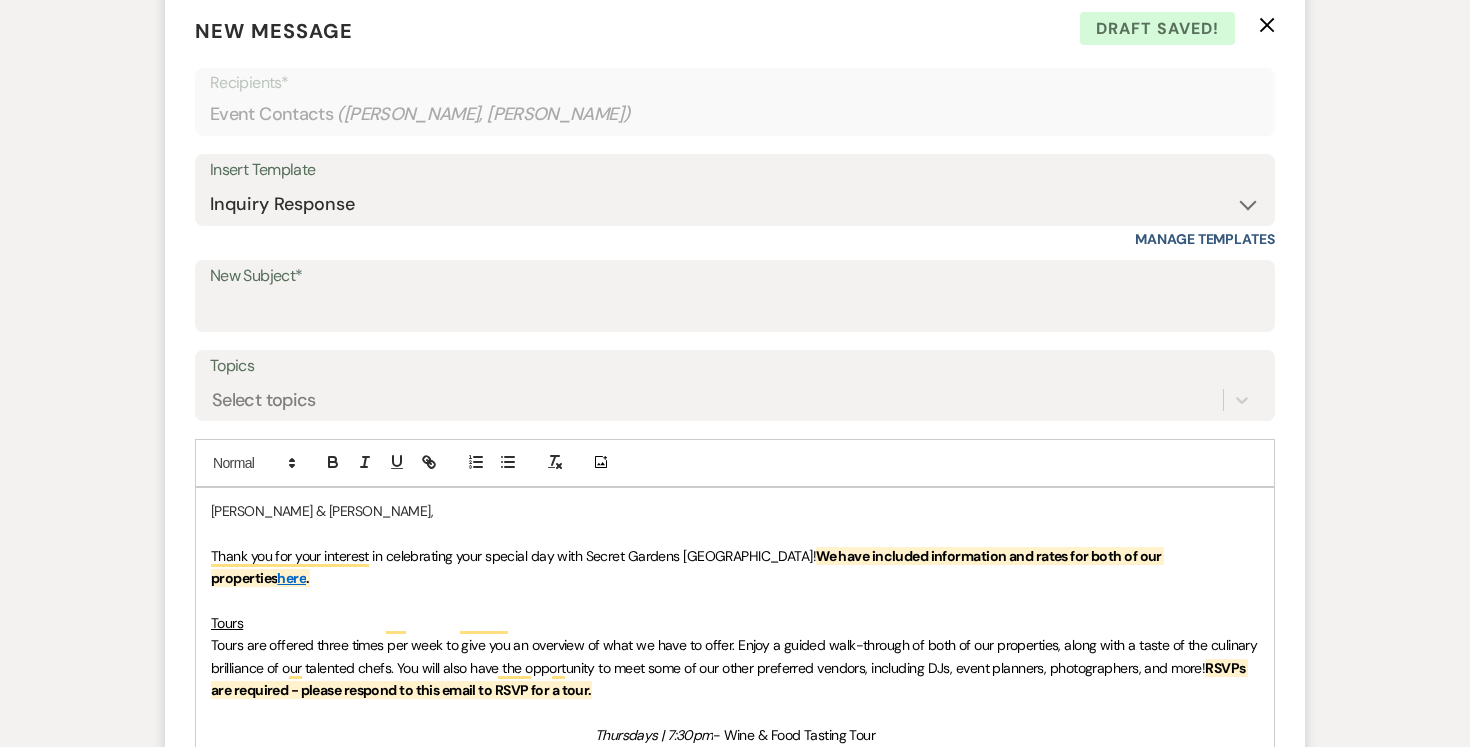 scroll, scrollTop: 789, scrollLeft: 0, axis: vertical 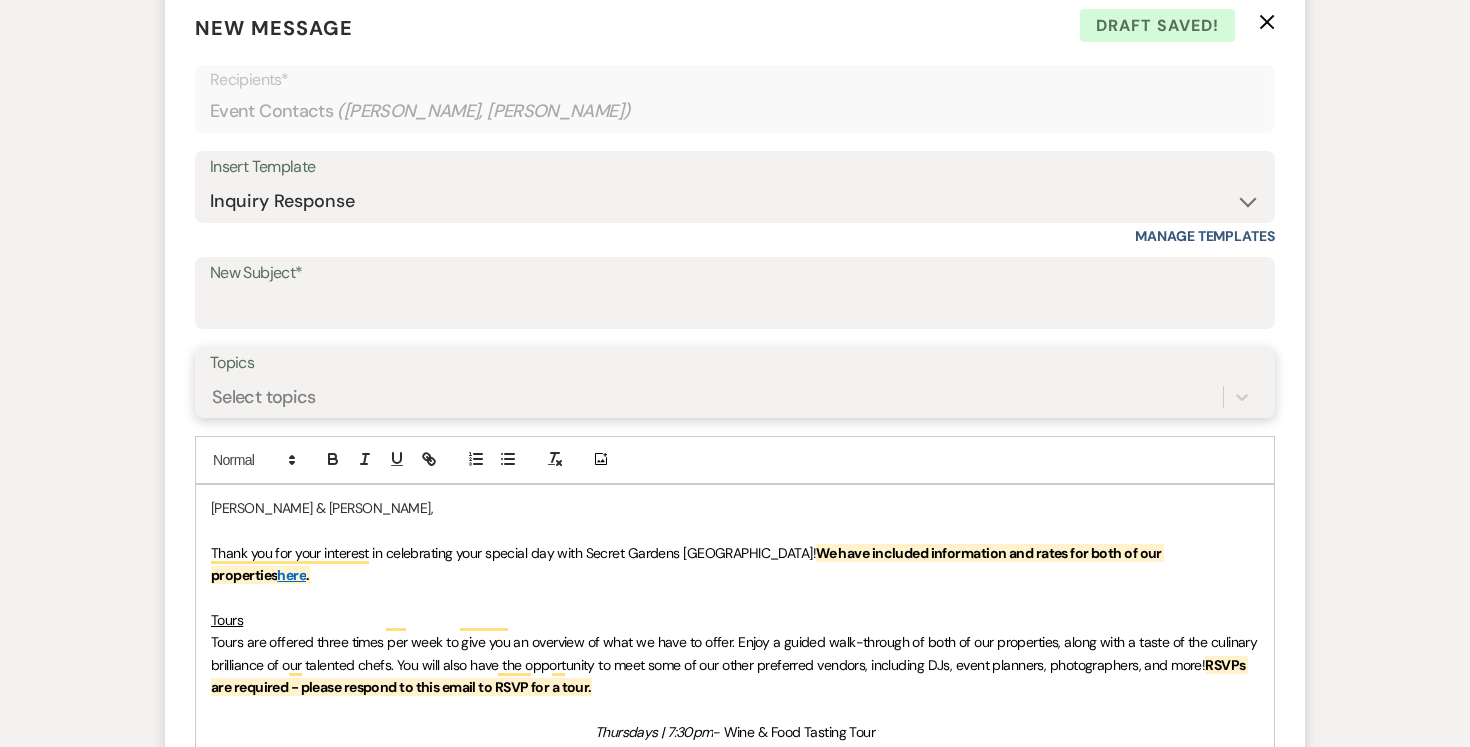click on "Select topics" at bounding box center [716, 396] 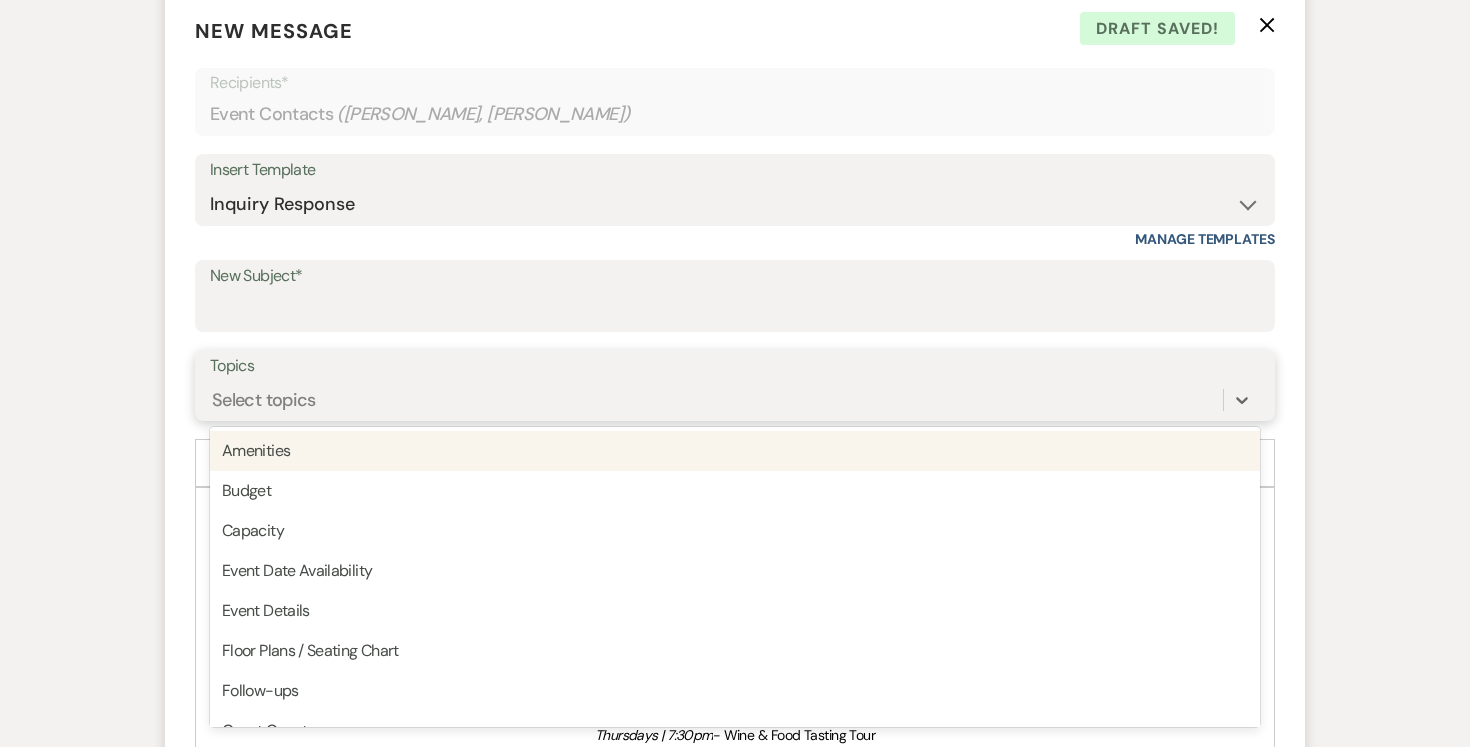 scroll, scrollTop: 789, scrollLeft: 0, axis: vertical 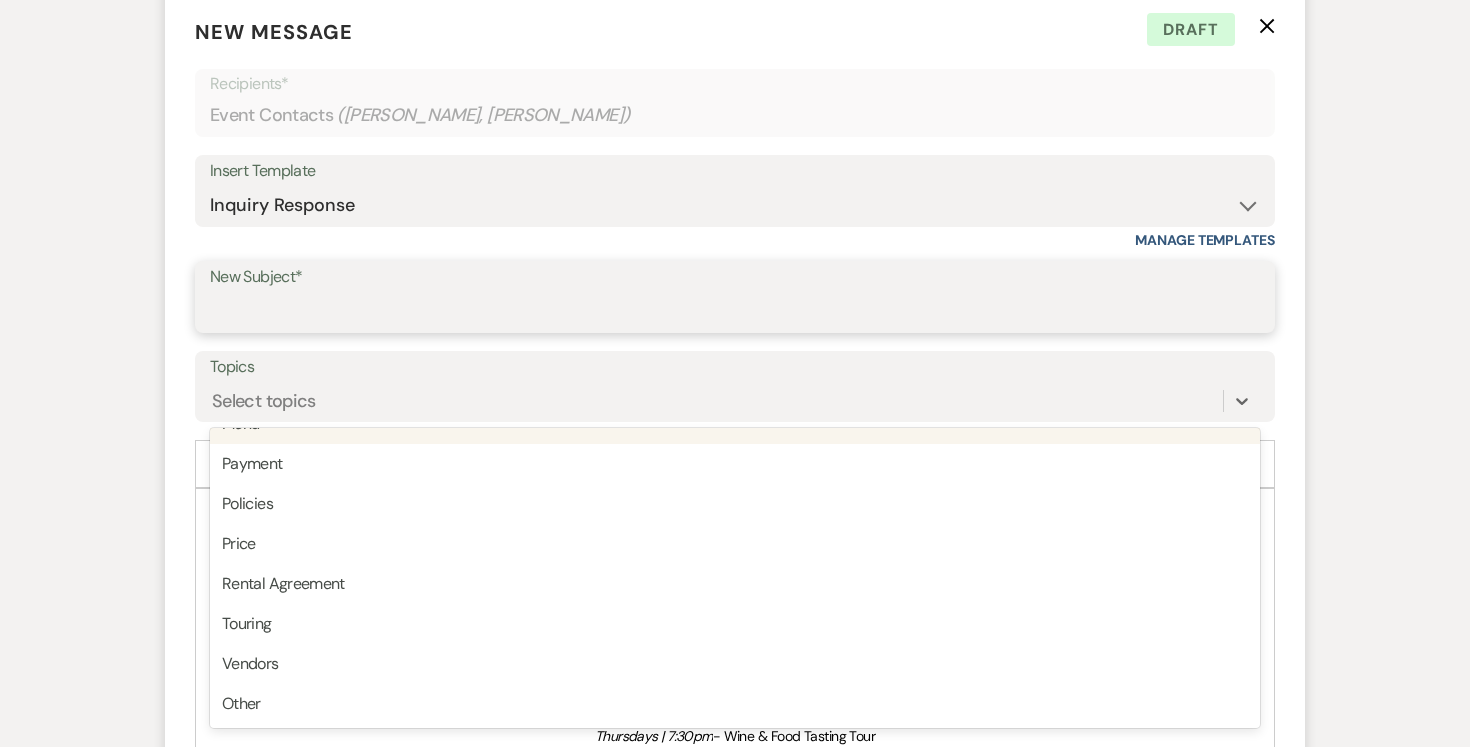 click on "New Subject*" at bounding box center (735, 311) 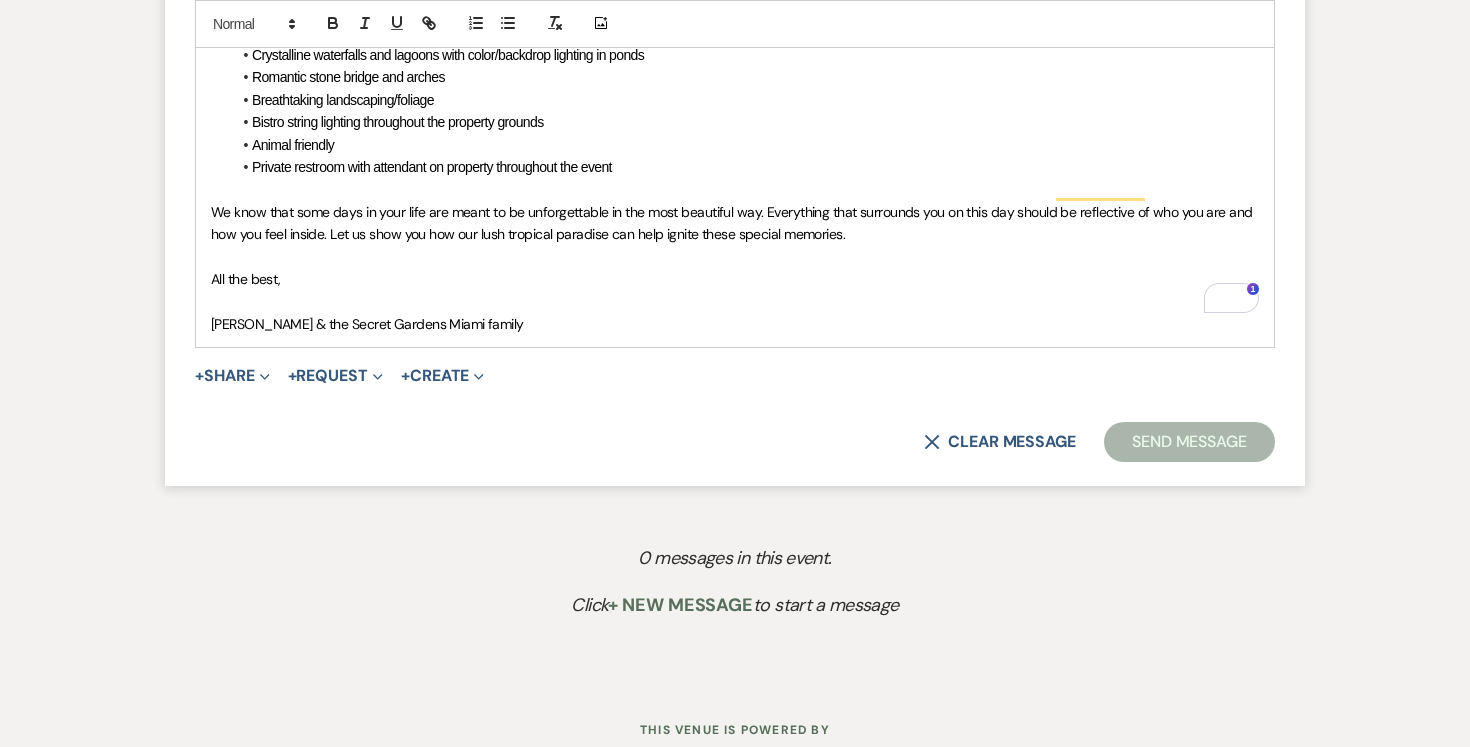 scroll, scrollTop: 1871, scrollLeft: 0, axis: vertical 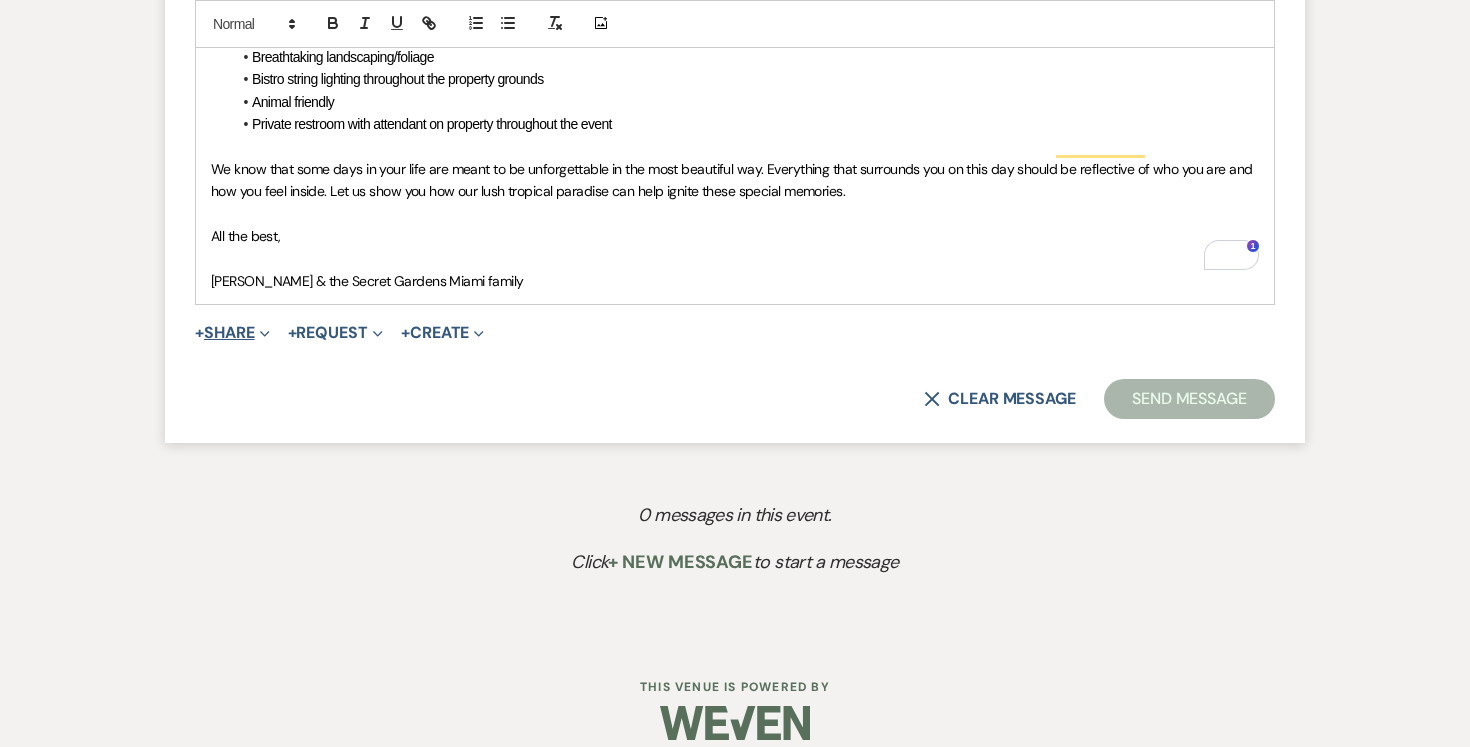 click on "Expand" at bounding box center (262, 332) 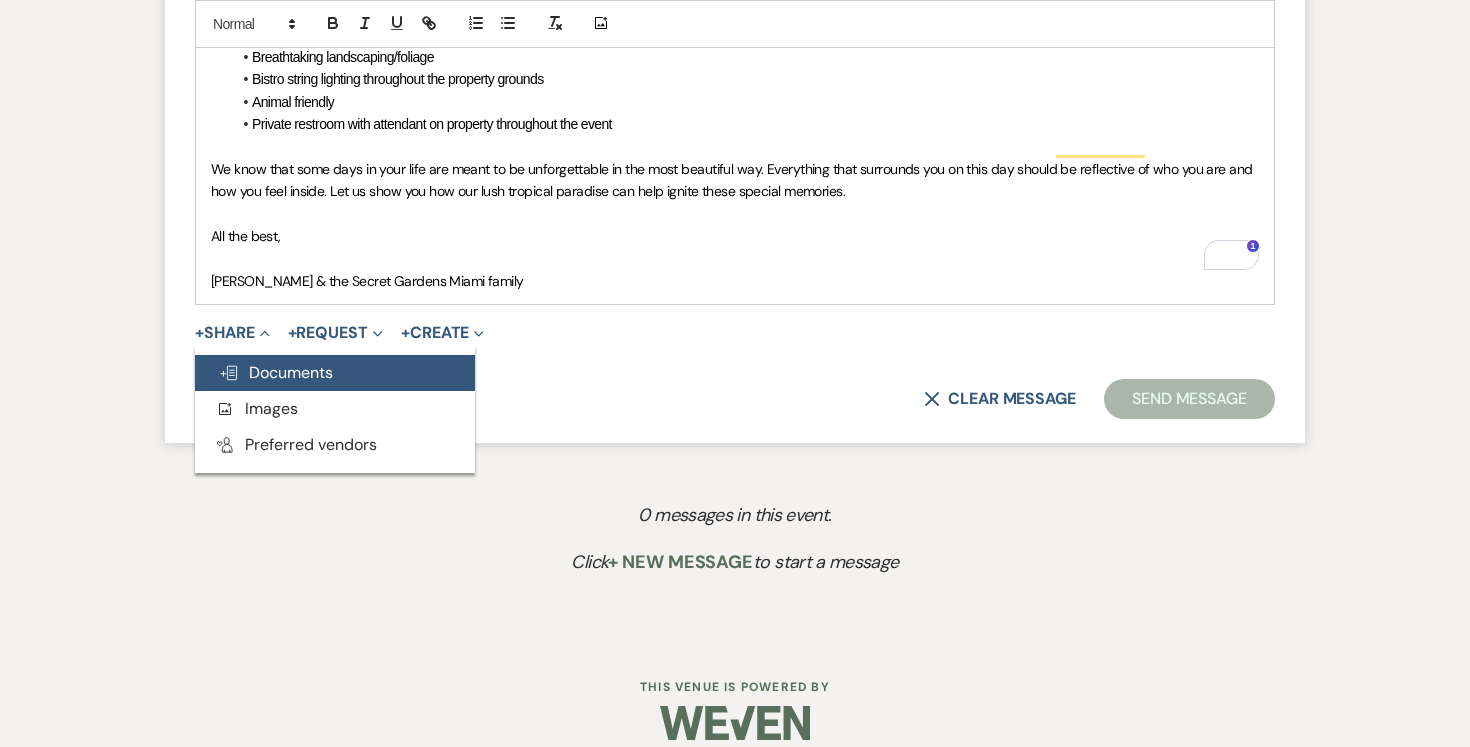 click on "Doc Upload Documents" at bounding box center [276, 372] 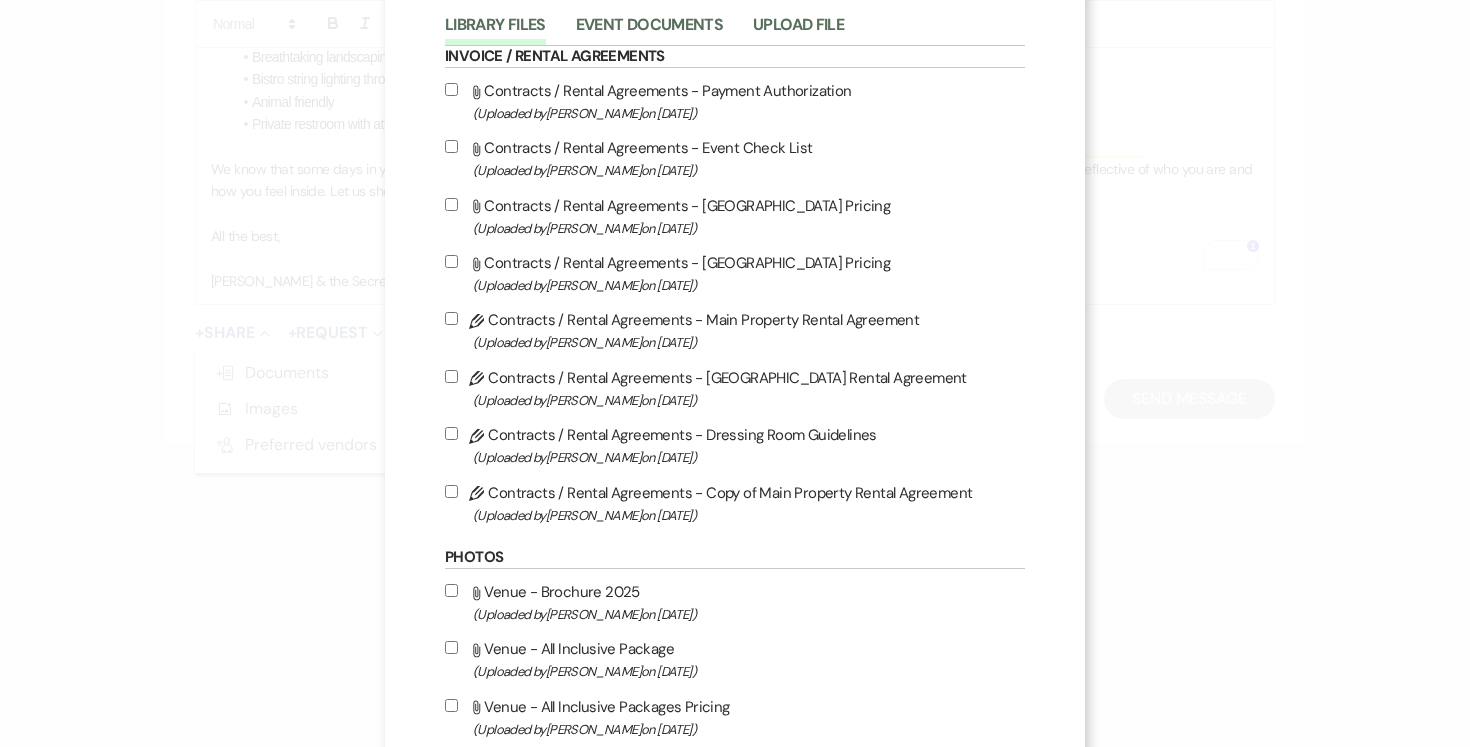scroll, scrollTop: 227, scrollLeft: 0, axis: vertical 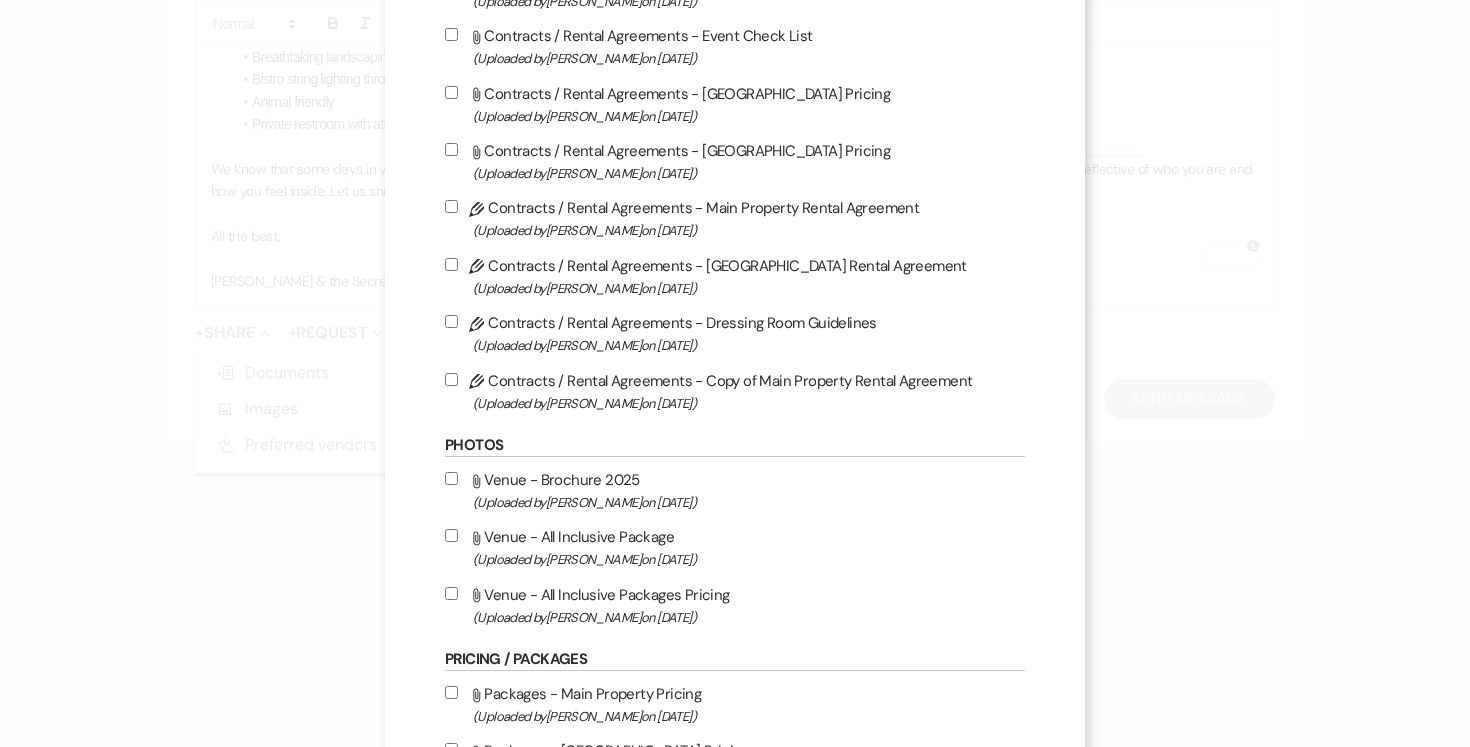 click on "Attach File Venue - Brochure 2025 (Uploaded by  Joe Doyle  on   May 5th, 2025 )" at bounding box center (451, 478) 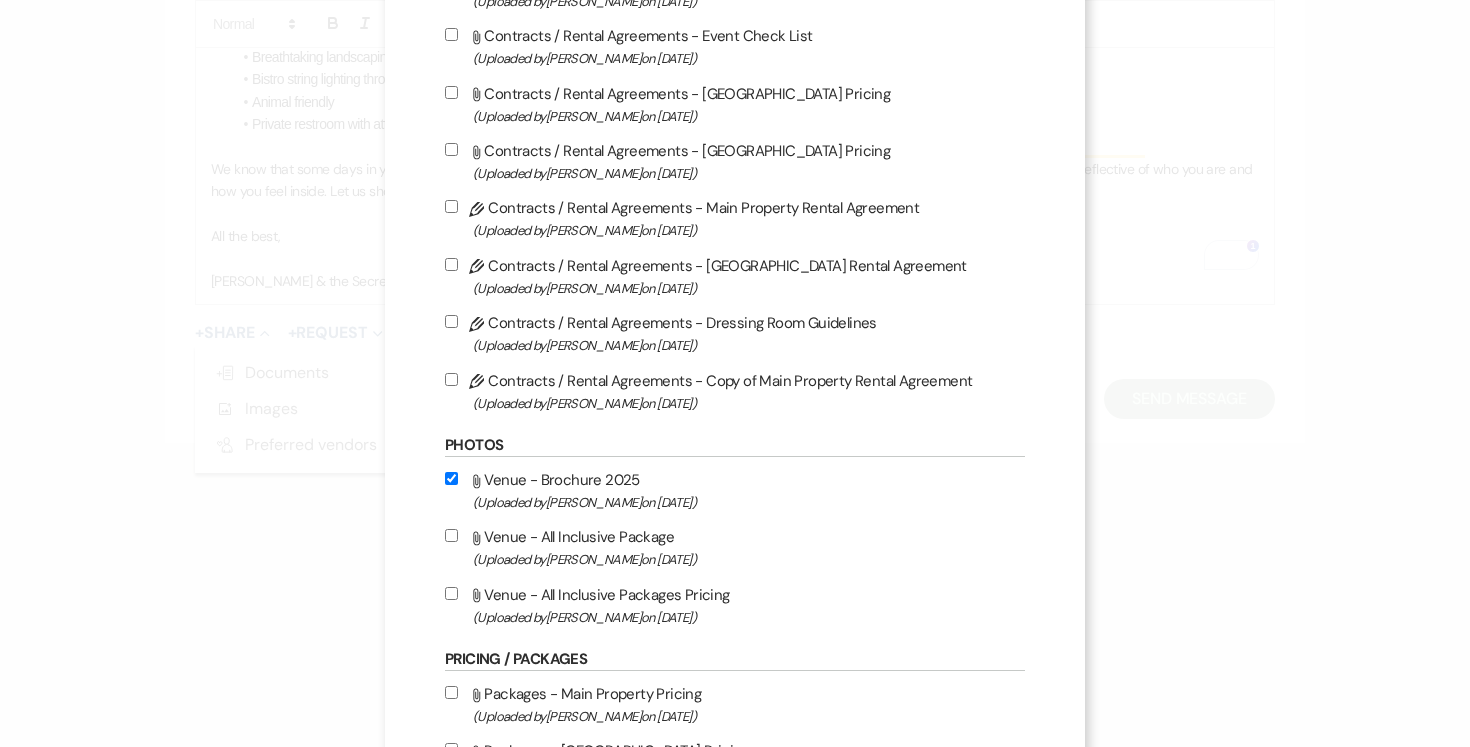 checkbox on "true" 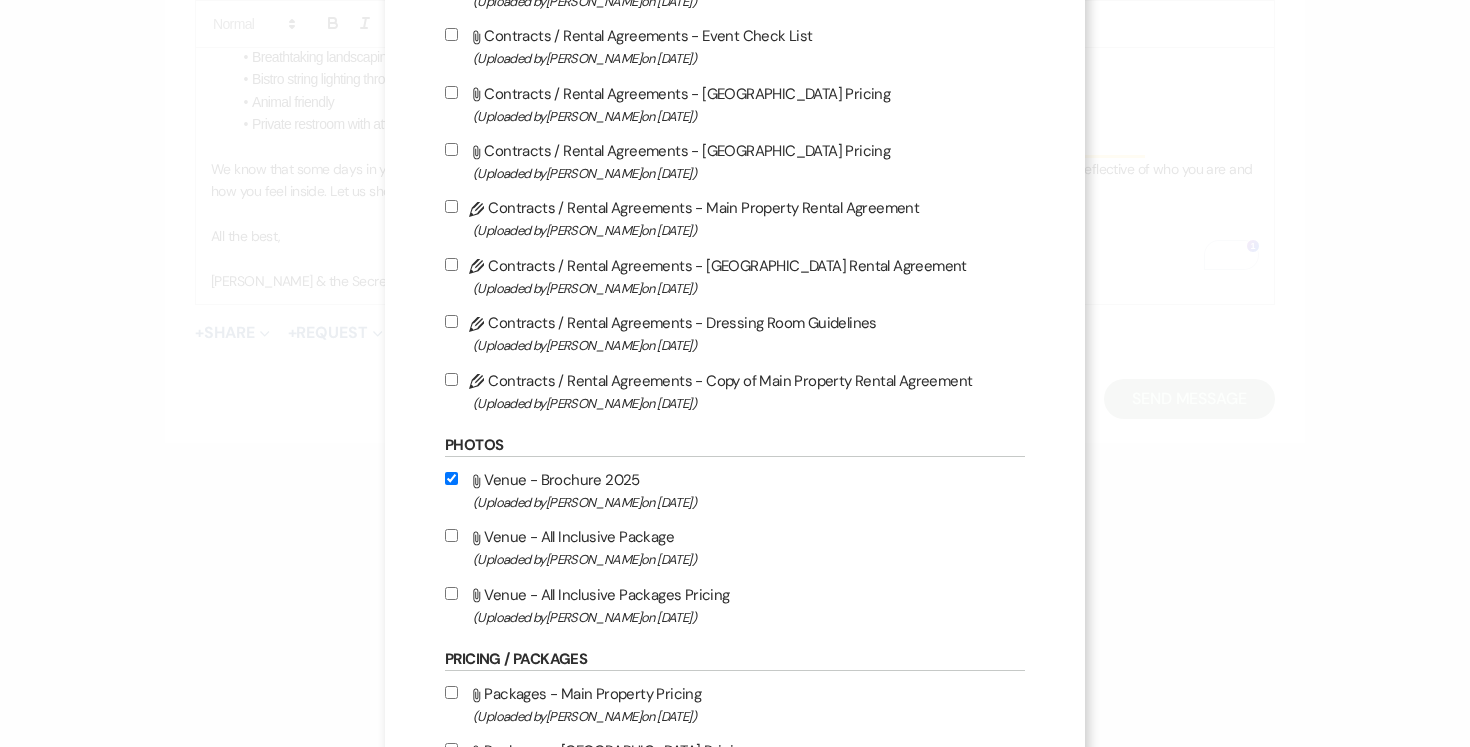 click on "Attach File Venue - All Inclusive Package  (Uploaded by  Joe Doyle  on   Jun 14th, 2025 )" at bounding box center (735, 547) 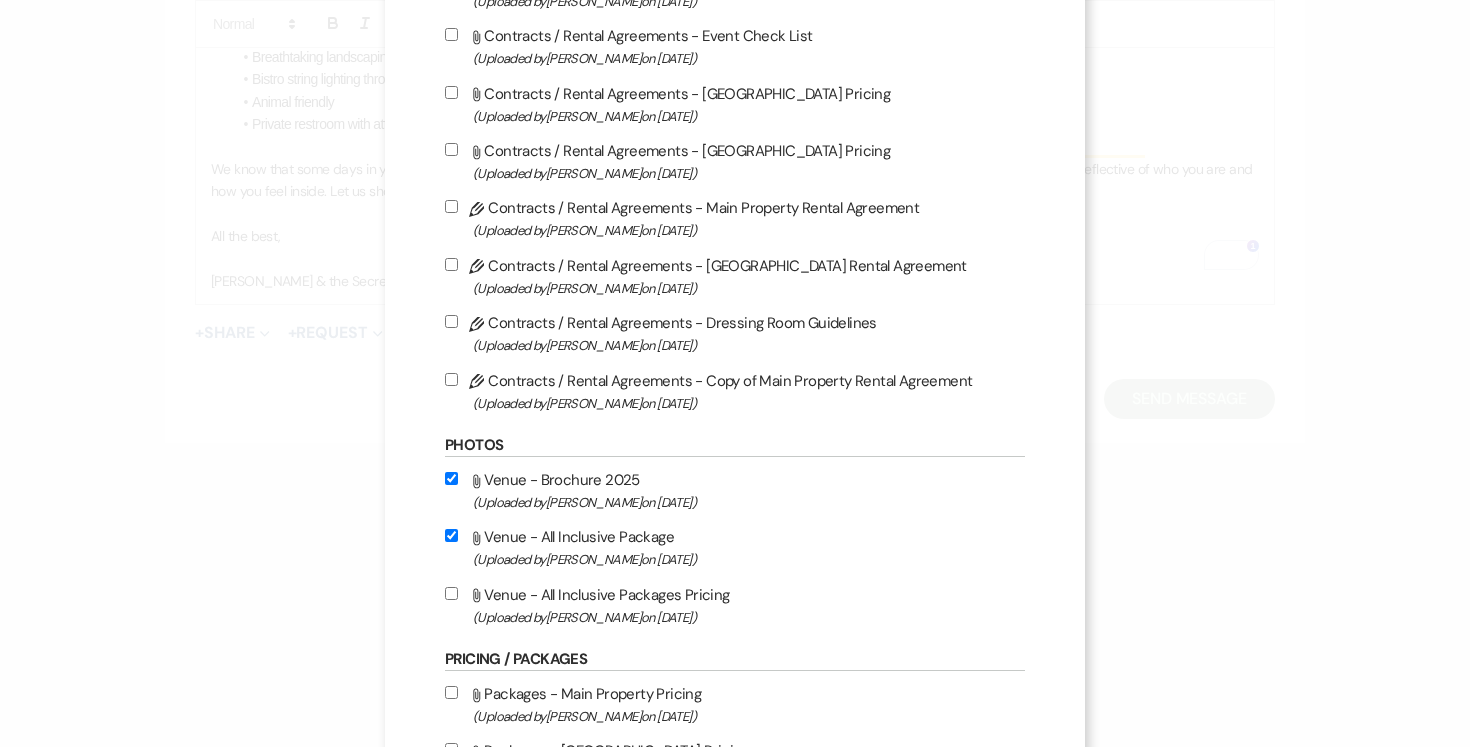 click on "Attach File Venue - All Inclusive Packages Pricing (Uploaded by  Joe Doyle  on   Jun 14th, 2025 )" at bounding box center [735, 605] 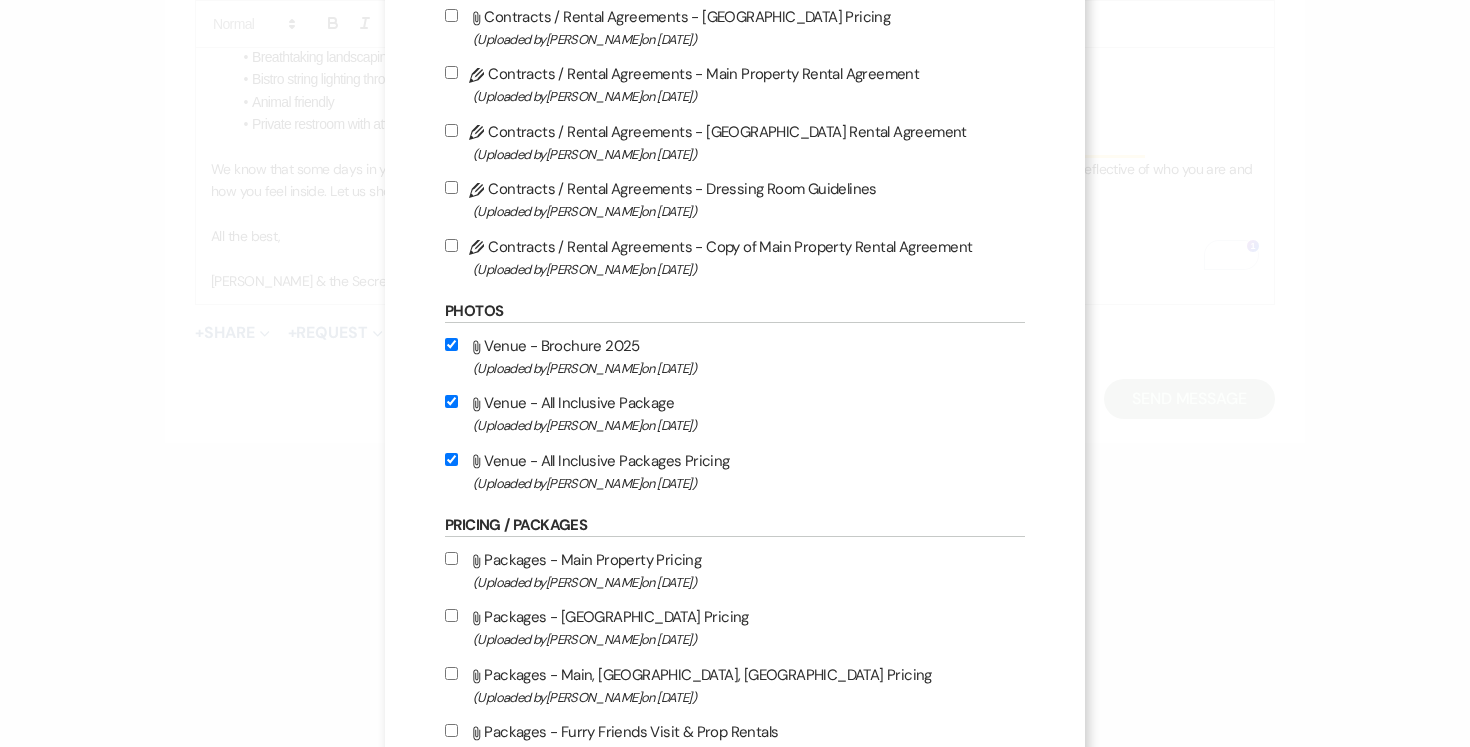 scroll, scrollTop: 923, scrollLeft: 0, axis: vertical 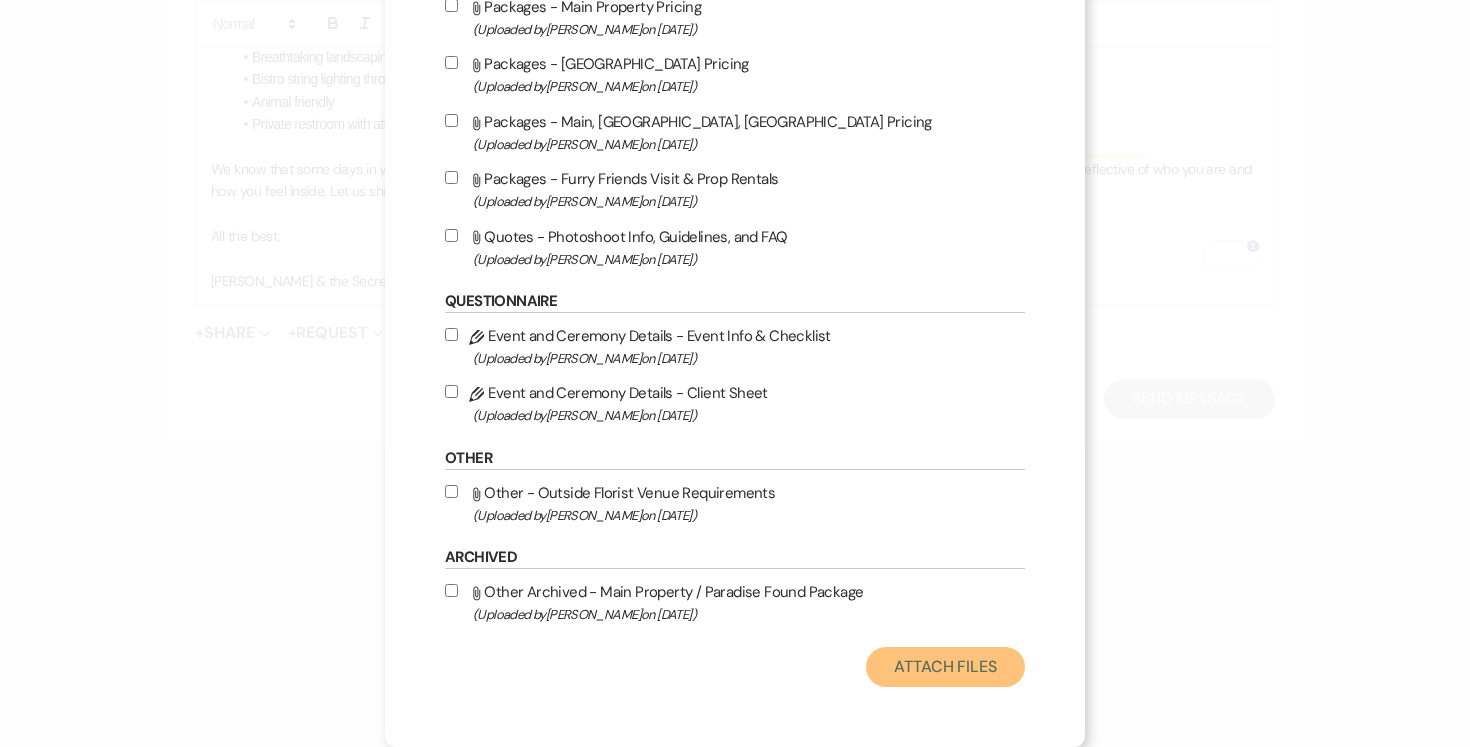 click on "Attach Files" at bounding box center (945, 667) 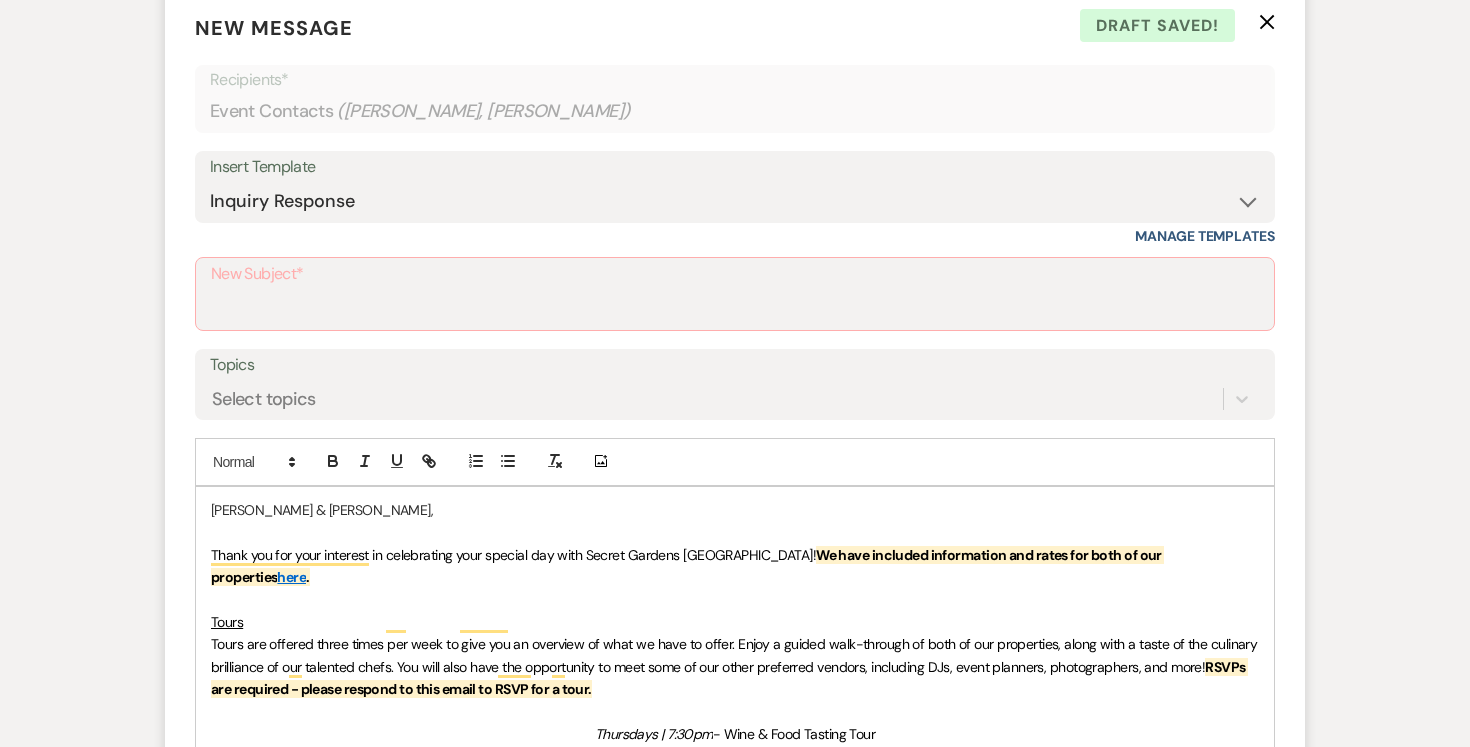 scroll, scrollTop: 789, scrollLeft: 0, axis: vertical 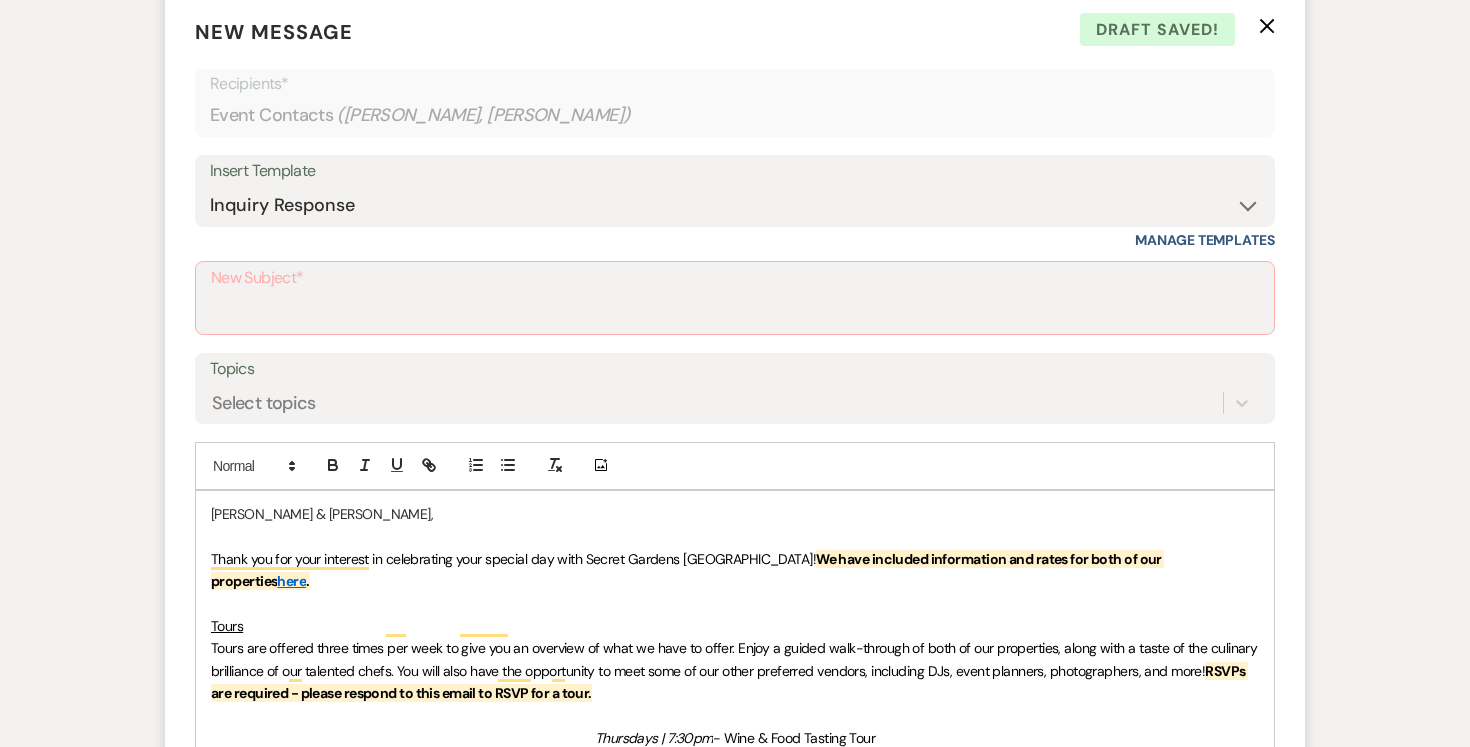 click on "New Subject*" at bounding box center [735, 278] 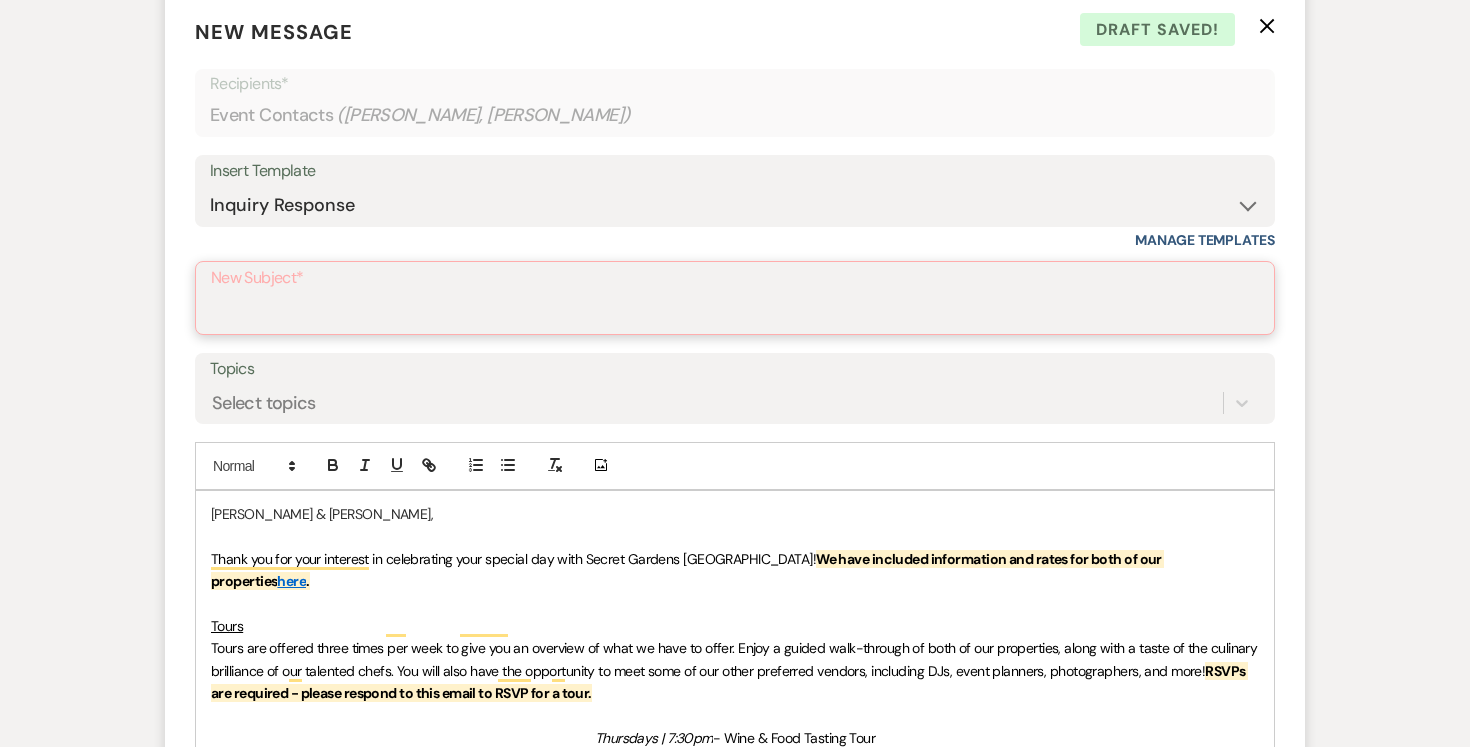 click on "New Subject*" at bounding box center [735, 312] 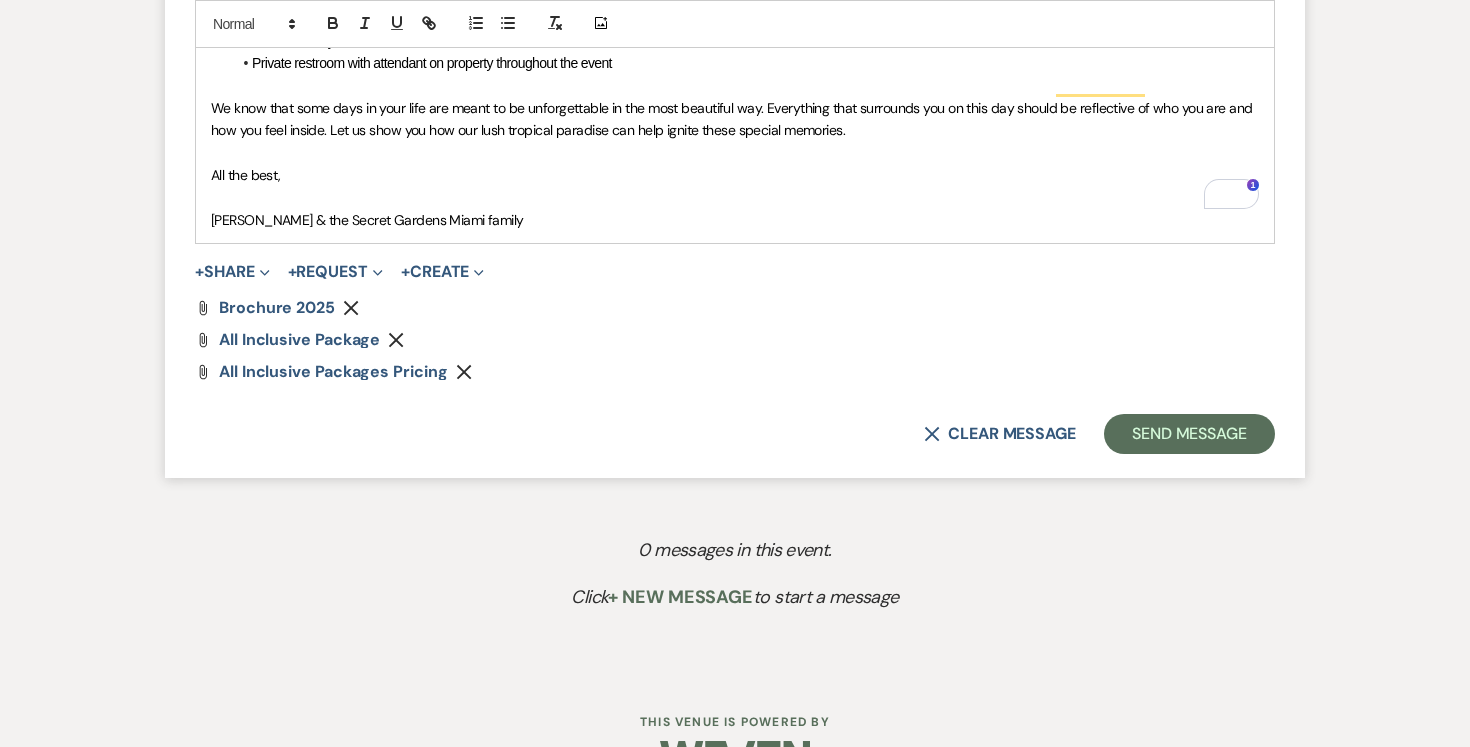 scroll, scrollTop: 1967, scrollLeft: 0, axis: vertical 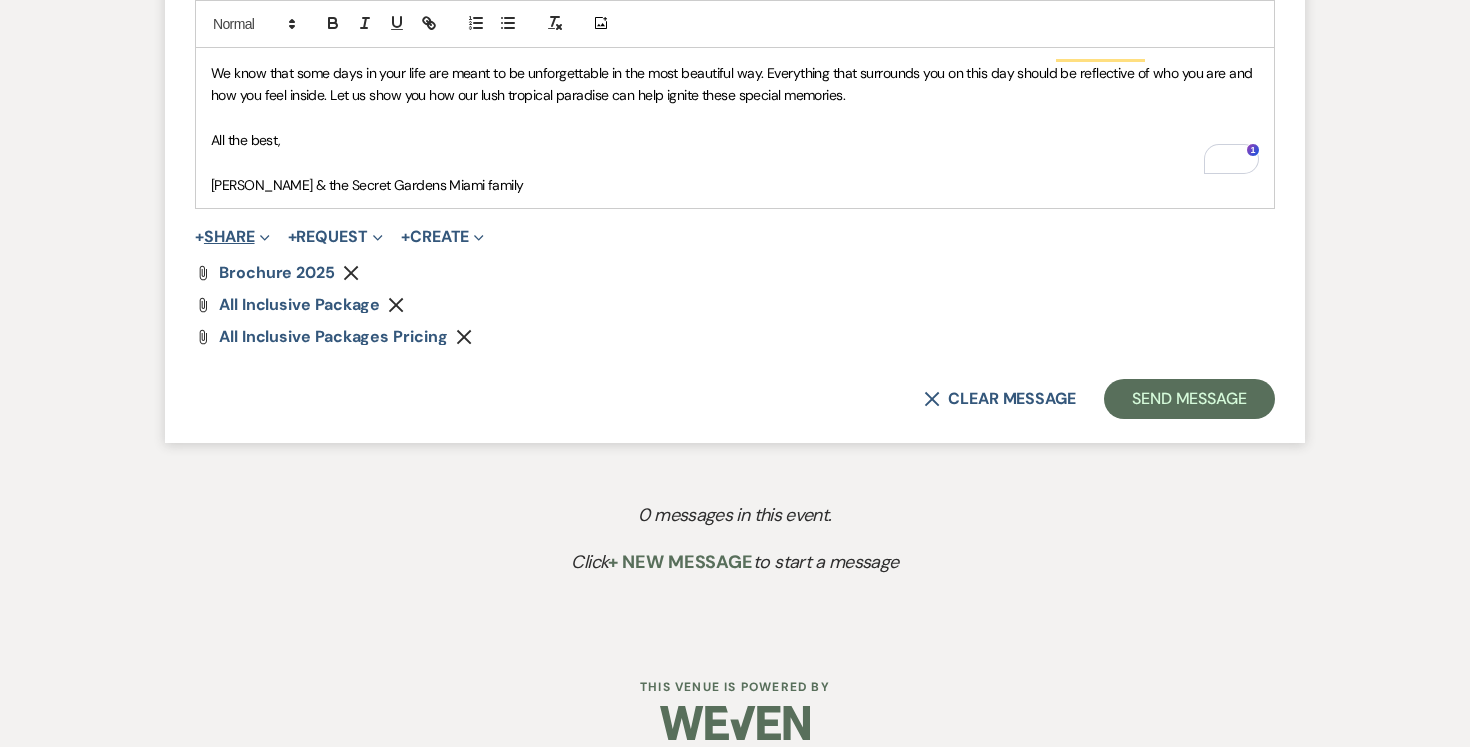 type on "General Information" 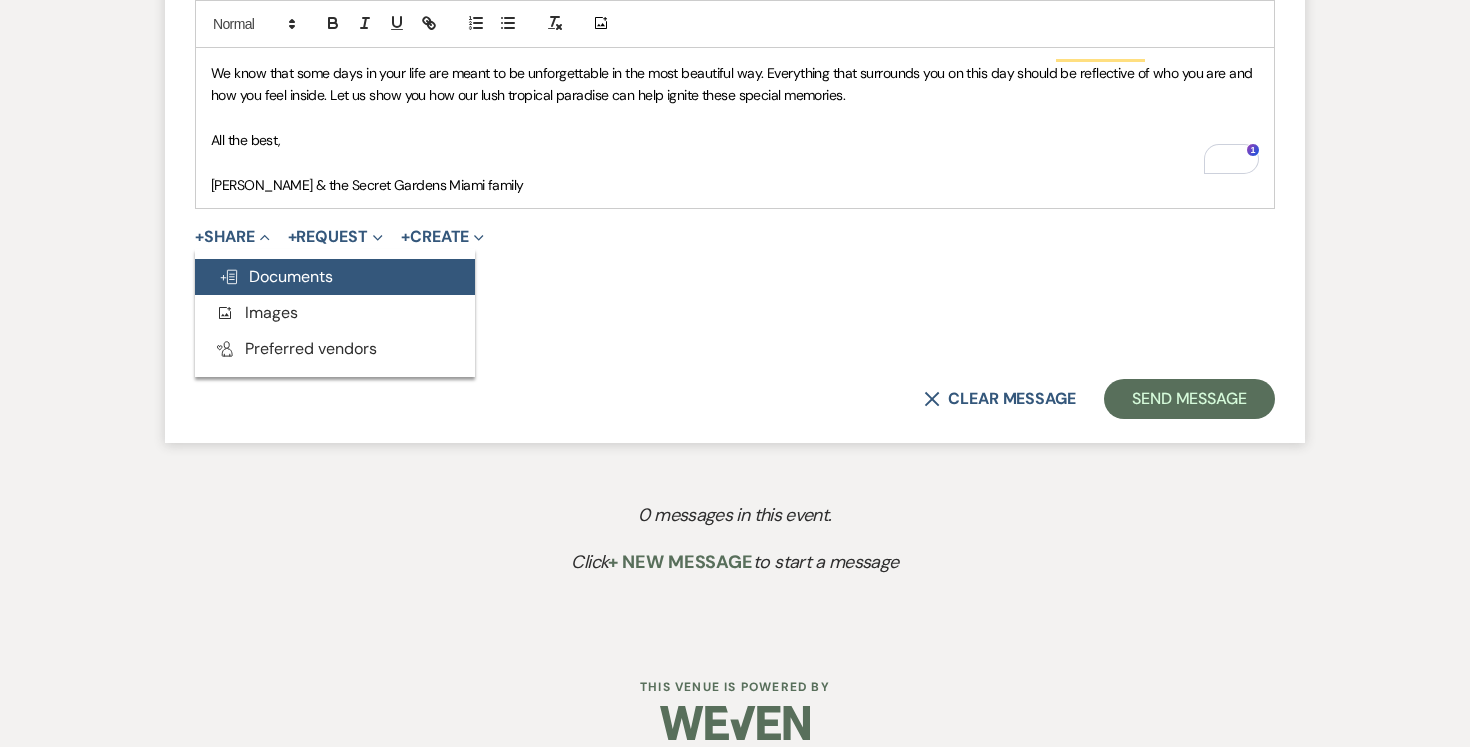 click on "Doc Upload Documents" at bounding box center [276, 276] 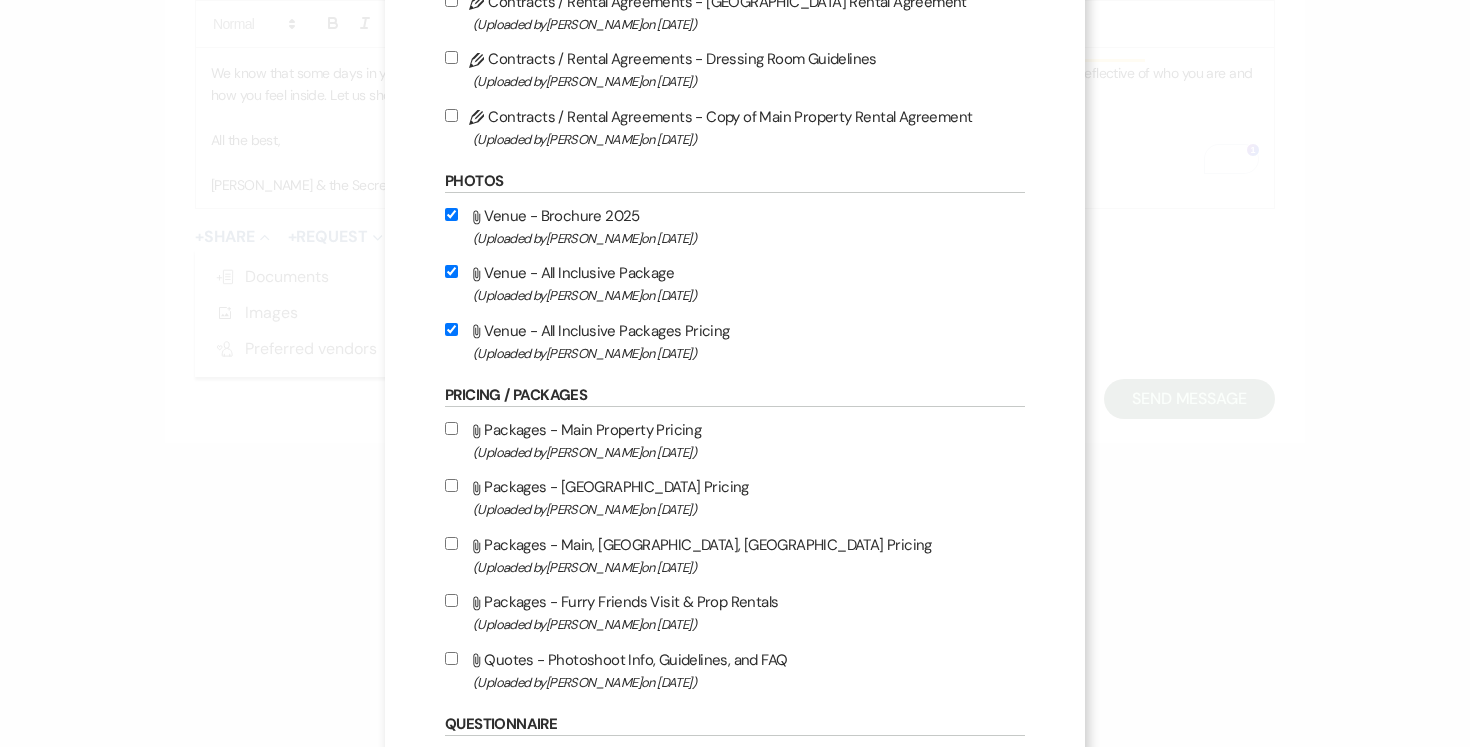 scroll, scrollTop: 495, scrollLeft: 0, axis: vertical 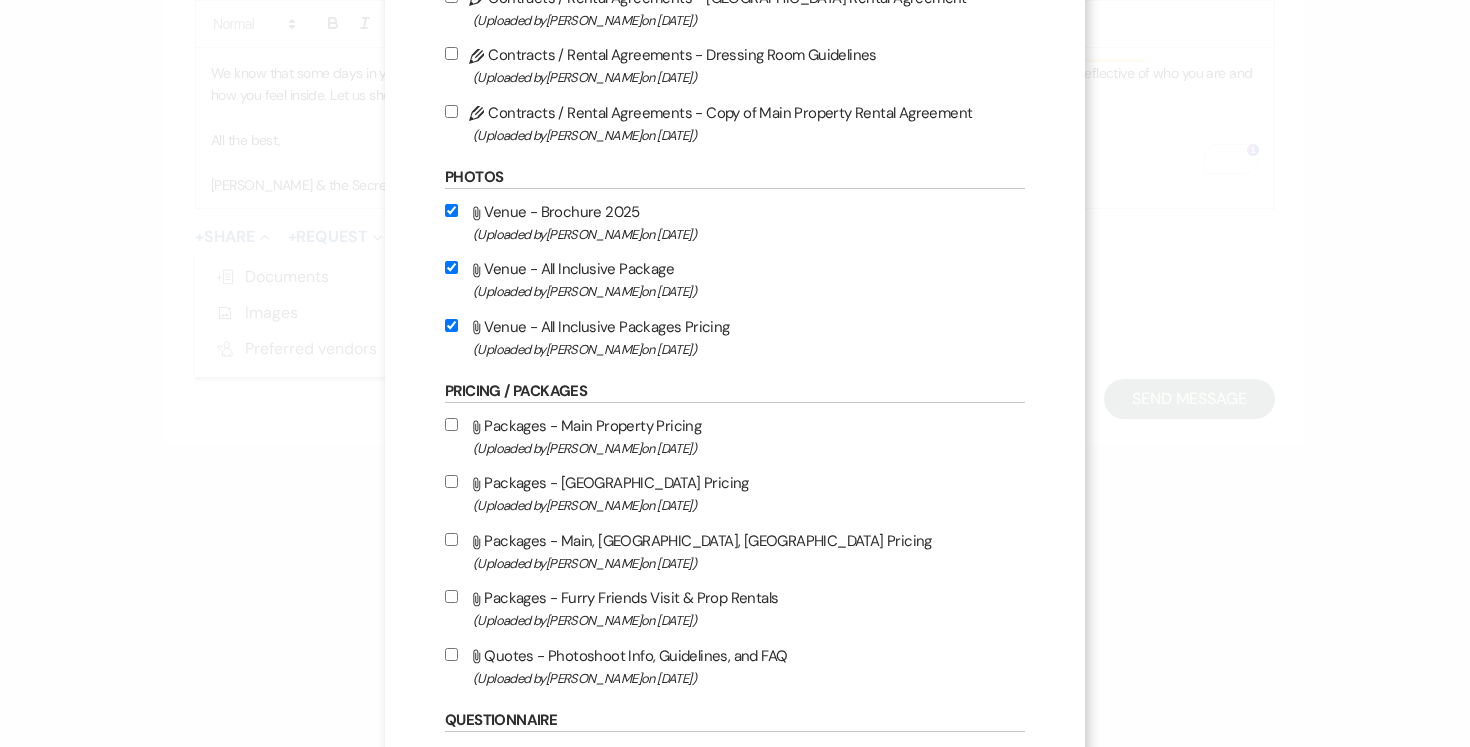 click on "Attach File Packages - Main Property Pricing (Uploaded by  Joe Doyle  on   Jan 16th, 2025 )" at bounding box center [451, 424] 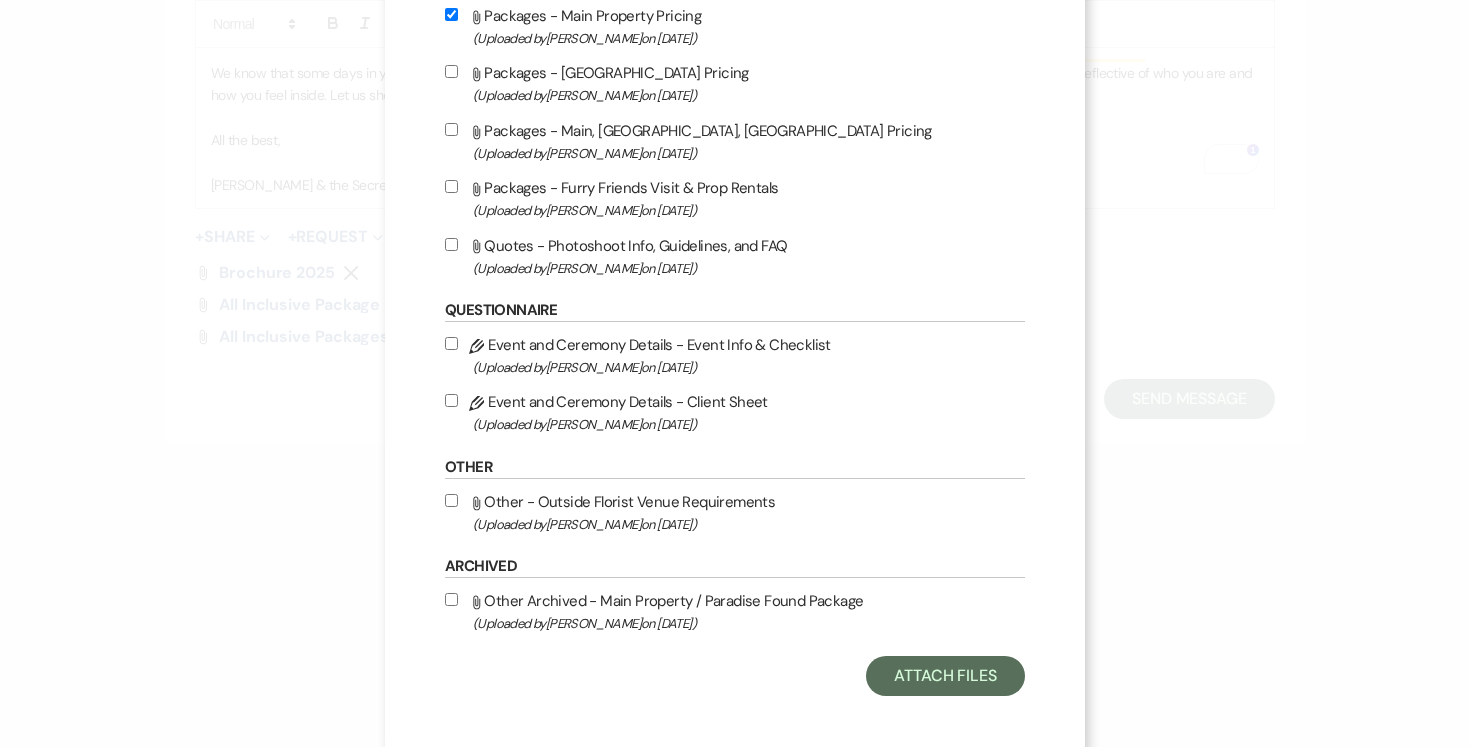 scroll, scrollTop: 923, scrollLeft: 0, axis: vertical 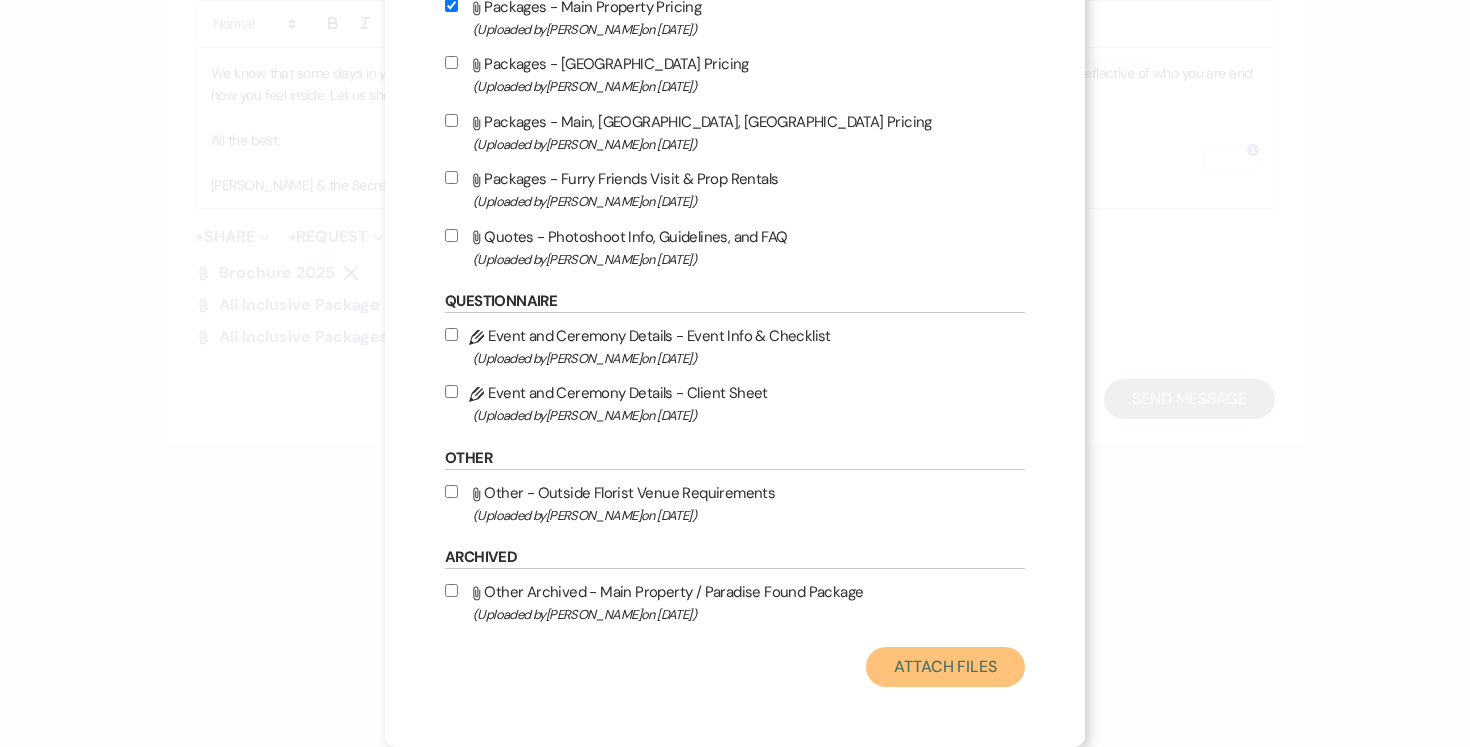 click on "Attach Files" at bounding box center [945, 667] 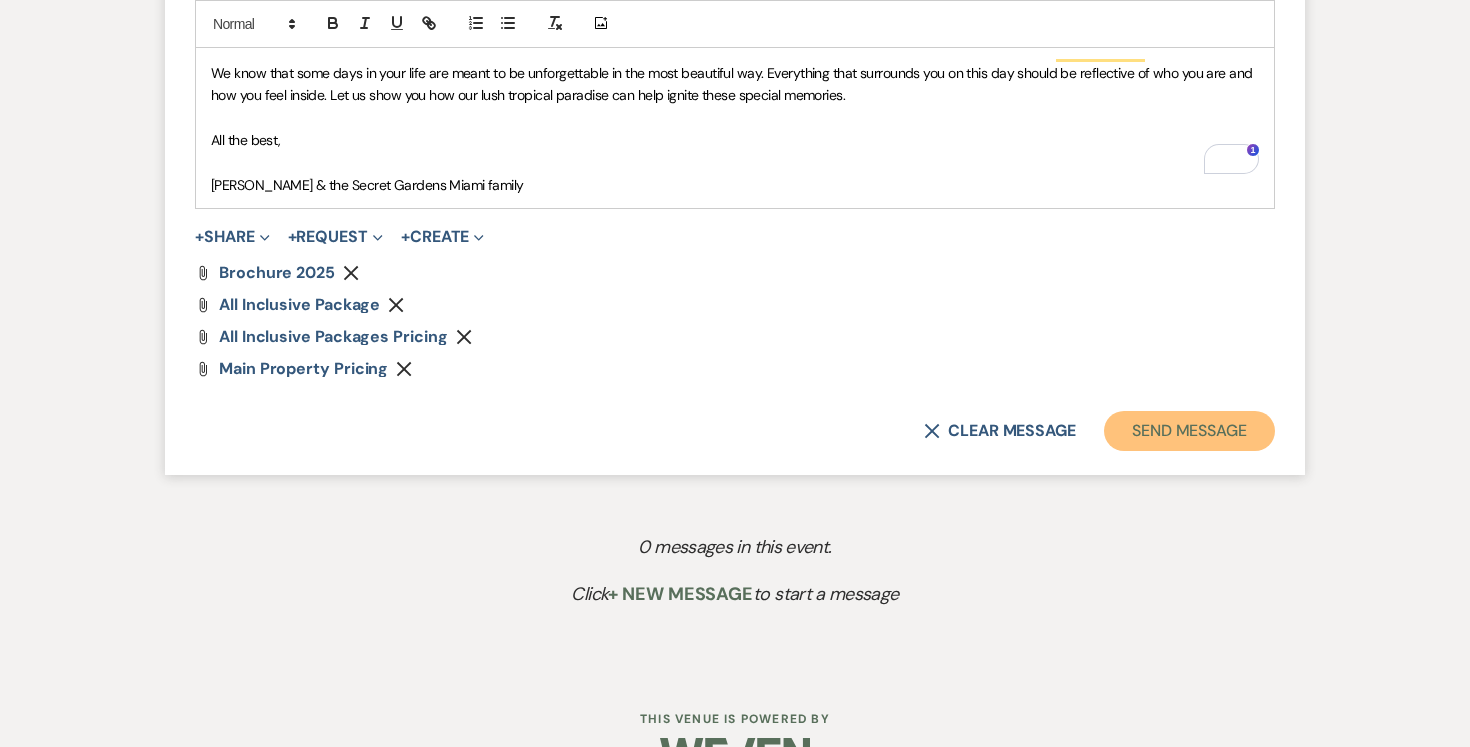 click on "Send Message" at bounding box center (1189, 431) 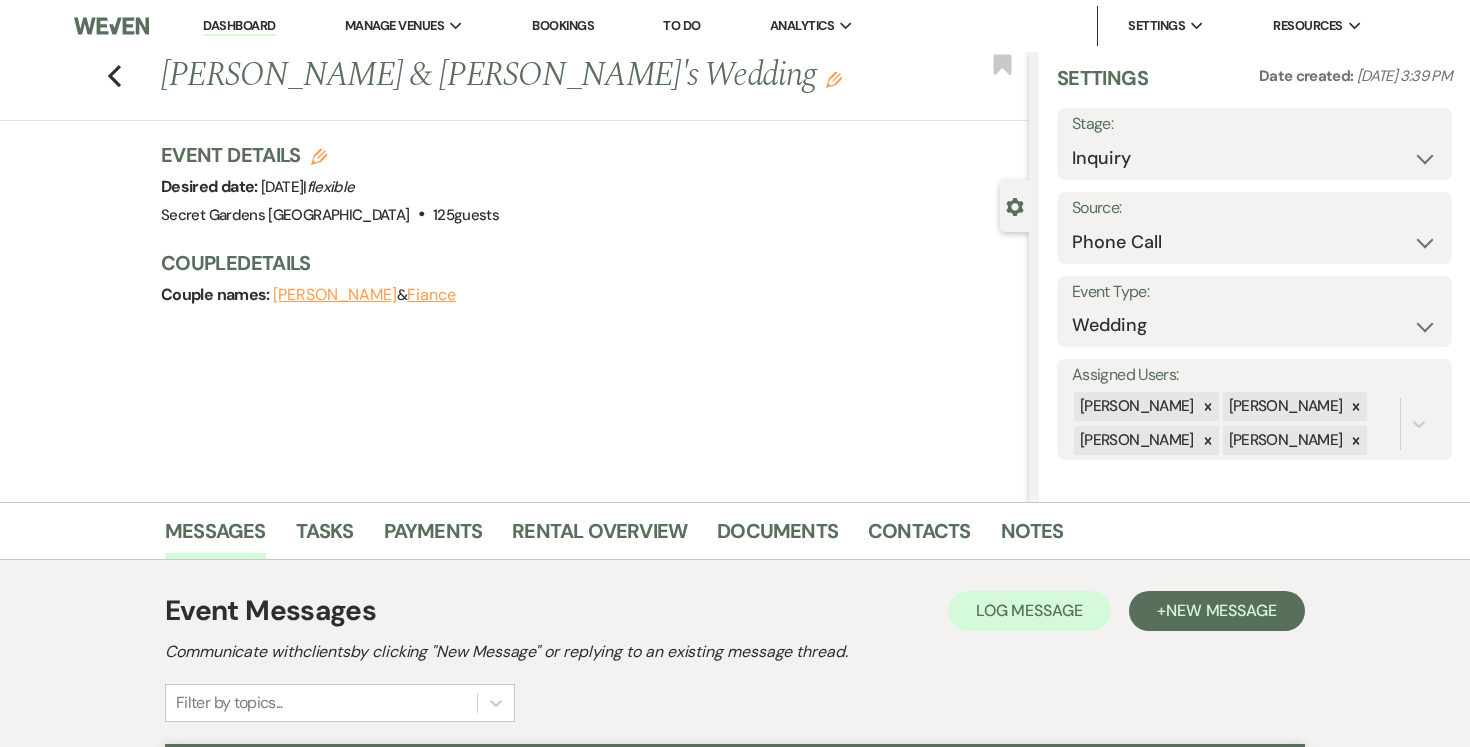 scroll, scrollTop: 1, scrollLeft: 0, axis: vertical 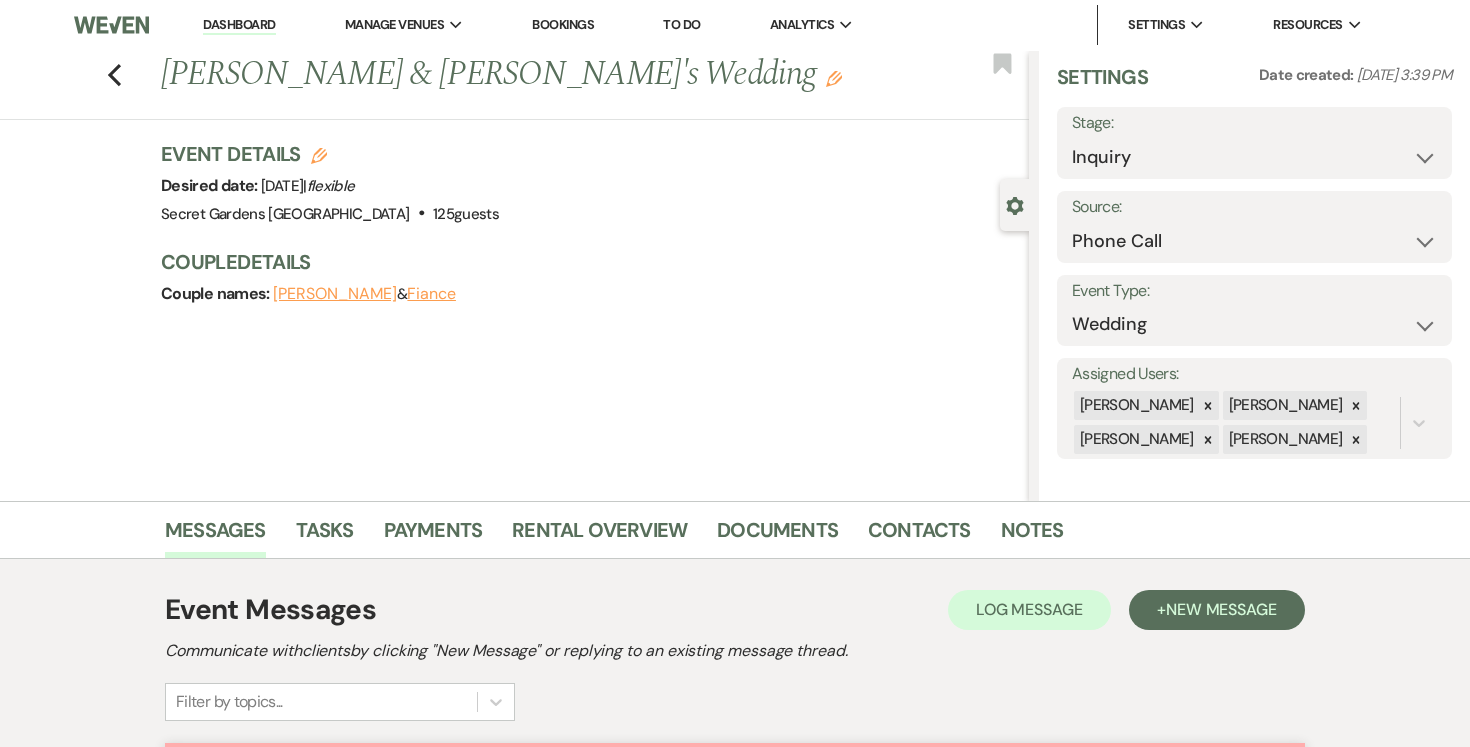 click on "Dashboard" at bounding box center [239, 25] 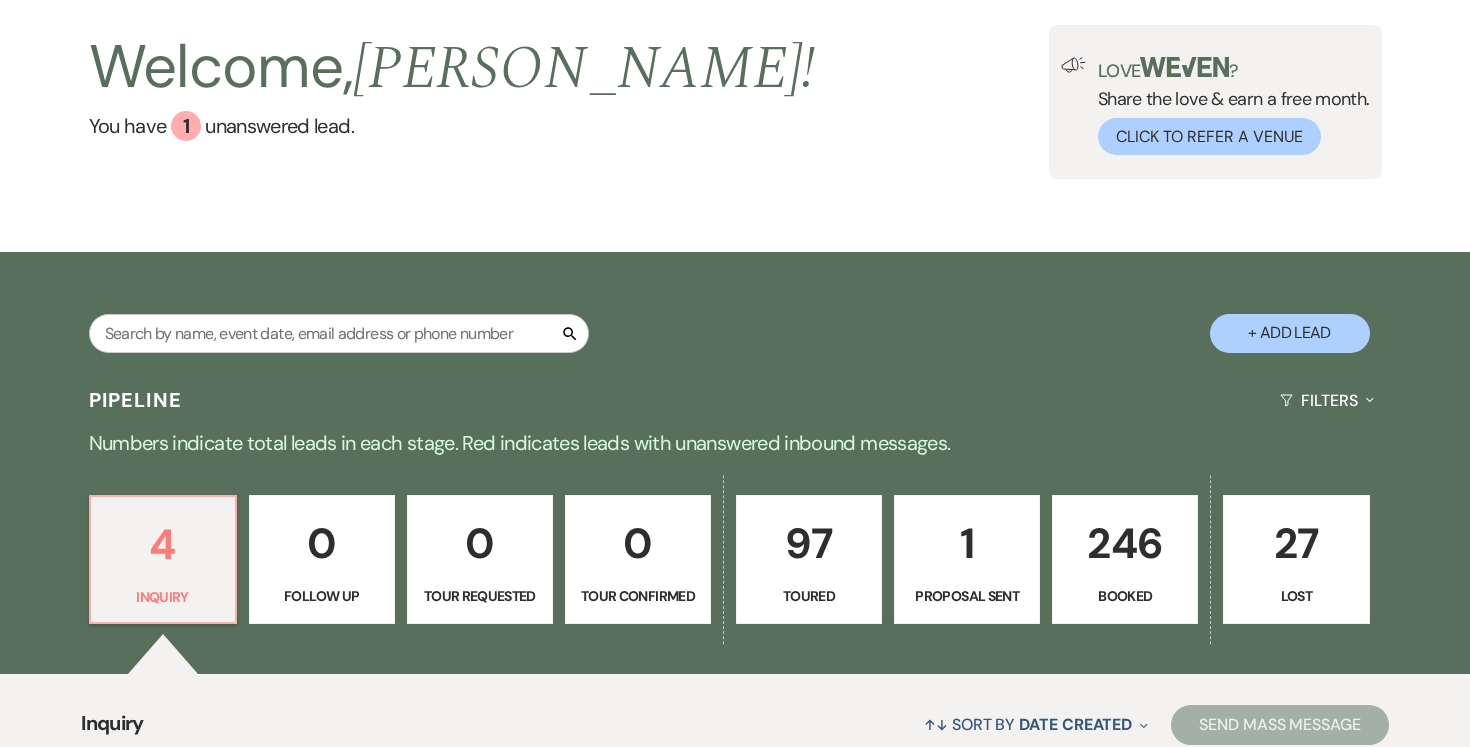 scroll, scrollTop: 184, scrollLeft: 0, axis: vertical 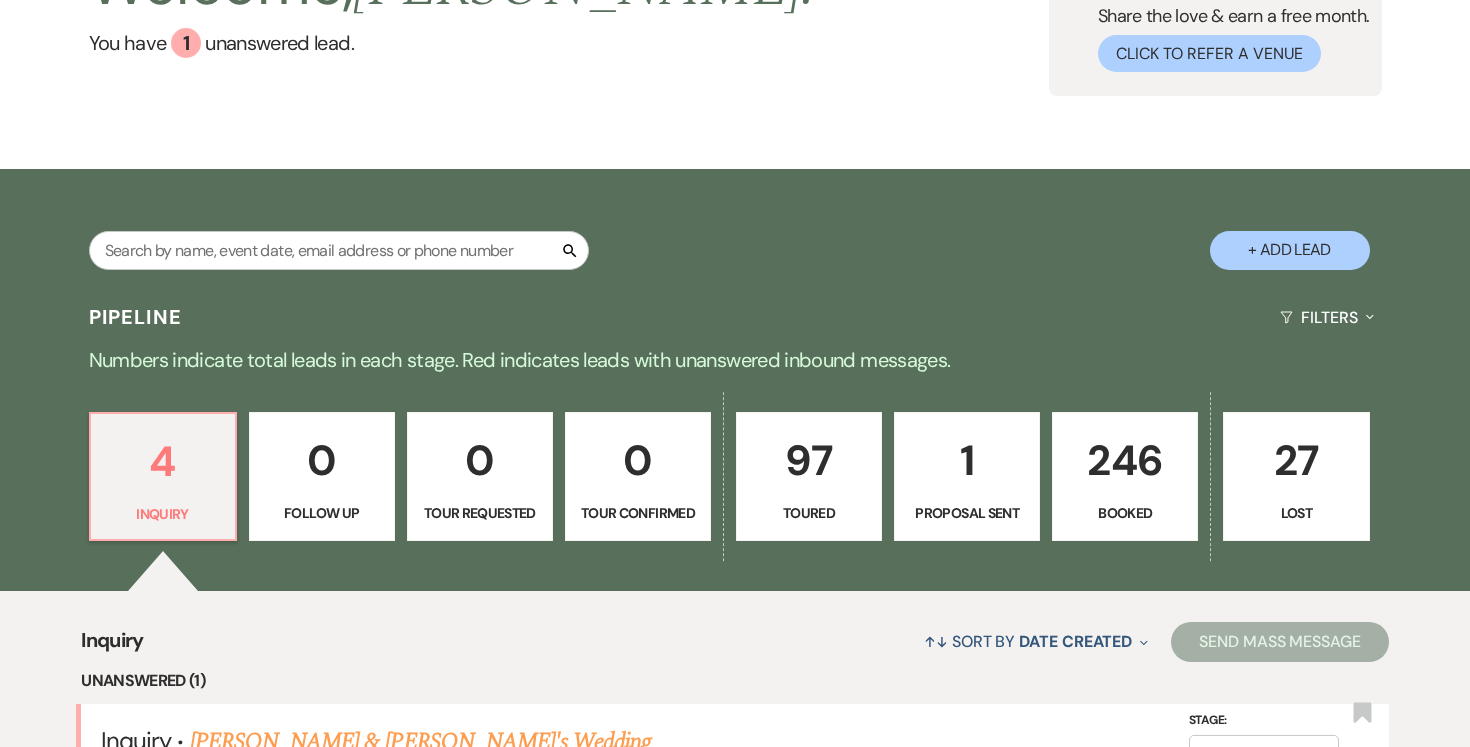click on "1" at bounding box center [967, 460] 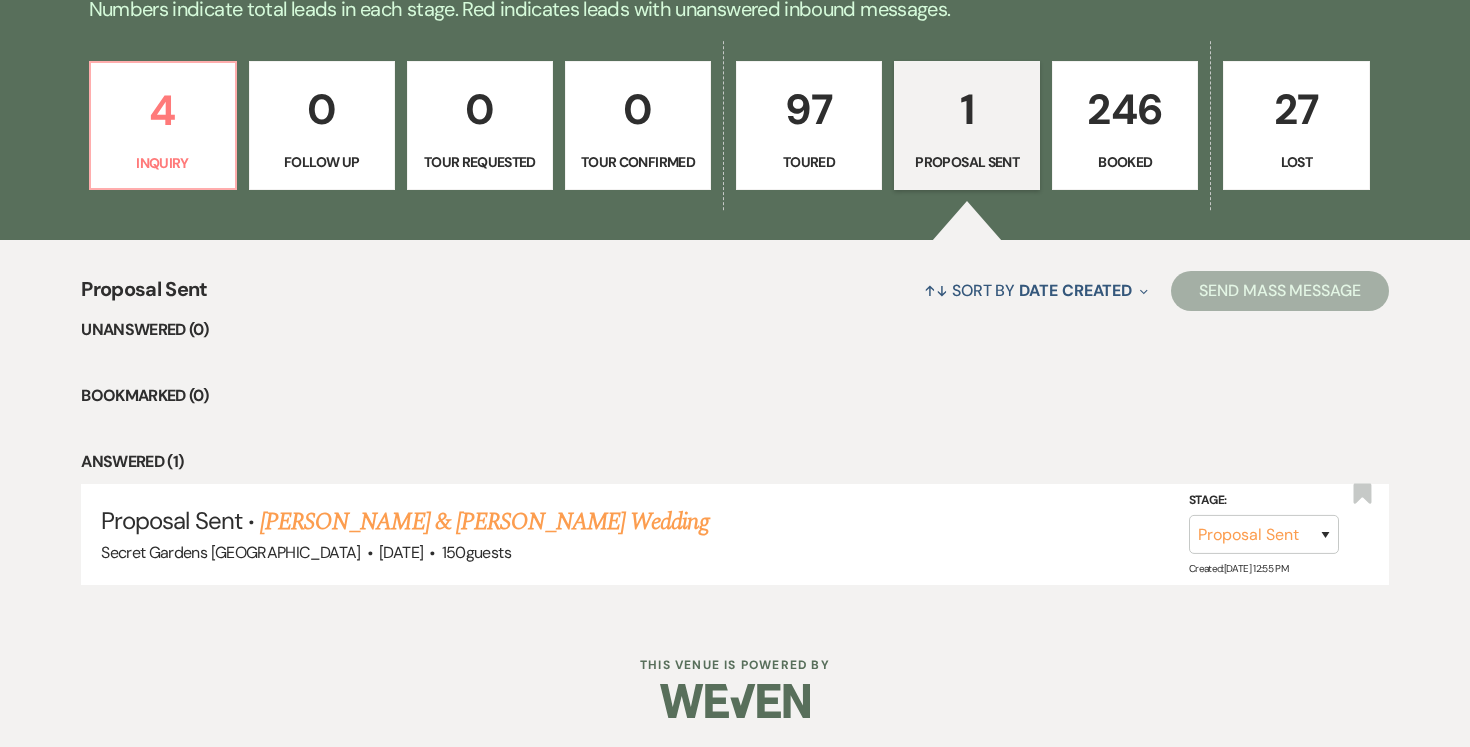 scroll, scrollTop: 535, scrollLeft: 0, axis: vertical 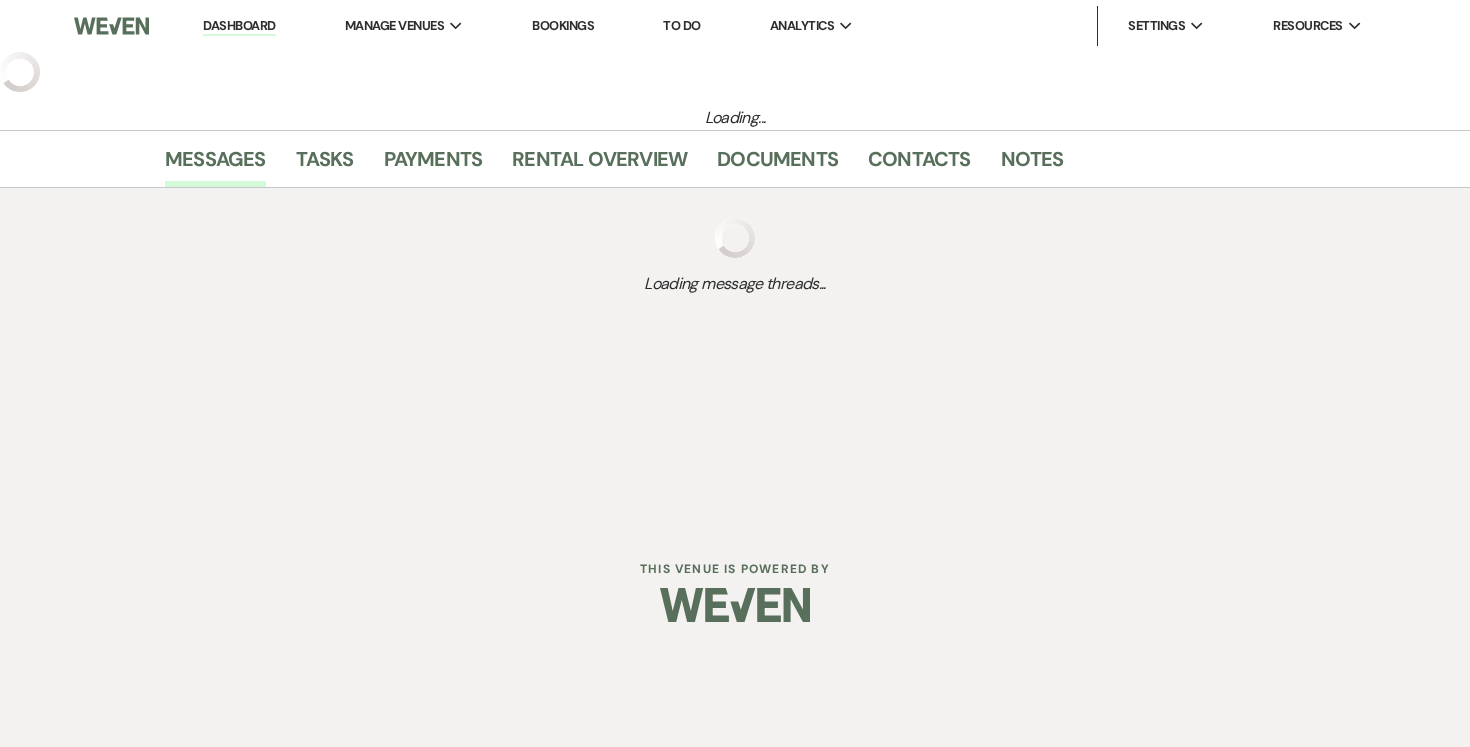 select on "6" 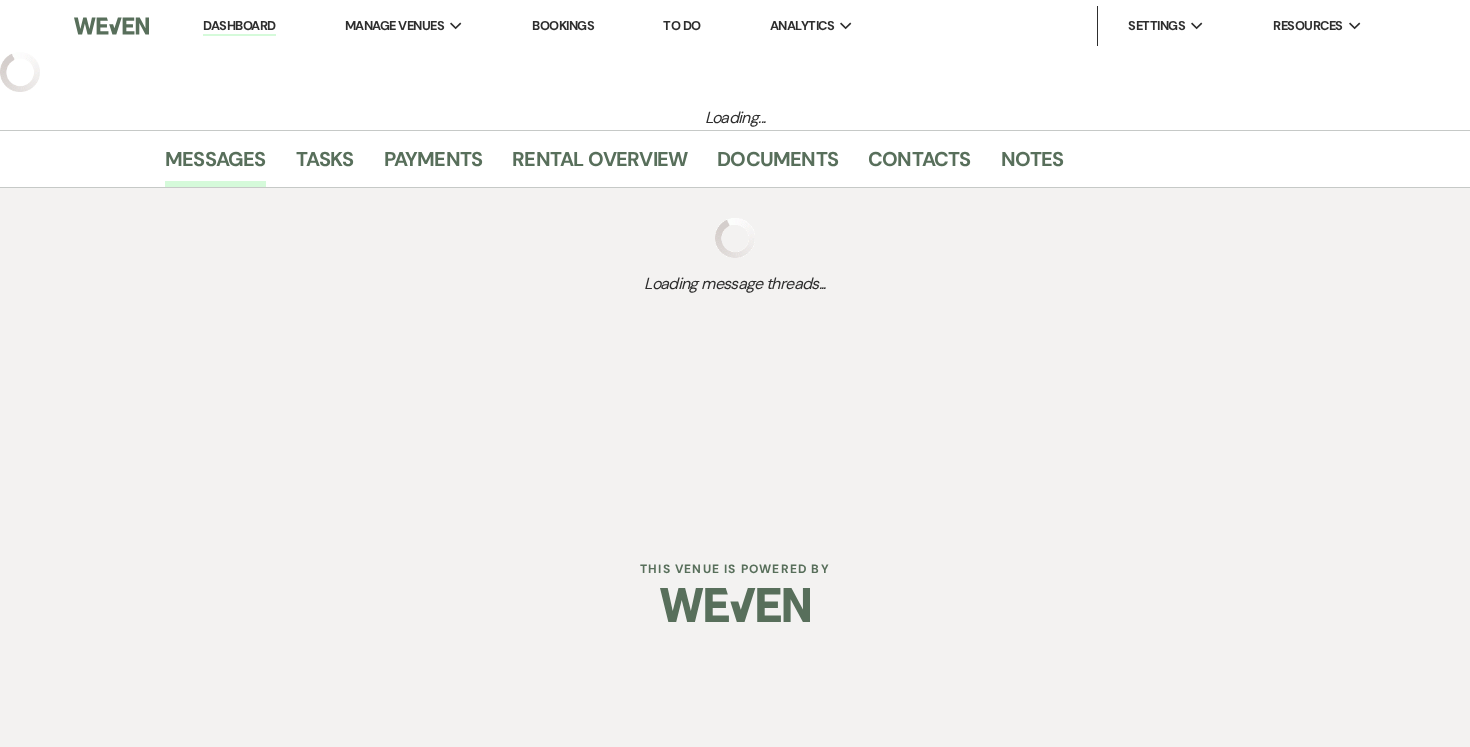 select on "6" 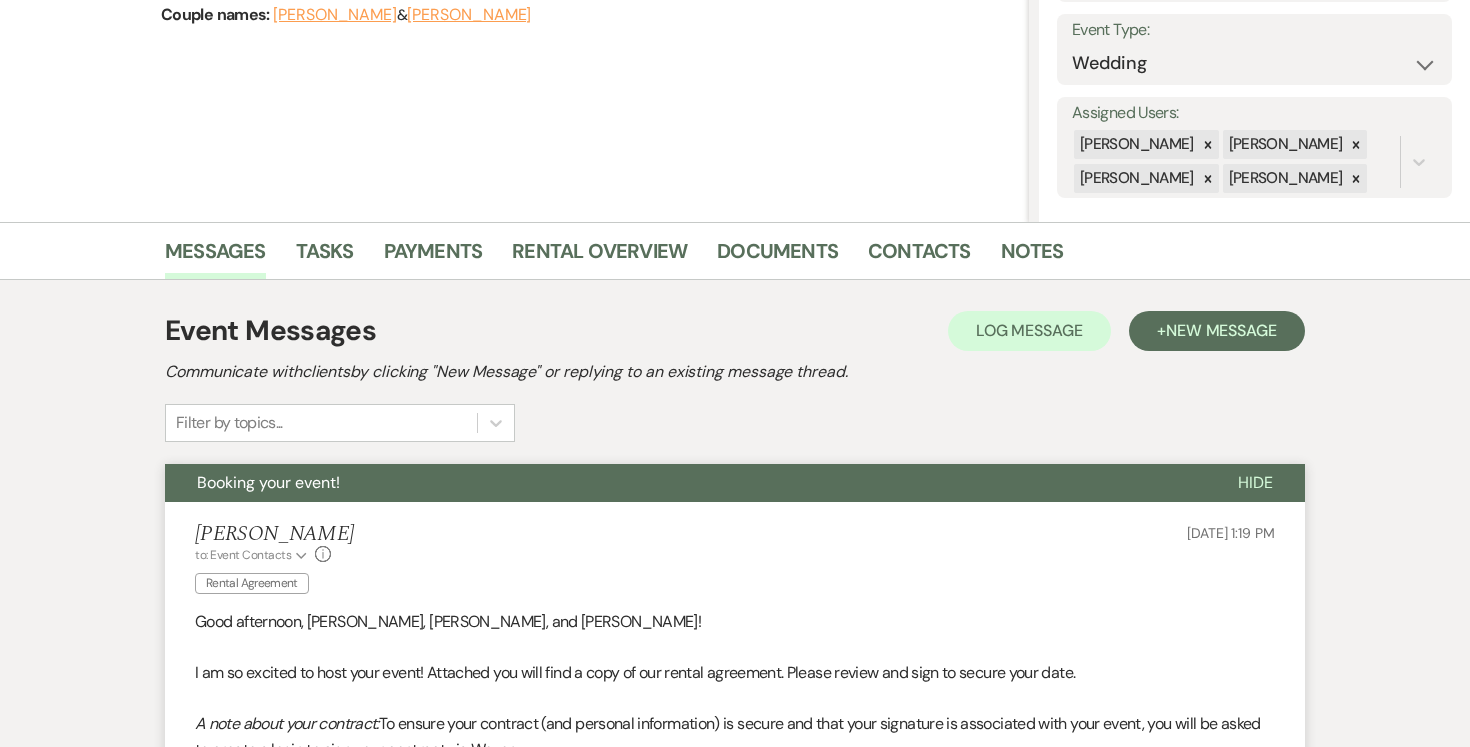 scroll, scrollTop: 282, scrollLeft: 0, axis: vertical 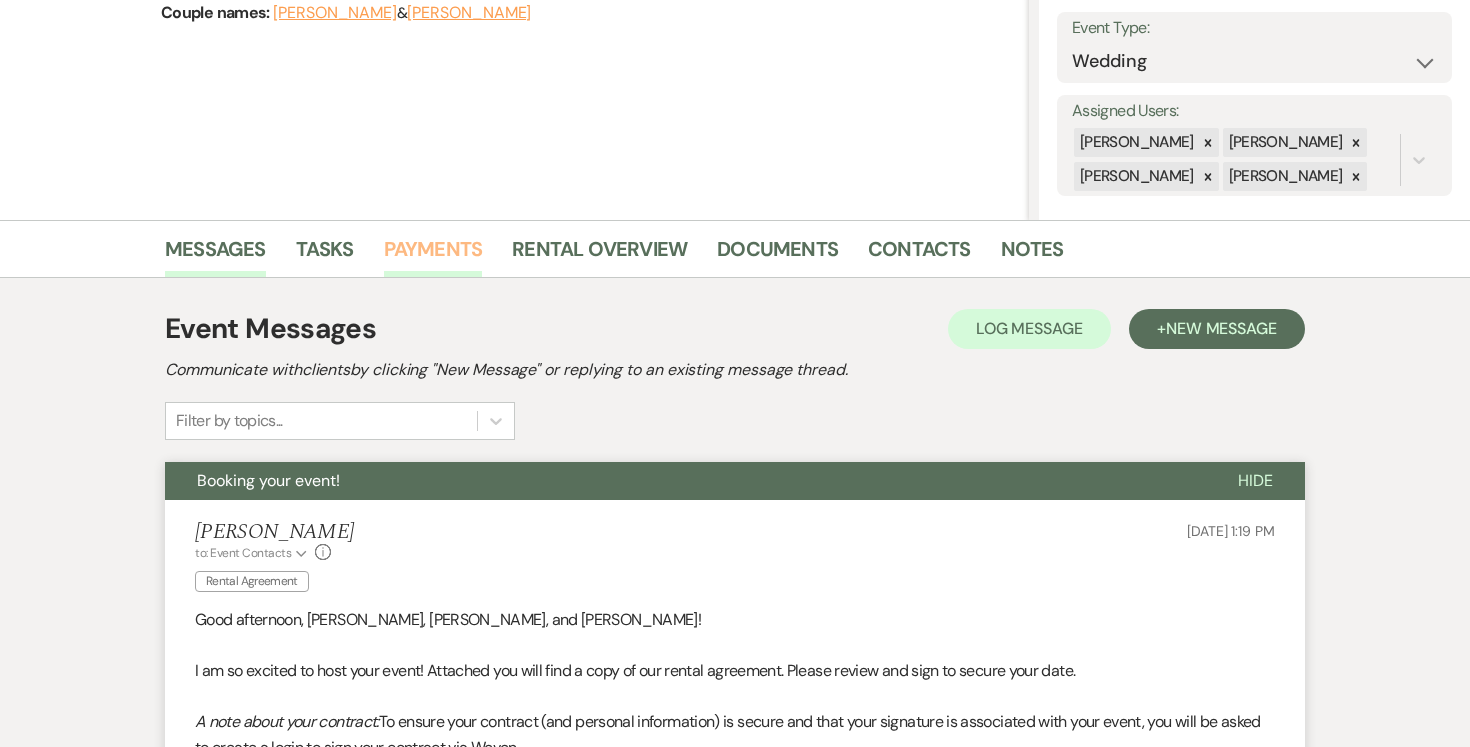 click on "Payments" at bounding box center [433, 255] 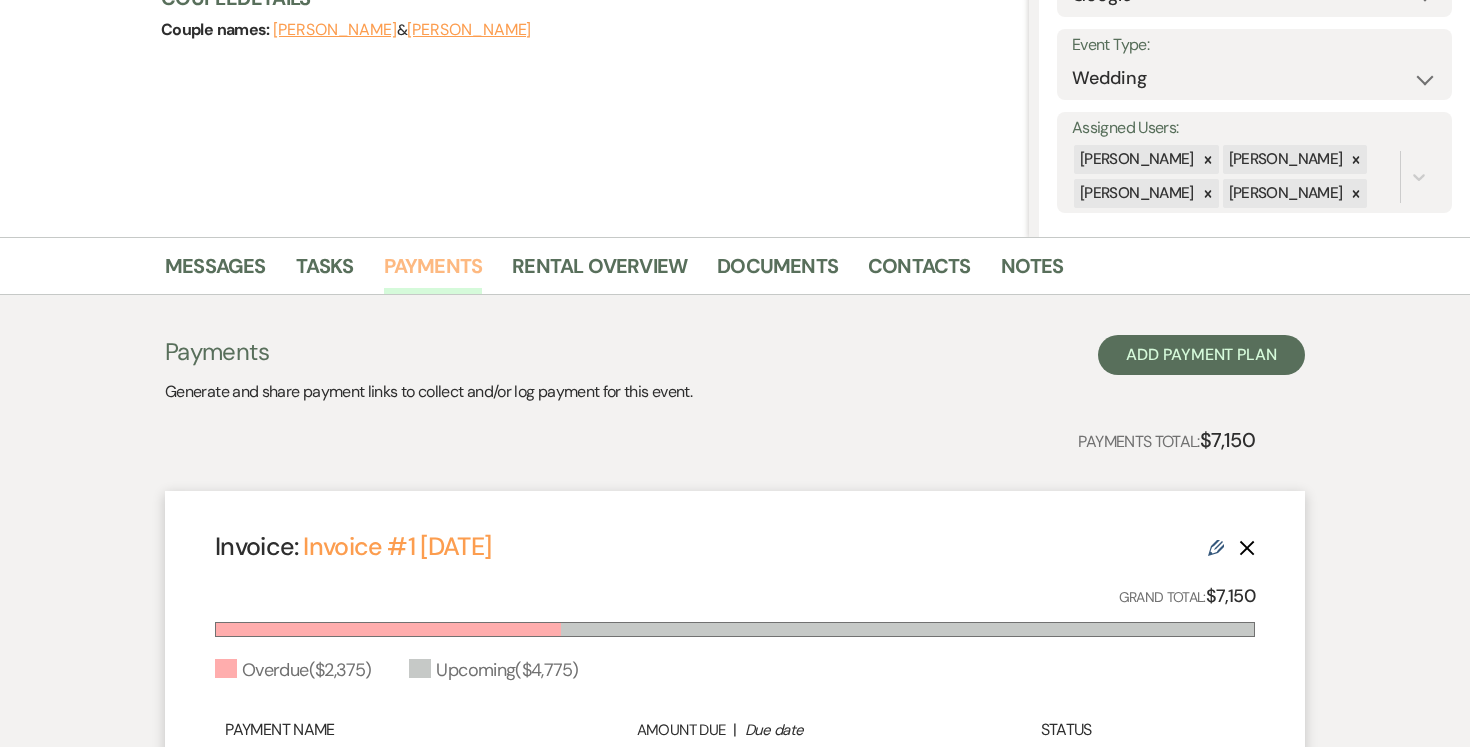 scroll, scrollTop: 597, scrollLeft: 0, axis: vertical 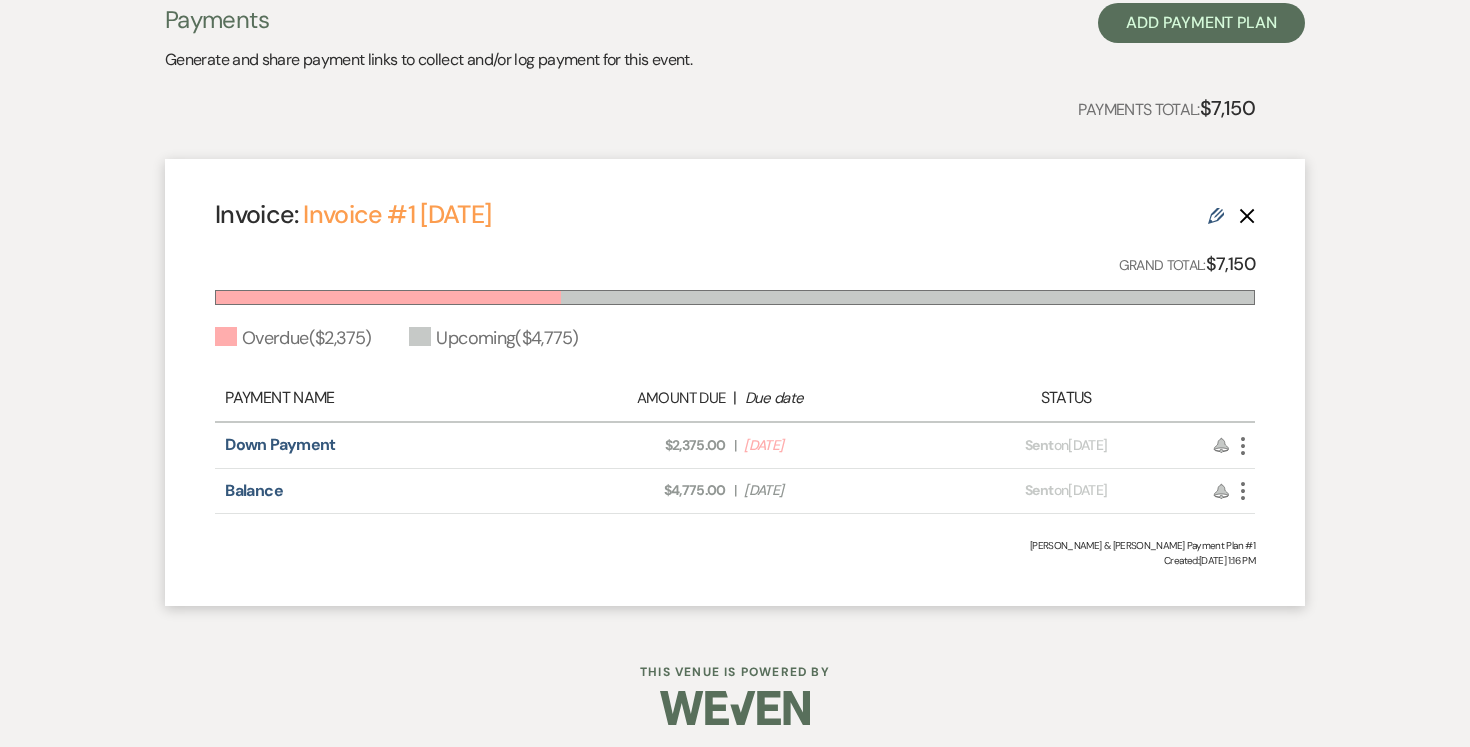 click on "More" 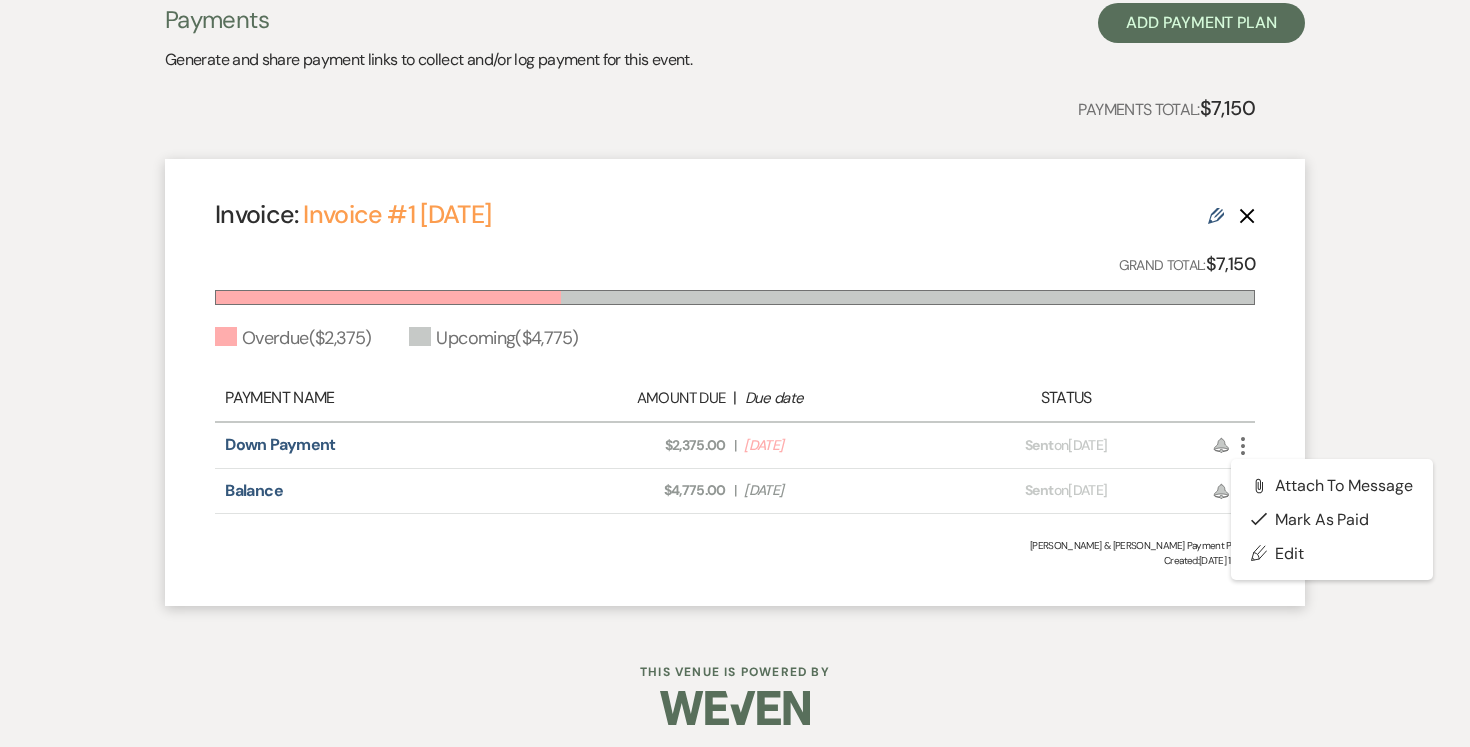 click on "Payments Generate and share payment links to collect and/or log payment for this event. Add Payment Plan Payments Total:  $7,150 Invoice:   Invoice #1 6-30-2025 Edit Delete Grand Total:  $7,150 Overdue  ( $2,375 ) Upcoming  ( $4,775 ) Payment Name Amount Due | Due date Status Down Payment Amount Due:   $2,375.00 | Due Date   Jun 30, 2025 Payment status:   Sent  on  Jun 30, 2025 Reminder More Attach File Attach to Message Check Mark Mark as Paid Pencil Edit Balance Amount Due:   $4,775.00 | Due Date   Sep 6, 2025 Payment status:   Sent  on  Jun 30, 2025 Reminder More Shayna Blumberg & Yosef Salazar's Payment Plan #1 Created:  Jun 30, 2025, 1:16 PM" at bounding box center [735, 304] 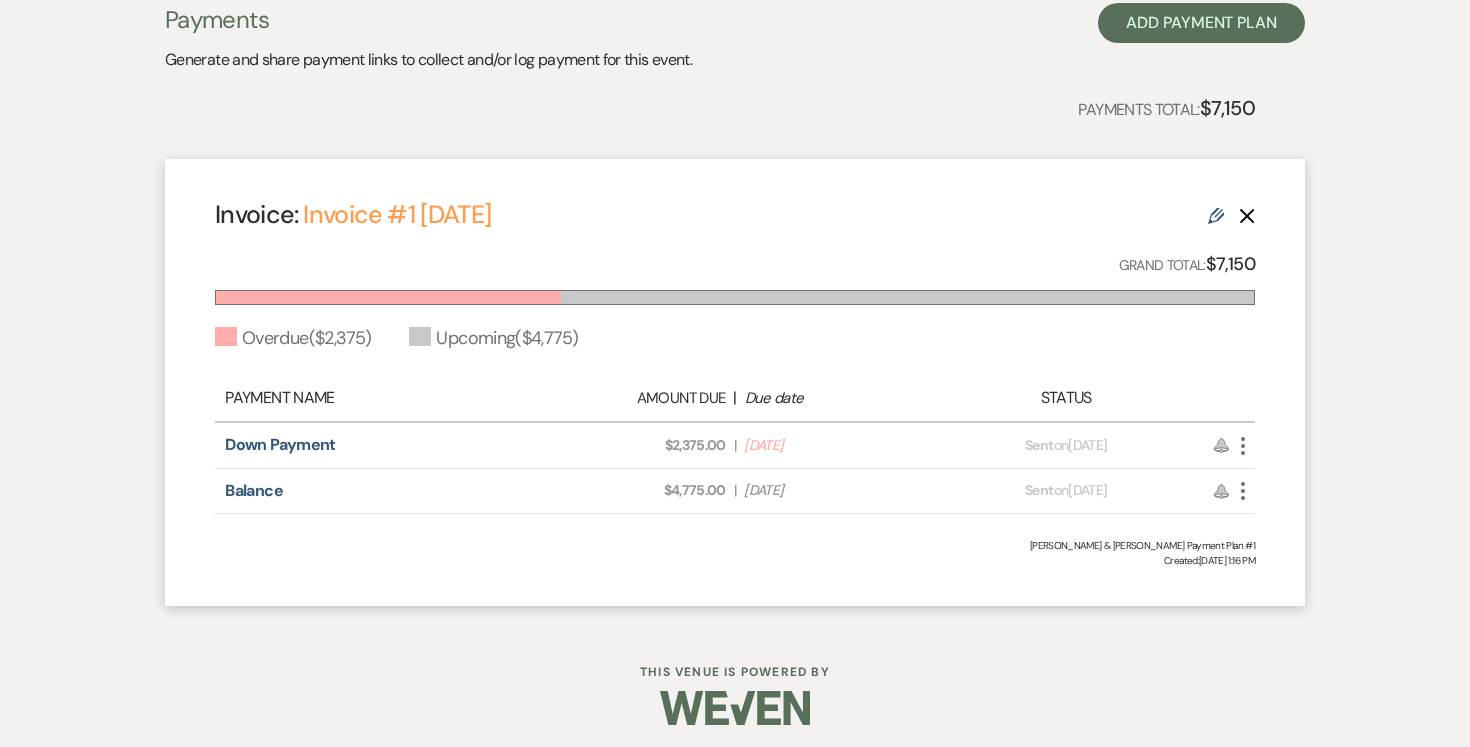 scroll, scrollTop: 605, scrollLeft: 0, axis: vertical 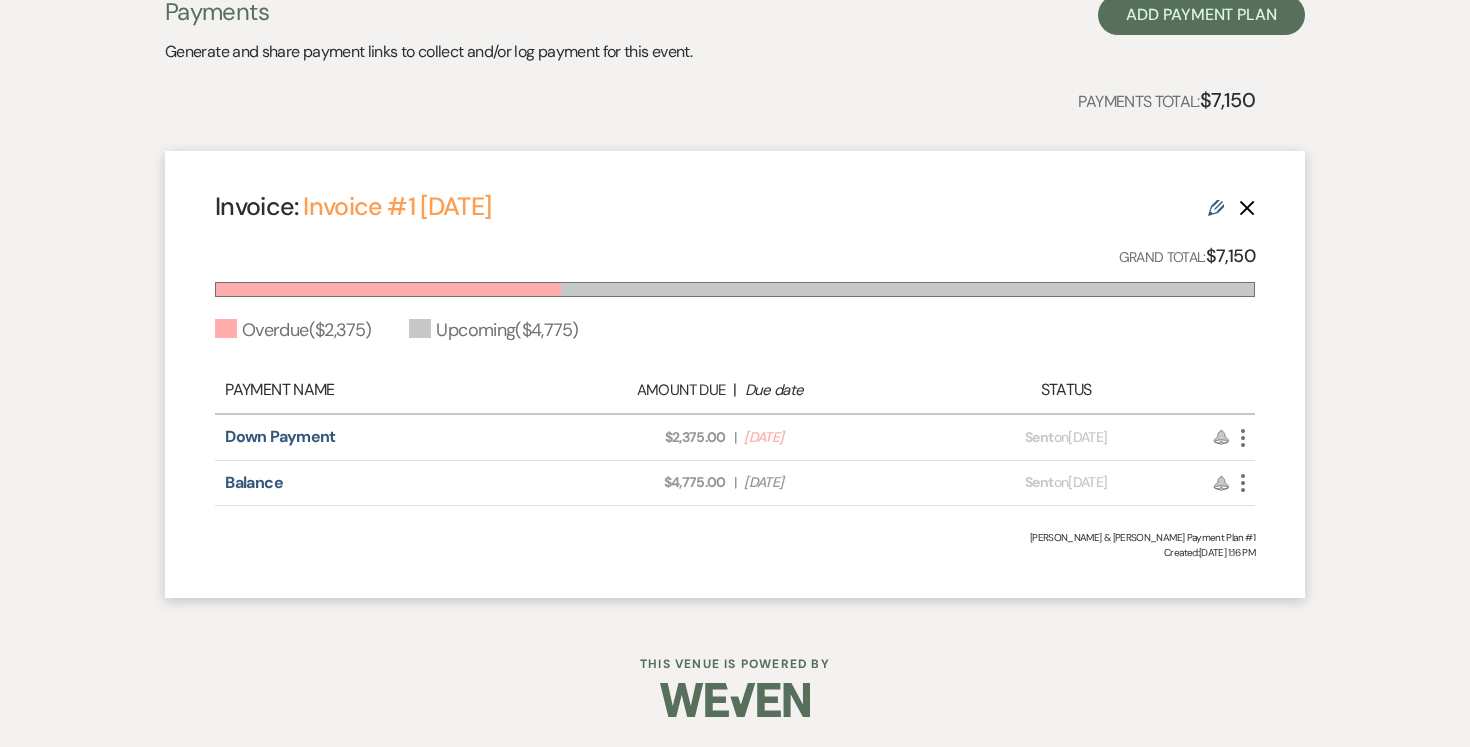 click on "More" 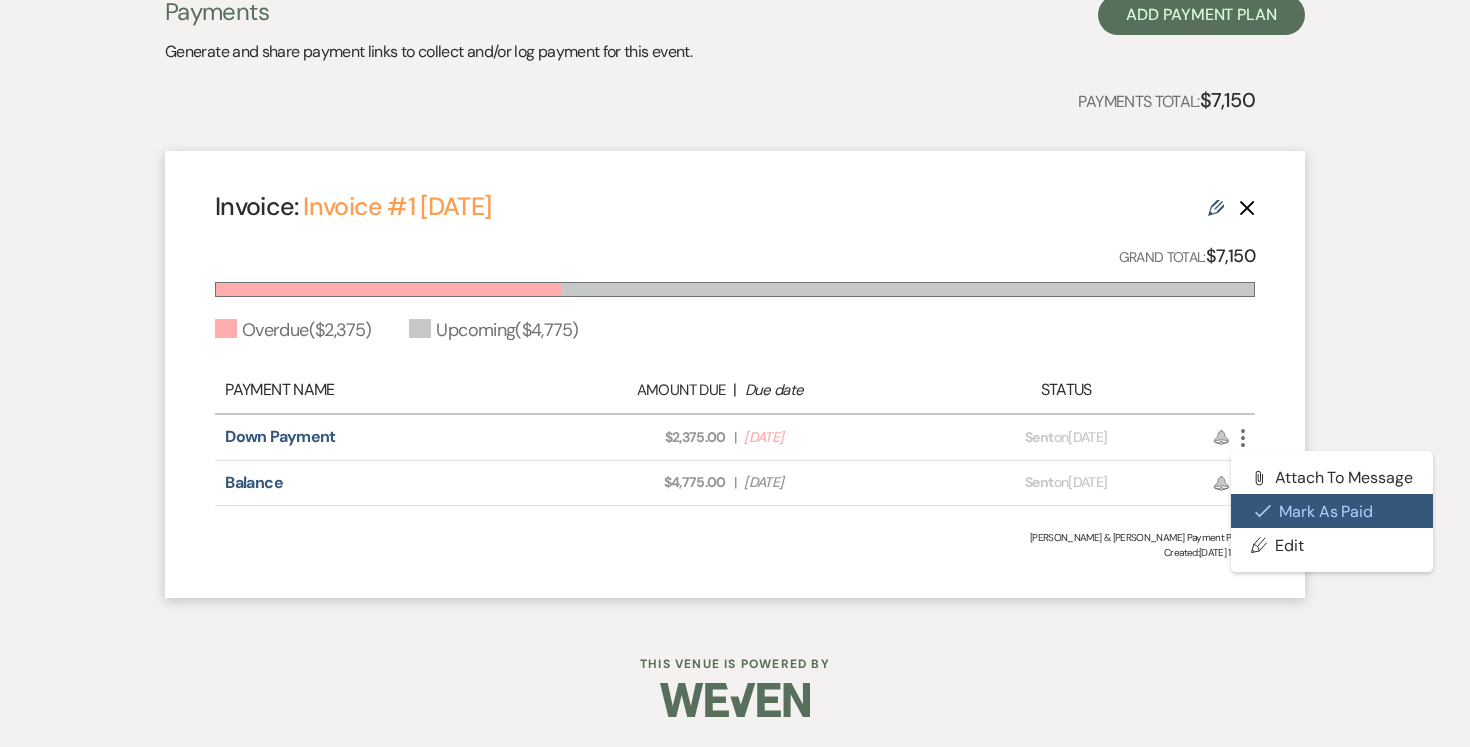click on "Check Mark Mark as Paid" at bounding box center [1332, 511] 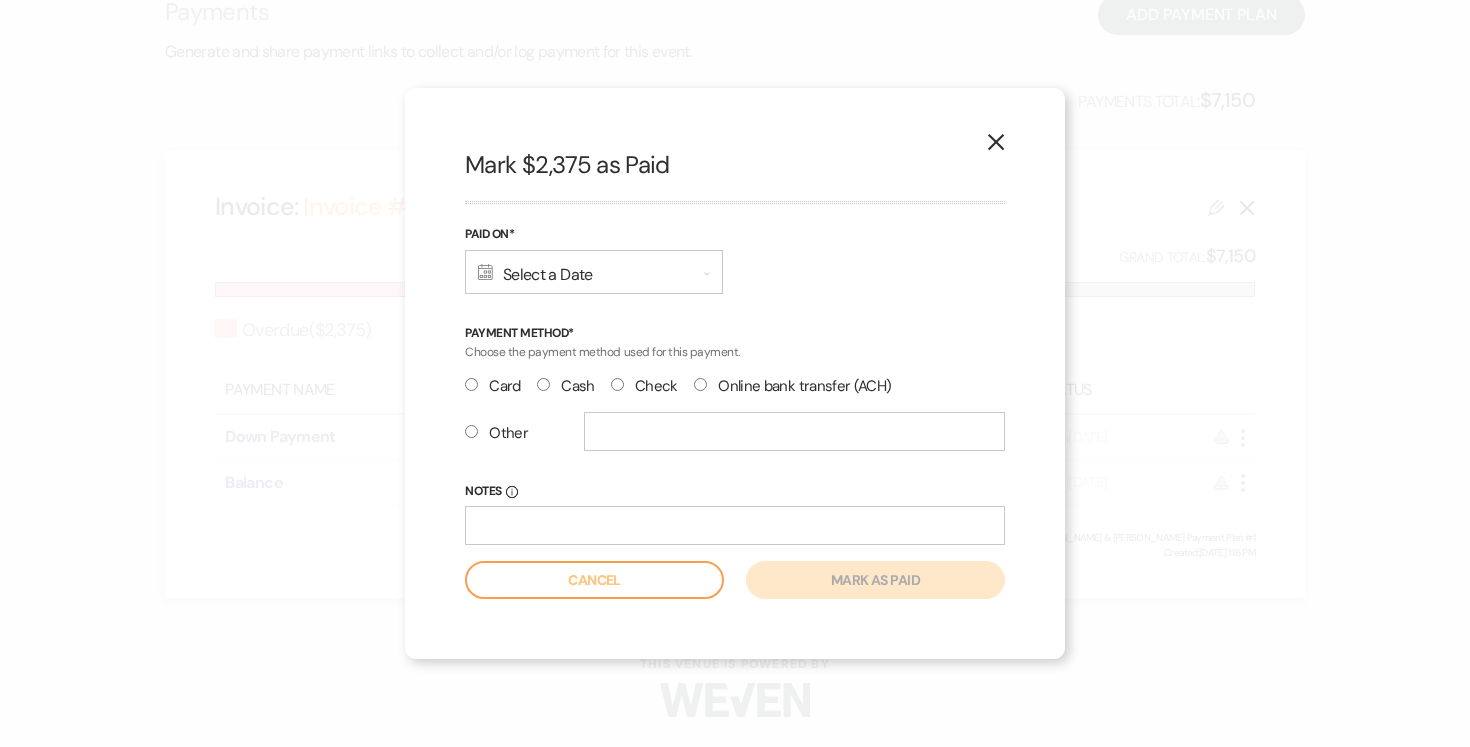 click 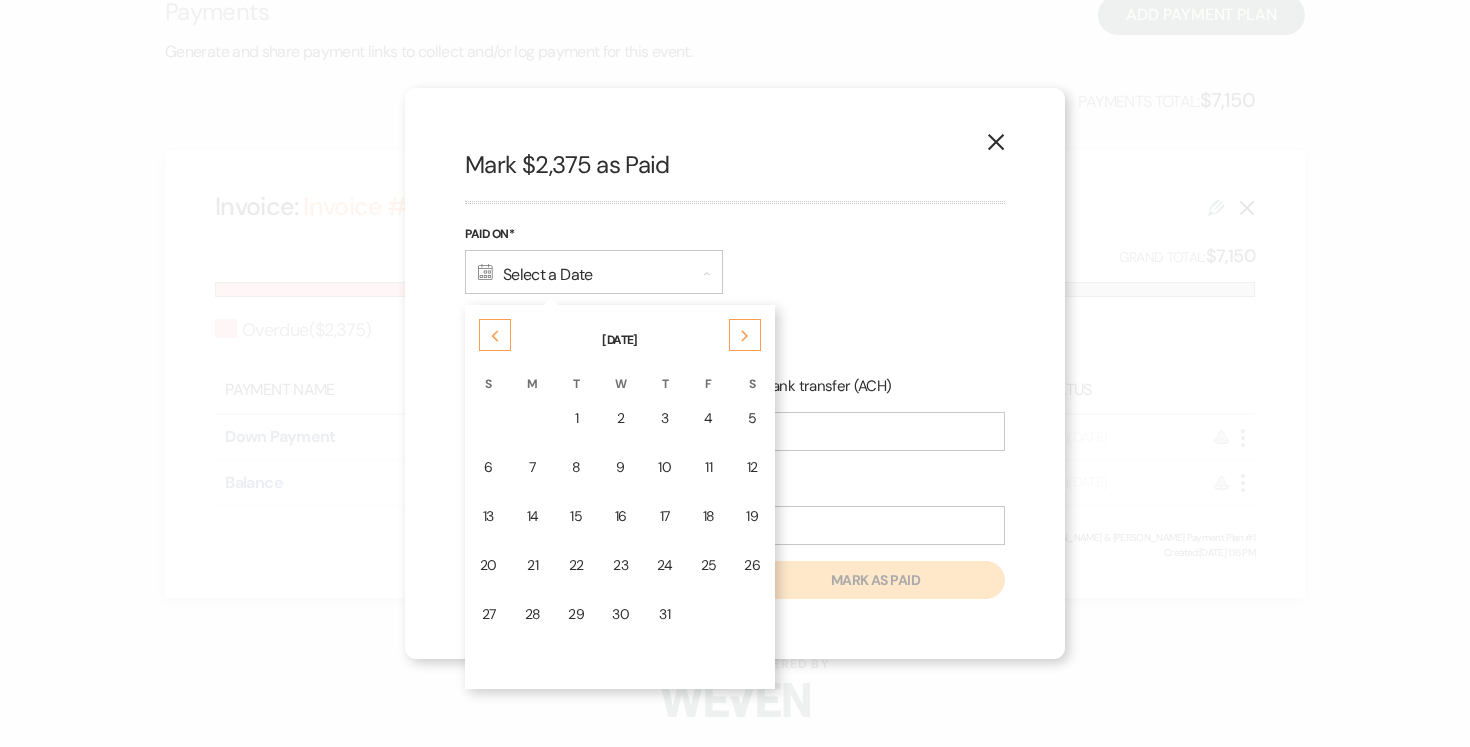 click on "15" at bounding box center (576, 516) 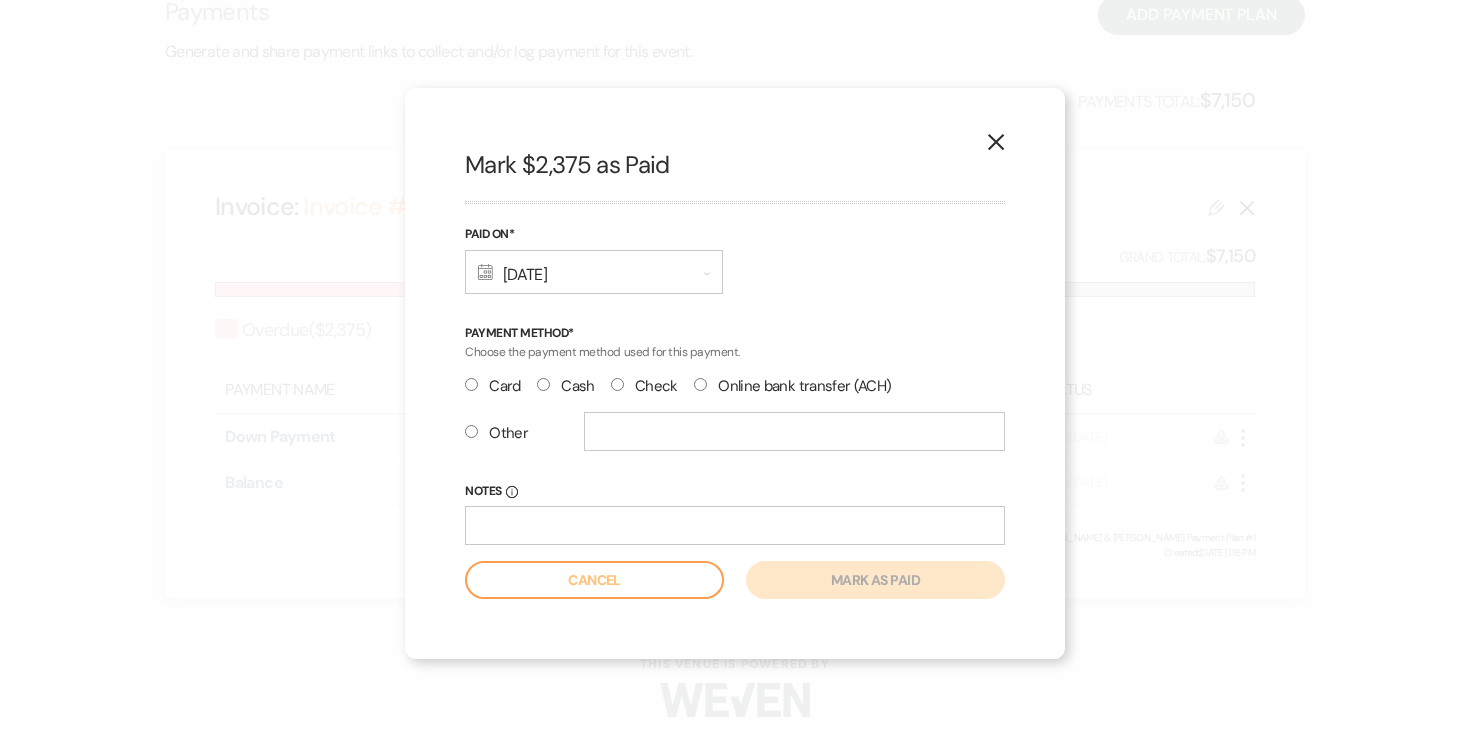 drag, startPoint x: 478, startPoint y: 434, endPoint x: 508, endPoint y: 433, distance: 30.016663 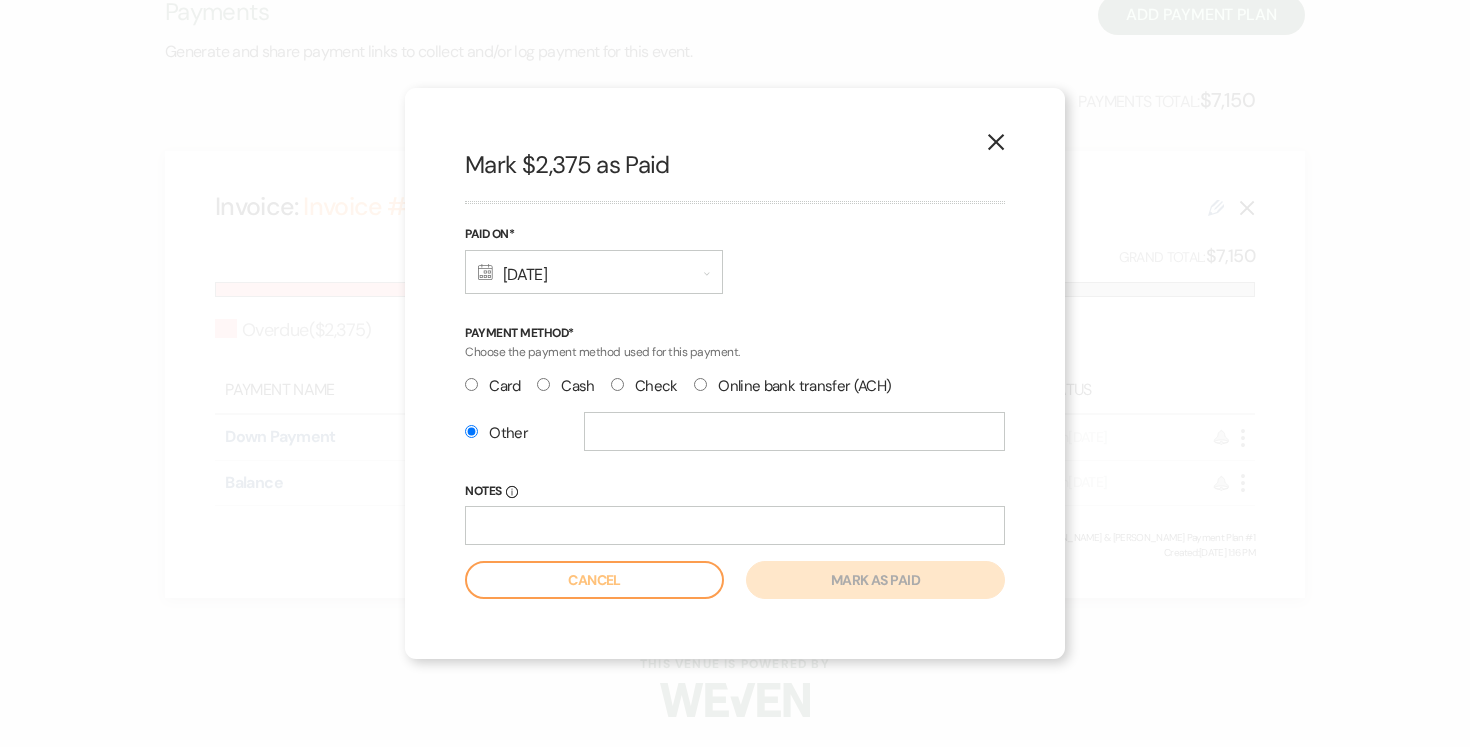 radio on "true" 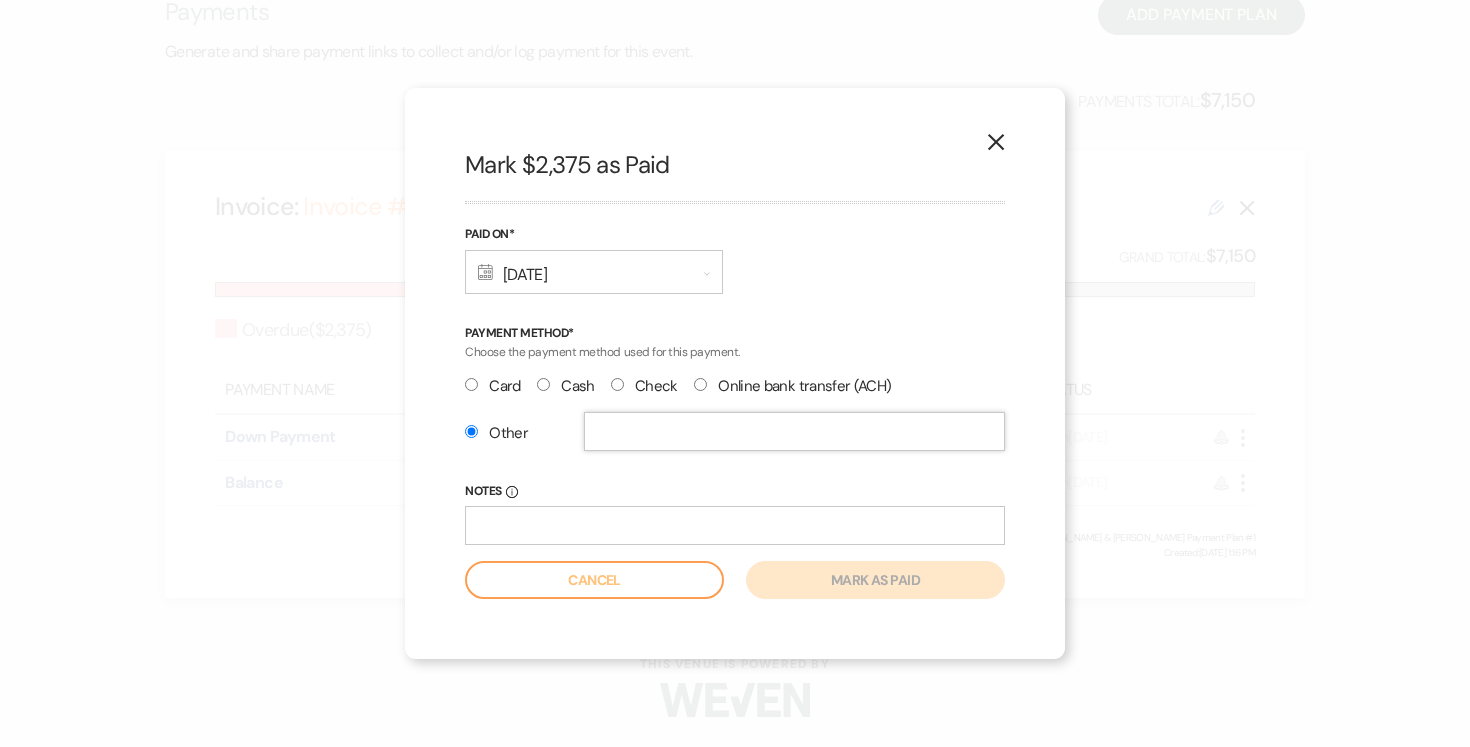 click at bounding box center (794, 431) 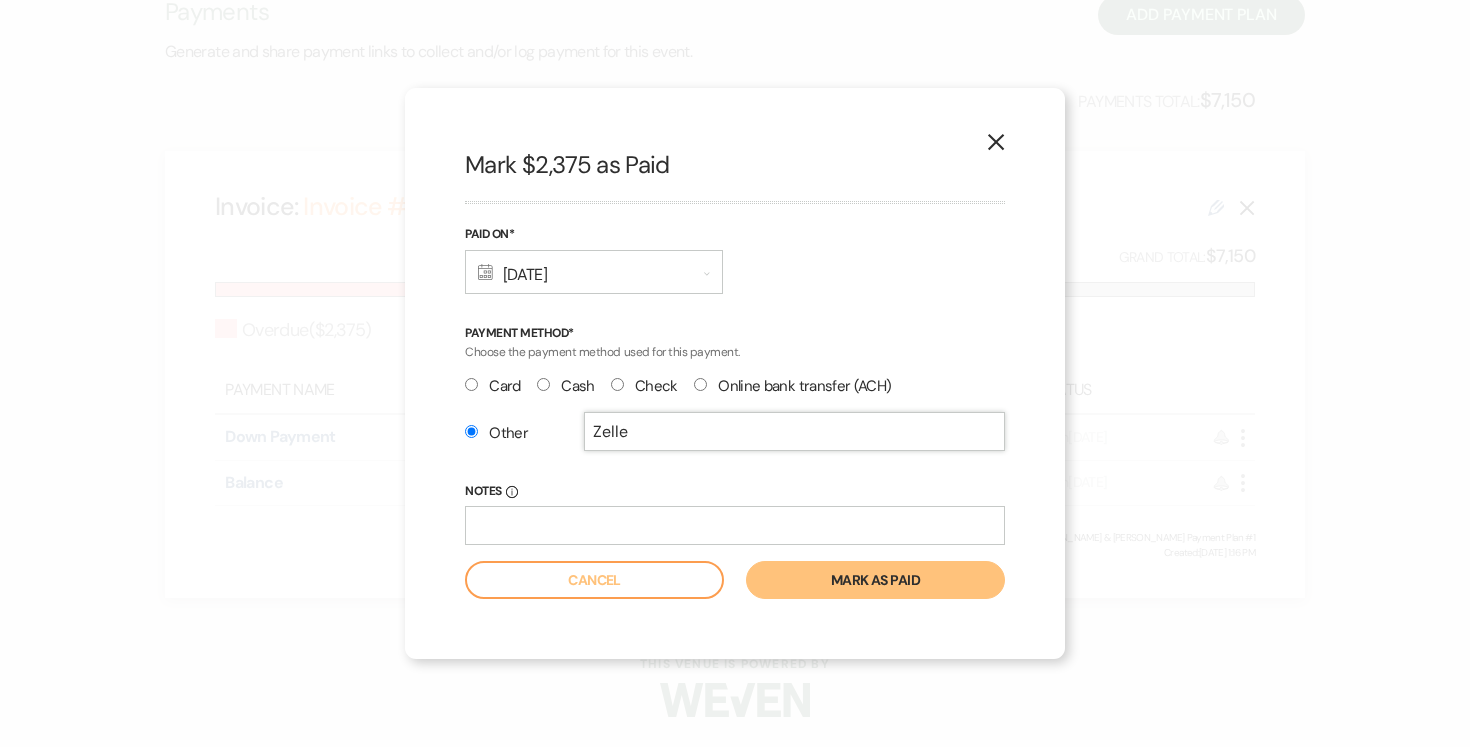 type on "Zelle" 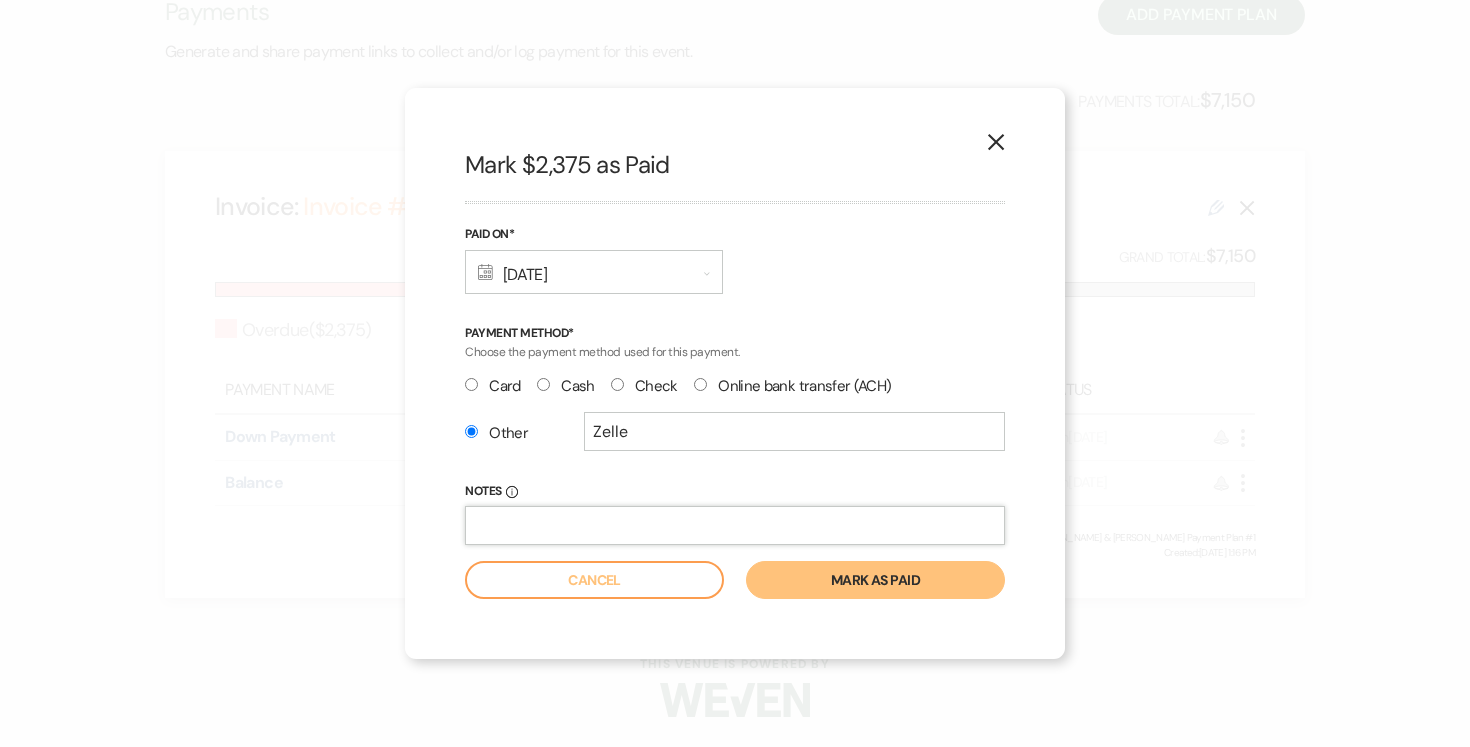 click on "Notes Info" at bounding box center [735, 525] 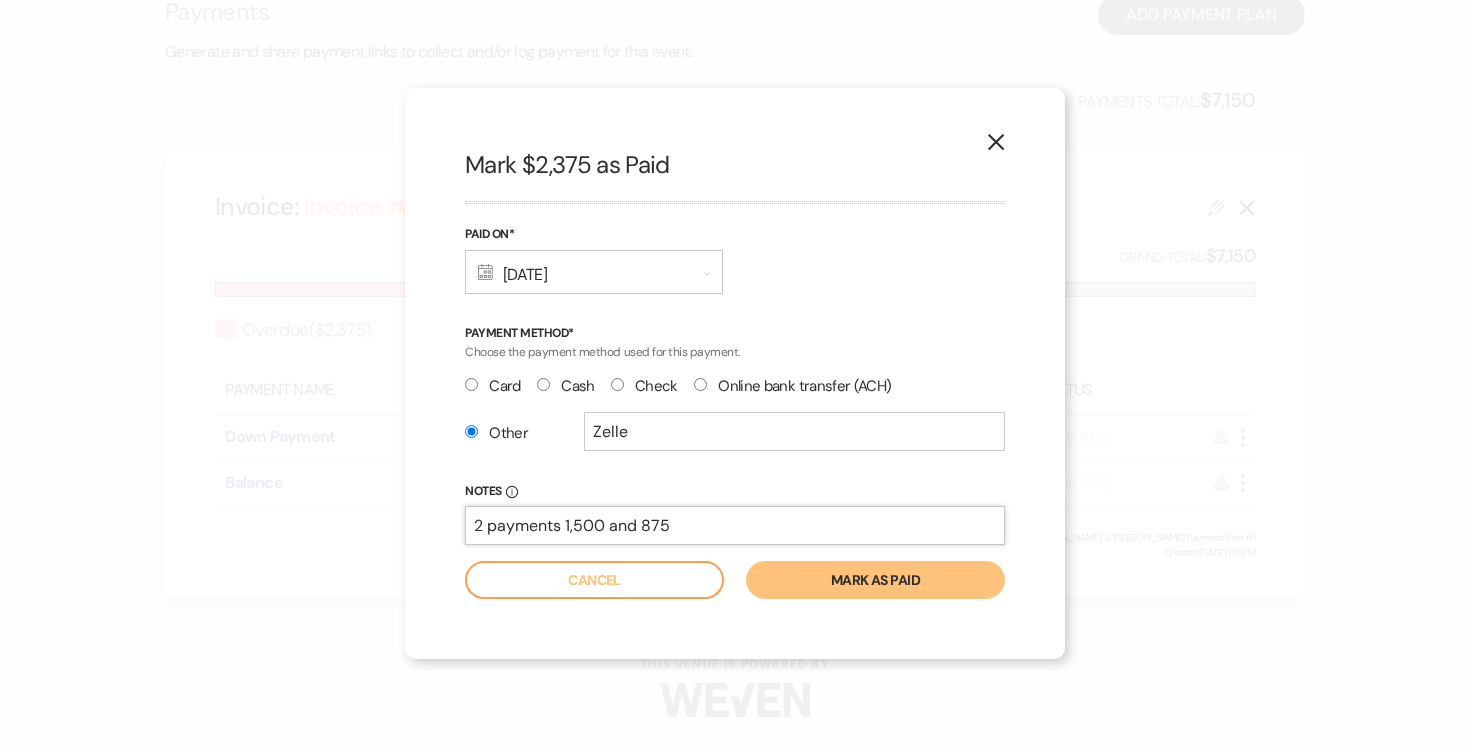 type on "2 payments 1,500 and 875" 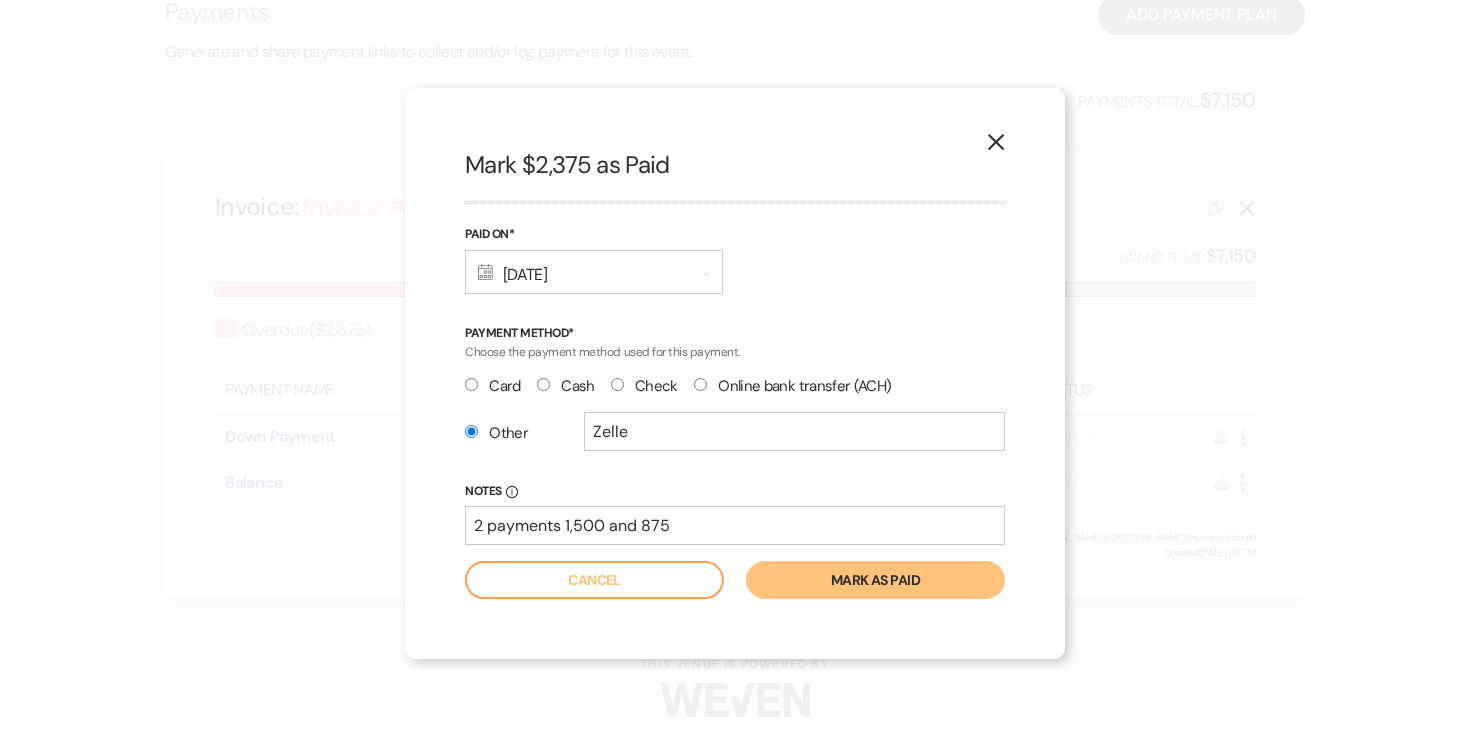 click on "Mark as paid" at bounding box center (875, 580) 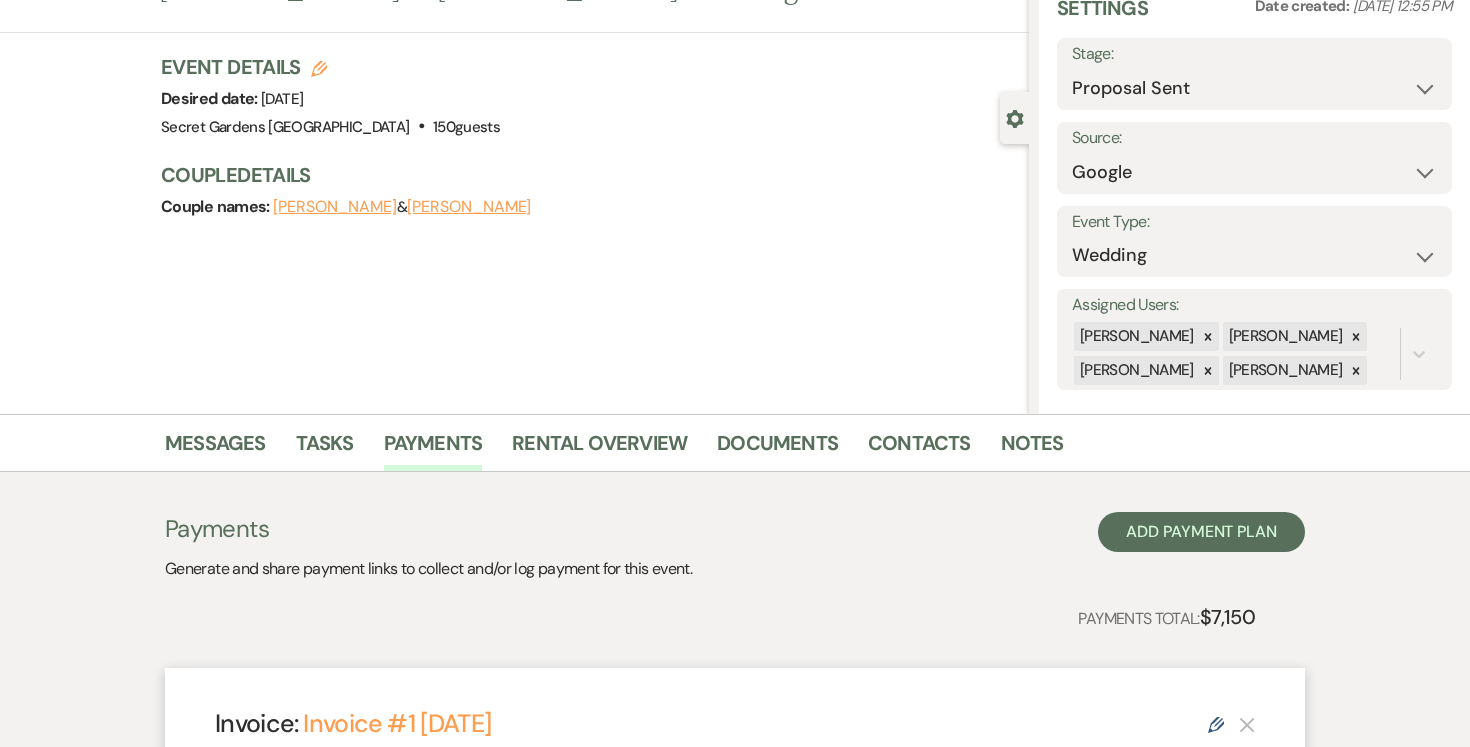 scroll, scrollTop: 0, scrollLeft: 0, axis: both 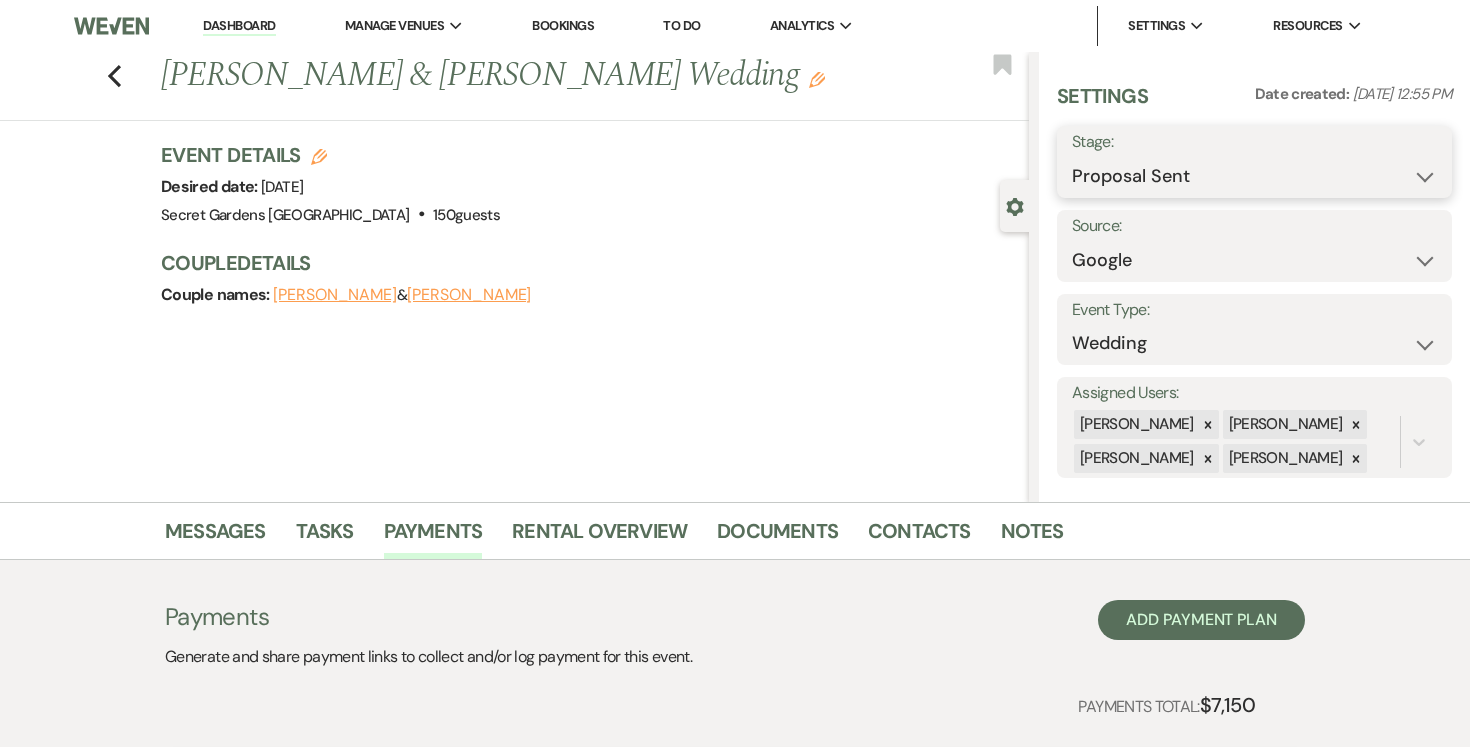 click on "Inquiry Follow Up Tour Requested Tour Confirmed Toured Proposal Sent Booked Lost" at bounding box center [1254, 176] 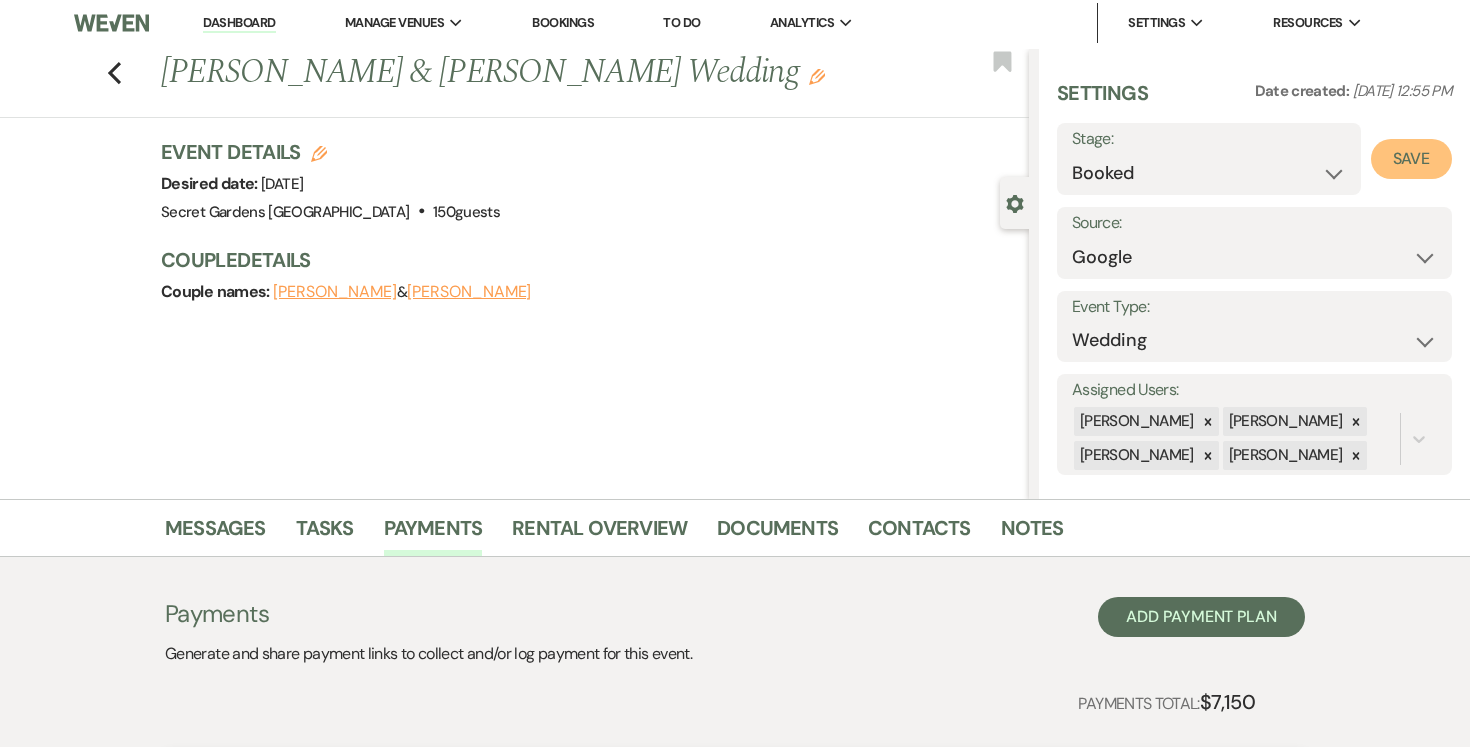 click on "Save" at bounding box center [1411, 159] 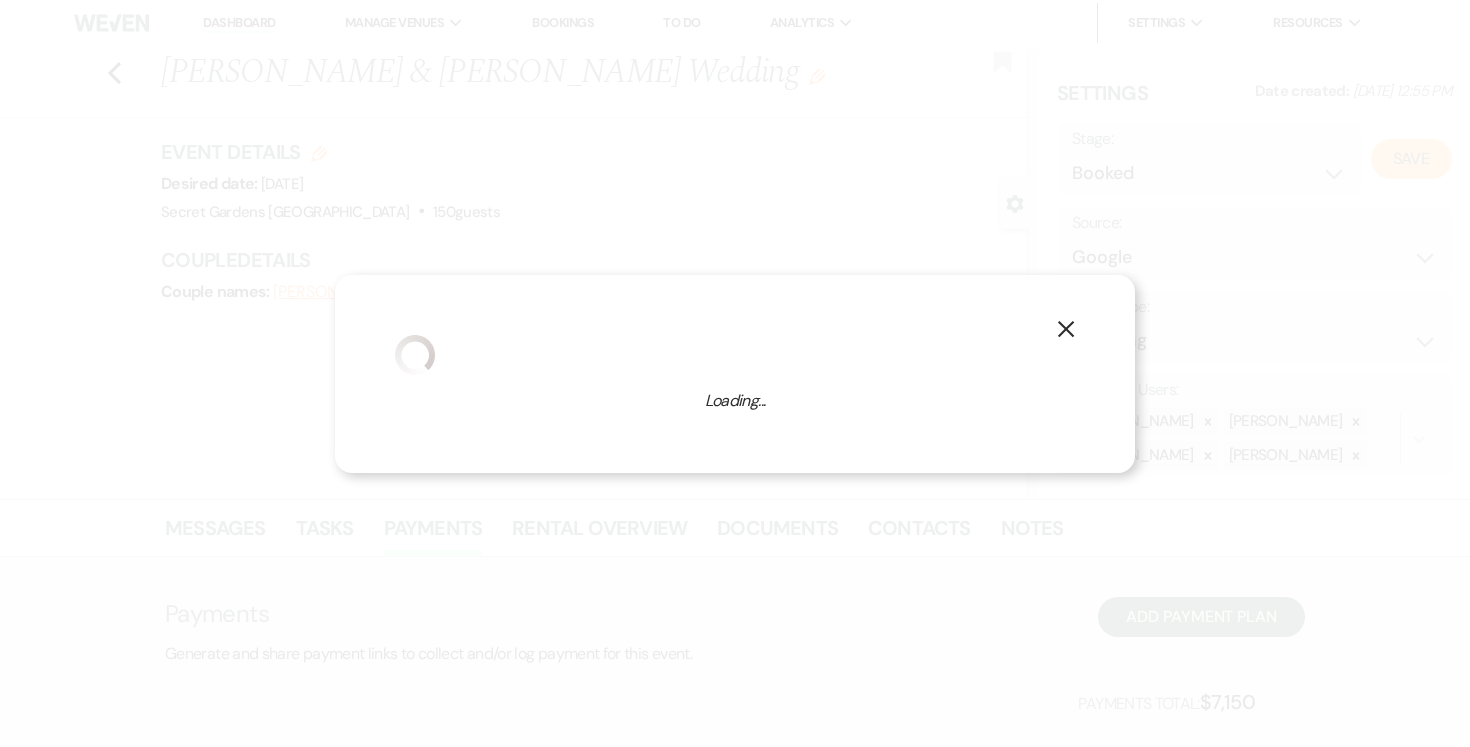 scroll, scrollTop: 1, scrollLeft: 0, axis: vertical 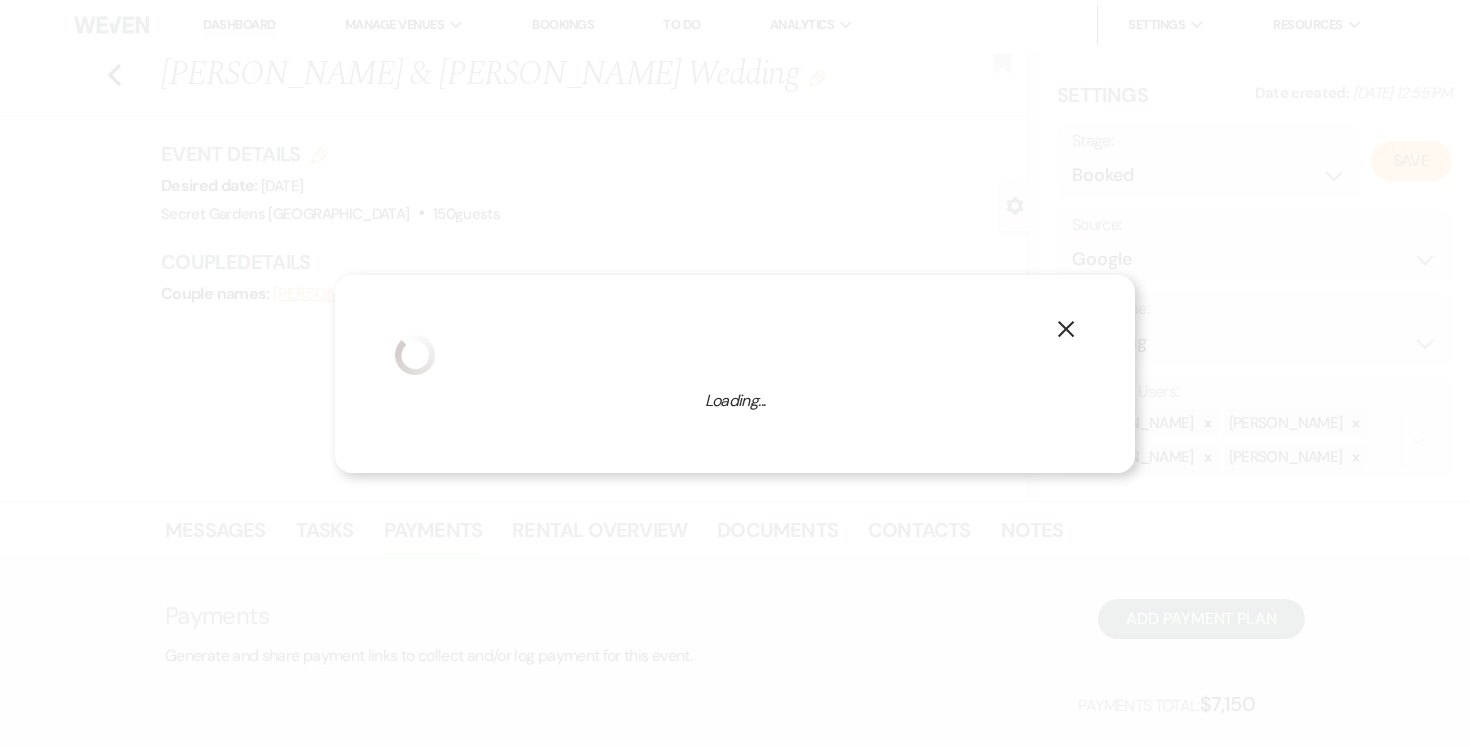 select on "1" 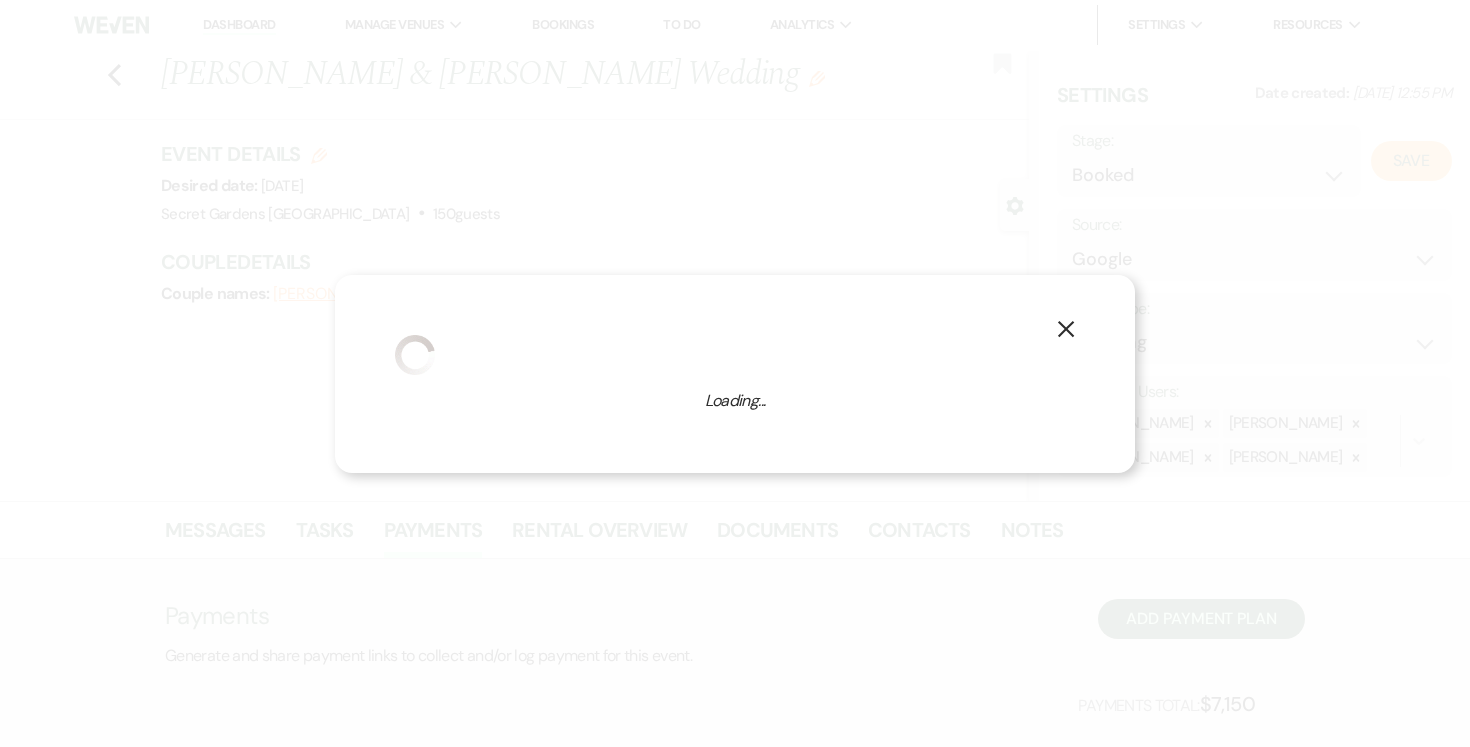 select on "834" 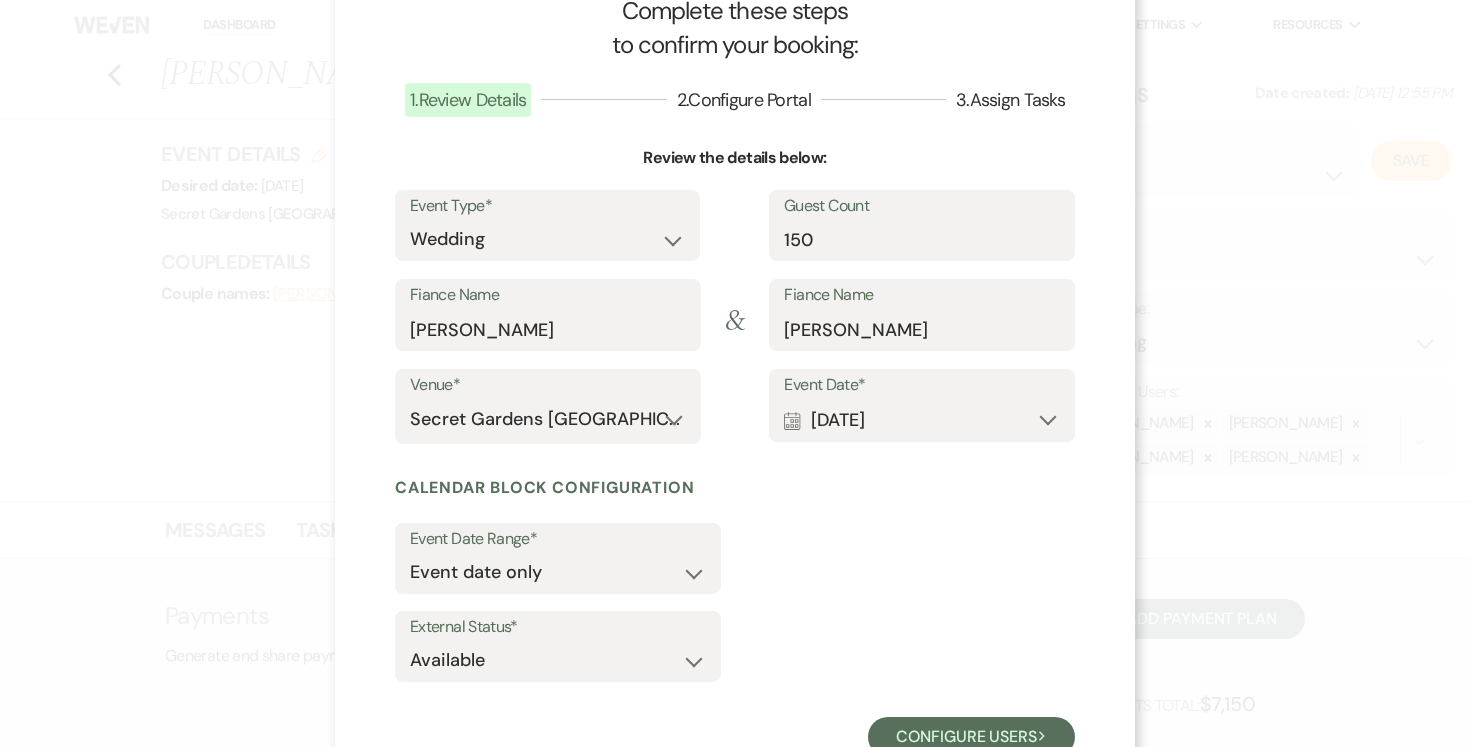 scroll, scrollTop: 135, scrollLeft: 0, axis: vertical 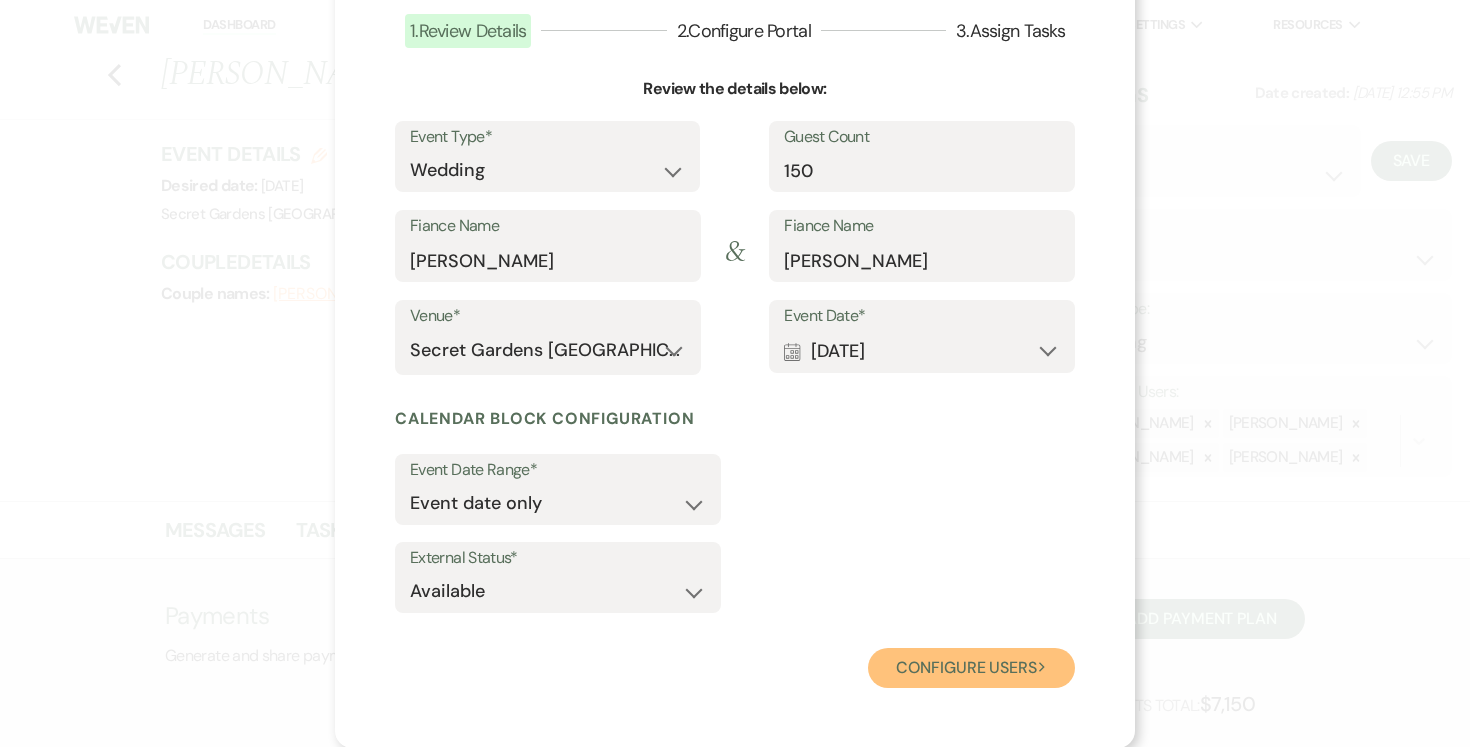 click on "Configure users  Next" at bounding box center (971, 668) 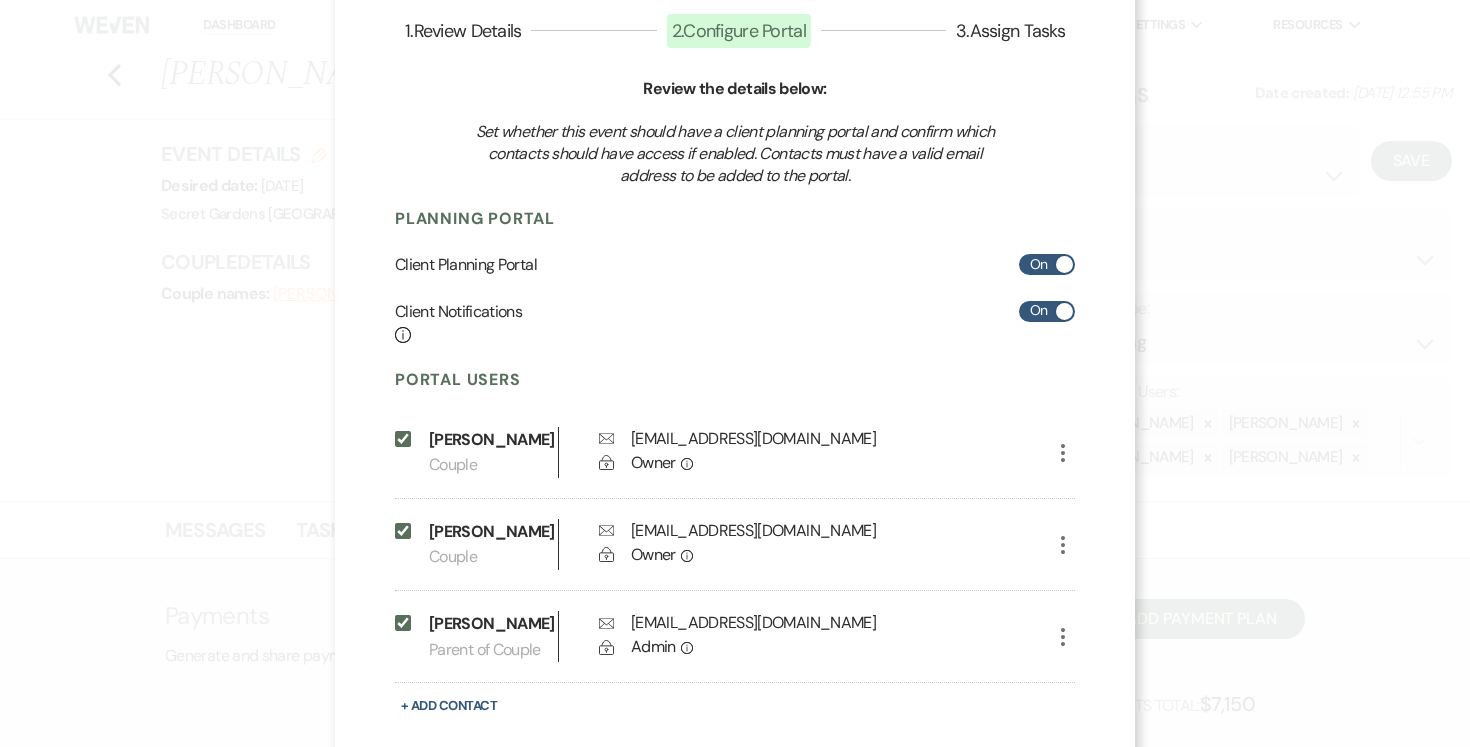 scroll, scrollTop: 268, scrollLeft: 0, axis: vertical 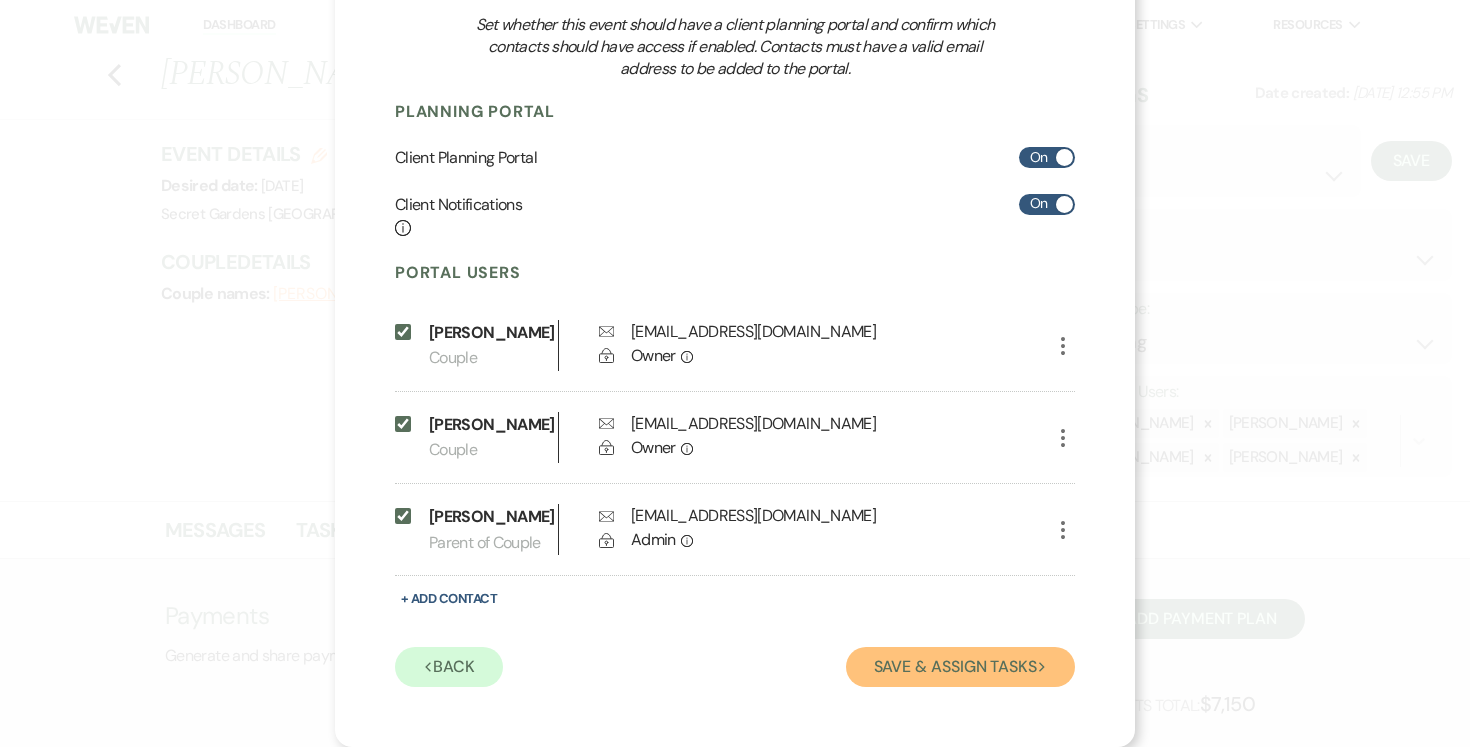 click on "Save & Assign Tasks  Next" at bounding box center [960, 667] 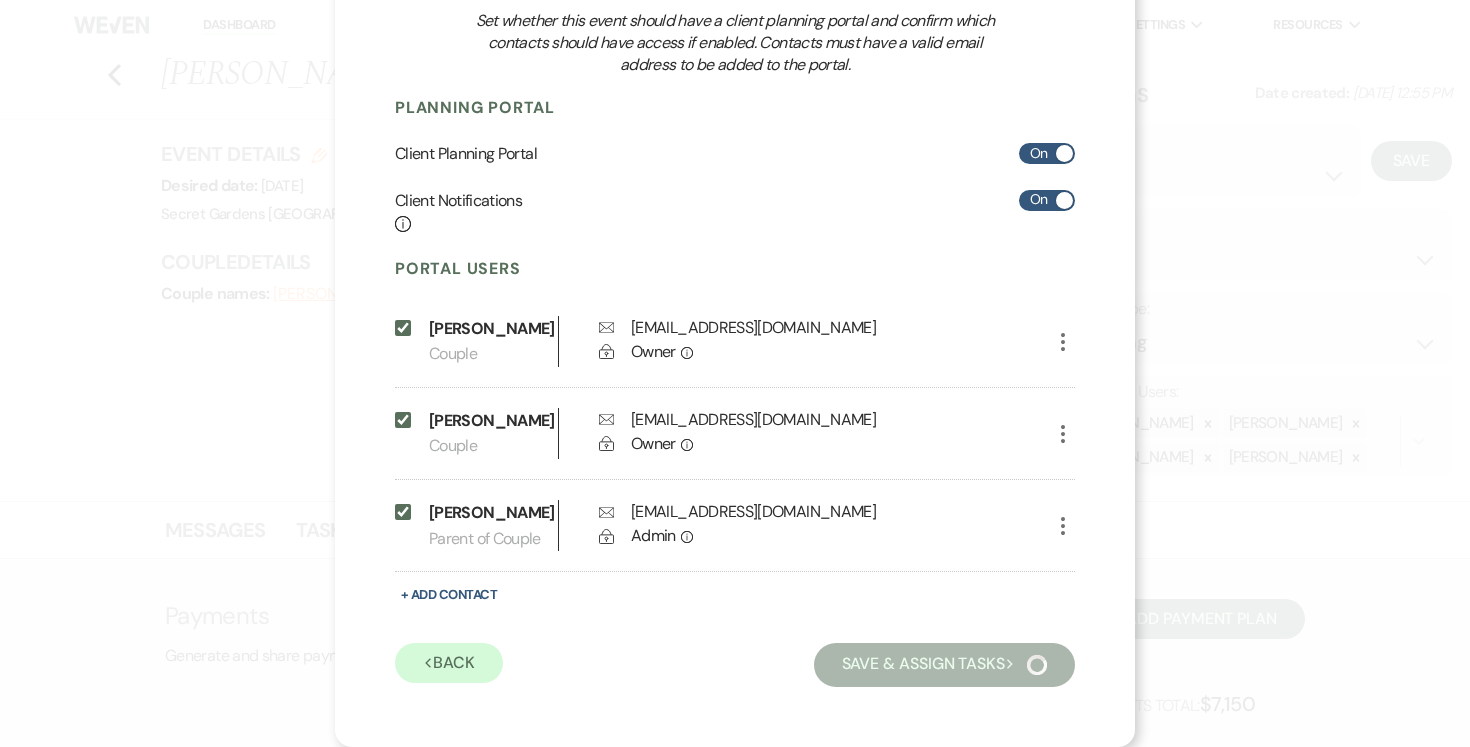 scroll, scrollTop: 39, scrollLeft: 0, axis: vertical 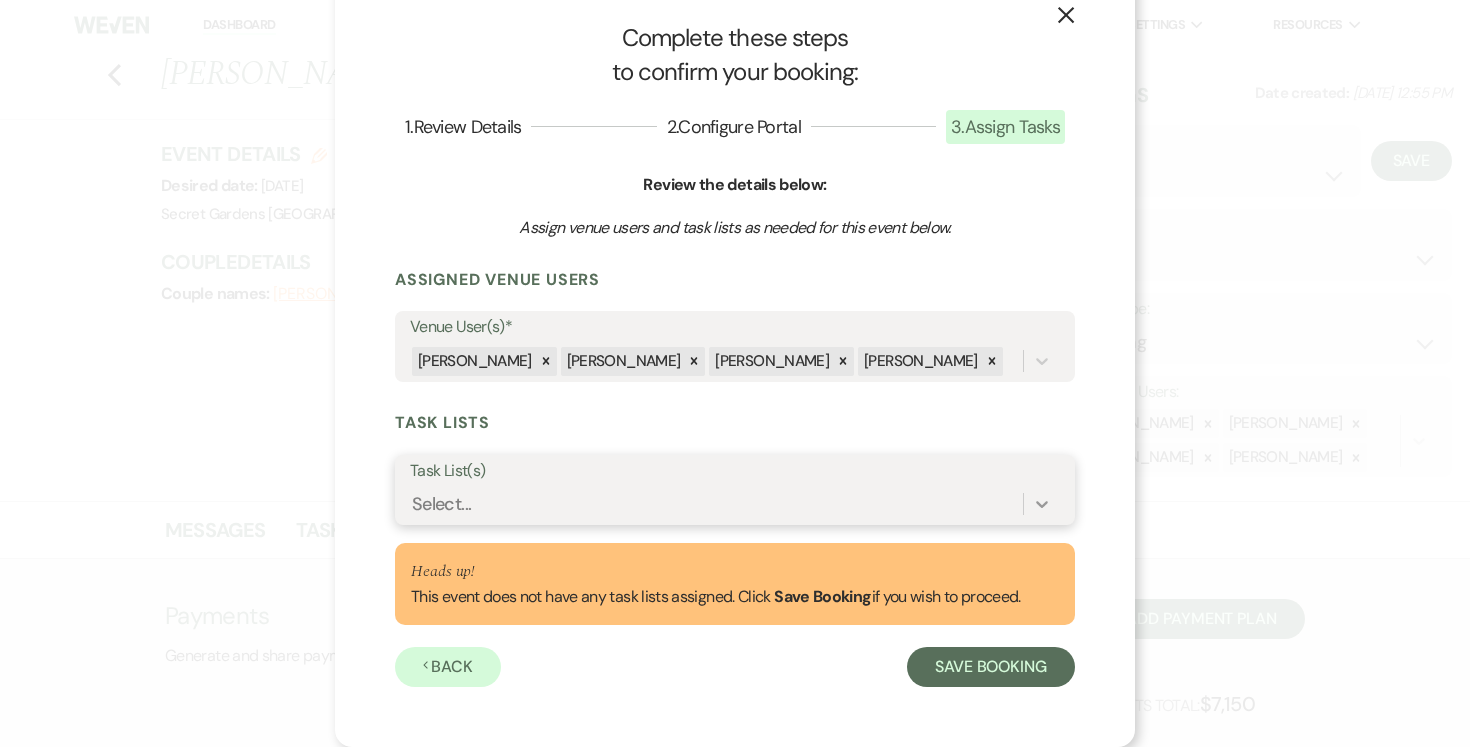 click 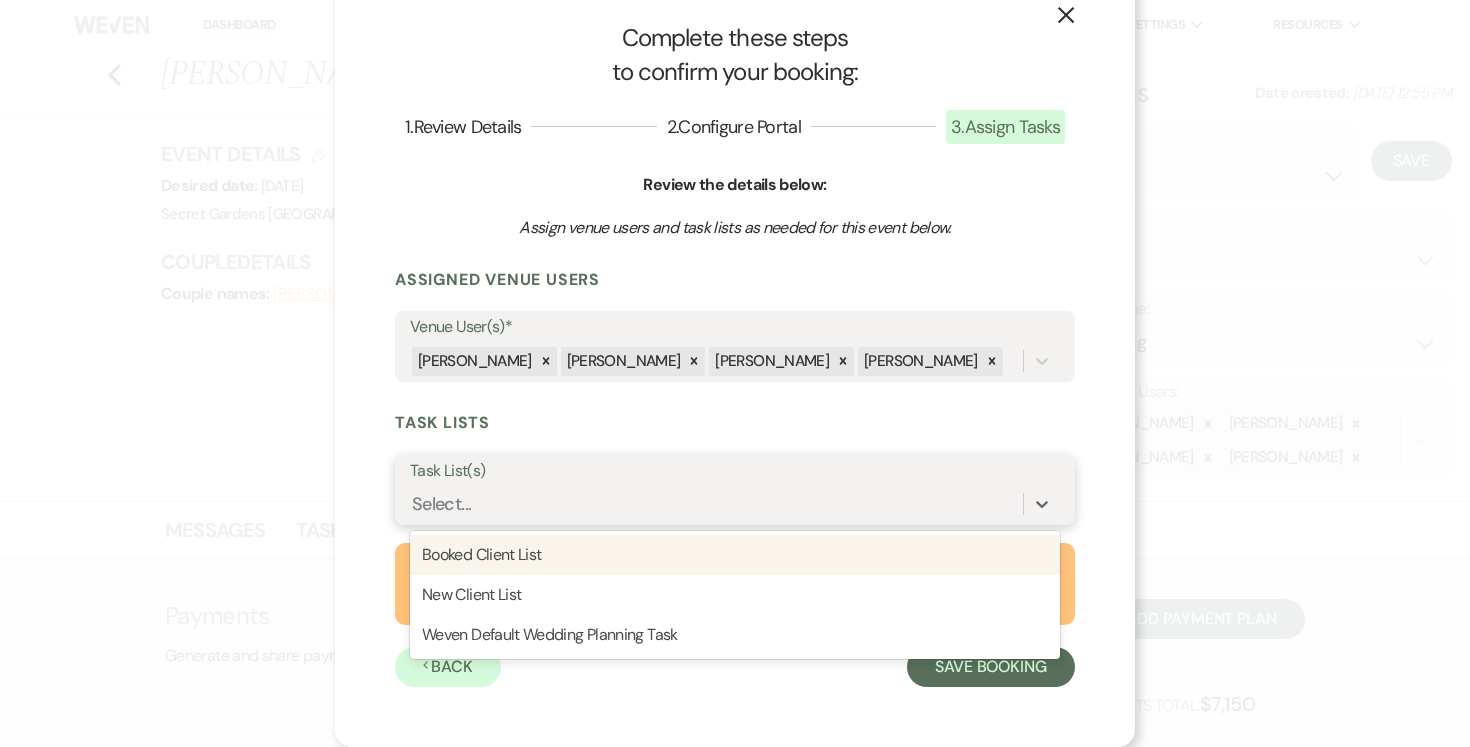 click on "Booked Client List" at bounding box center [735, 555] 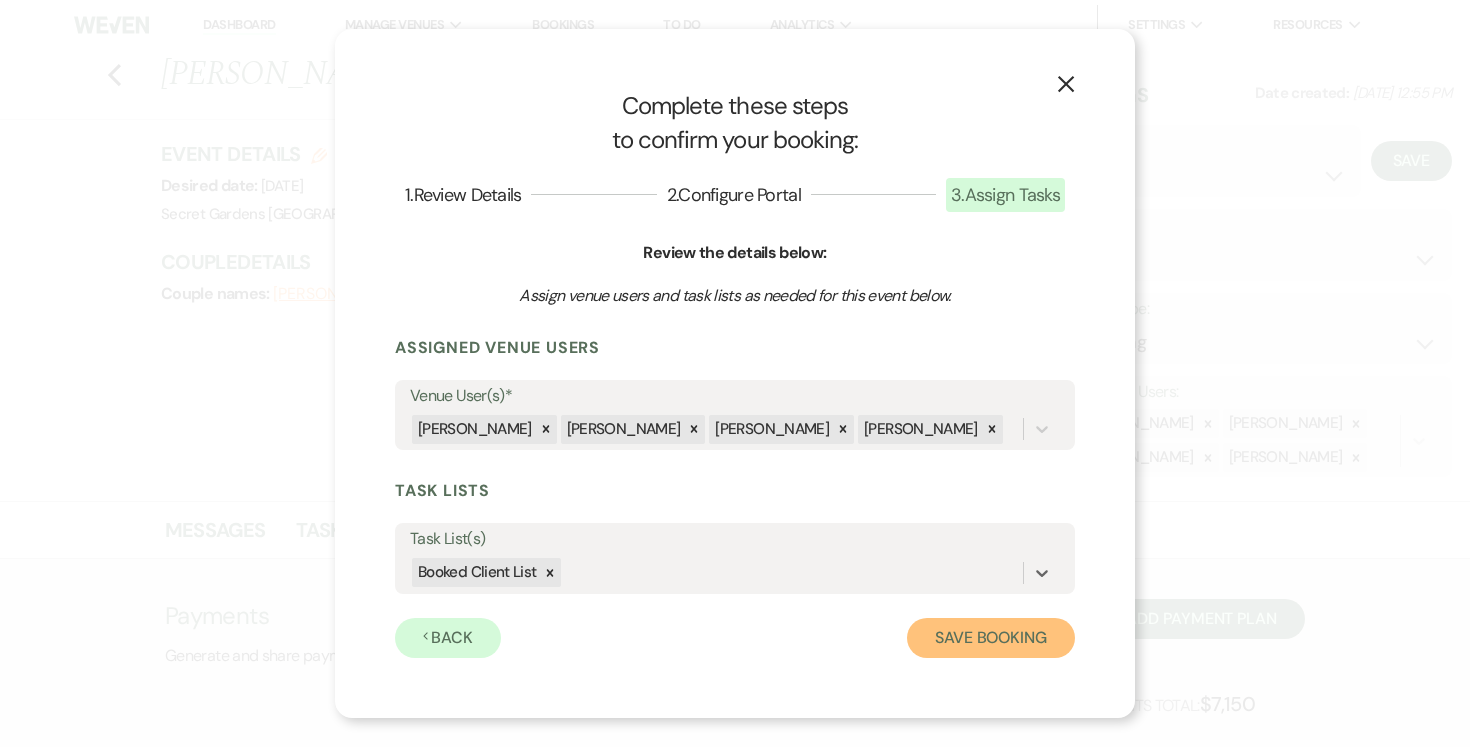 click on "Save Booking" at bounding box center (991, 638) 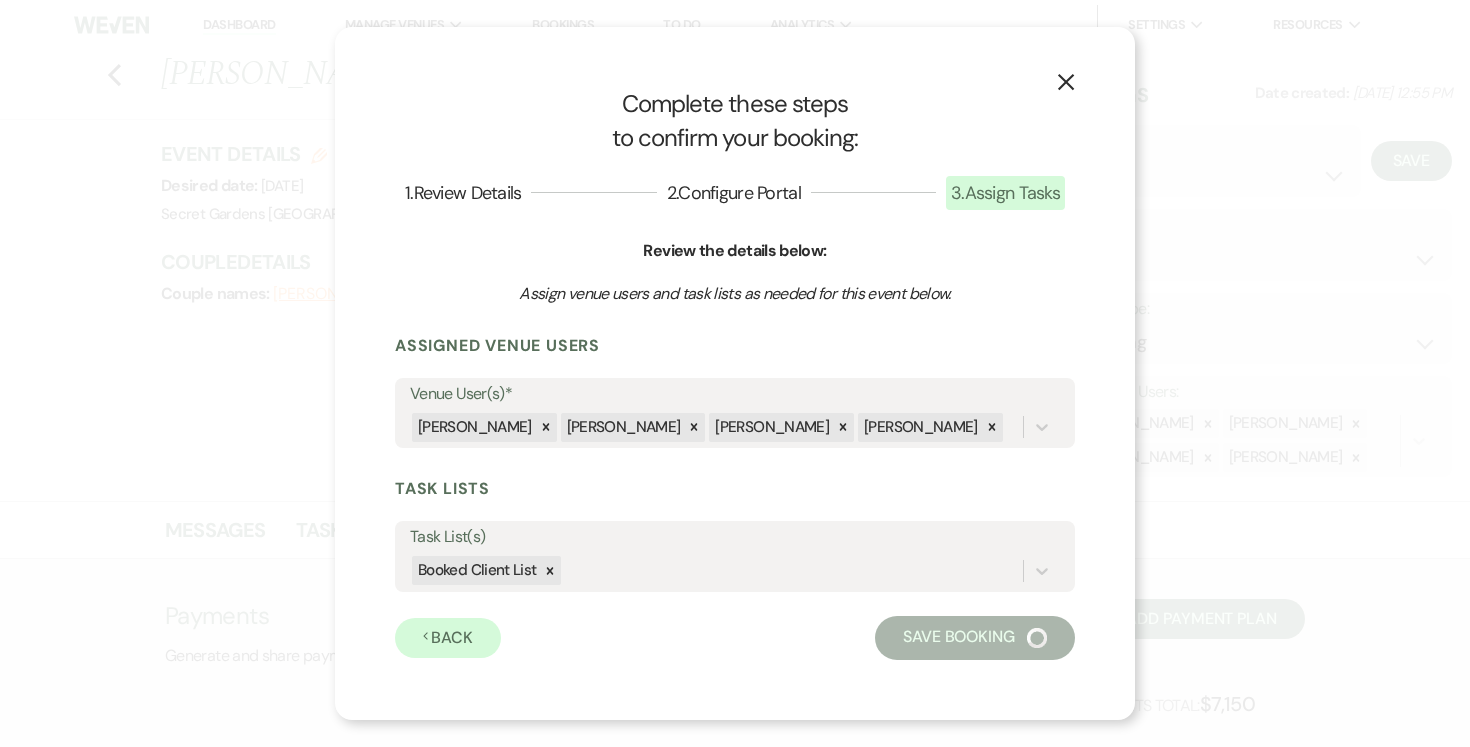 select on "14" 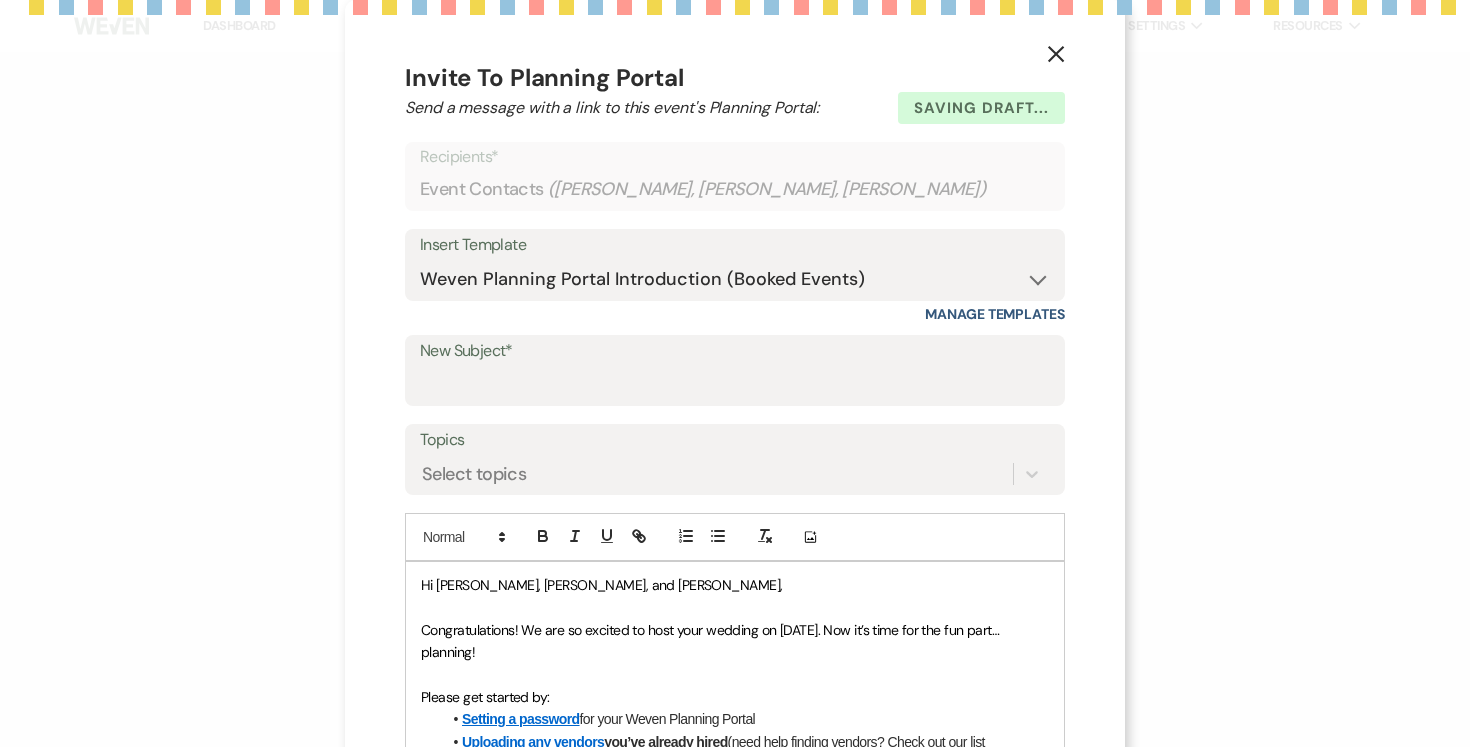 scroll, scrollTop: 0, scrollLeft: 0, axis: both 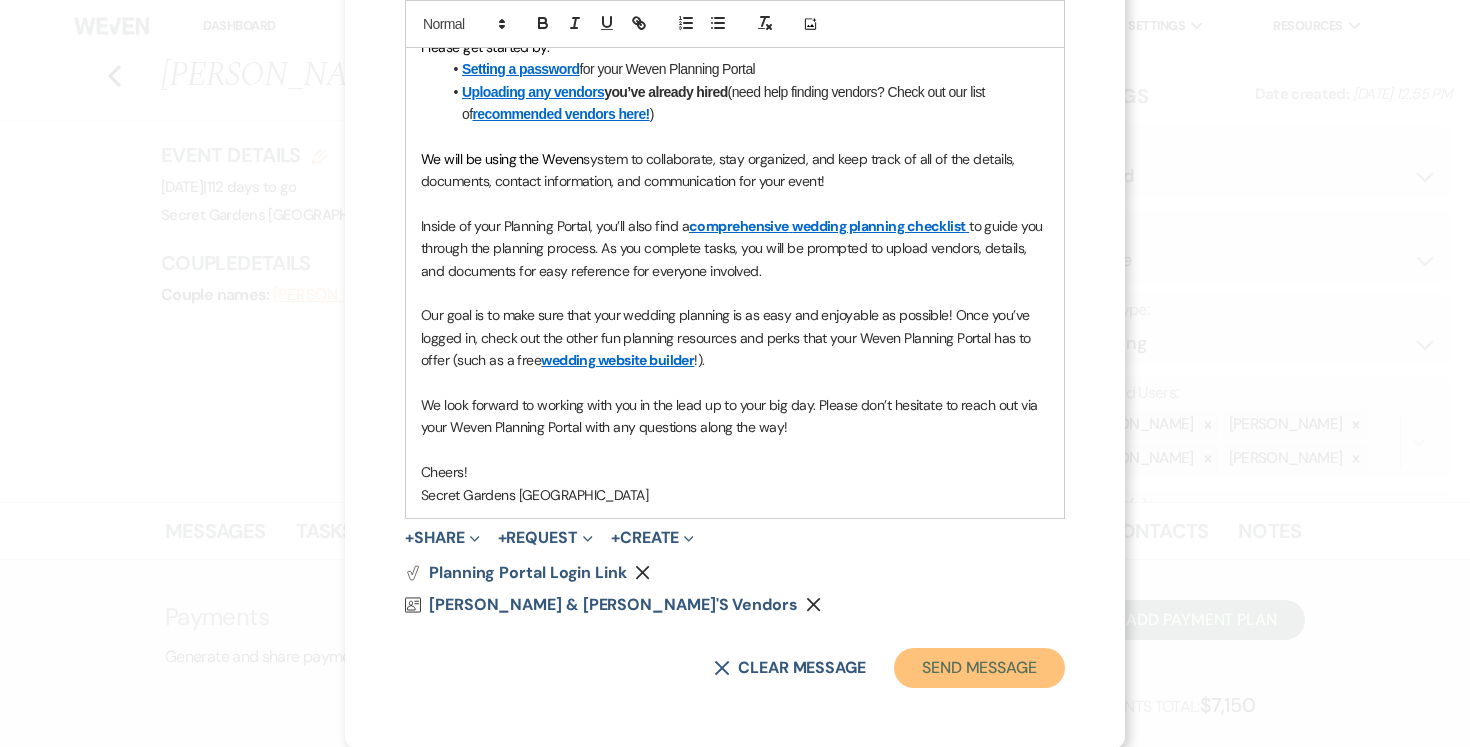 click on "Send Message" at bounding box center [979, 668] 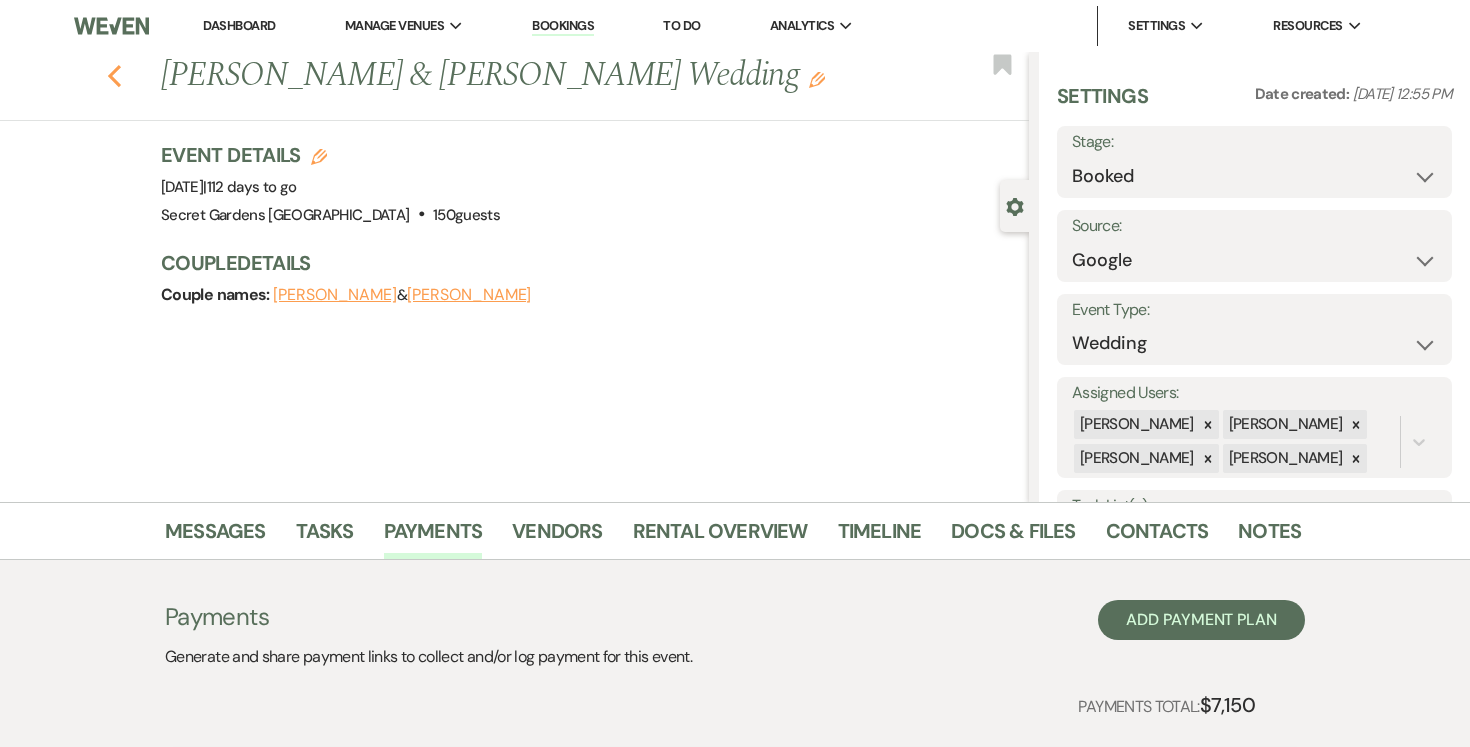 click 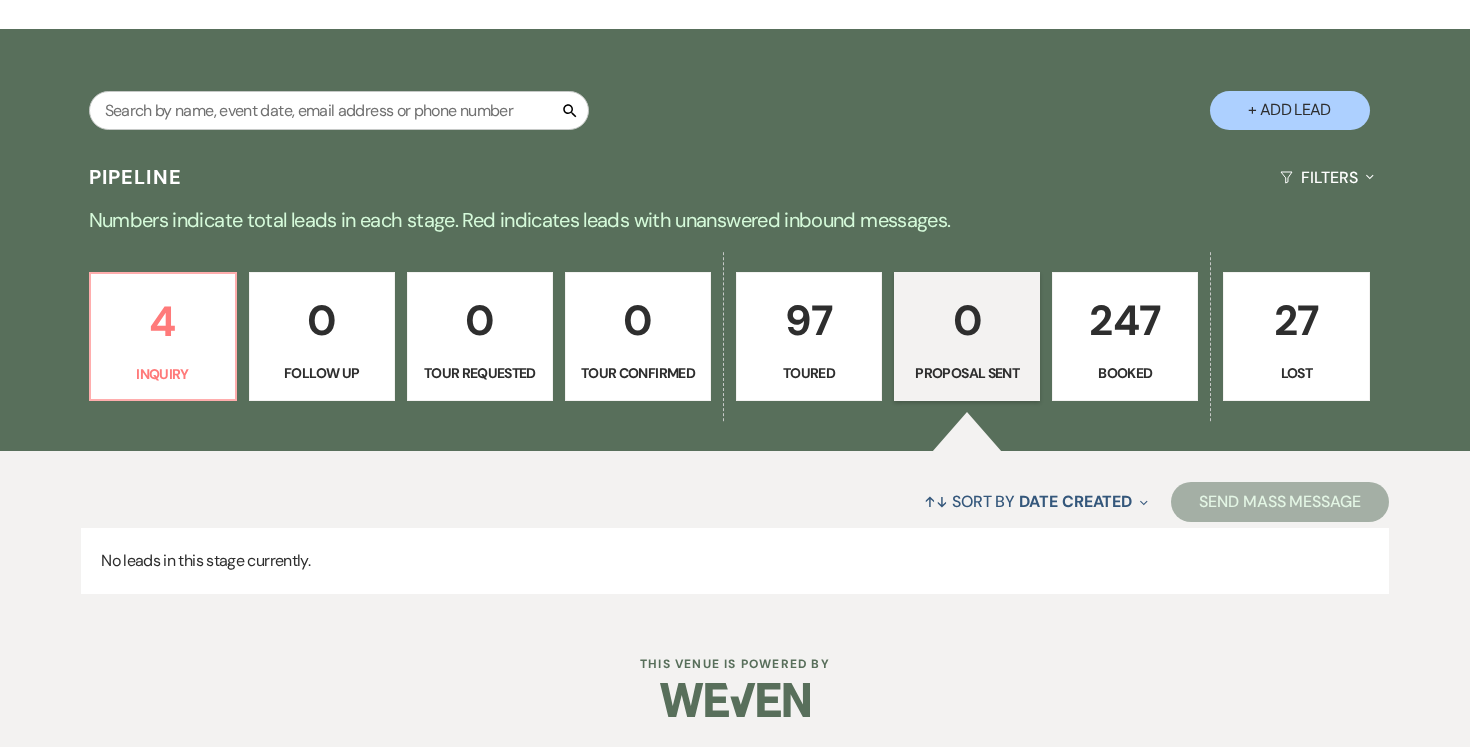 scroll, scrollTop: 0, scrollLeft: 0, axis: both 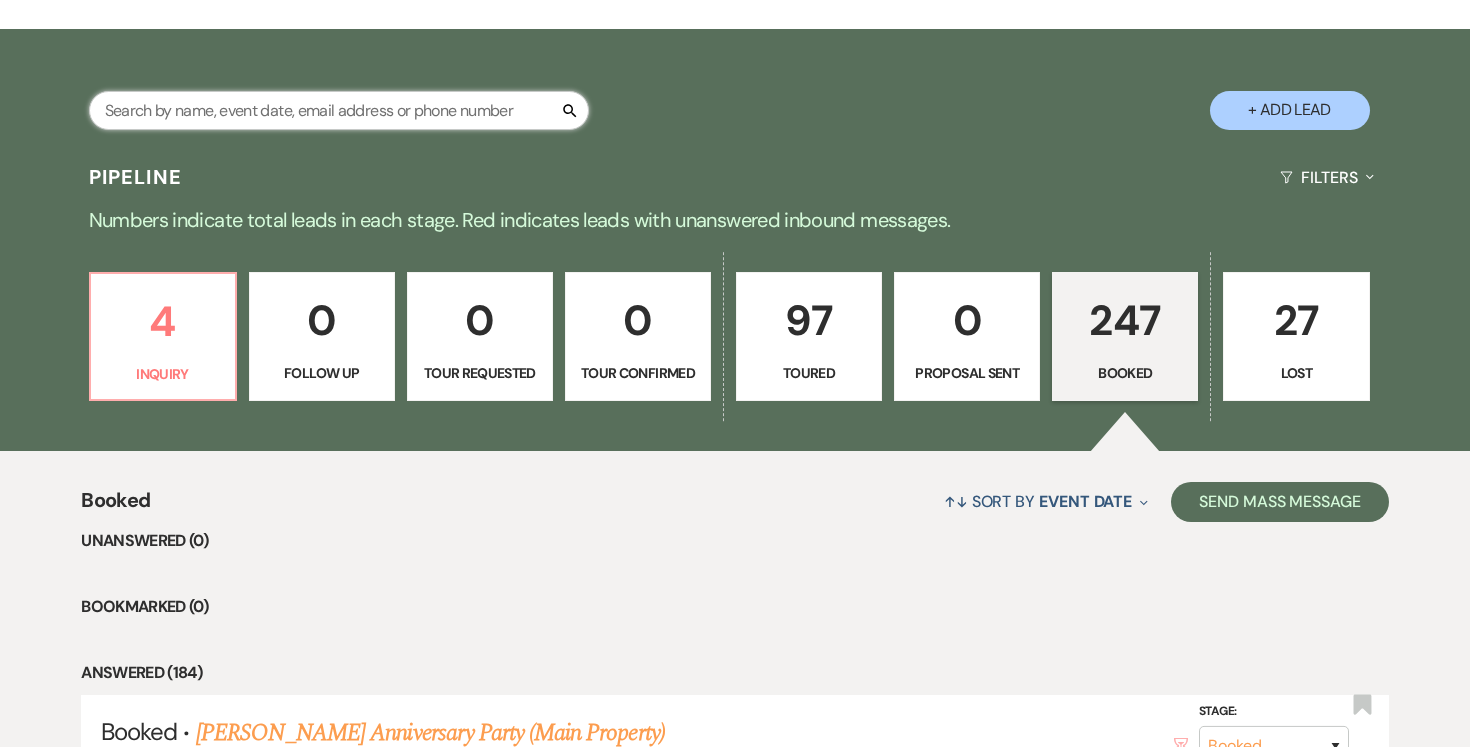 click at bounding box center (339, 110) 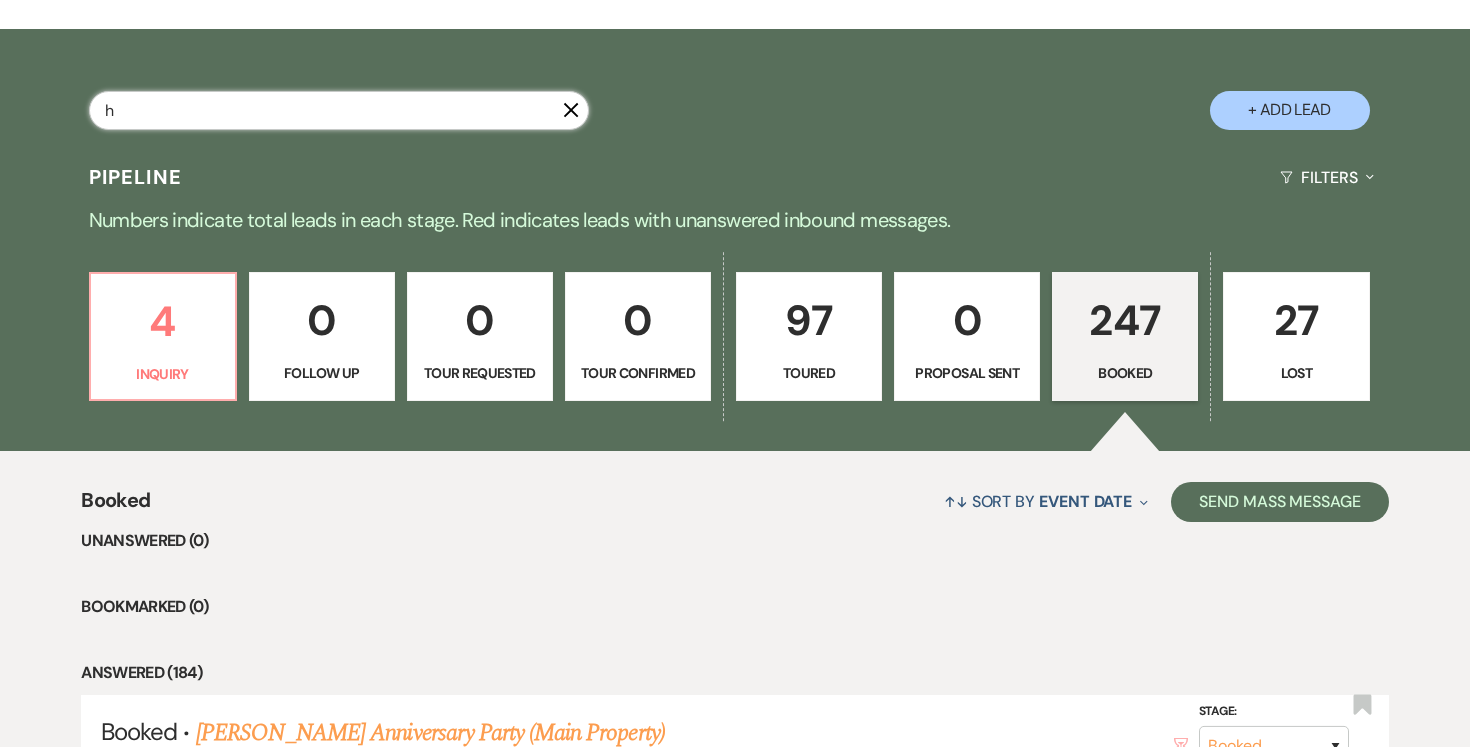 type on "ha" 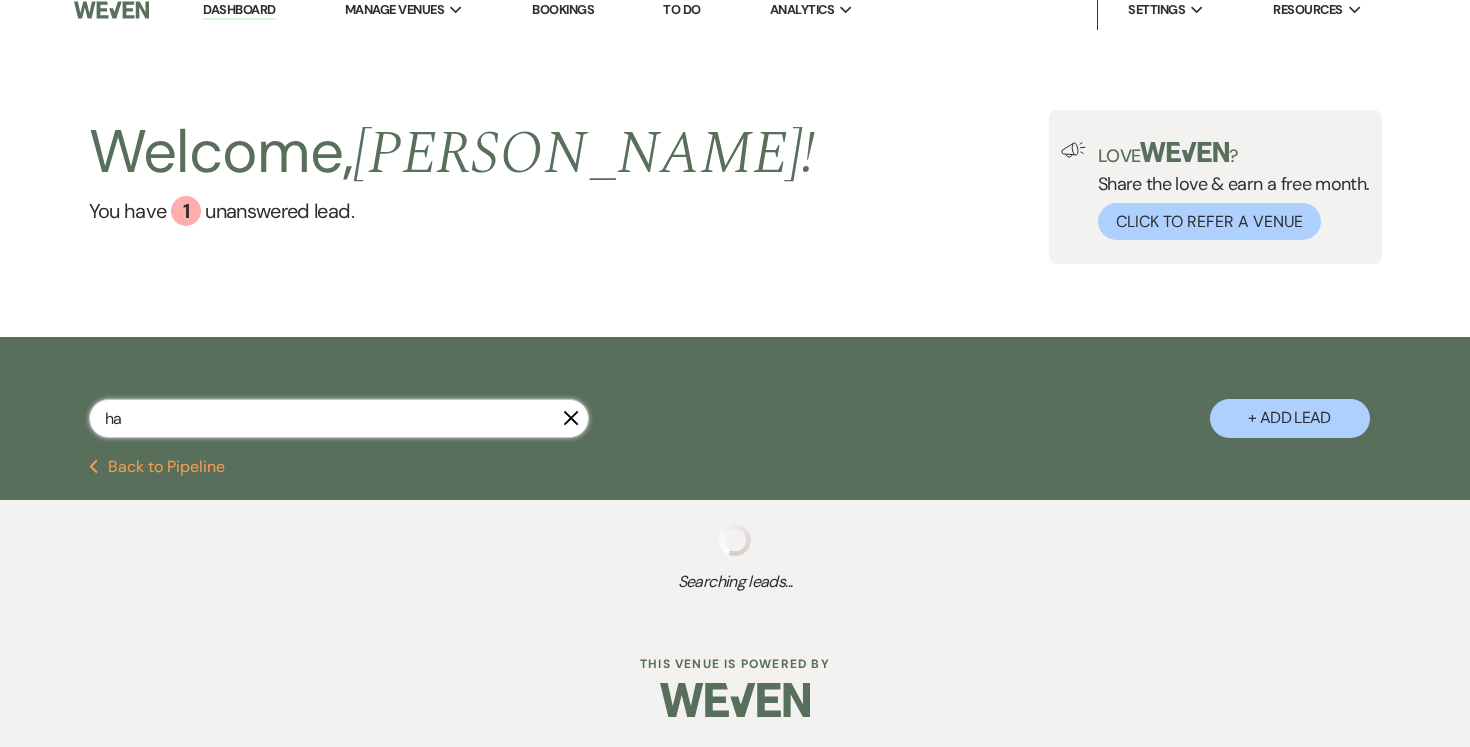 select on "5" 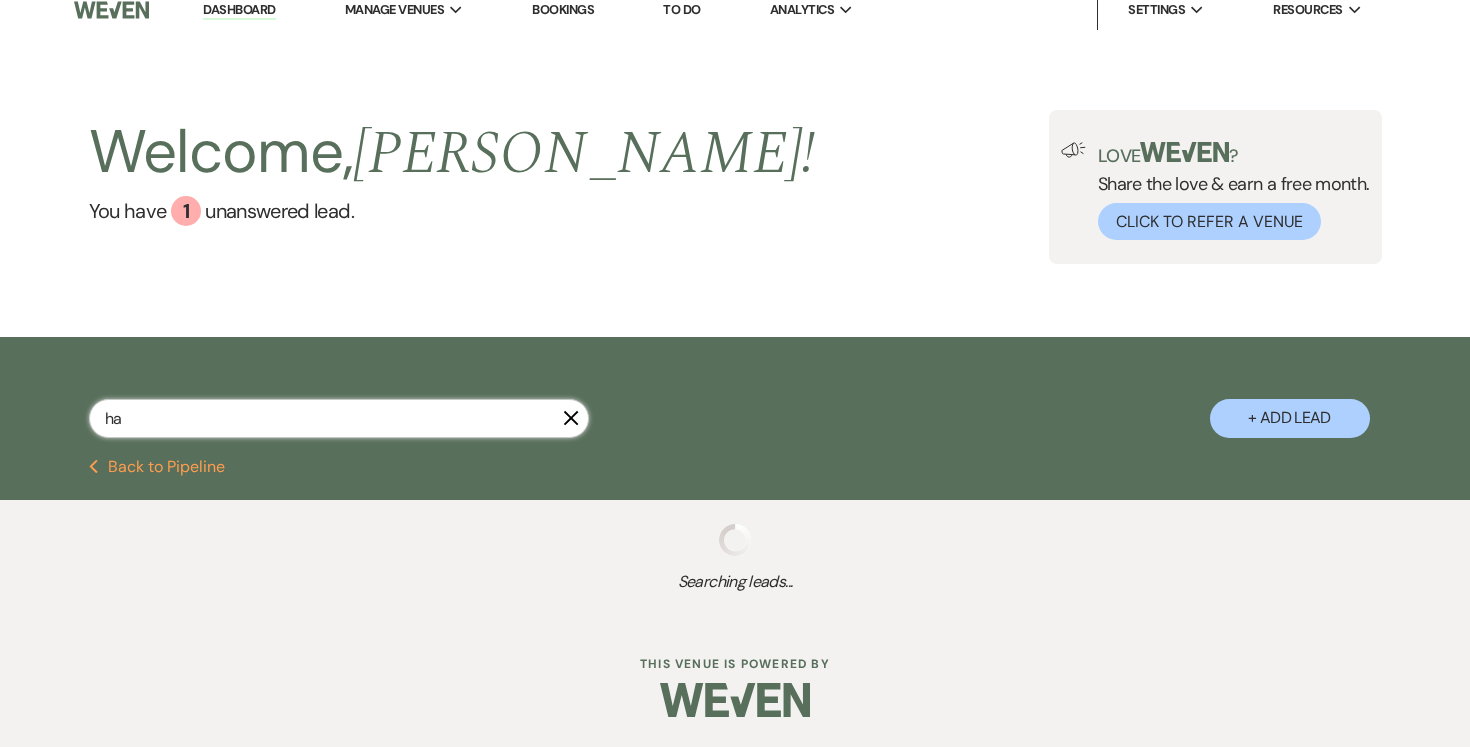 select on "8" 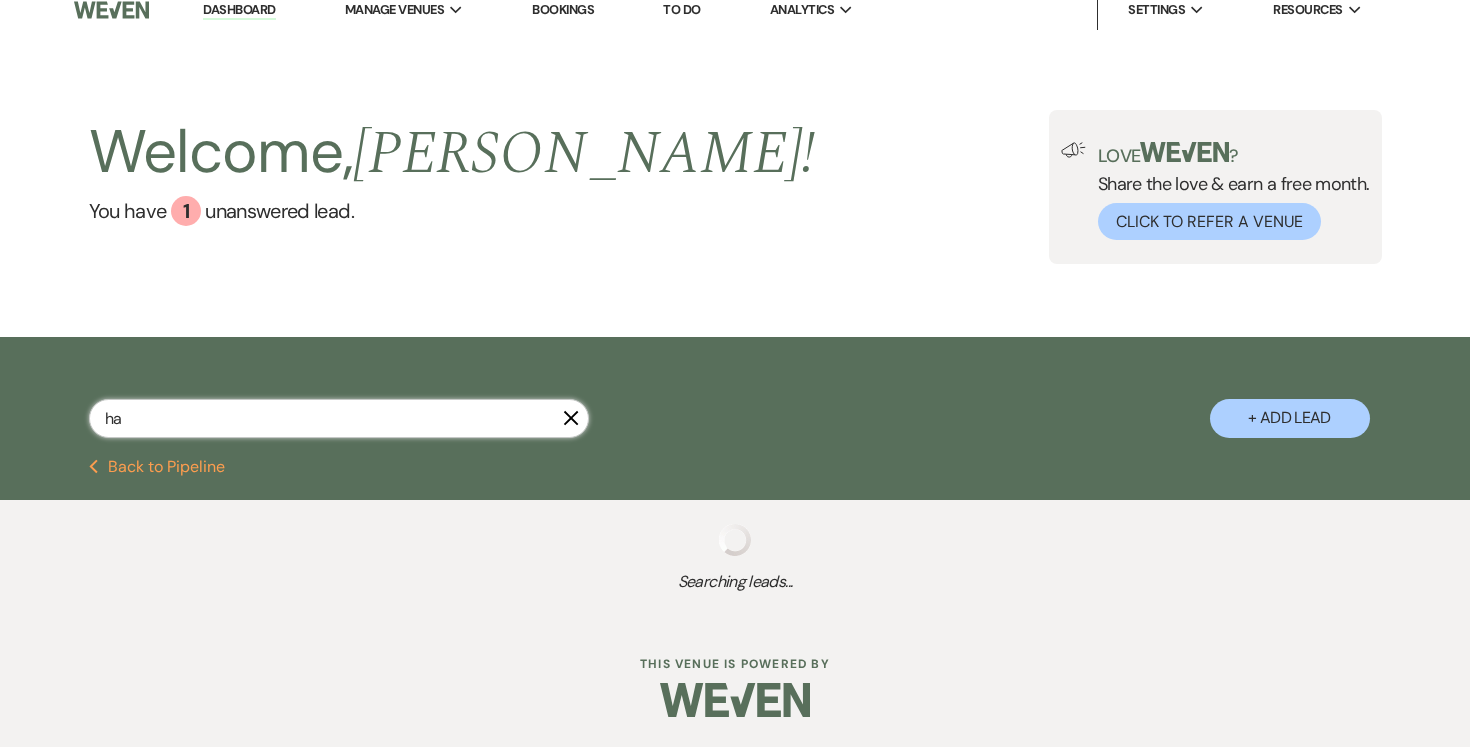 select on "5" 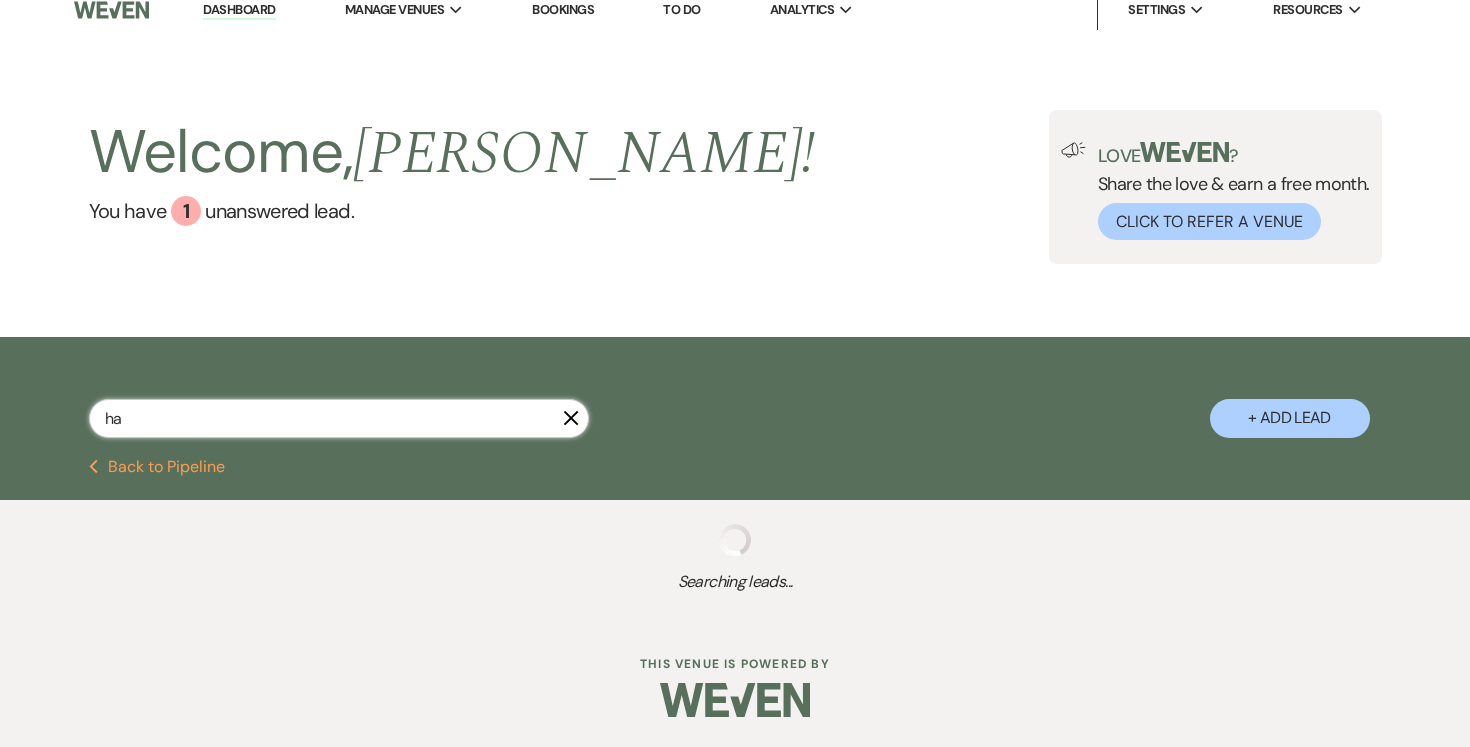 select on "5" 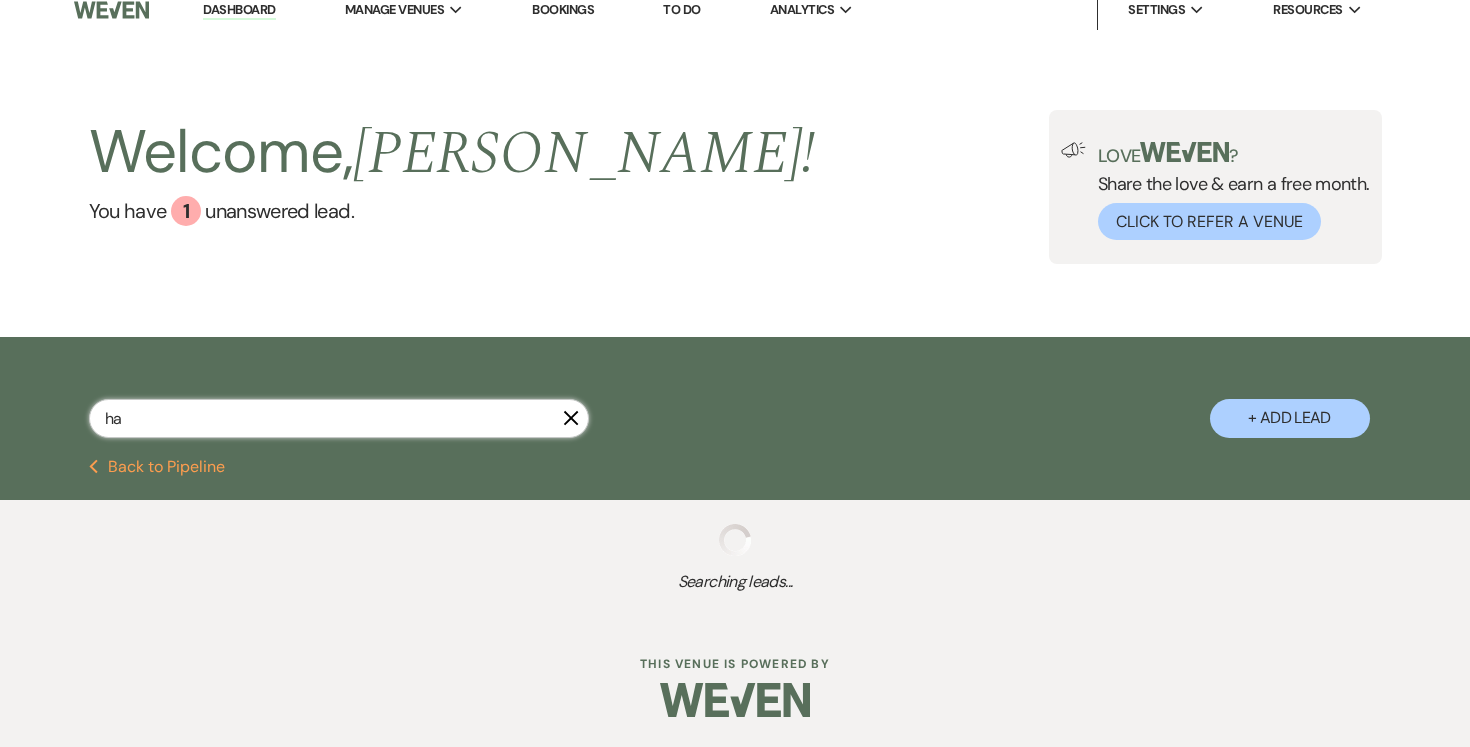 select on "5" 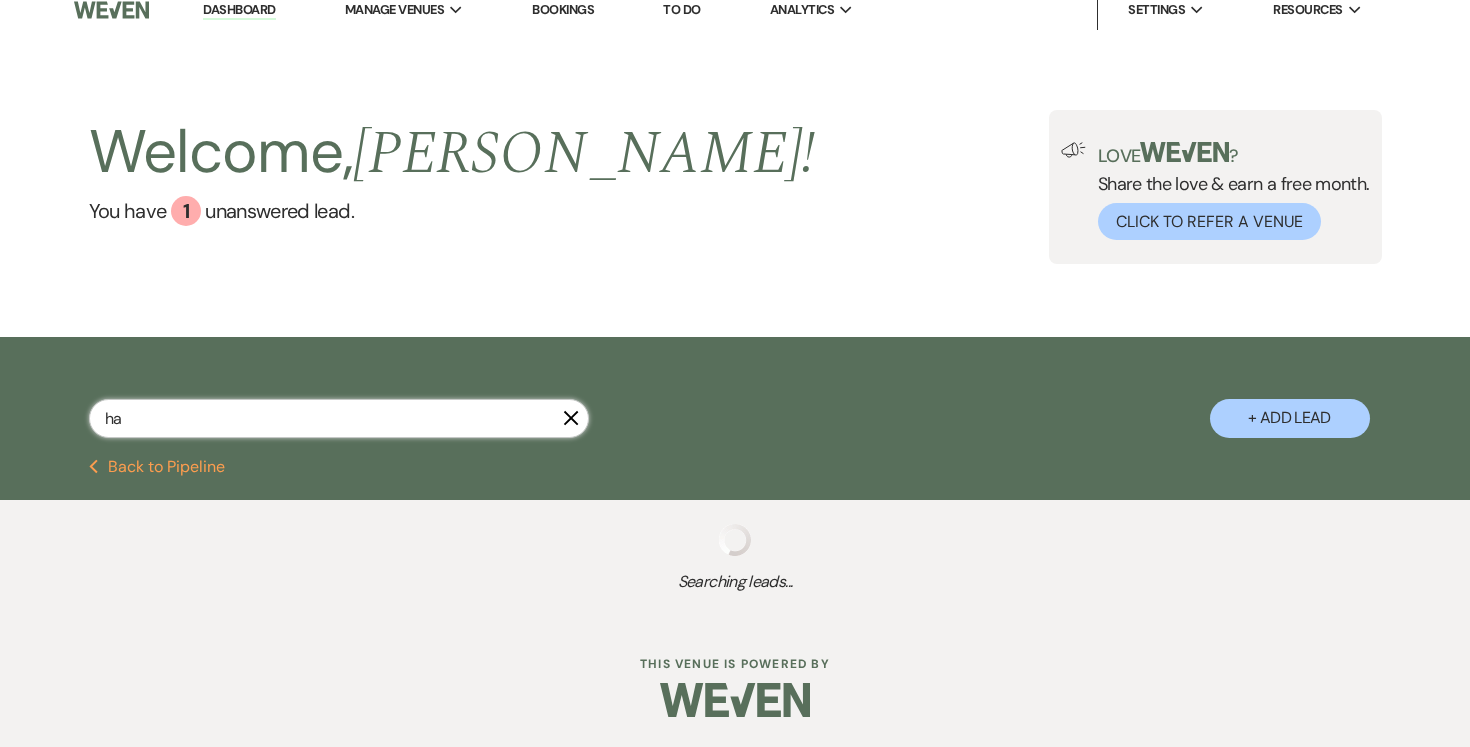select on "5" 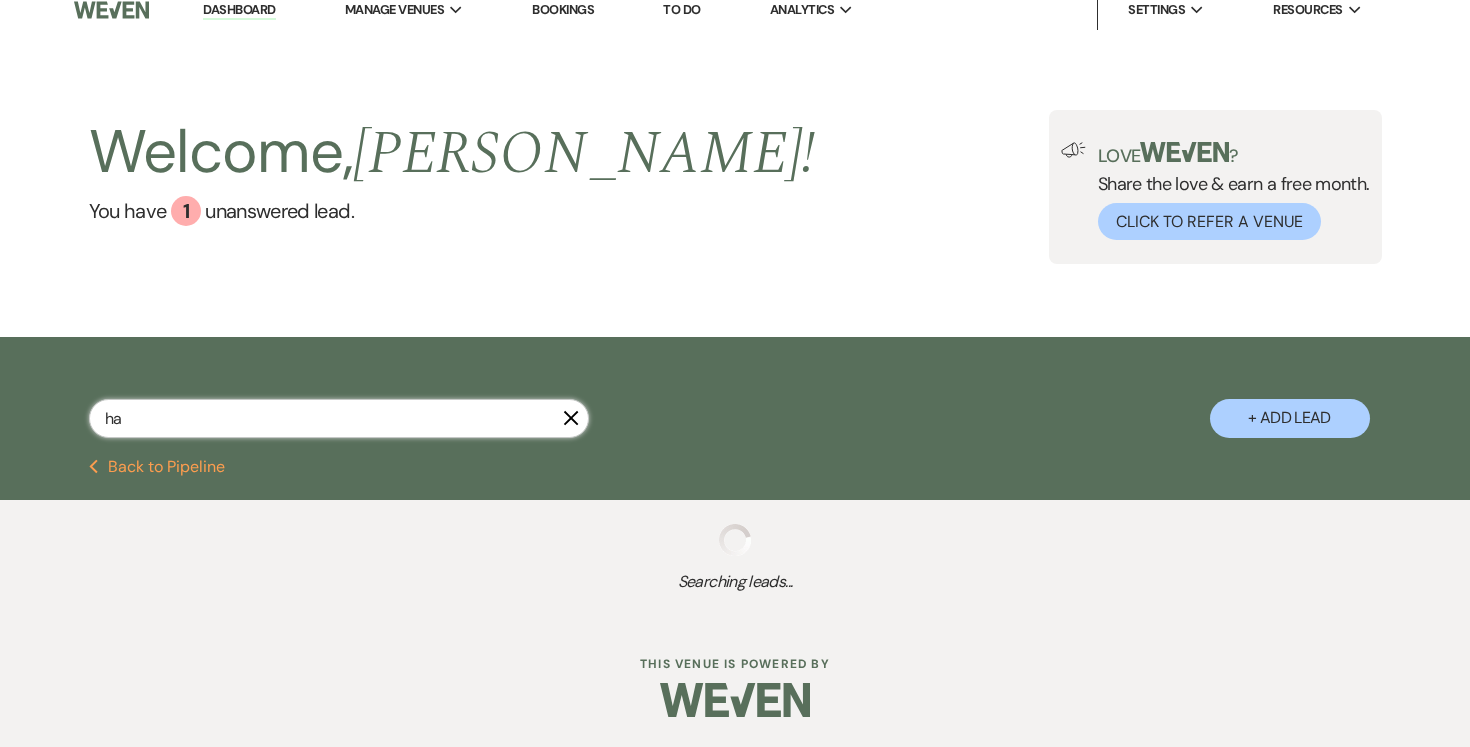 select on "5" 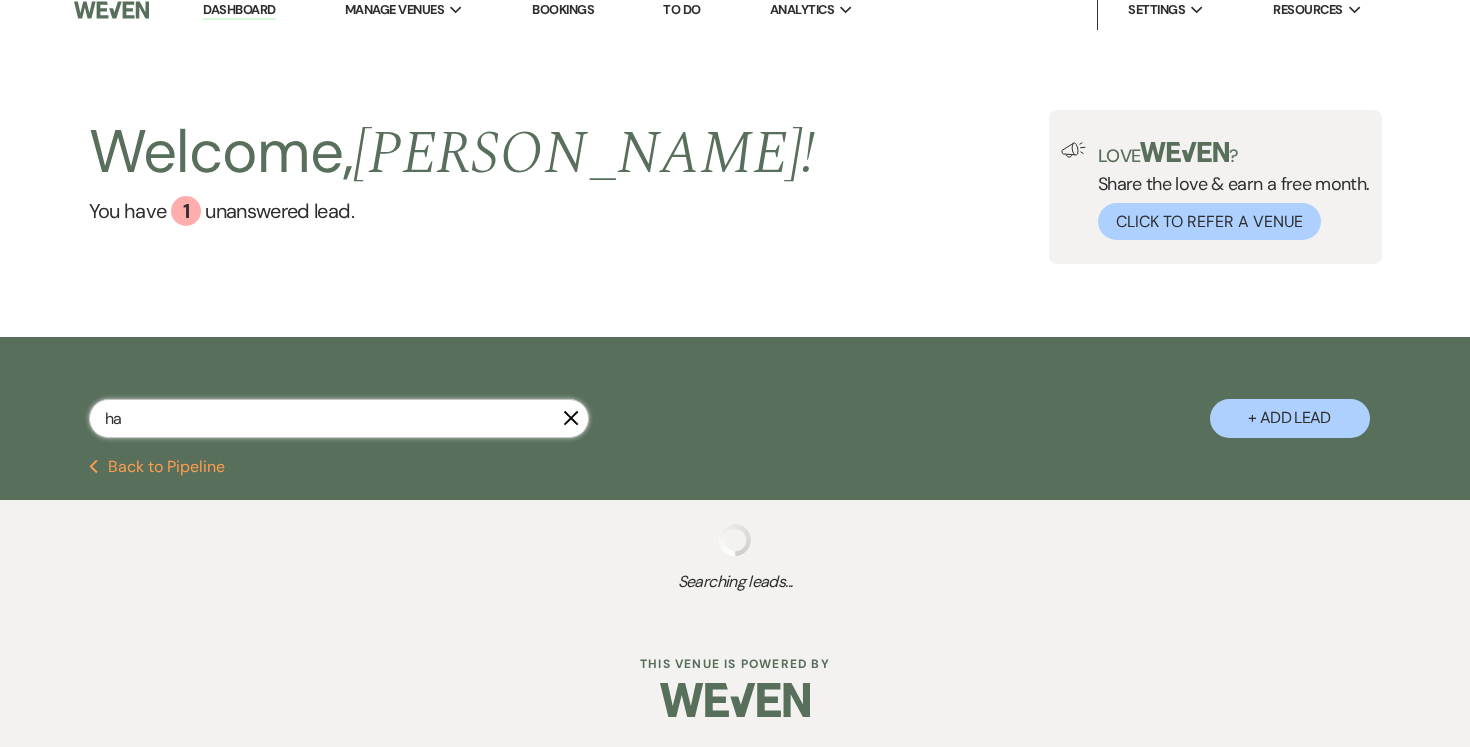 select on "5" 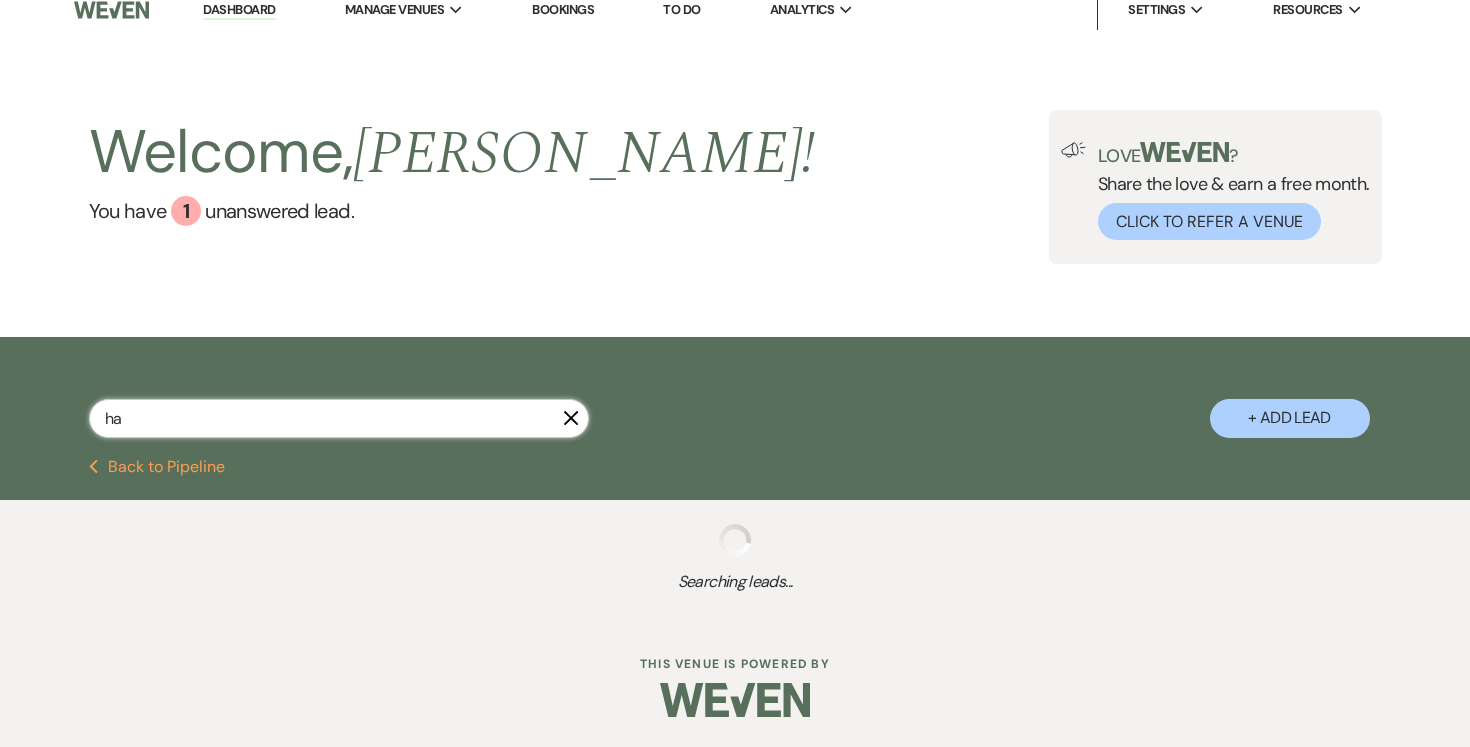 select on "5" 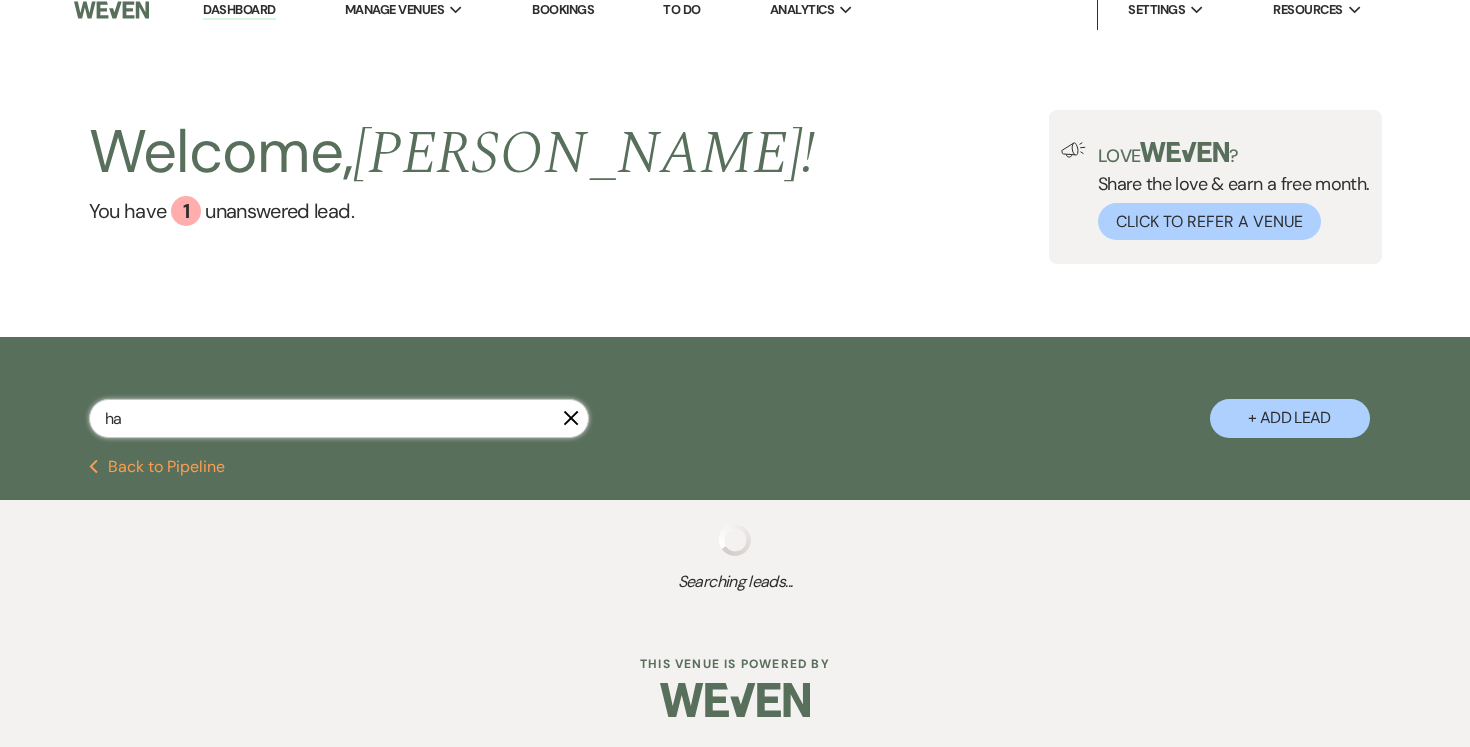 select on "8" 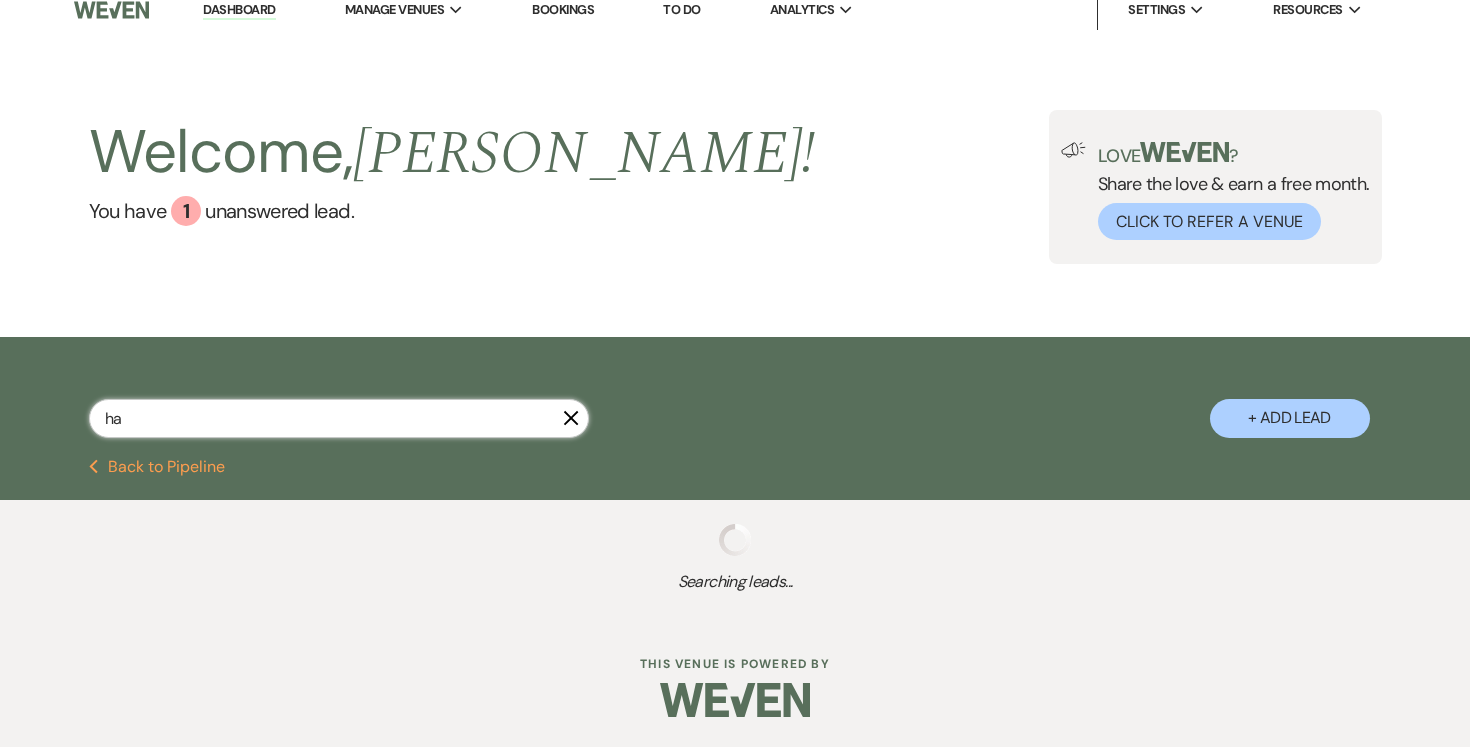 select on "6" 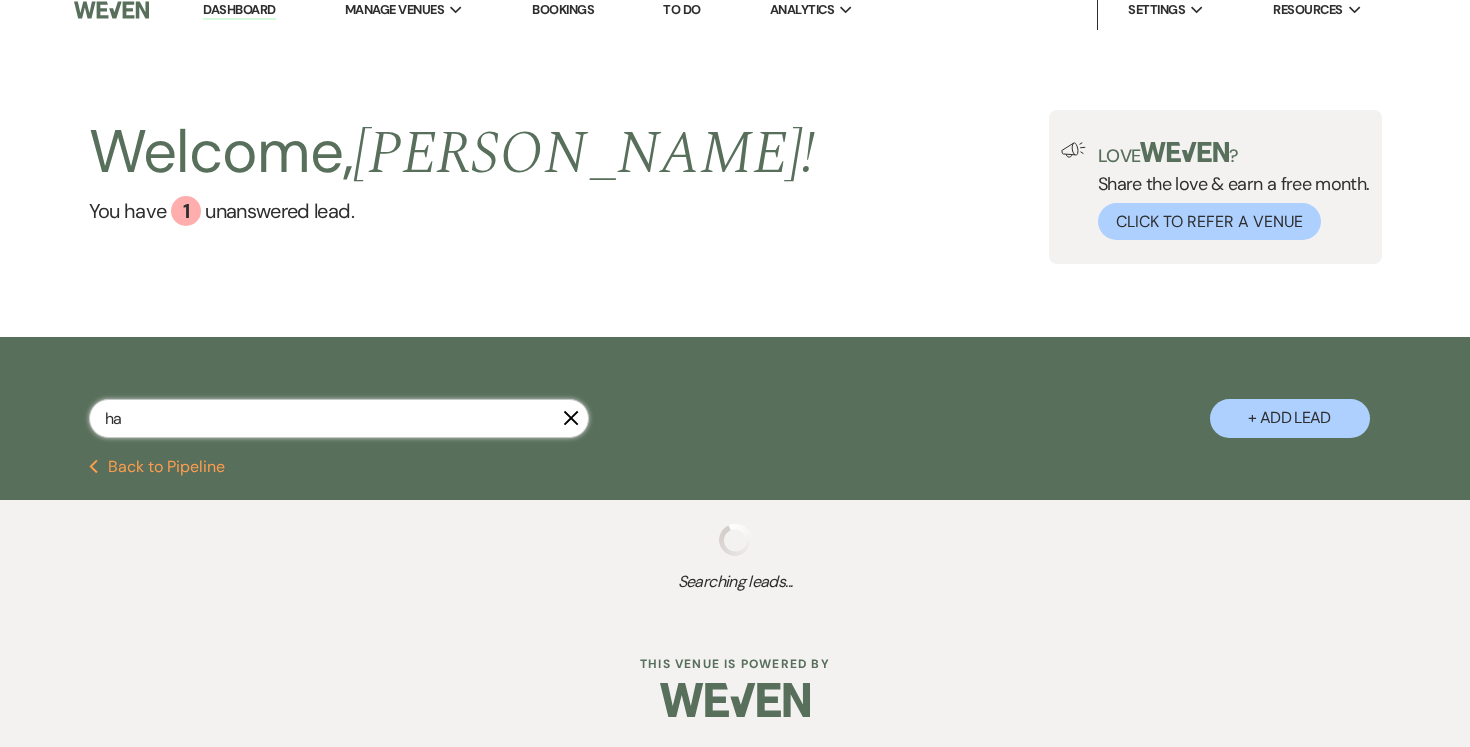 select on "5" 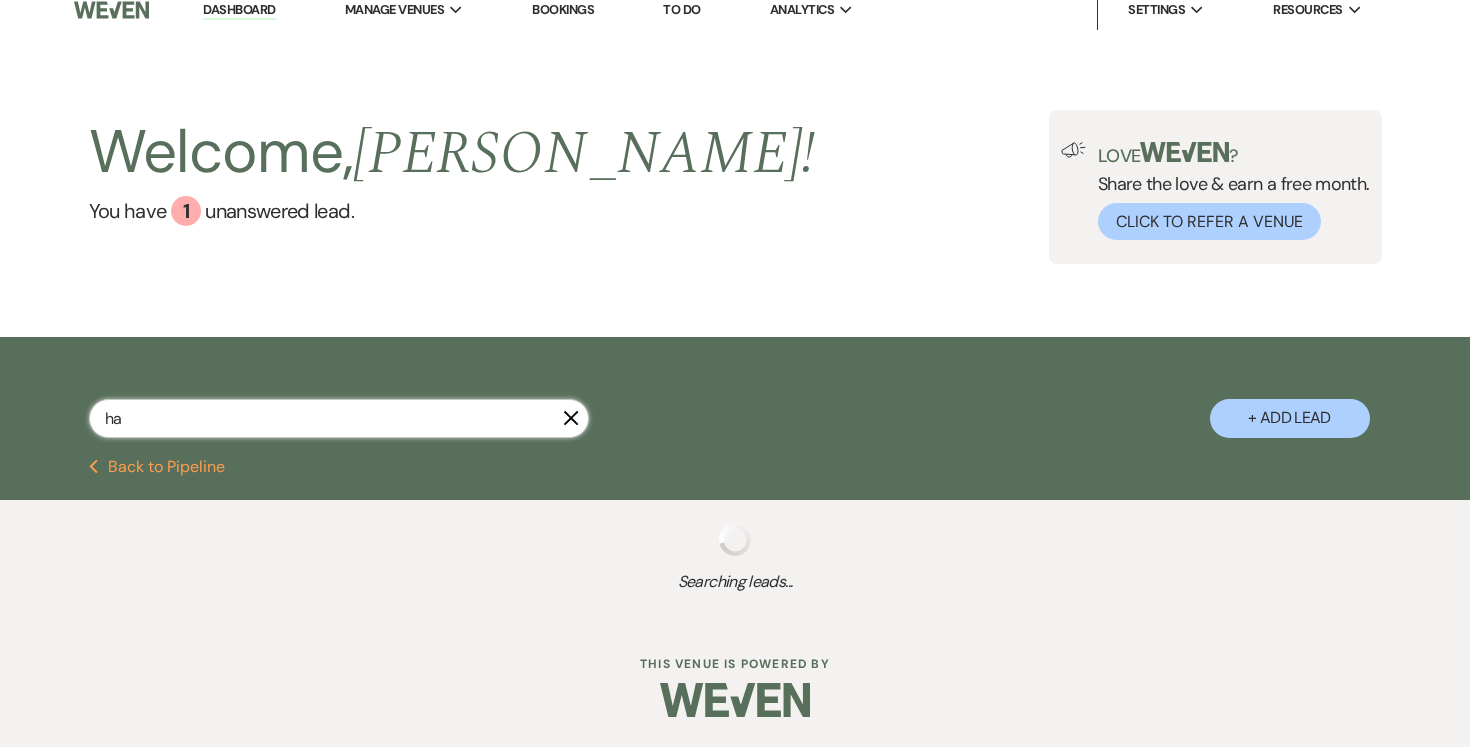 select on "5" 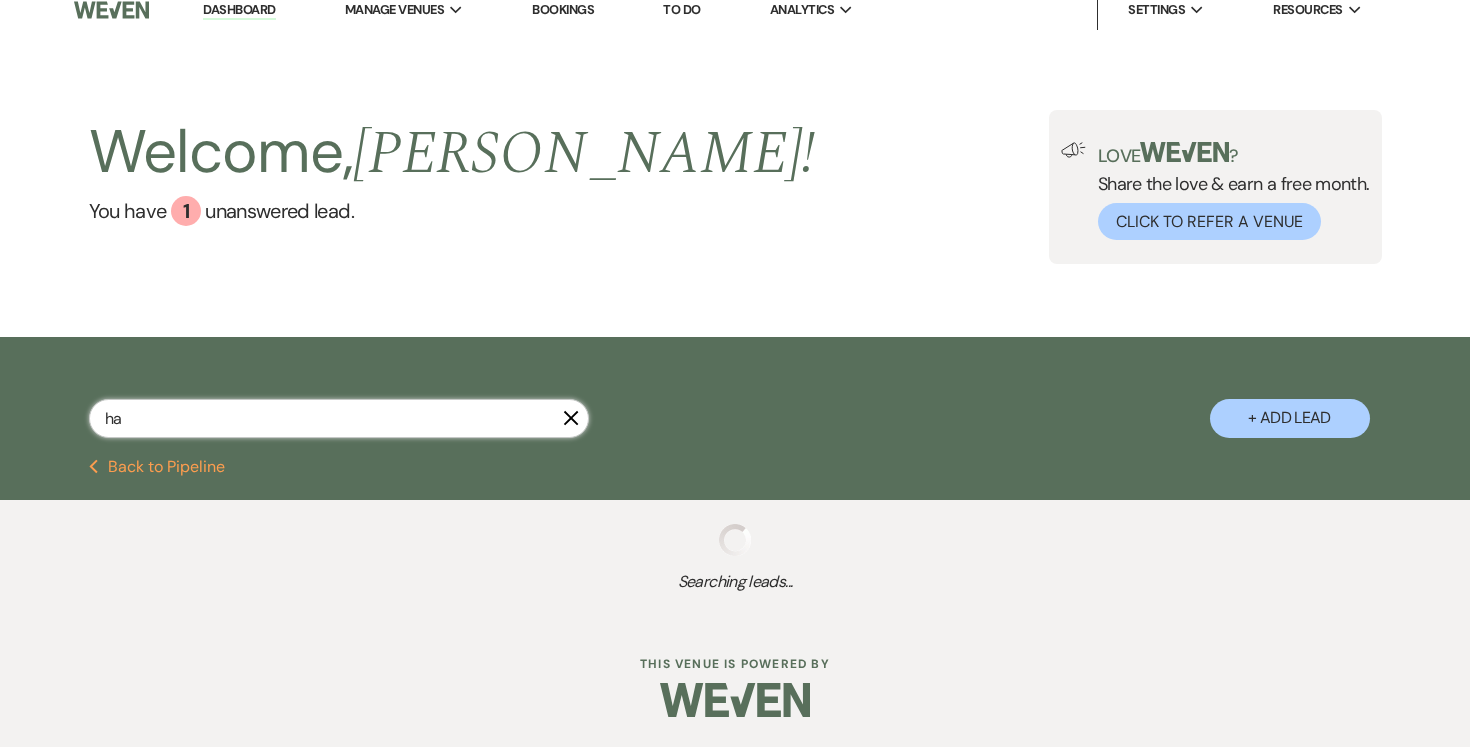 select on "5" 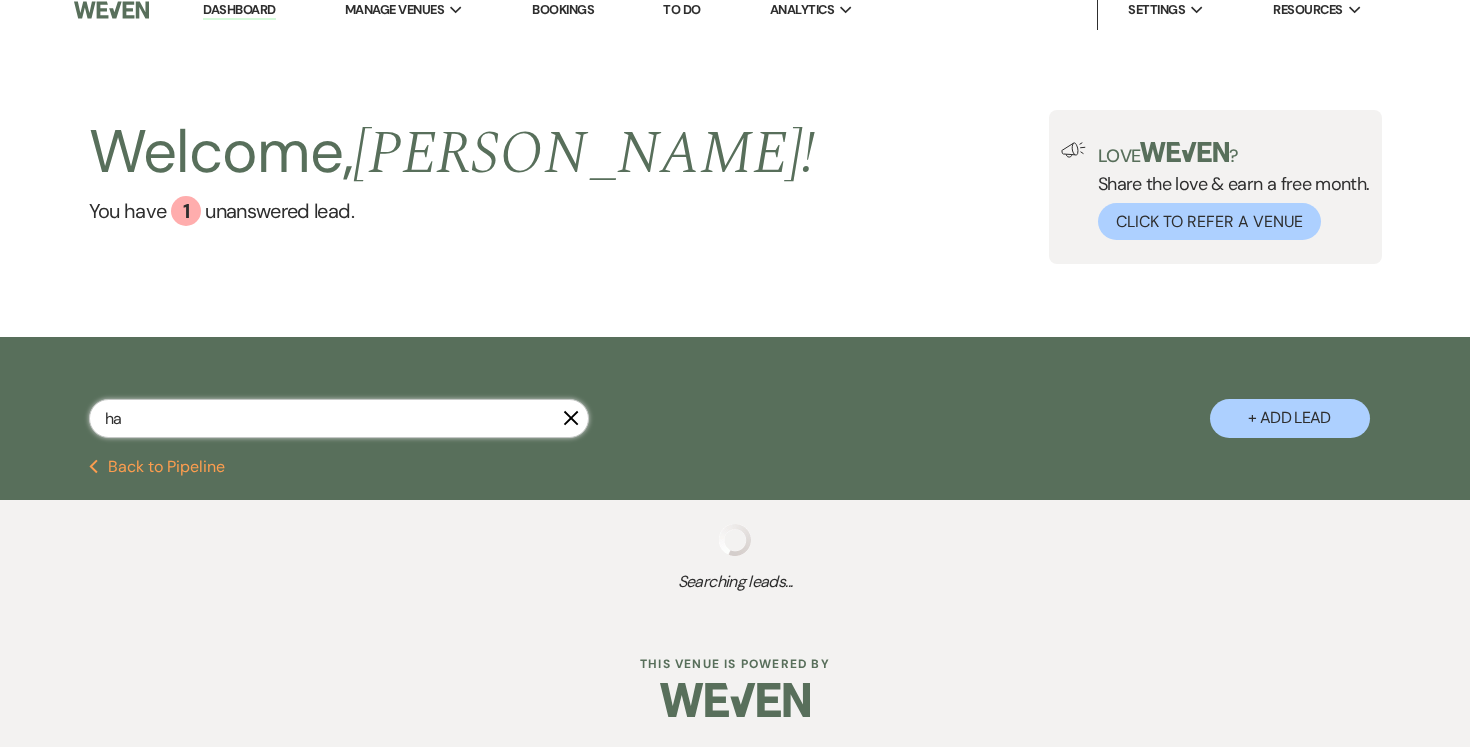 select on "5" 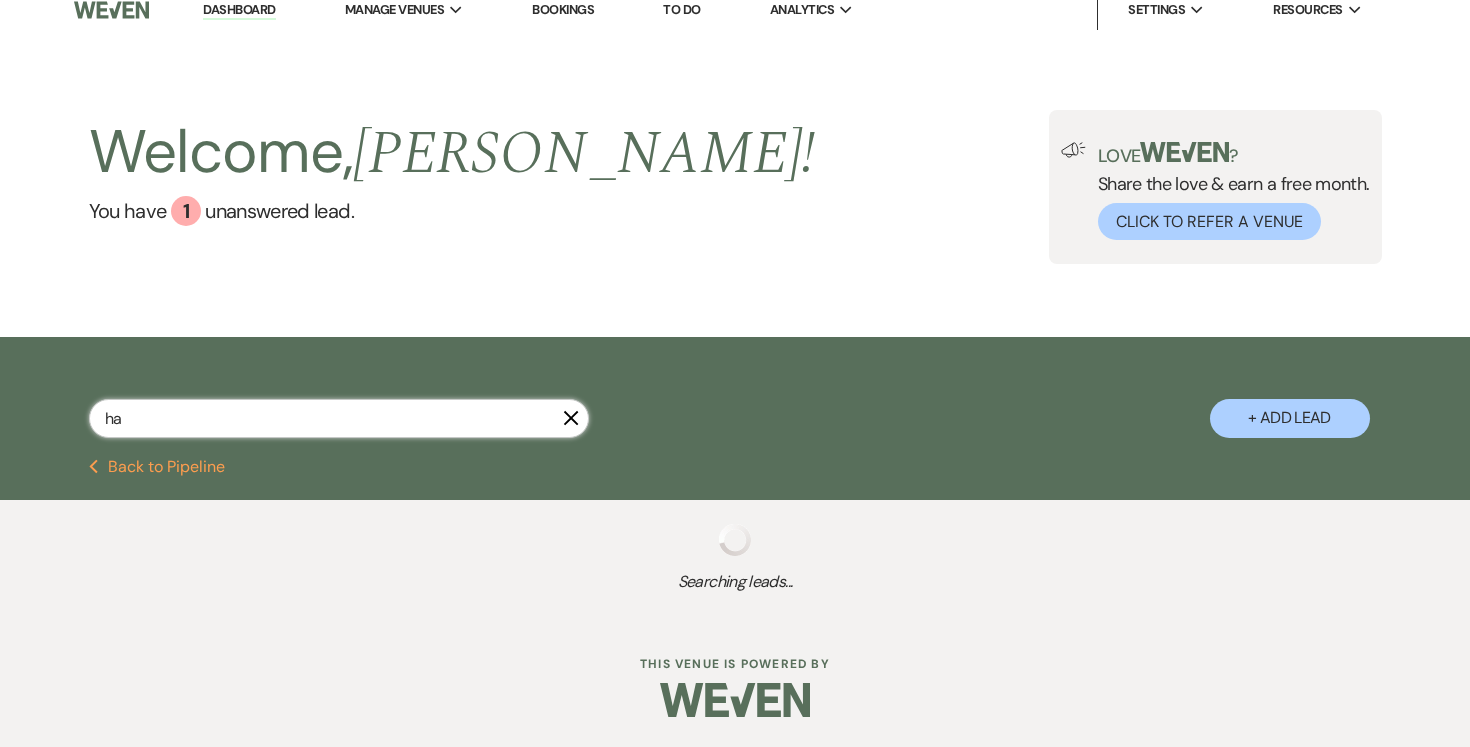 select on "5" 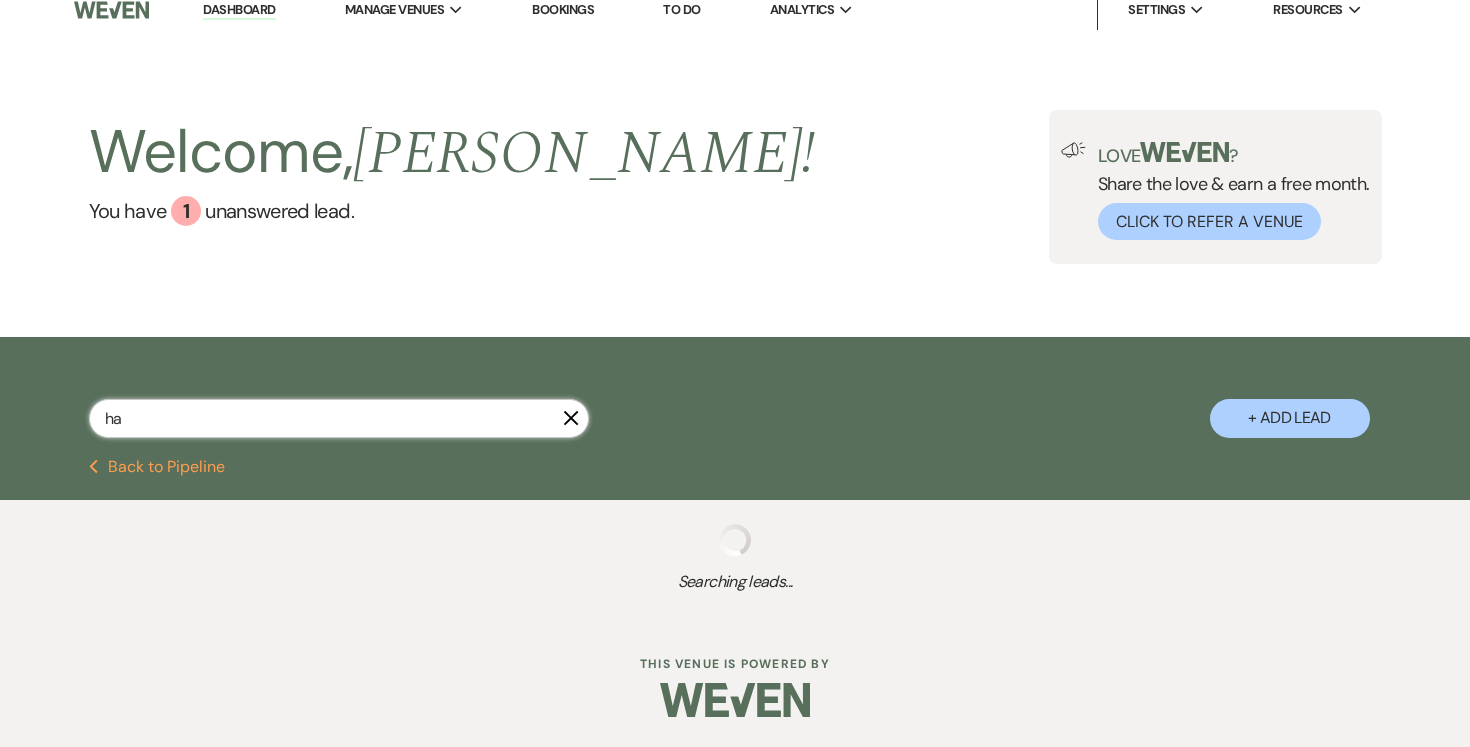 select on "5" 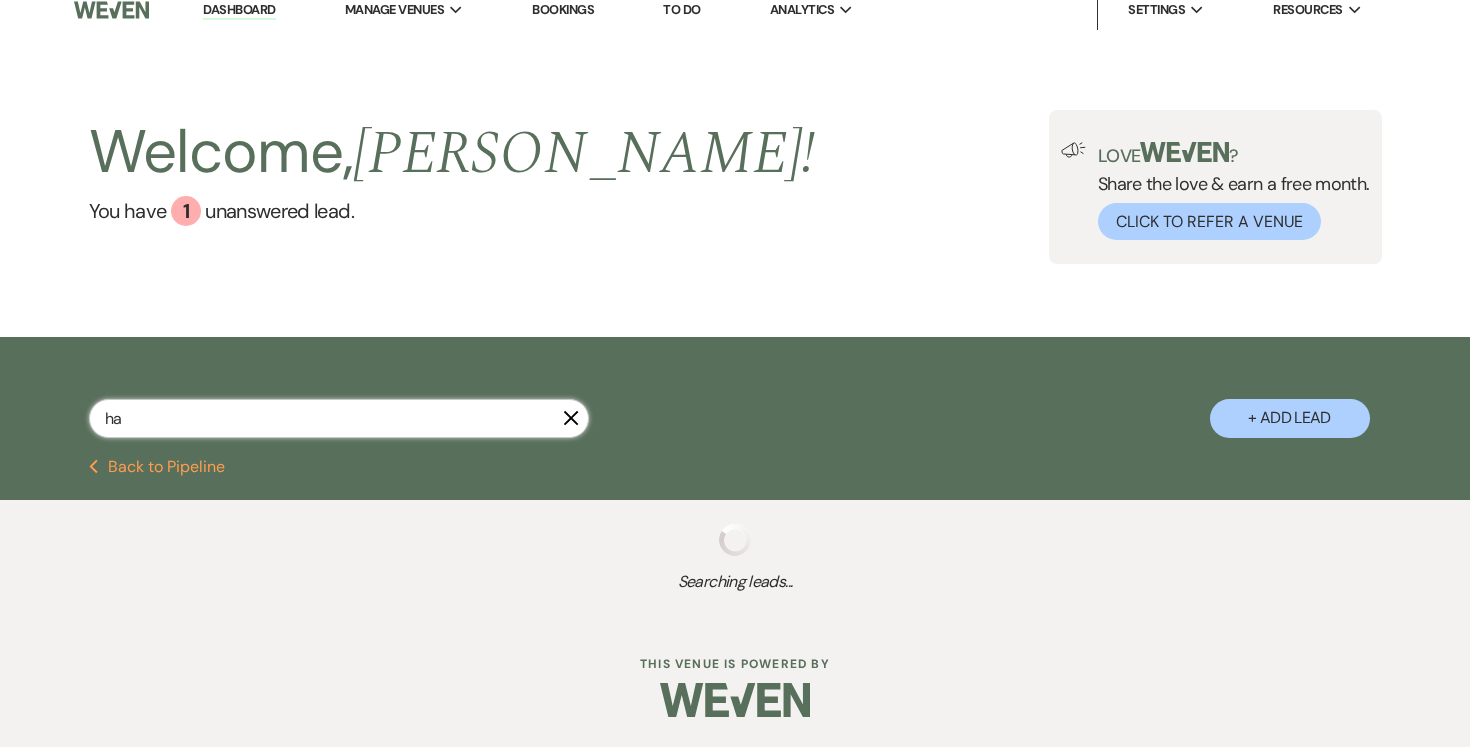 select on "5" 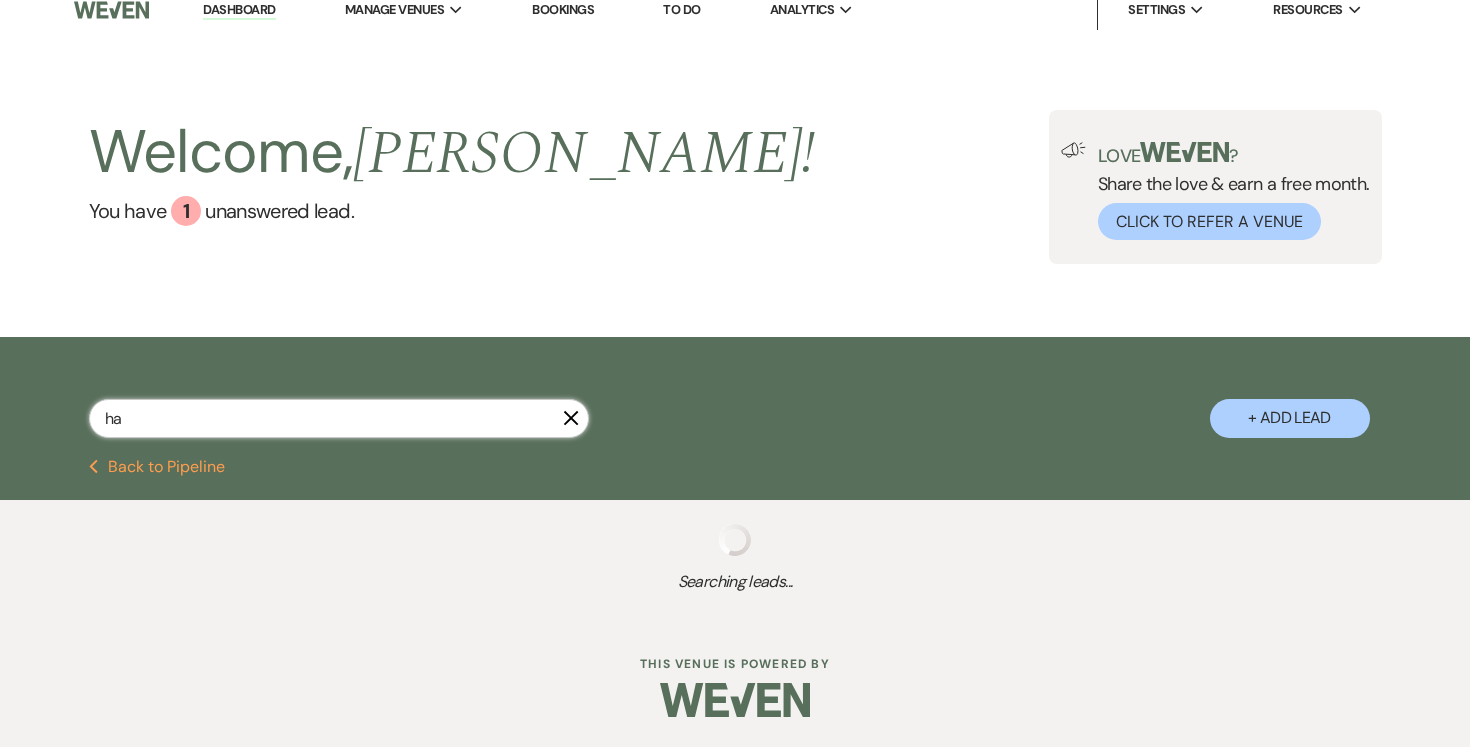 select on "5" 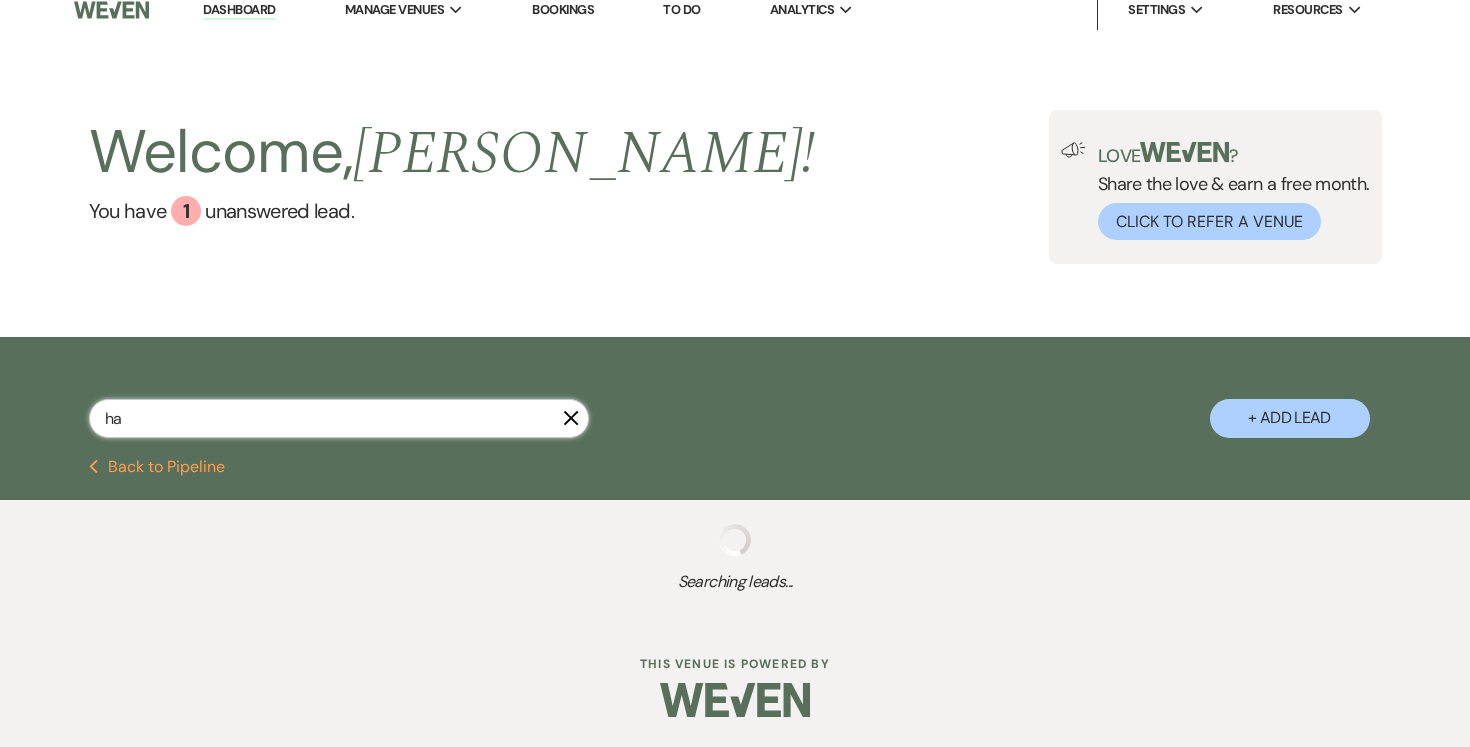 select on "5" 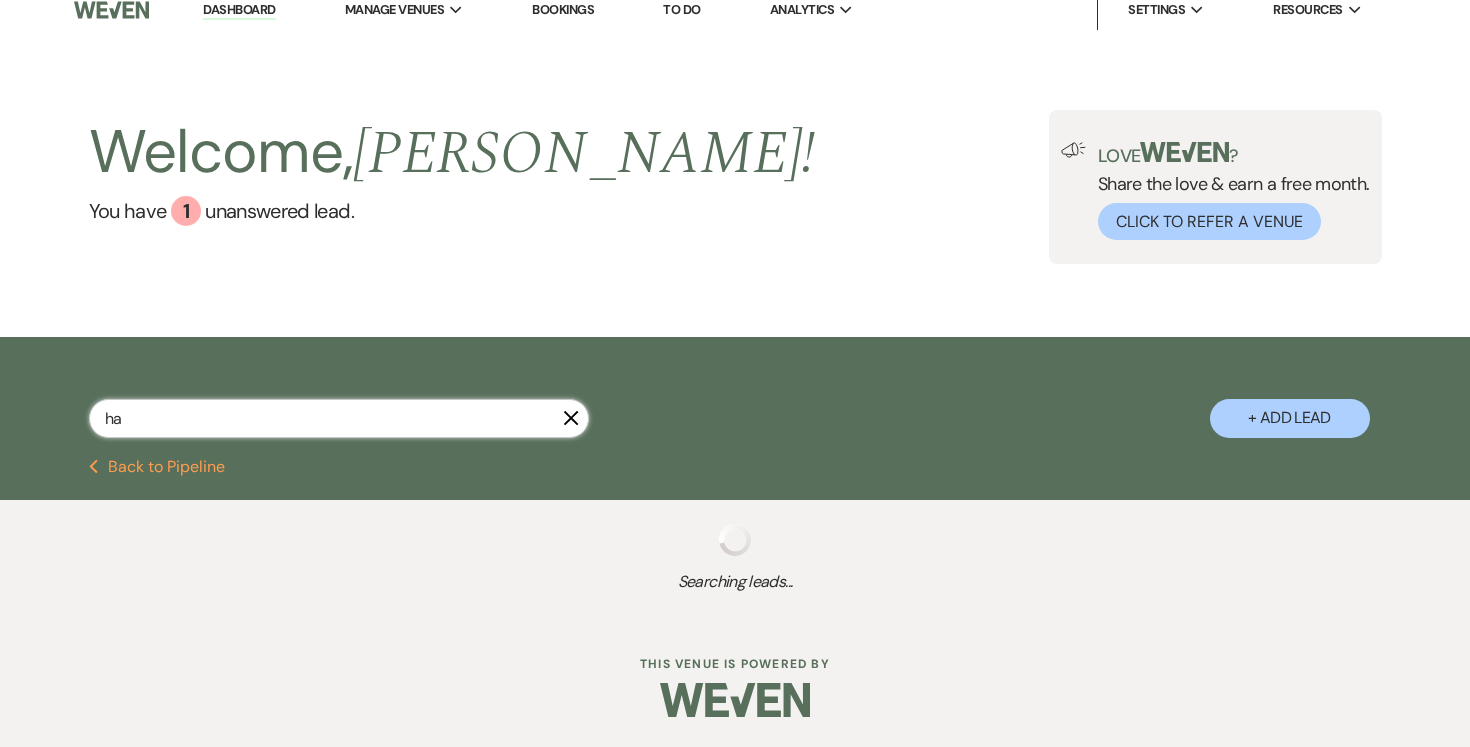 select on "5" 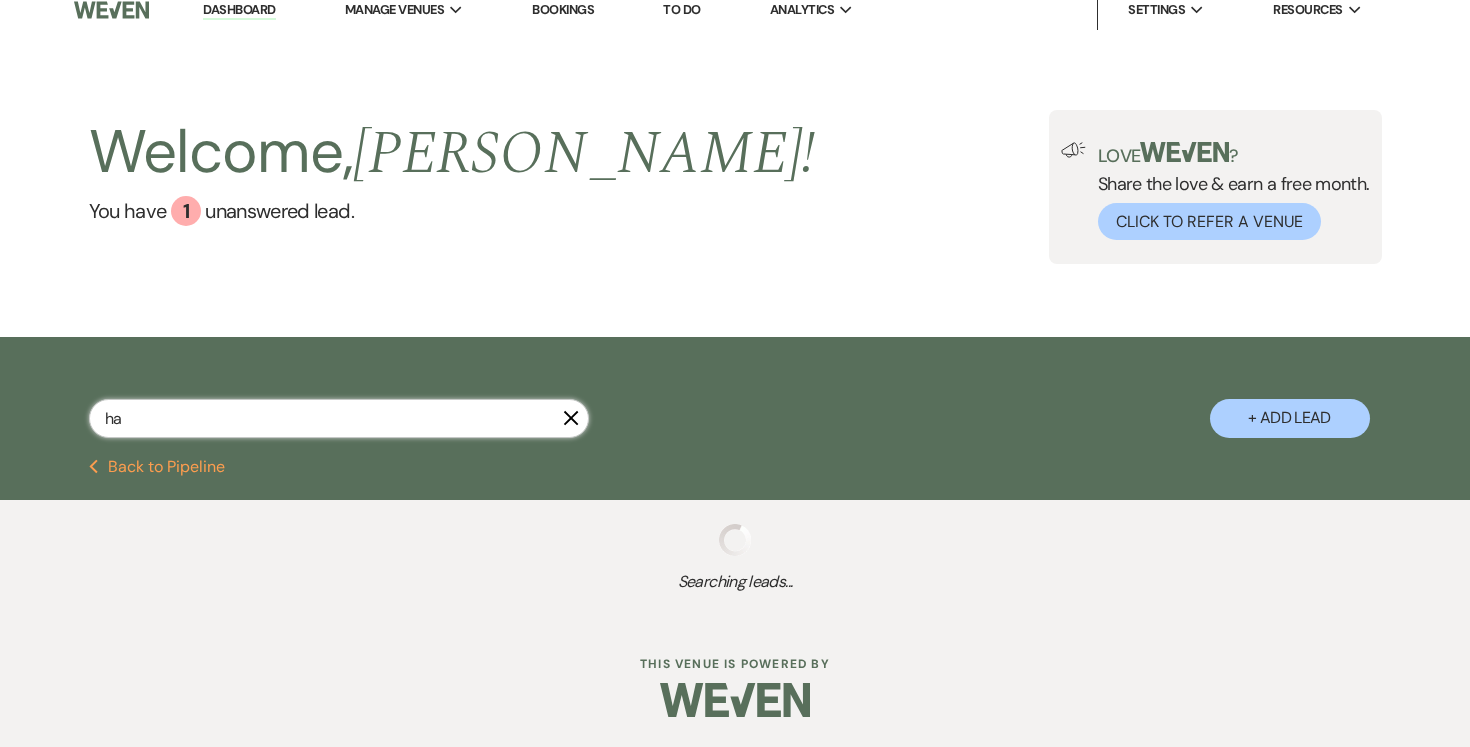 select on "5" 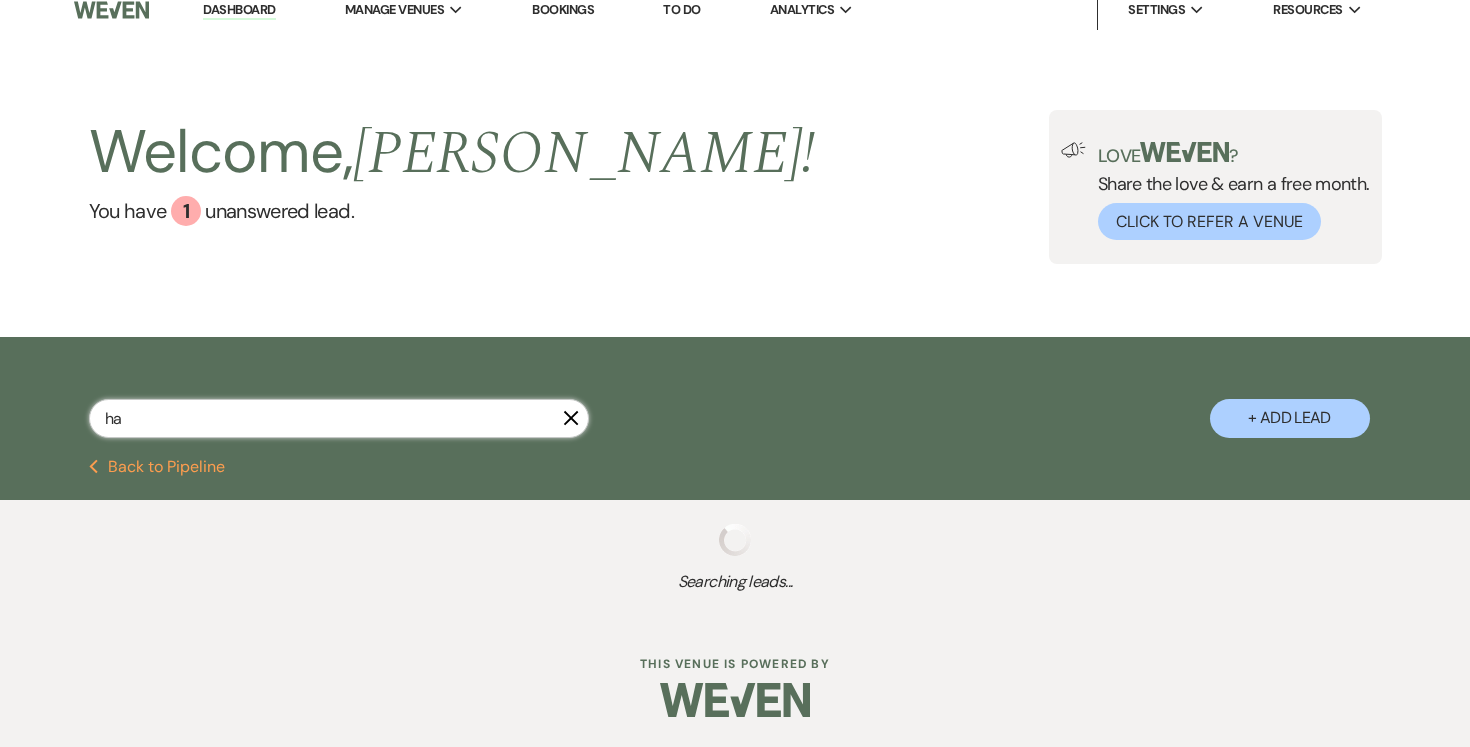select on "8" 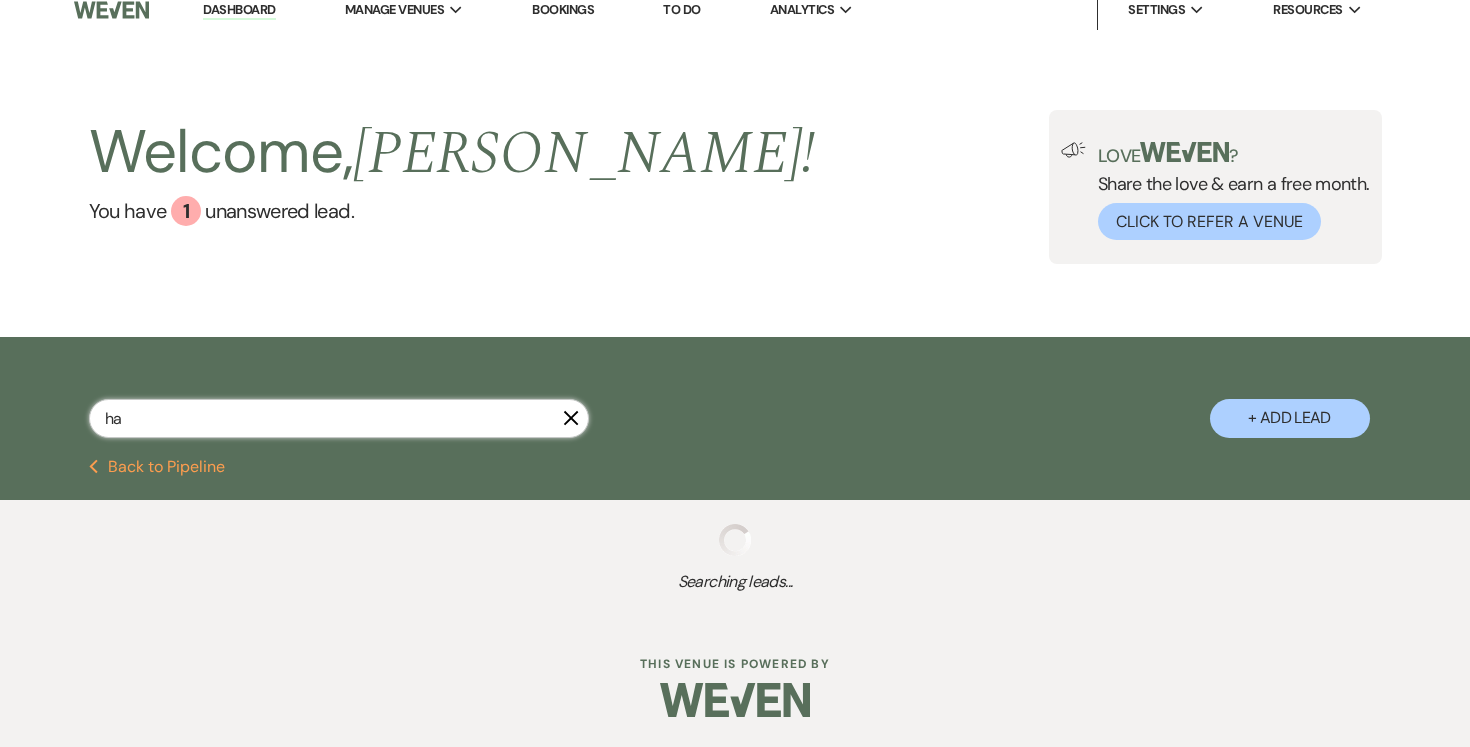 select on "11" 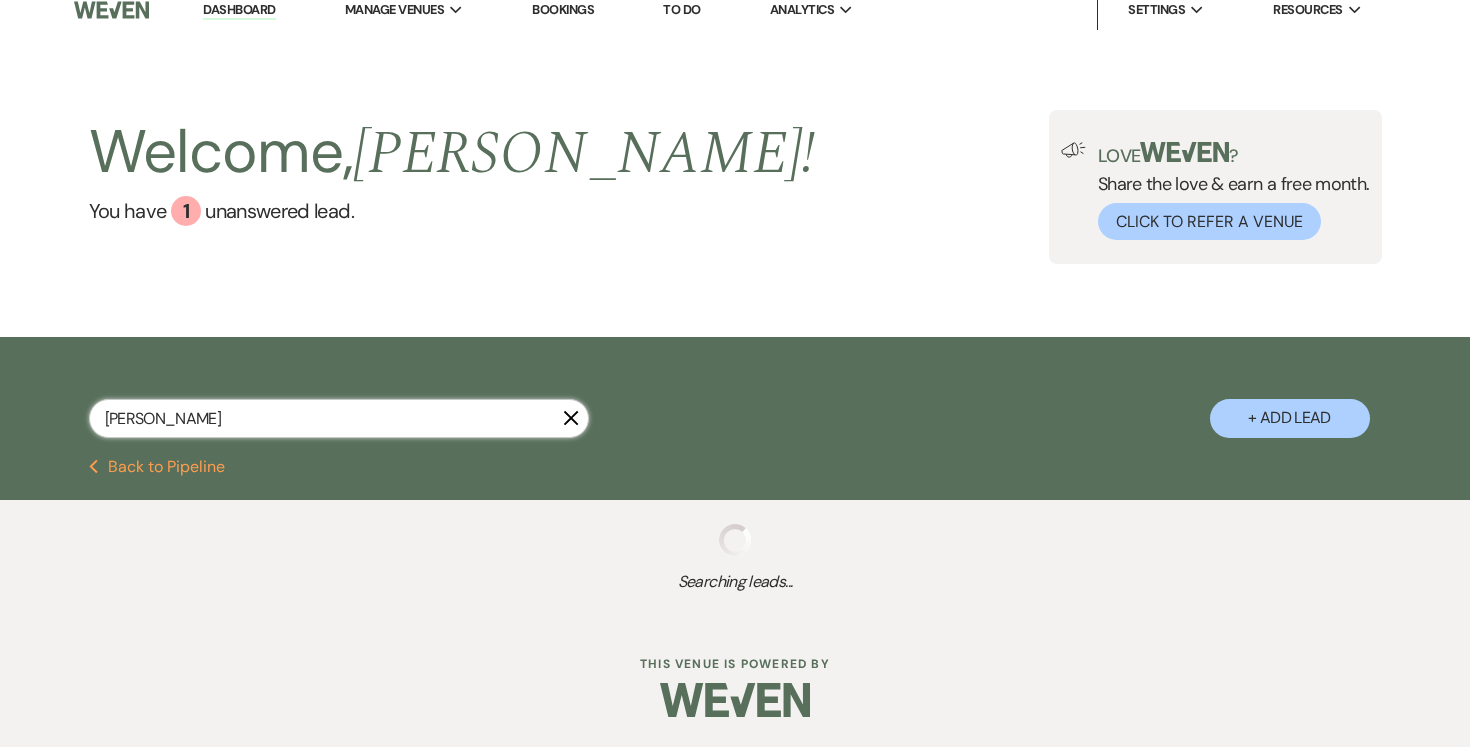 scroll, scrollTop: 65, scrollLeft: 0, axis: vertical 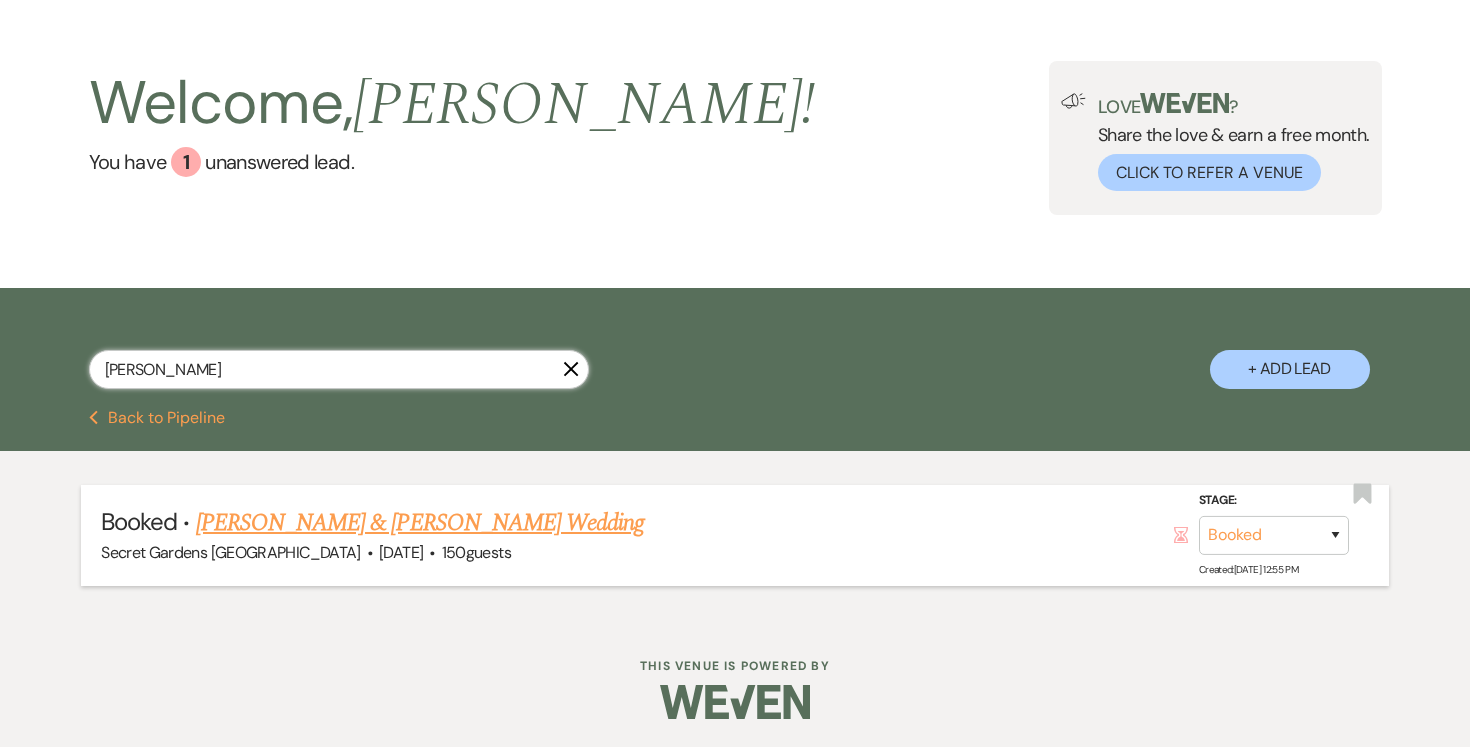 type on "hanna" 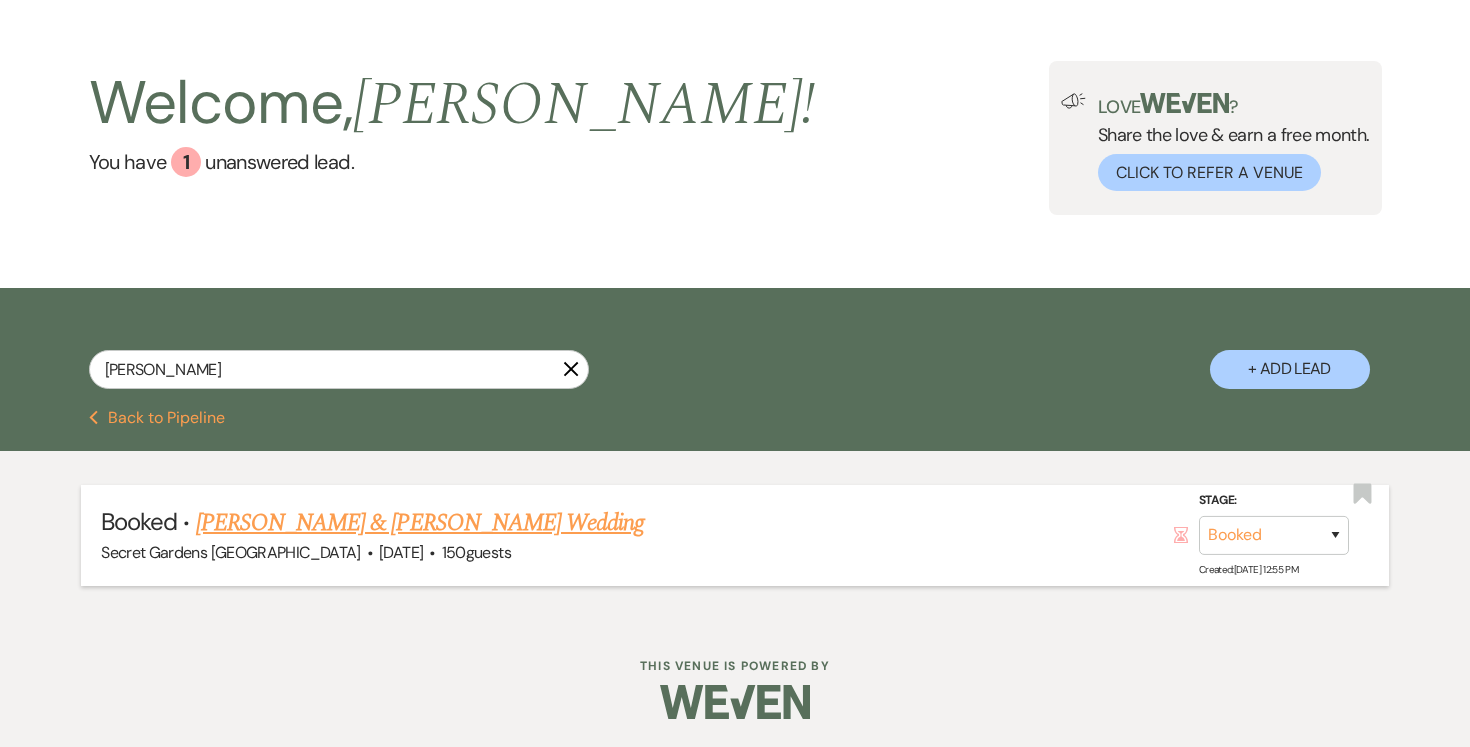click on "Shayna Blumberg & Yosef Salazar's Wedding" at bounding box center [420, 523] 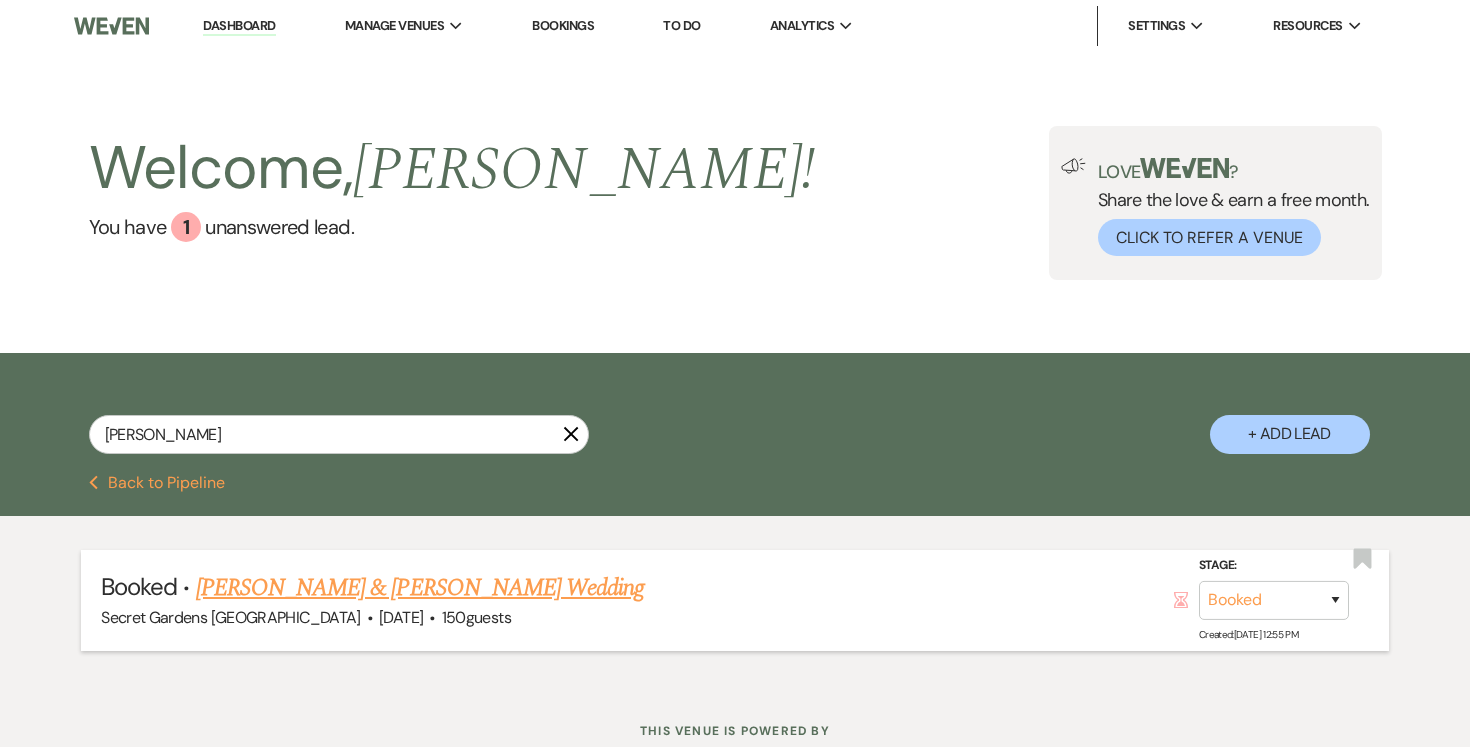 select on "6" 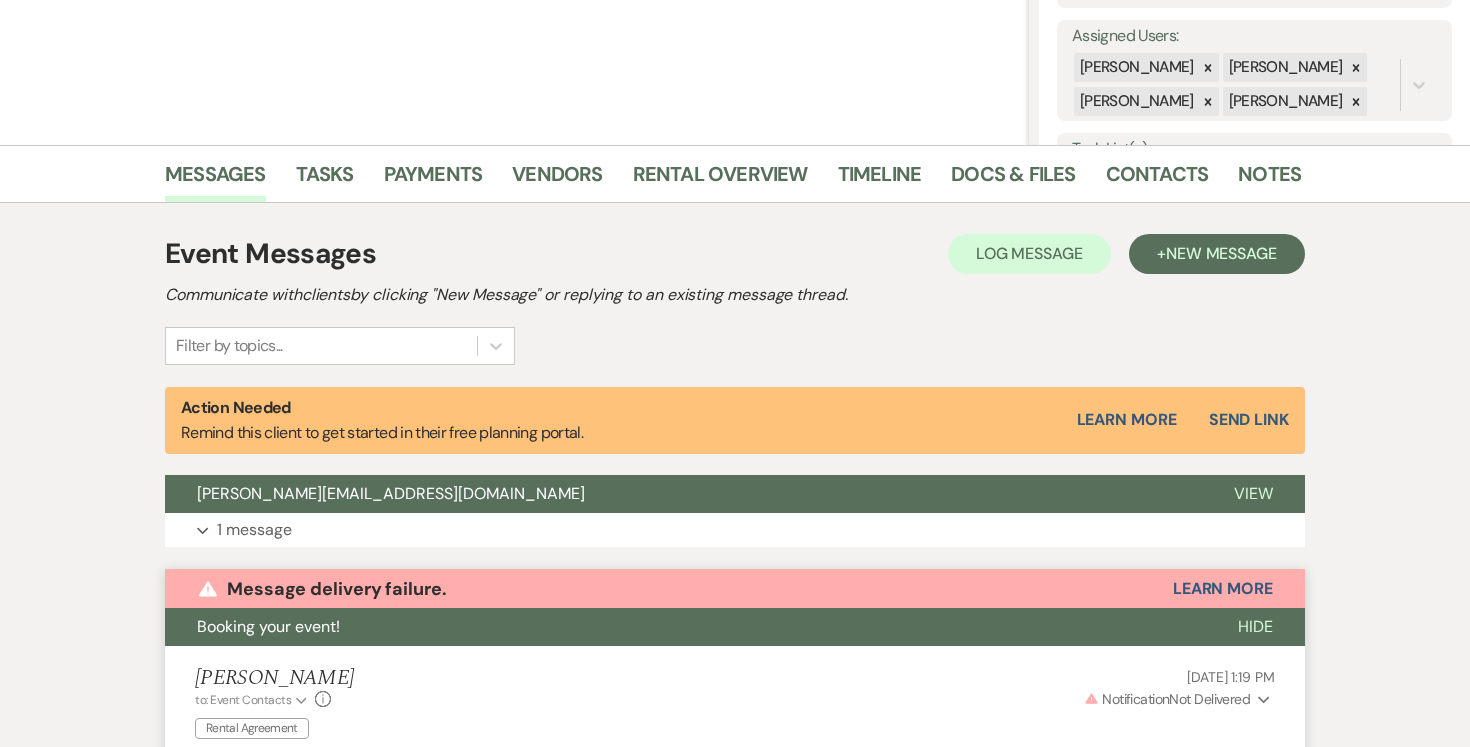 scroll, scrollTop: 203, scrollLeft: 0, axis: vertical 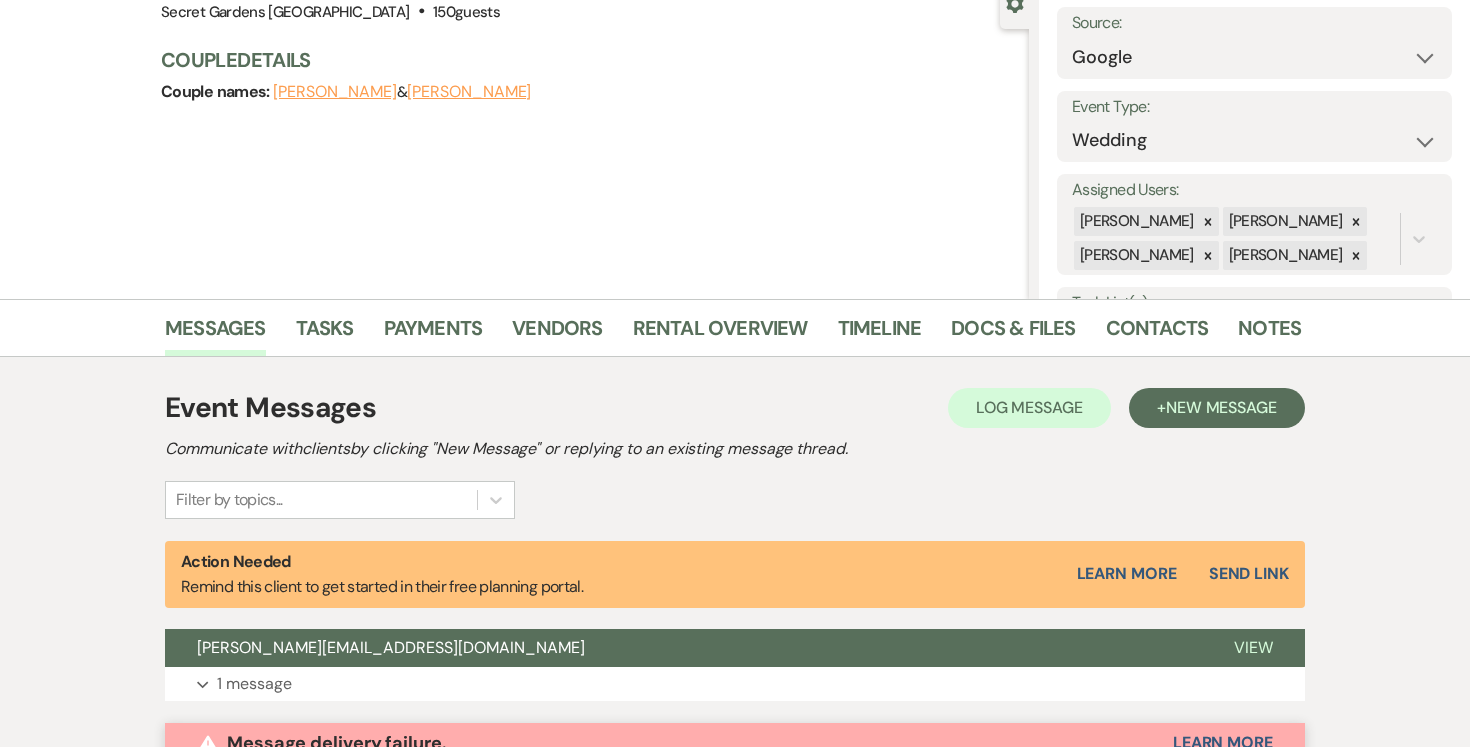 click on "Yosef Salazar" at bounding box center (469, 92) 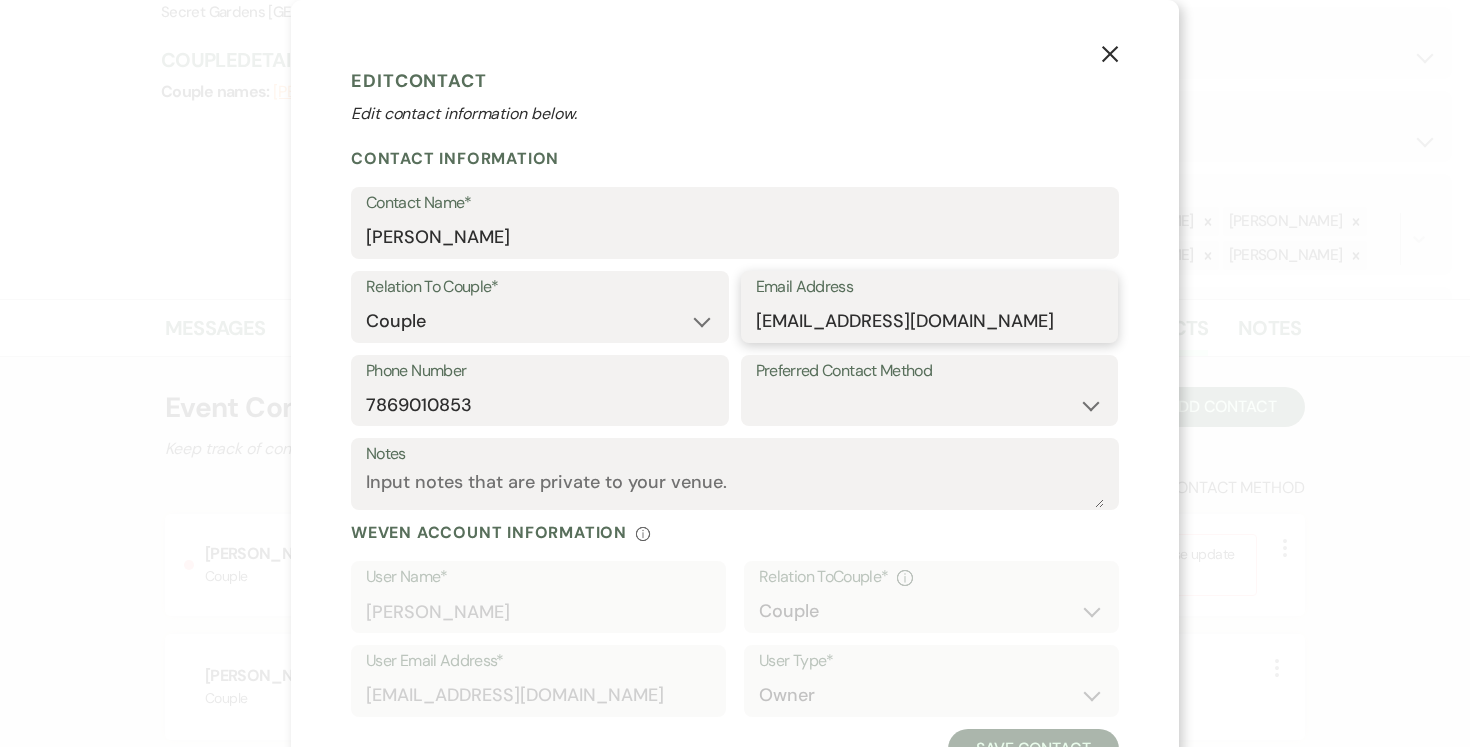 click on "ysala007@gmail.com" at bounding box center [930, 321] 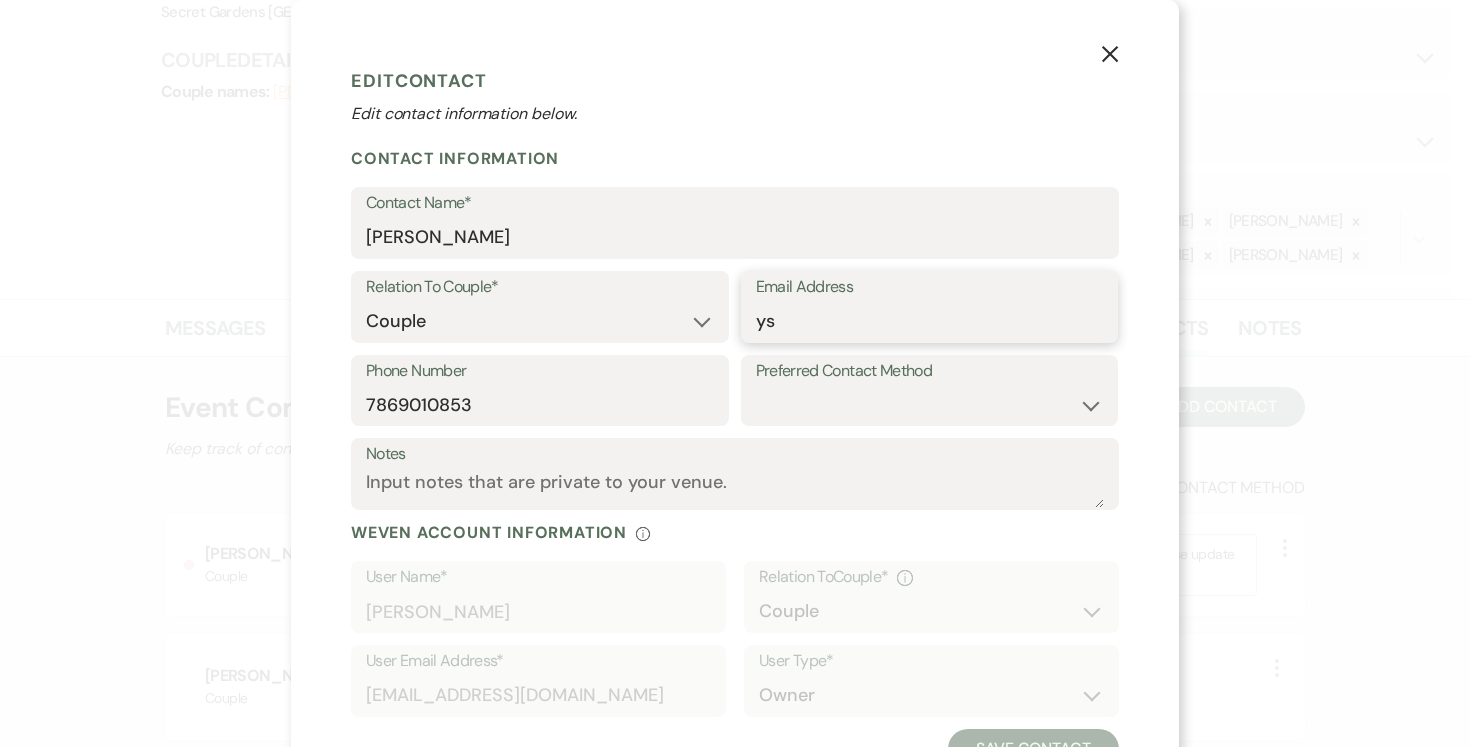 type on "y" 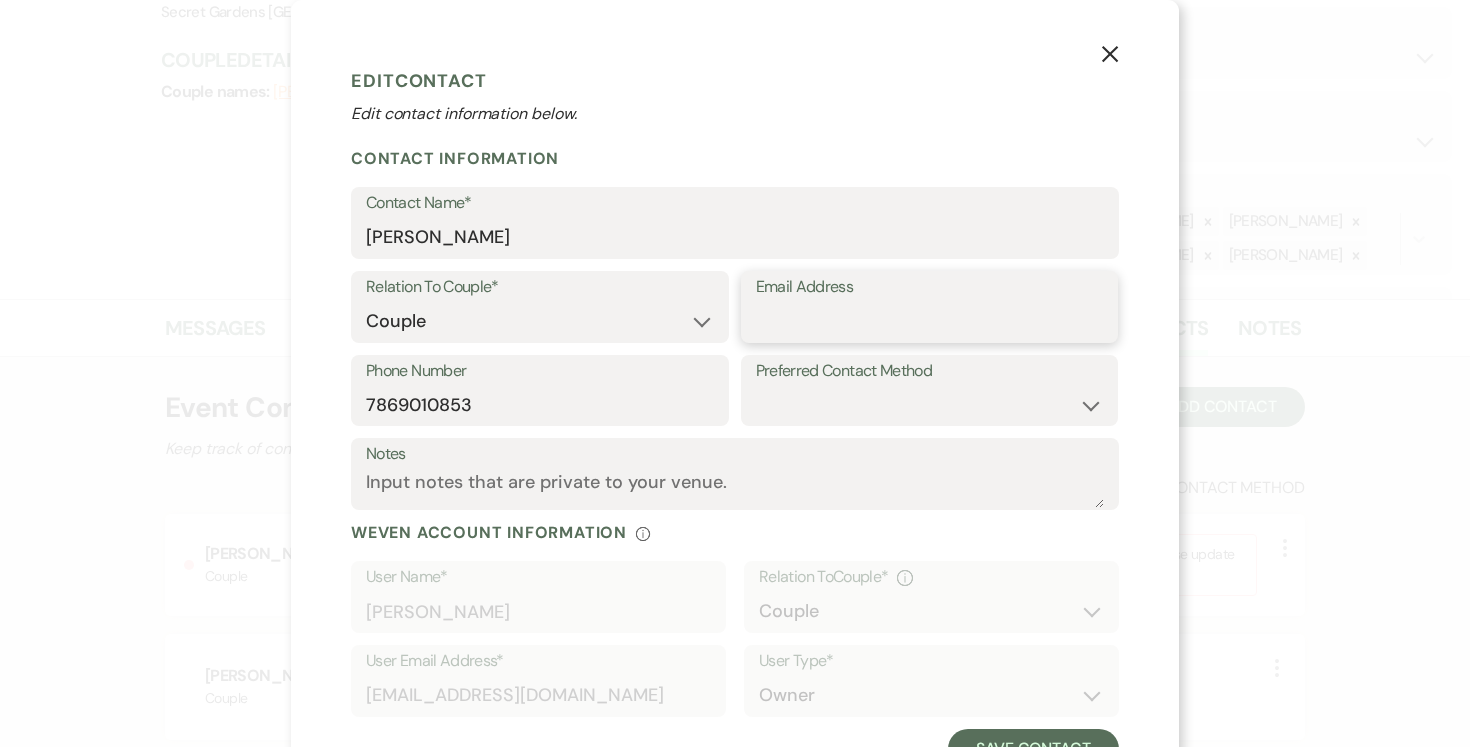 scroll, scrollTop: 82, scrollLeft: 0, axis: vertical 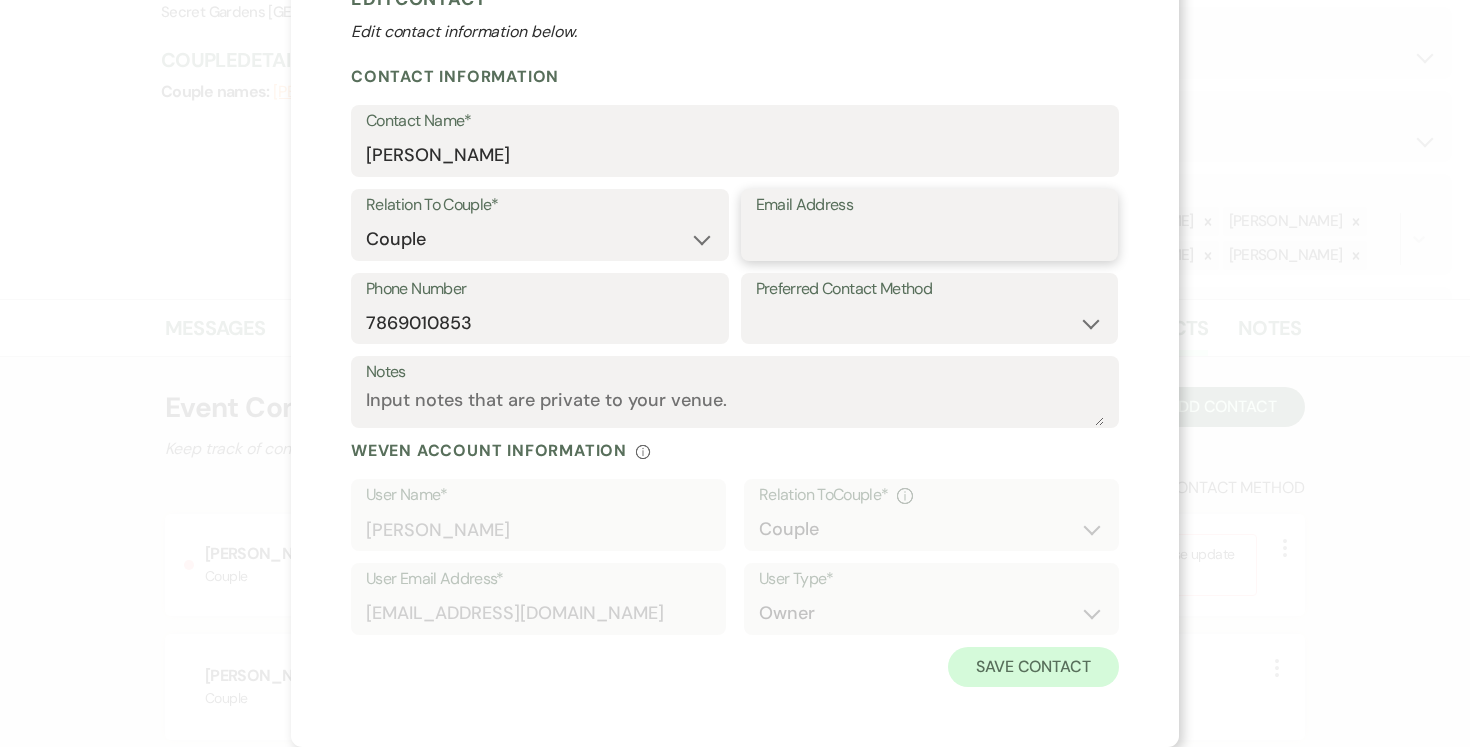 type 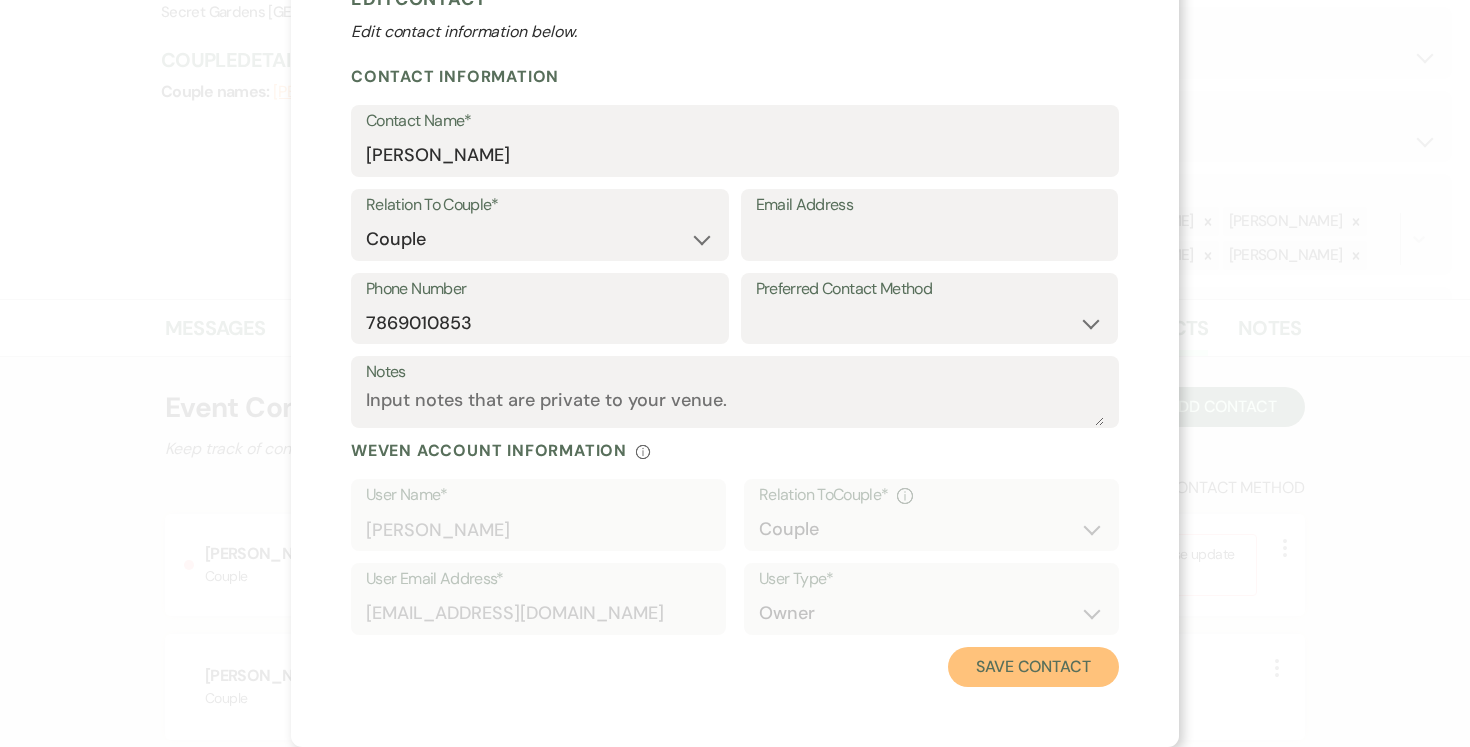 click on "Save Contact" at bounding box center (1033, 667) 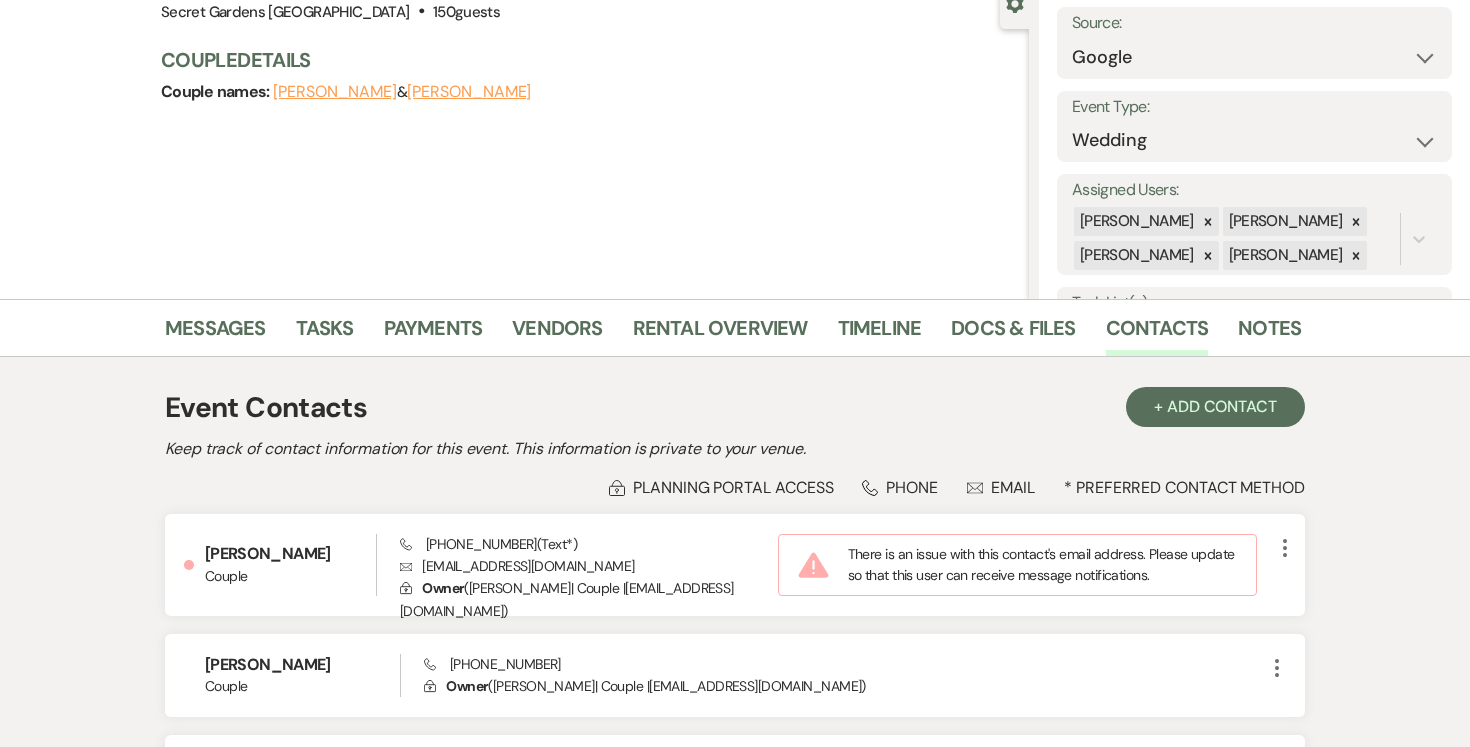 click on "Shayna Blumberg" at bounding box center (335, 92) 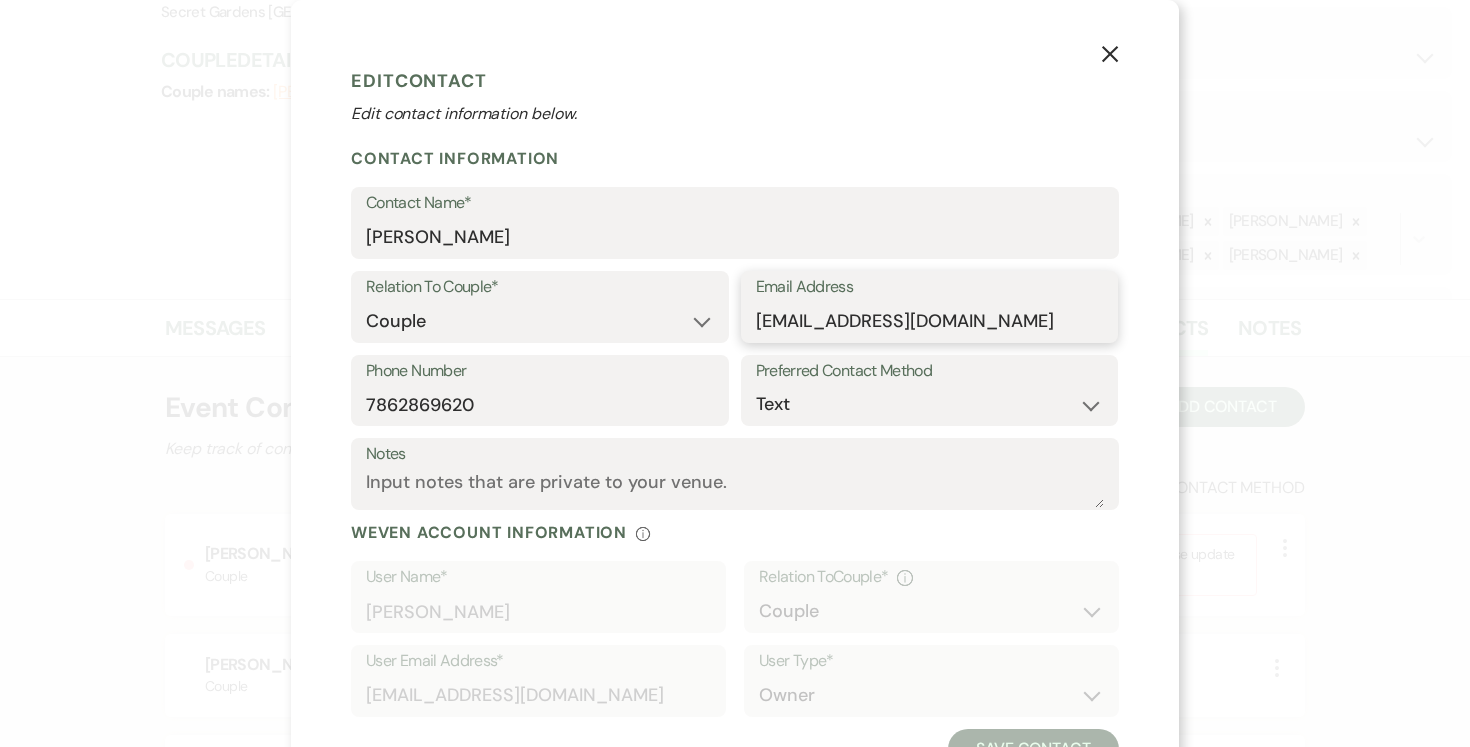 click on "esterblumberg5@gmail.com" at bounding box center [930, 321] 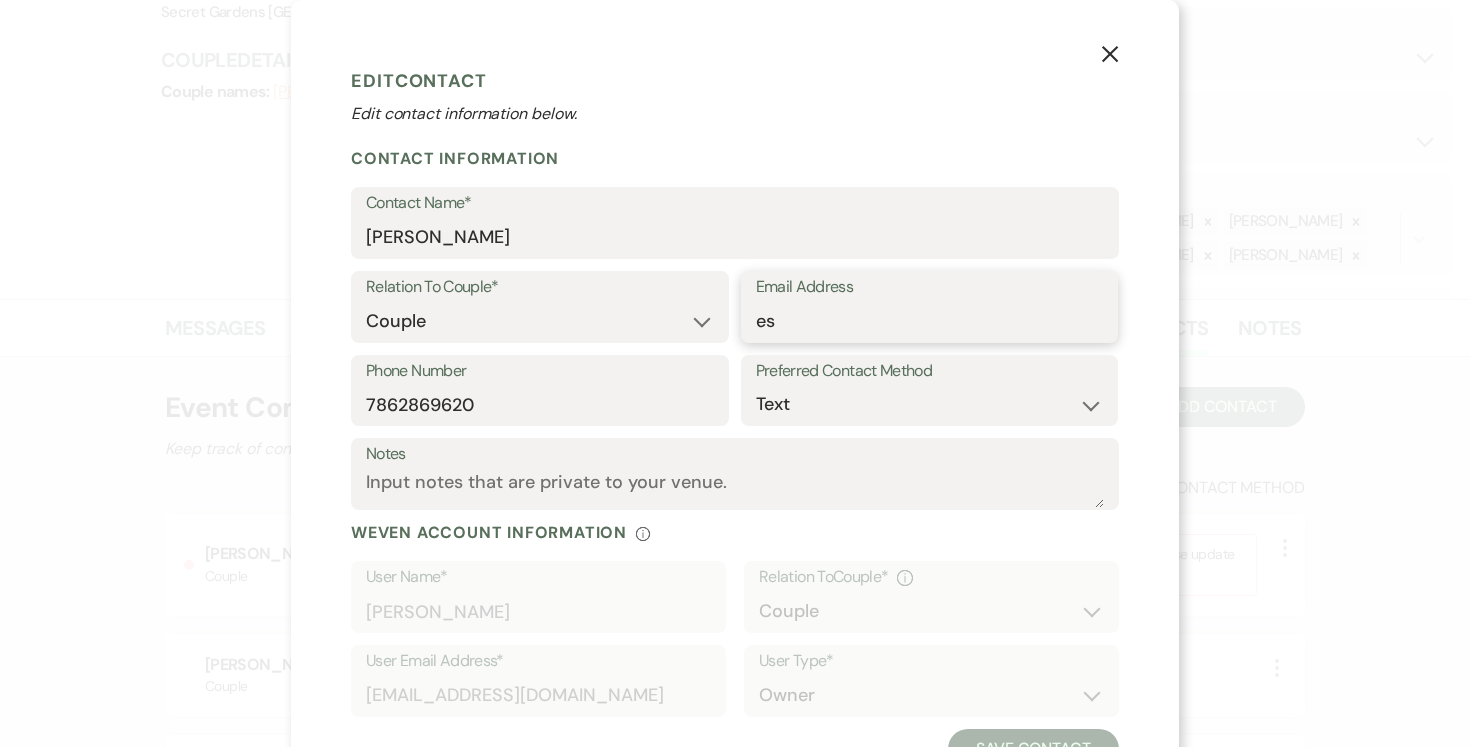 type on "e" 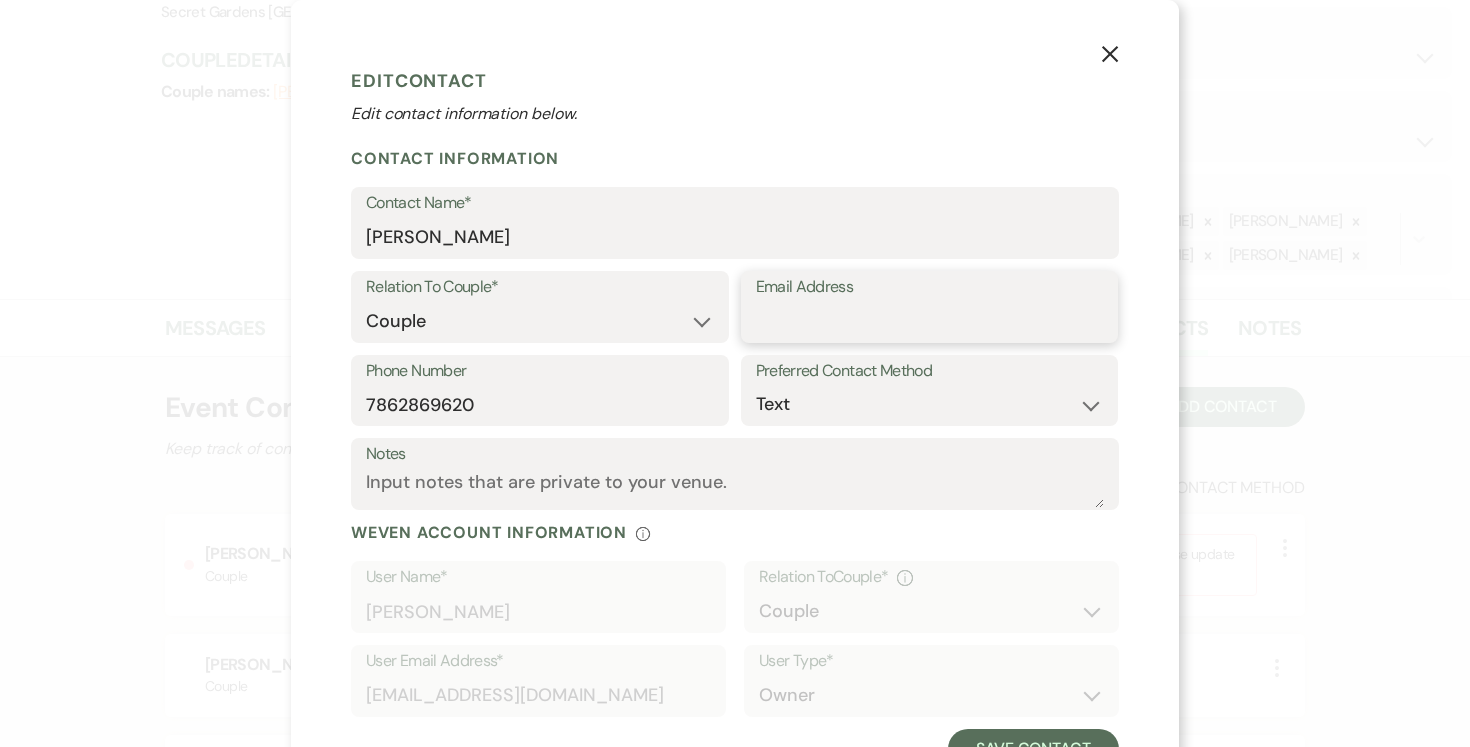 scroll, scrollTop: 82, scrollLeft: 0, axis: vertical 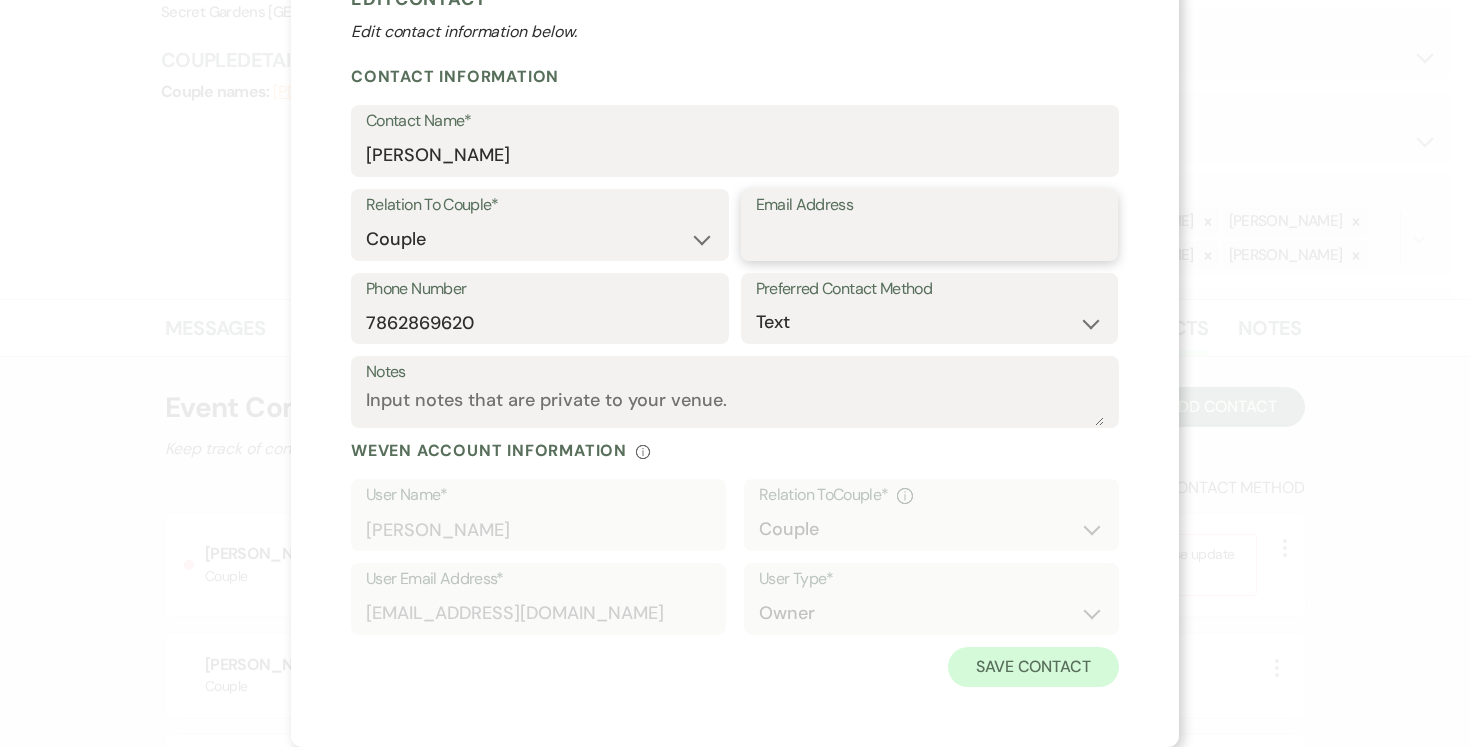 type 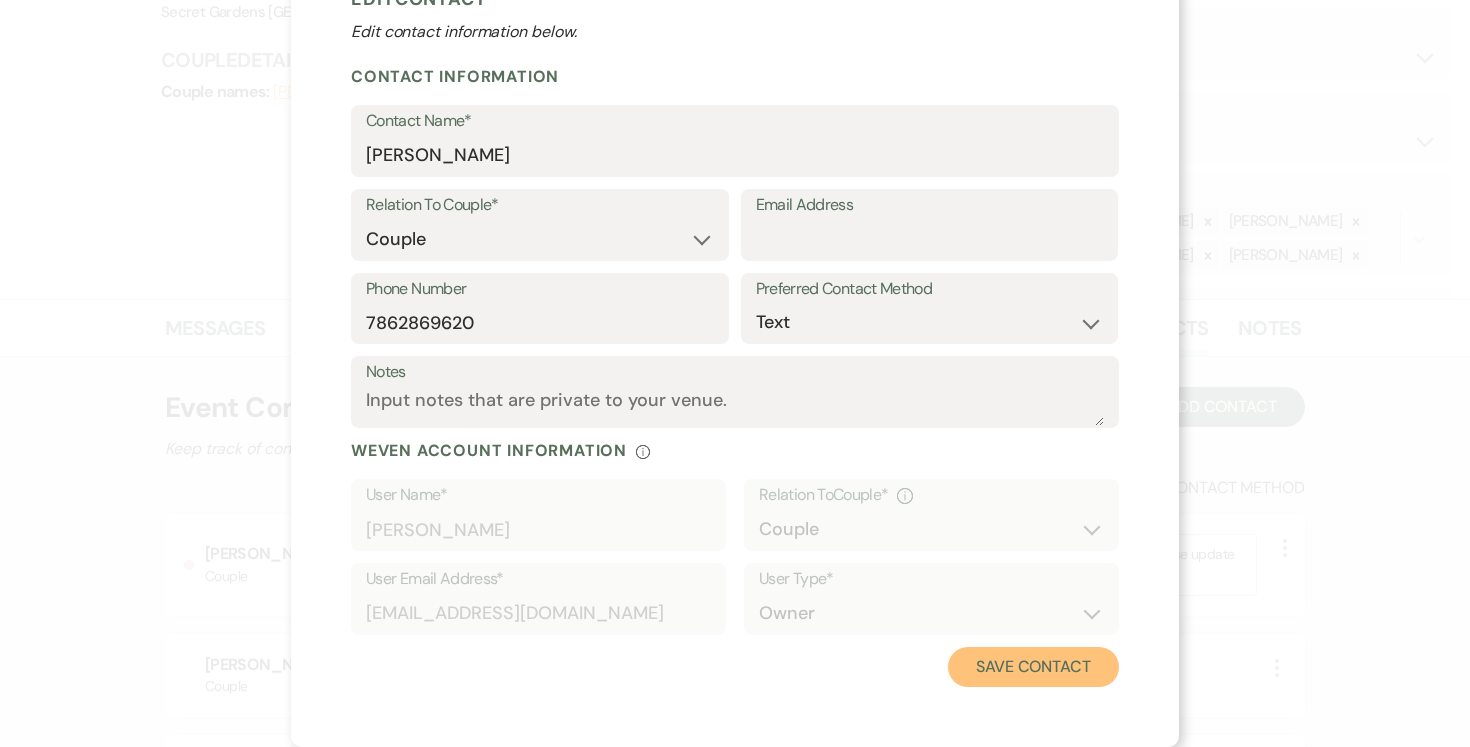click on "Save Contact" at bounding box center [1033, 667] 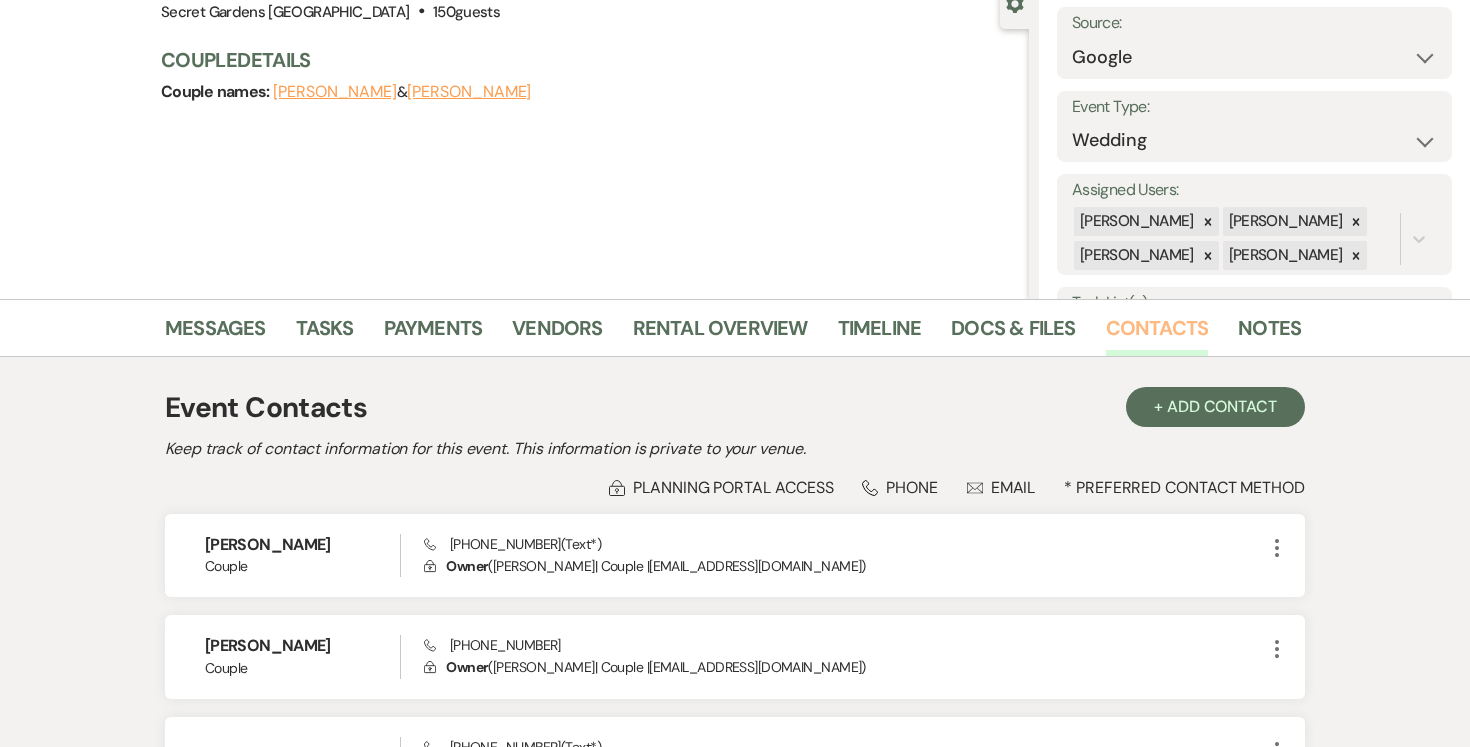 click on "Contacts" at bounding box center (1157, 334) 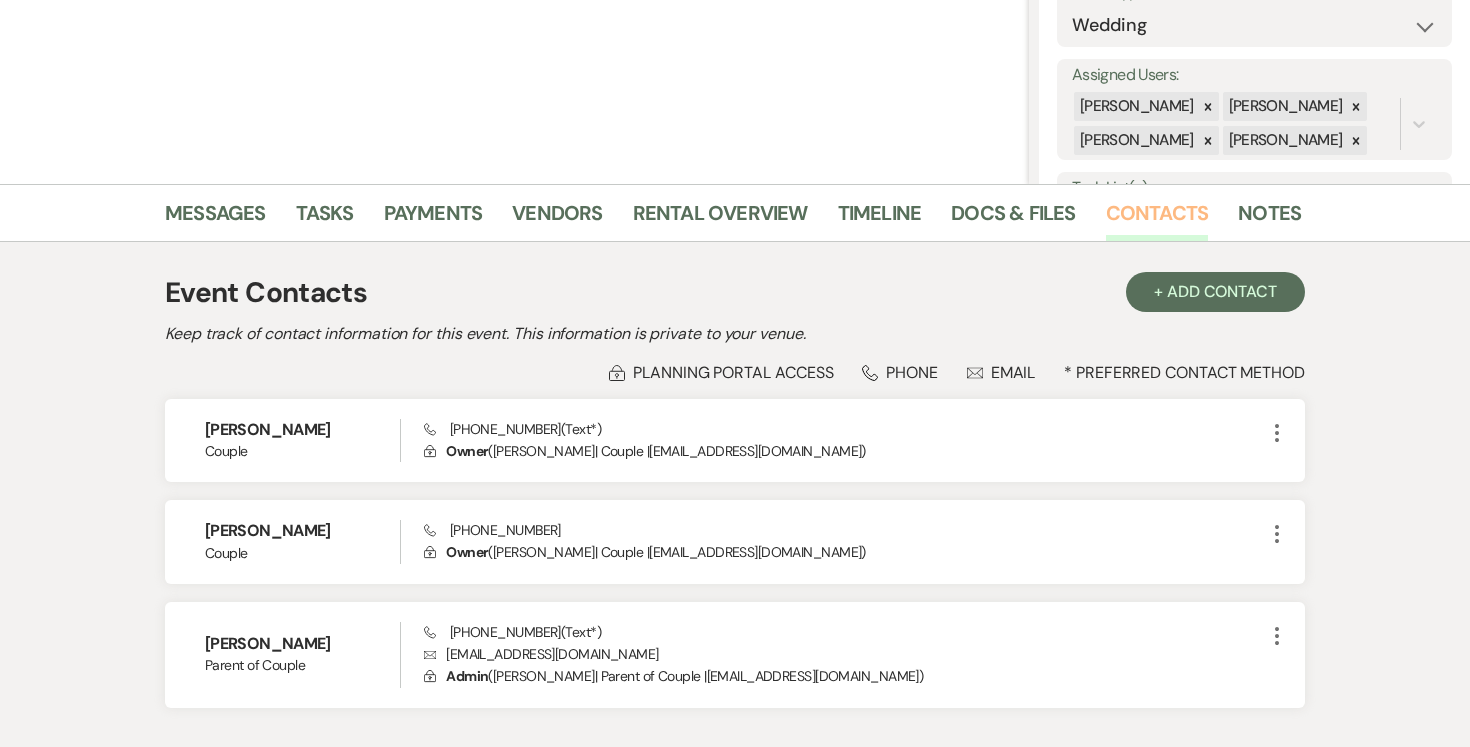 scroll, scrollTop: 455, scrollLeft: 0, axis: vertical 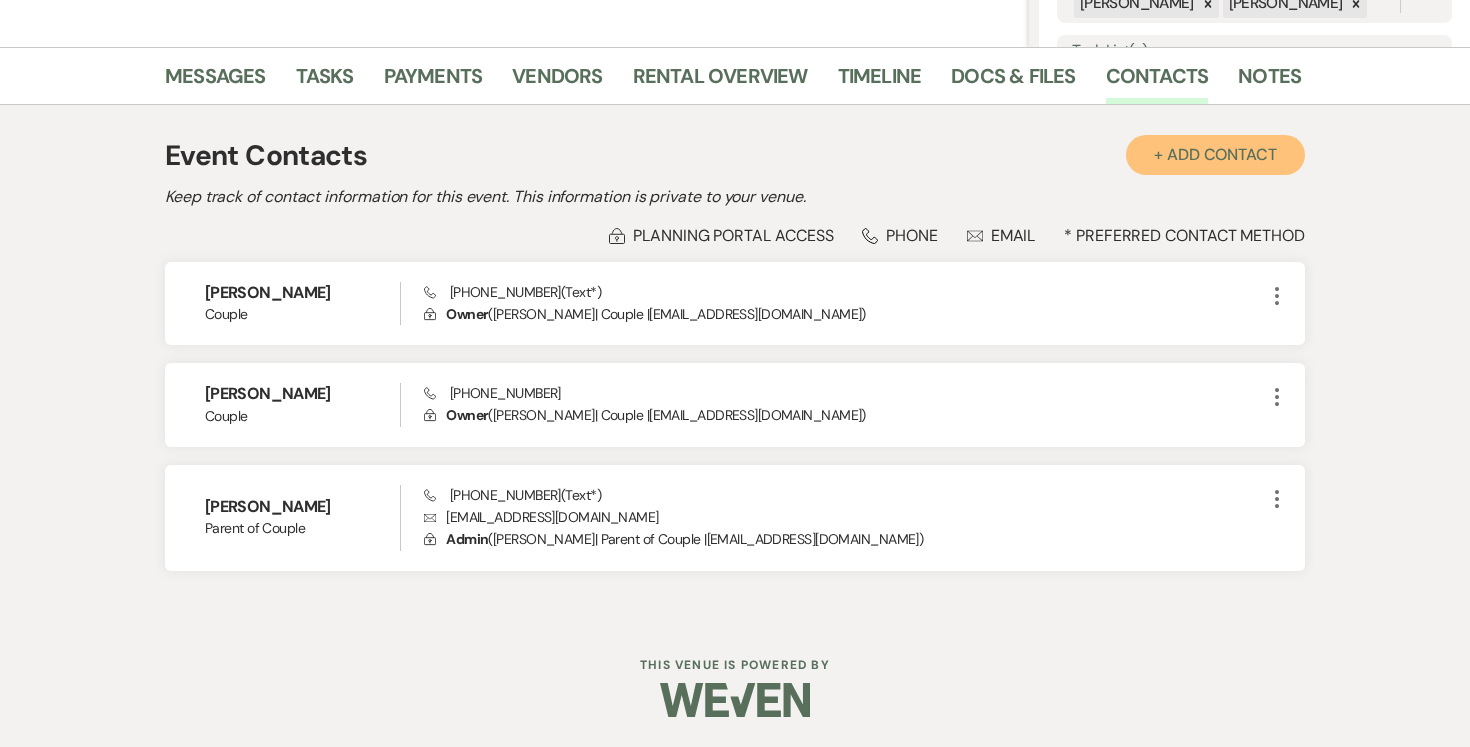 click on "+ Add Contact" at bounding box center [1215, 155] 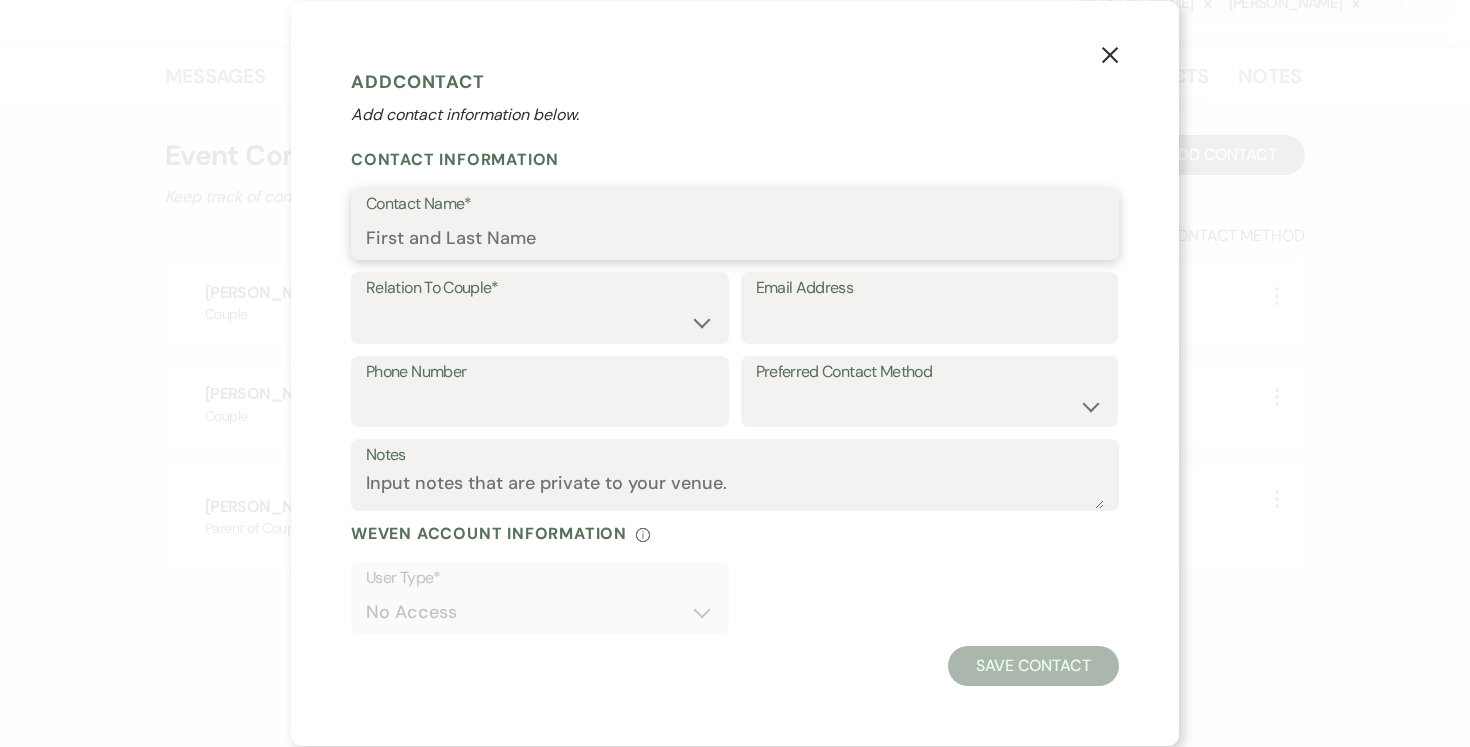 click on "Contact Name*" at bounding box center [735, 238] 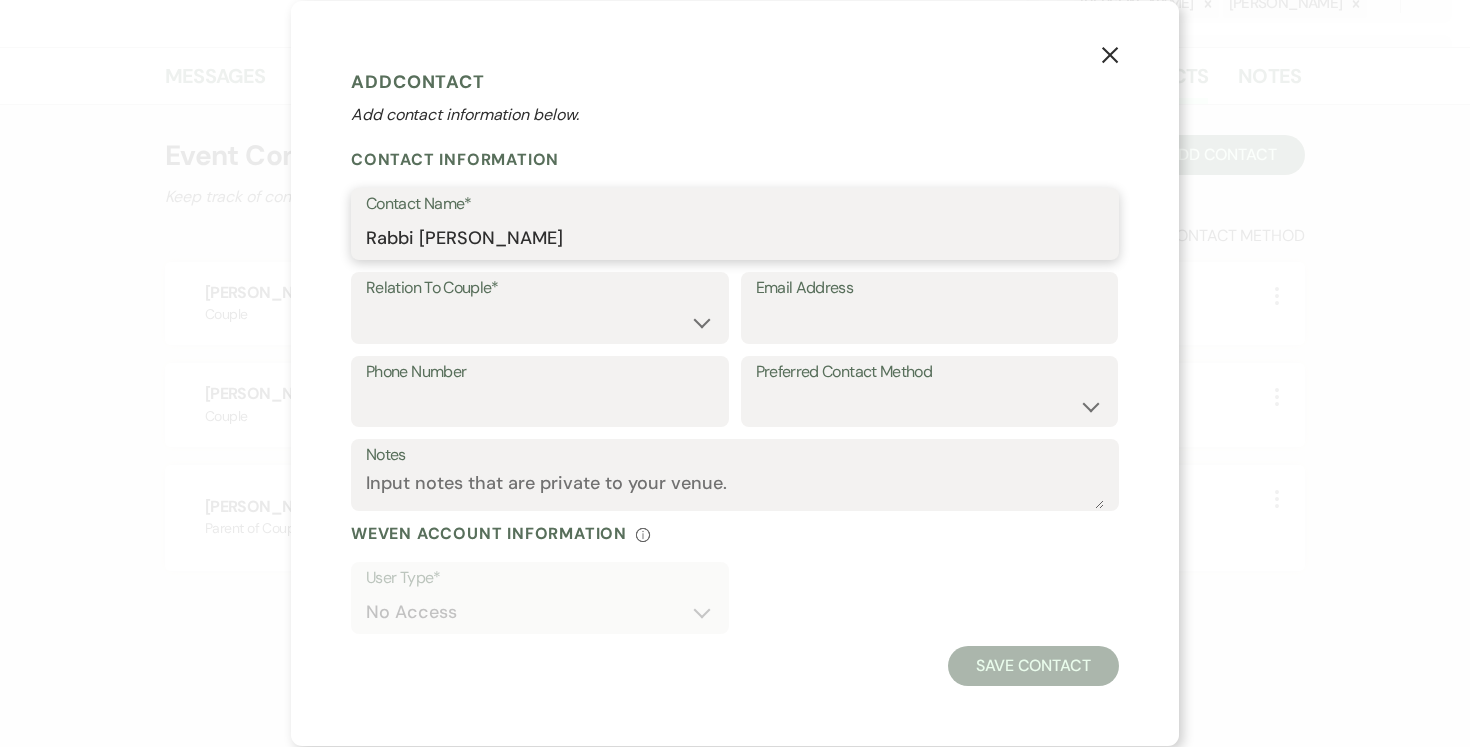 type on "Rabbi Yochanan Salazar" 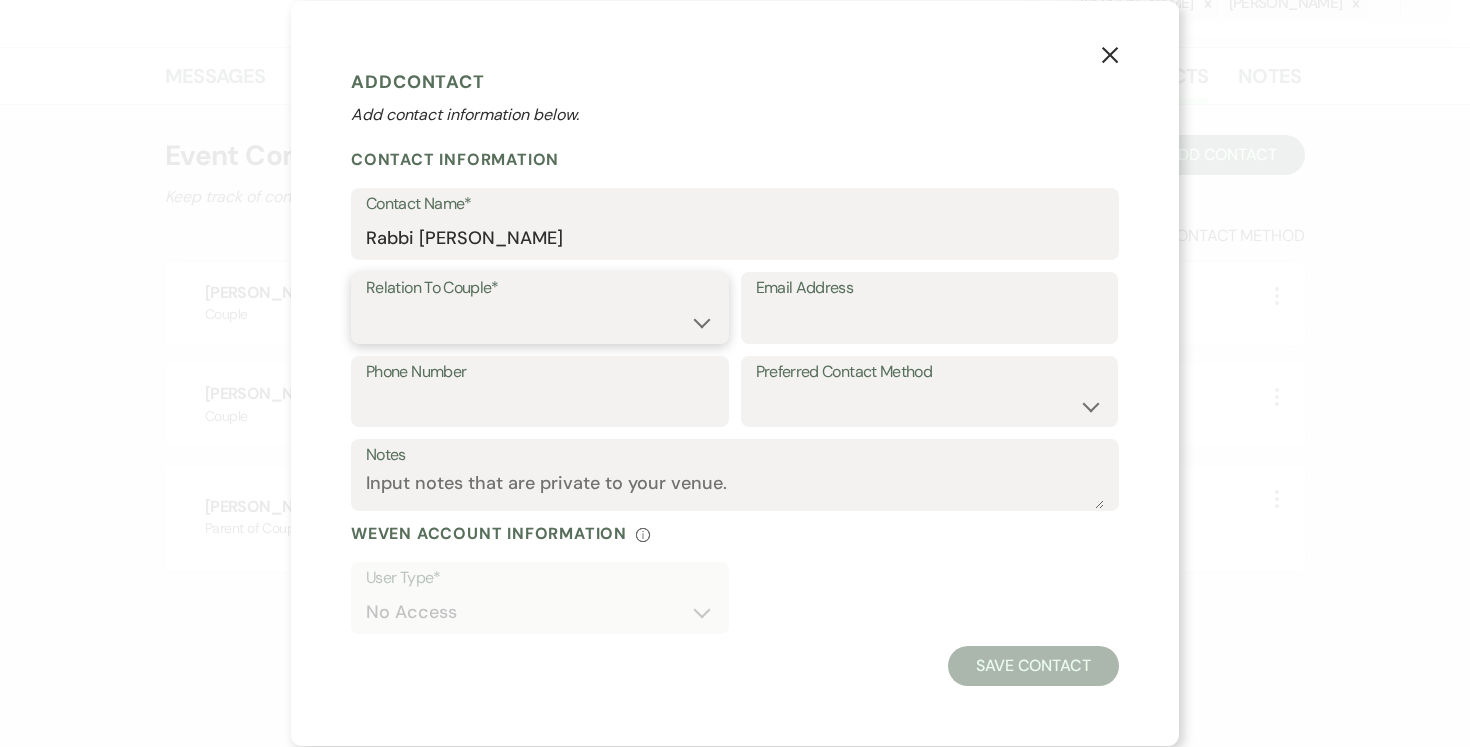 click on "Couple Planner Parent of Couple Family Member Friend Other" at bounding box center (540, 322) 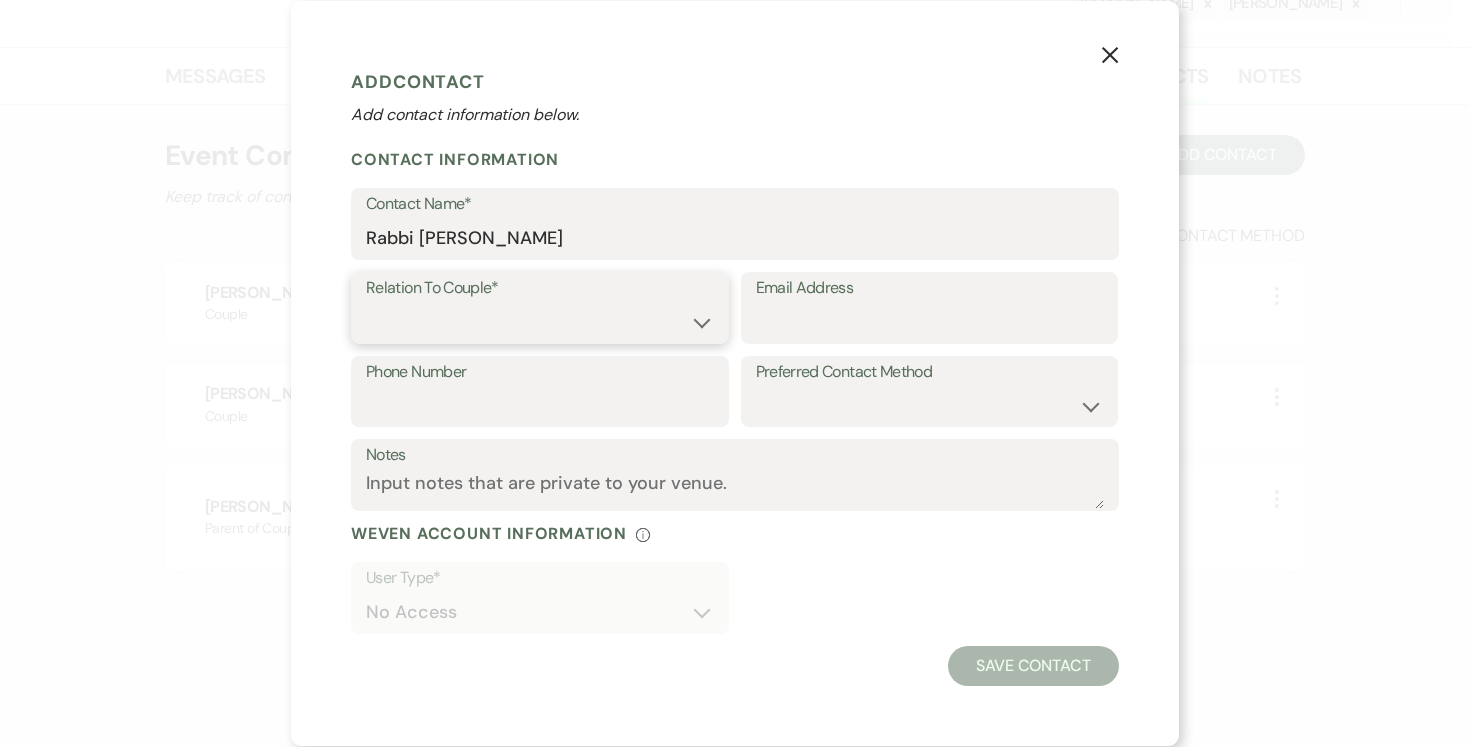 select on "3" 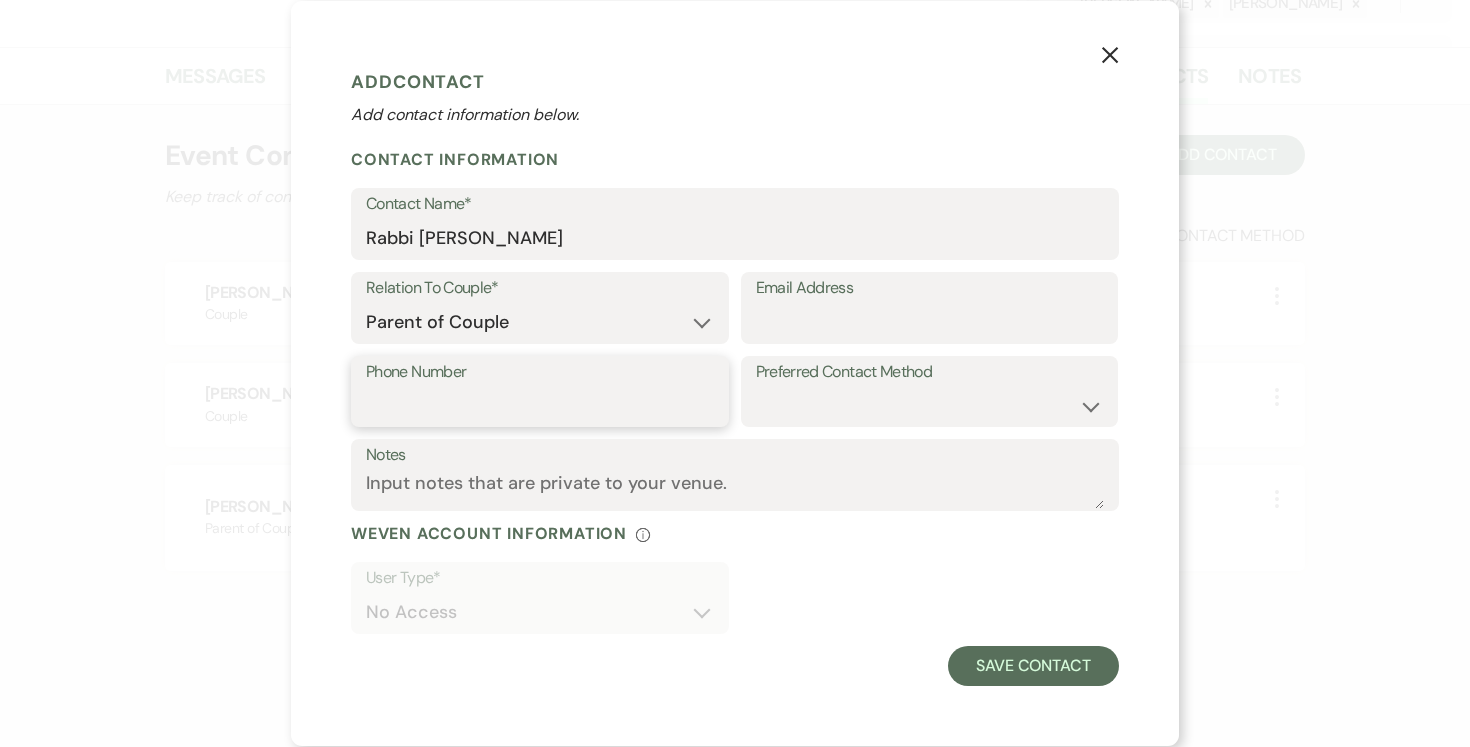 click on "Phone Number" at bounding box center [540, 405] 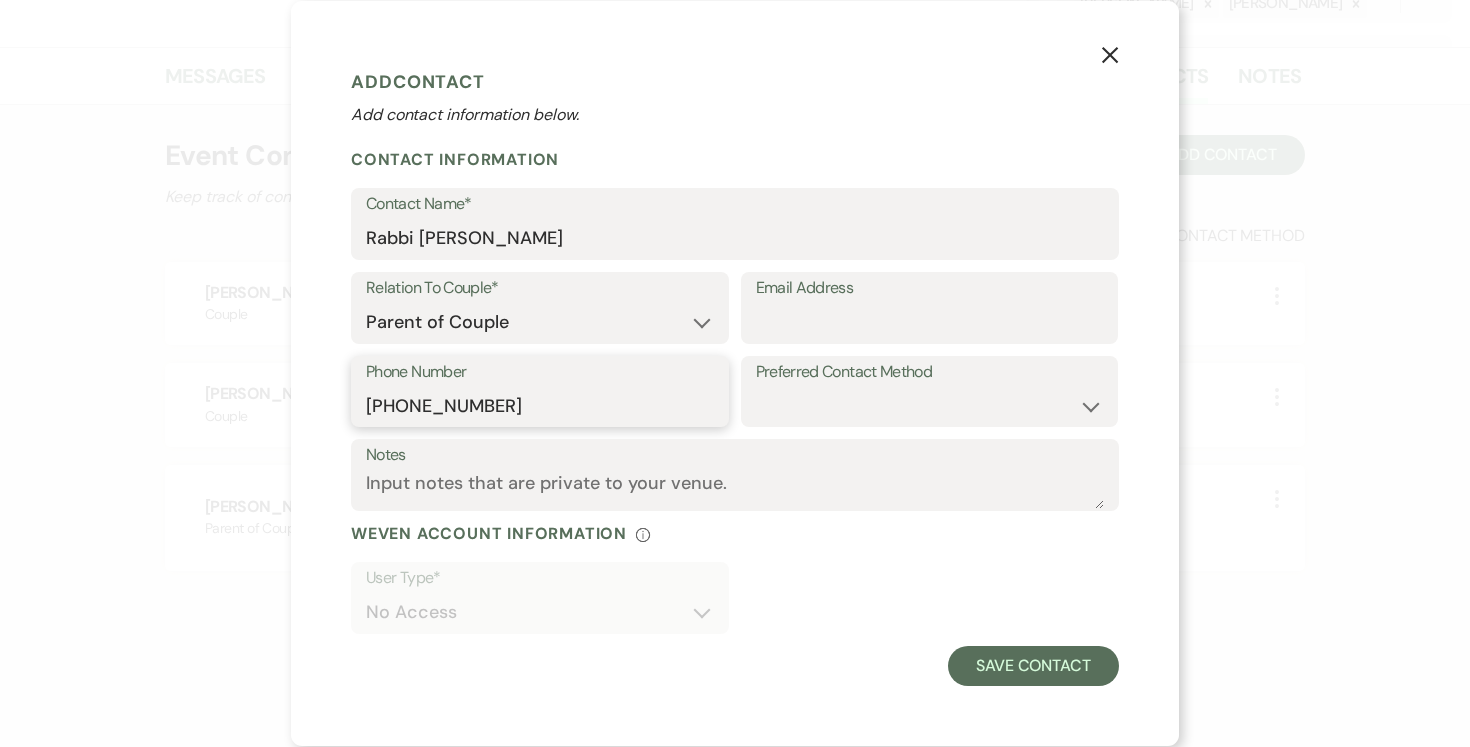 type on "954-487-0346" 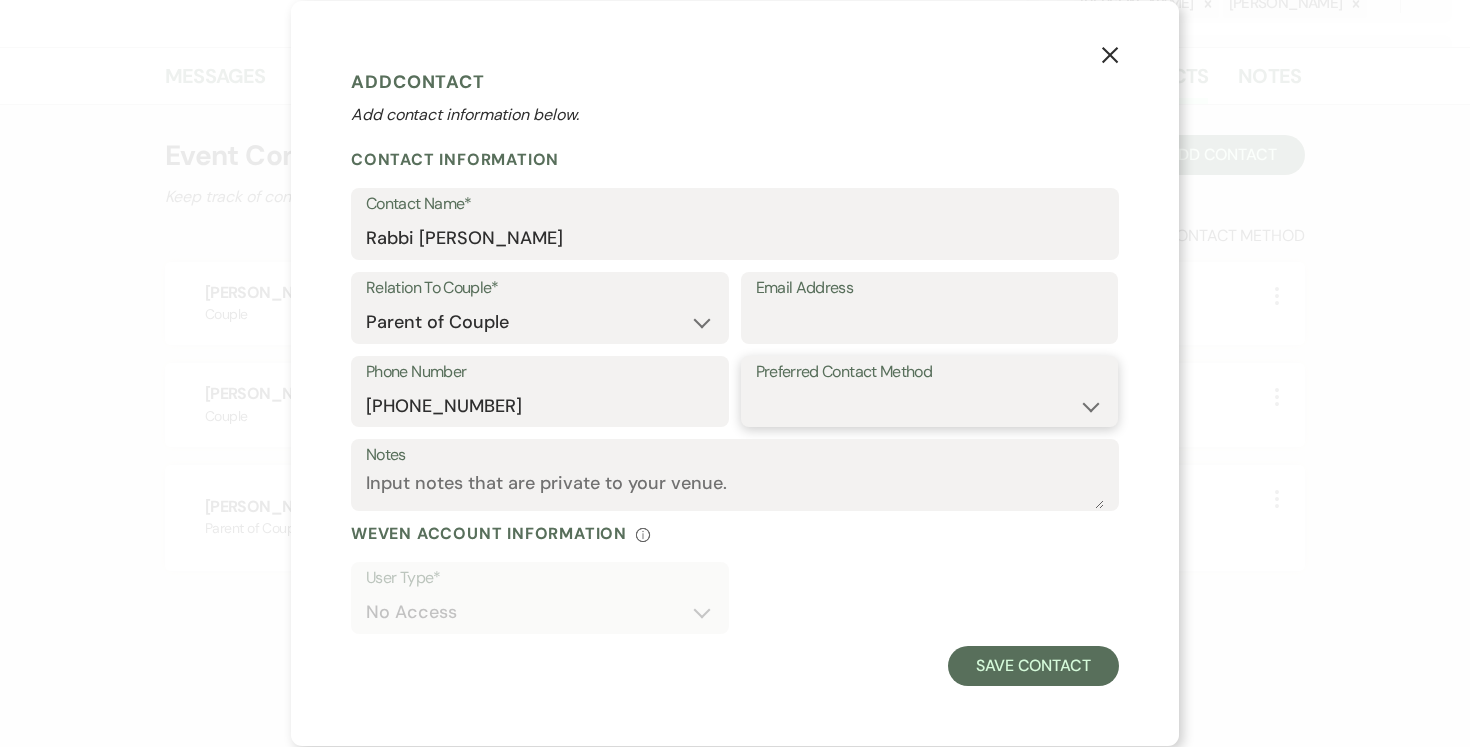 click on "Email Phone Text" at bounding box center [930, 405] 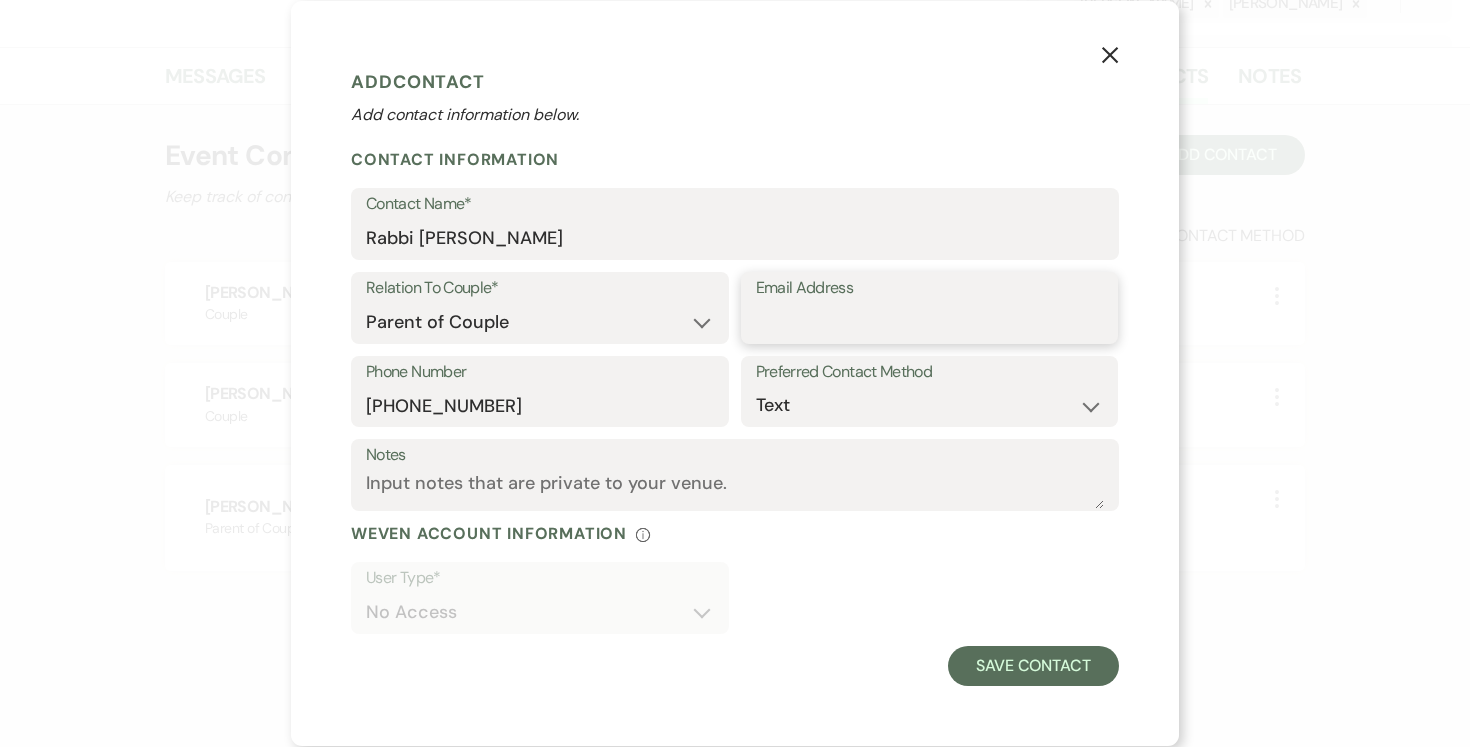 click on "Email Address" at bounding box center (930, 322) 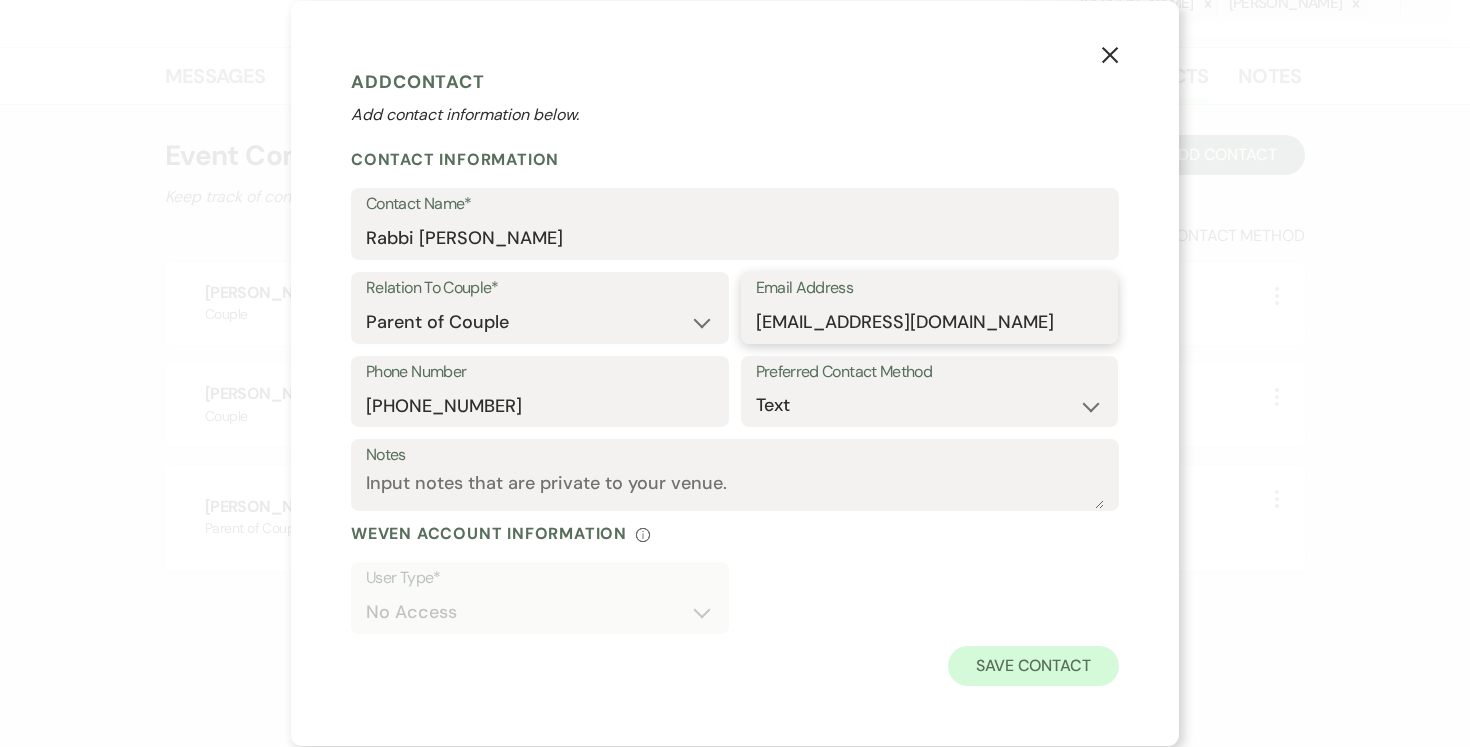 type on "rabbisalazarloewe007@gmail.com" 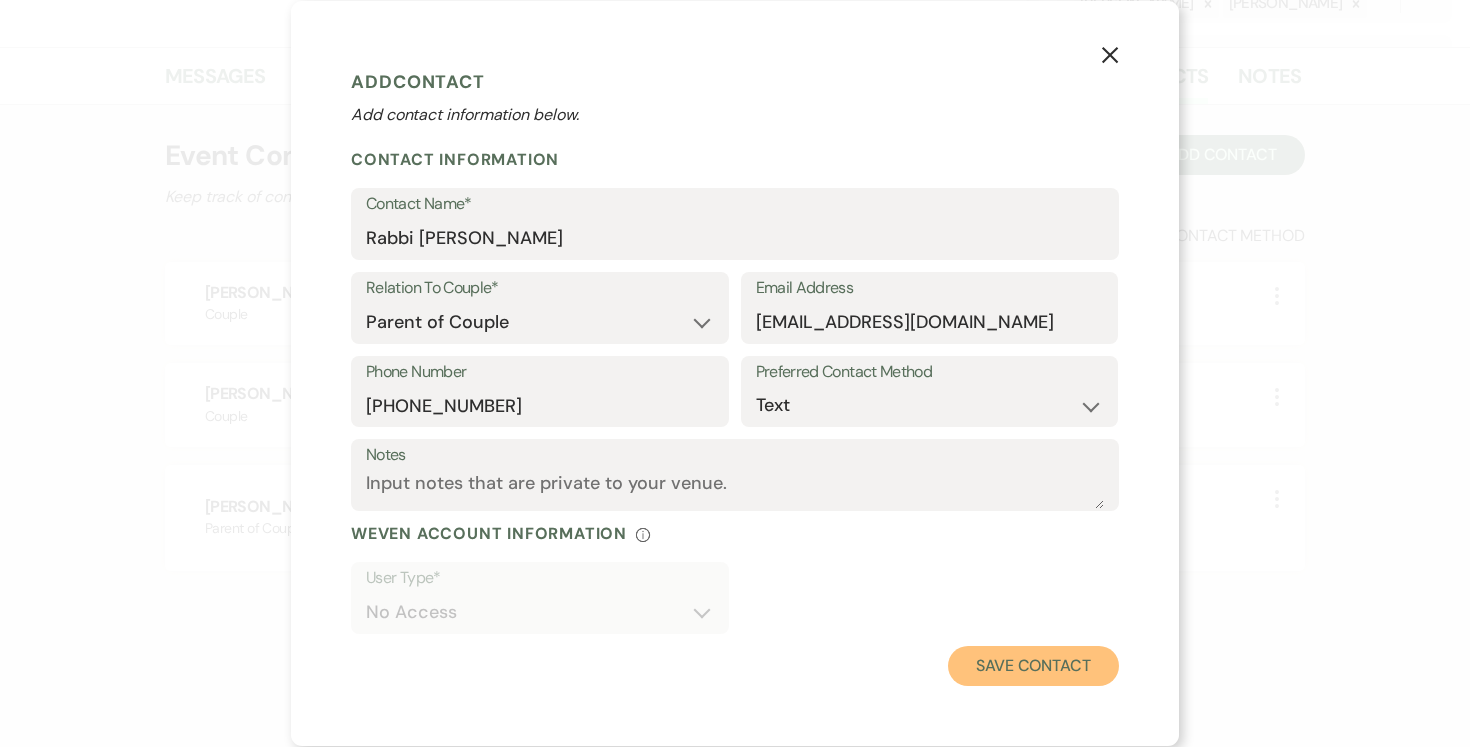 click on "Save Contact" at bounding box center (1033, 666) 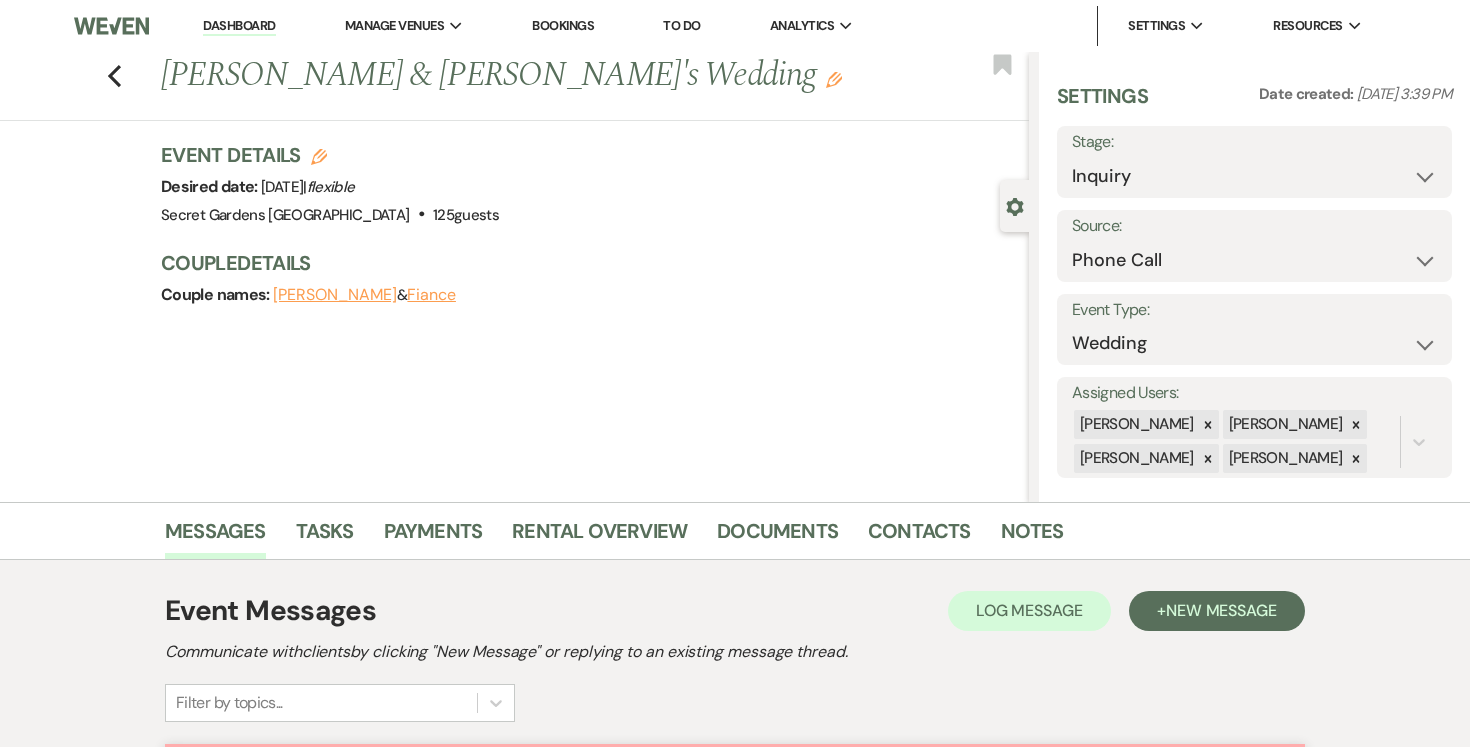 scroll, scrollTop: 1933, scrollLeft: 0, axis: vertical 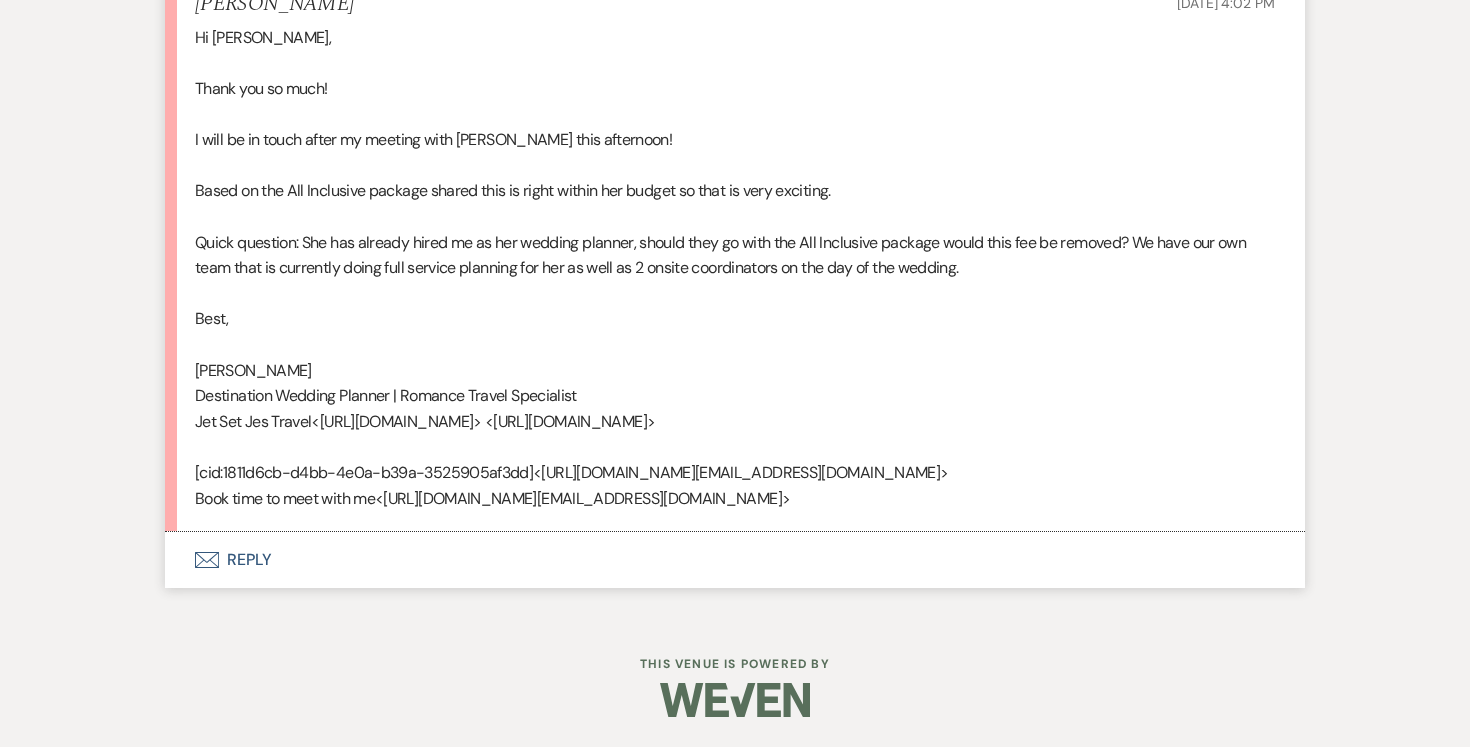 click on "Envelope Reply" at bounding box center (735, 560) 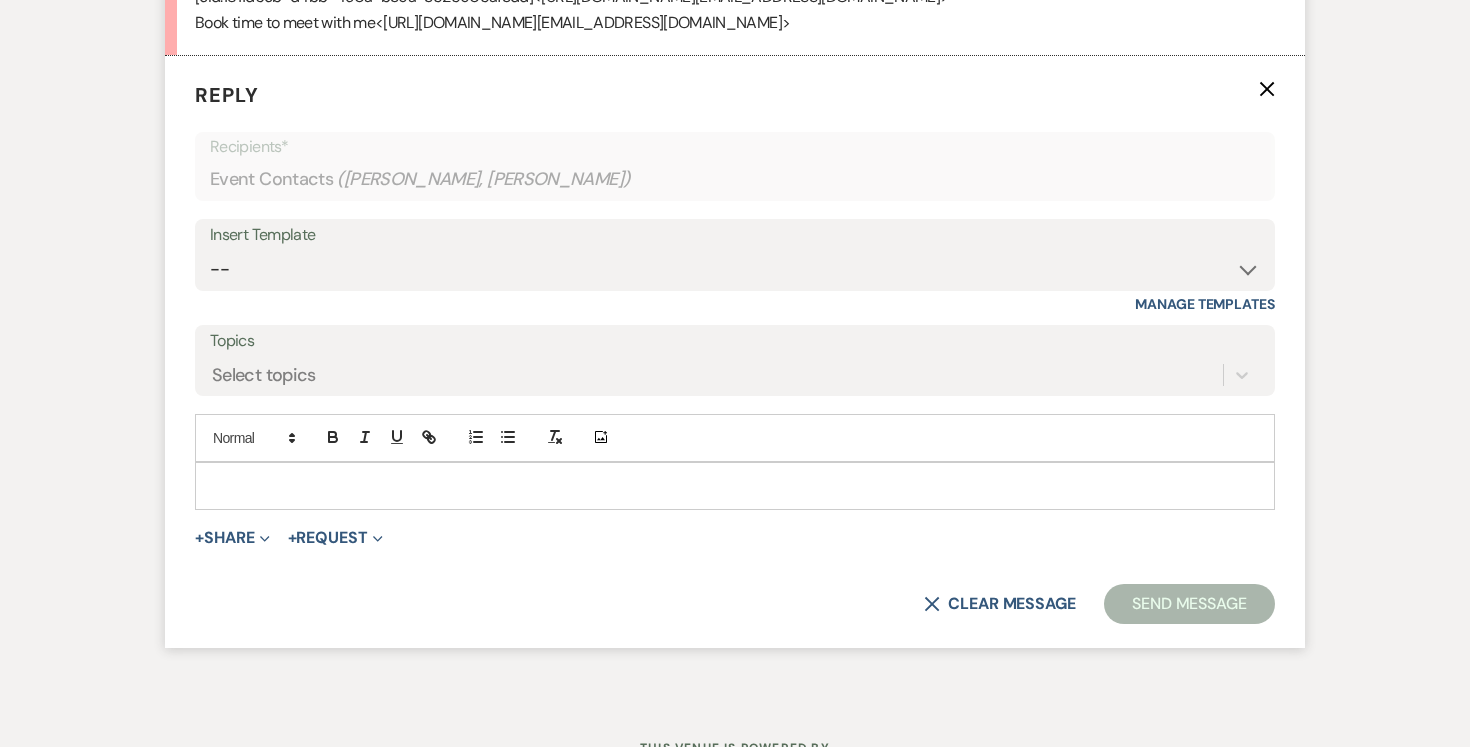 scroll, scrollTop: 2522, scrollLeft: 0, axis: vertical 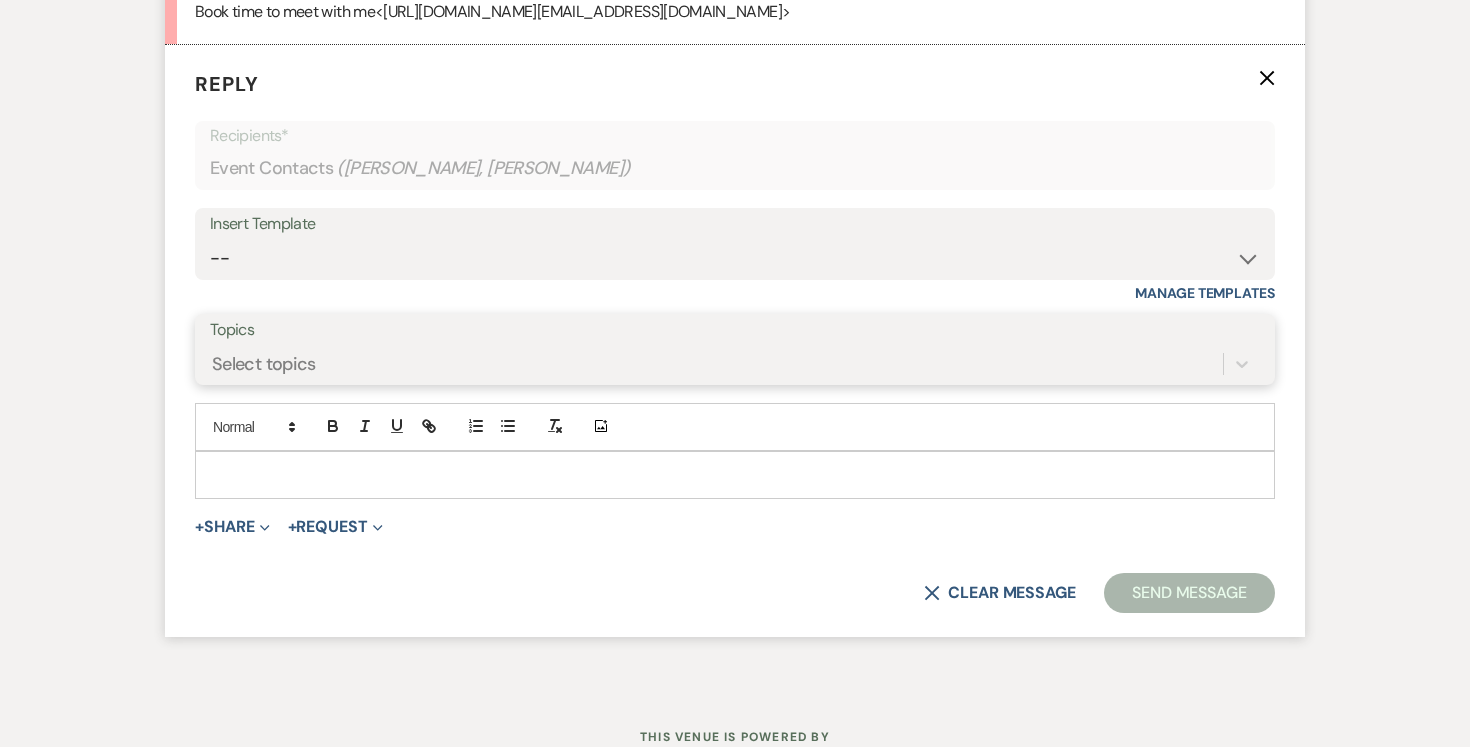 click on "Select topics" at bounding box center (716, 363) 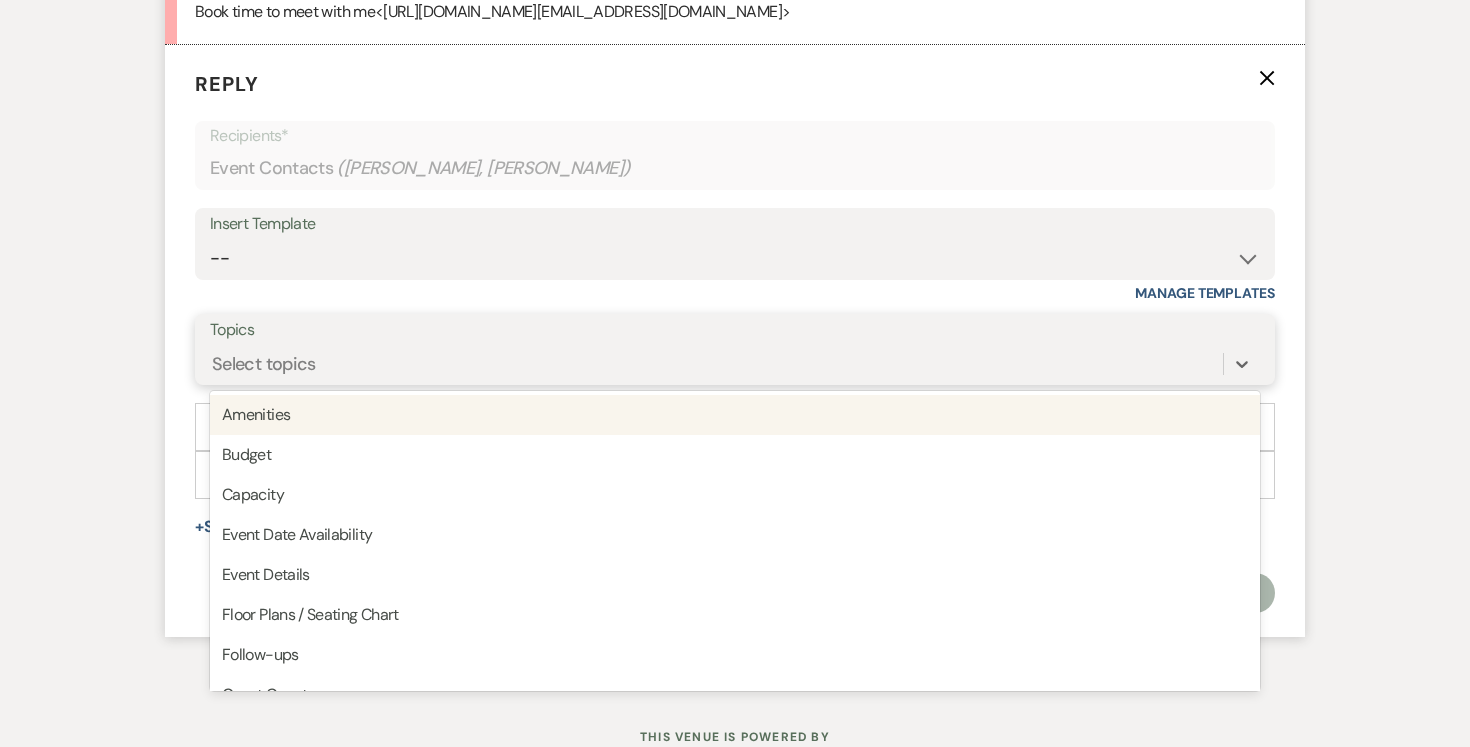 scroll, scrollTop: 2534, scrollLeft: 0, axis: vertical 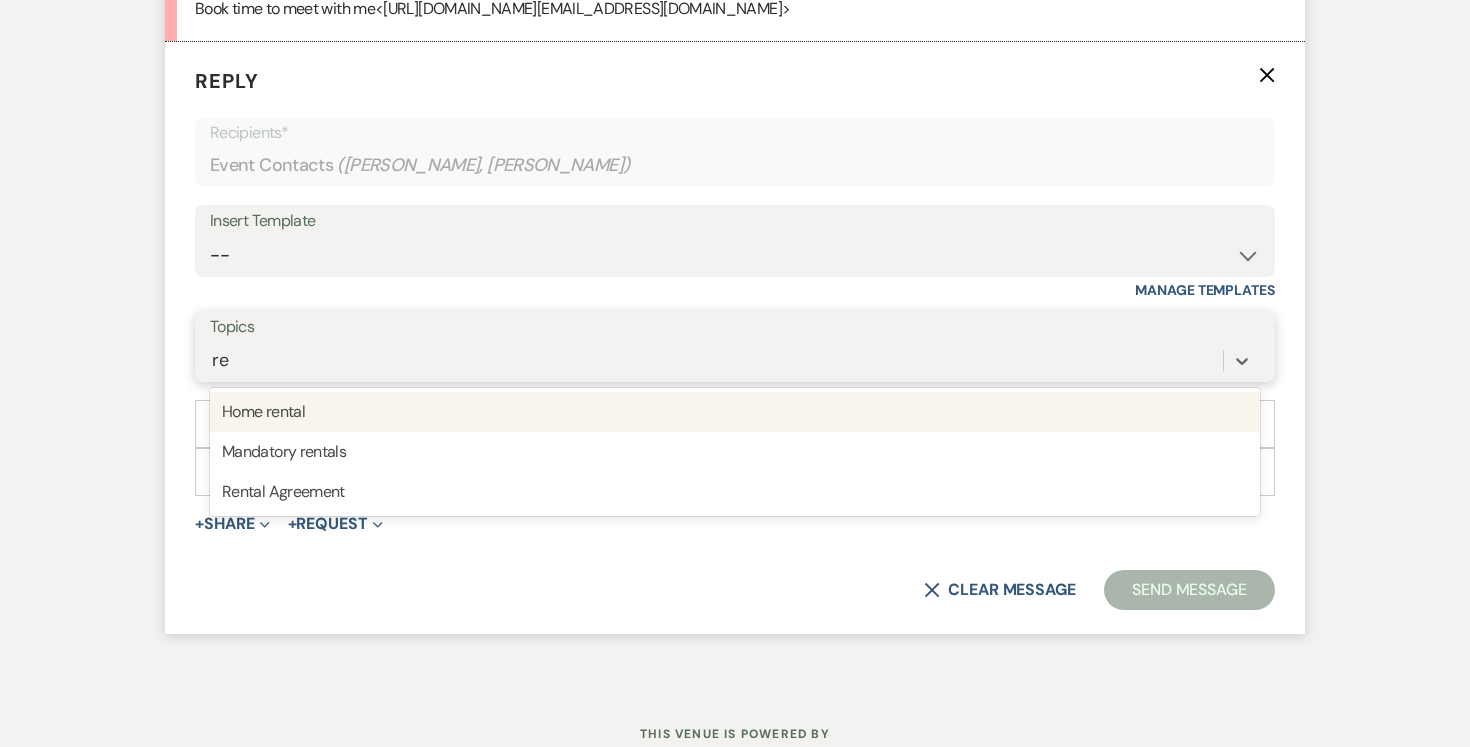 type on "r" 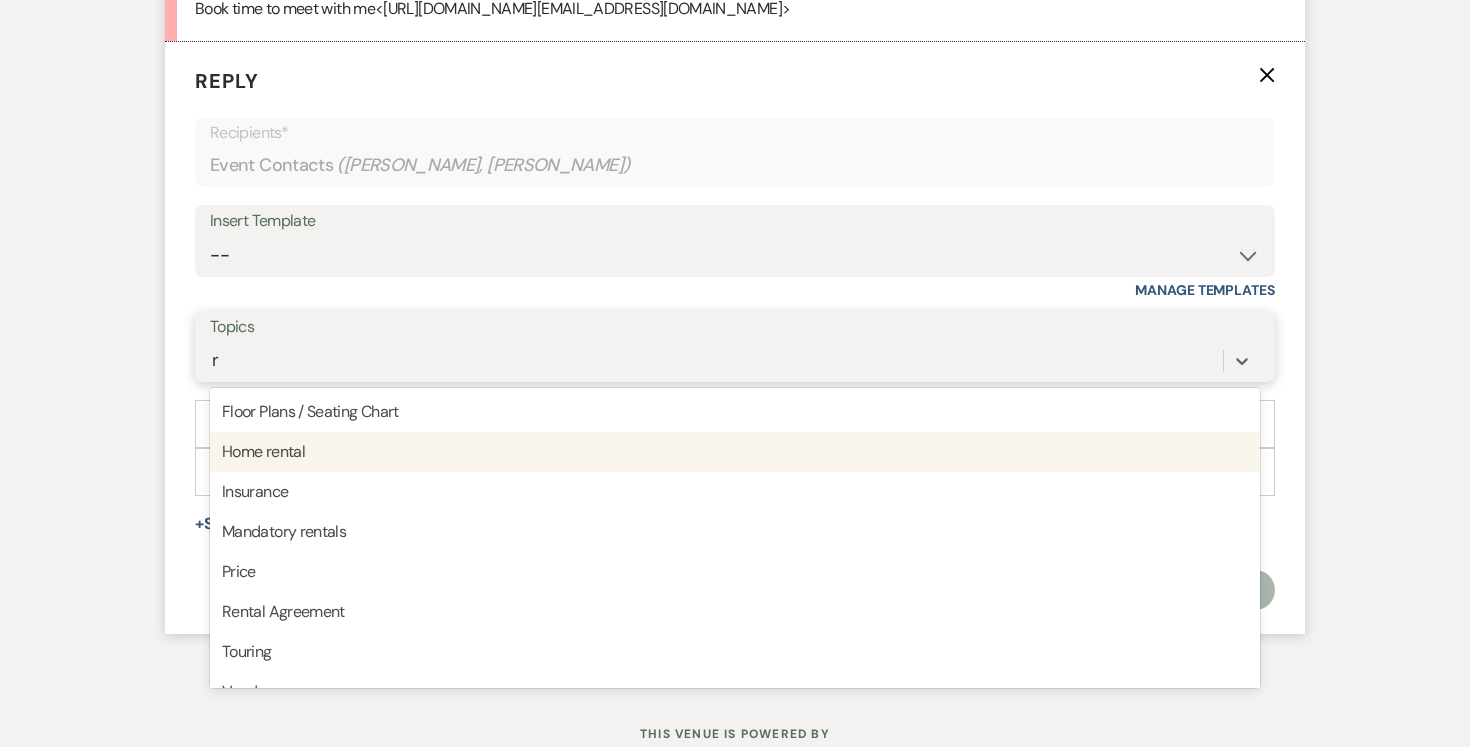 type 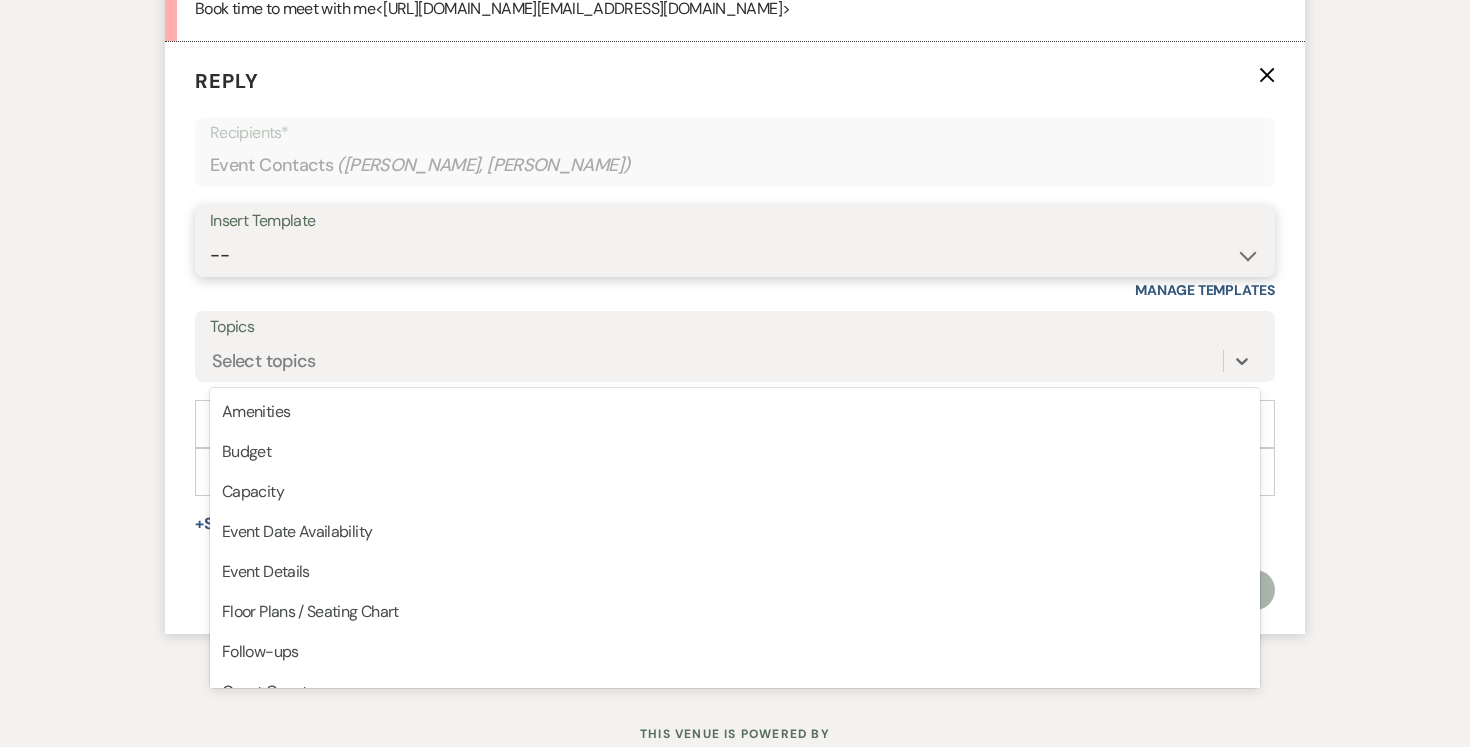 click on "-- Weven Planning Portal Introduction (Booked Events) Tour Request Response Follow Up Contract (Pre-Booked Leads) Expo Confirmation Inquiry Response Post-Event Photo Shoot Booked Preguntas Frecuentes Frequently Asked Questions Copy of Weven Planning Portal Introduction (Booked Events) [DATE] Weven Planning Portal Introduction (Booked Events) [DATE] ([PERSON_NAME]'s version) Client Sheet Information NON-WEDDING Weven Planning Portal Introduction (Booked Events) [DATE] ([PERSON_NAME]'s version) Tour Follow Up" at bounding box center (735, 255) 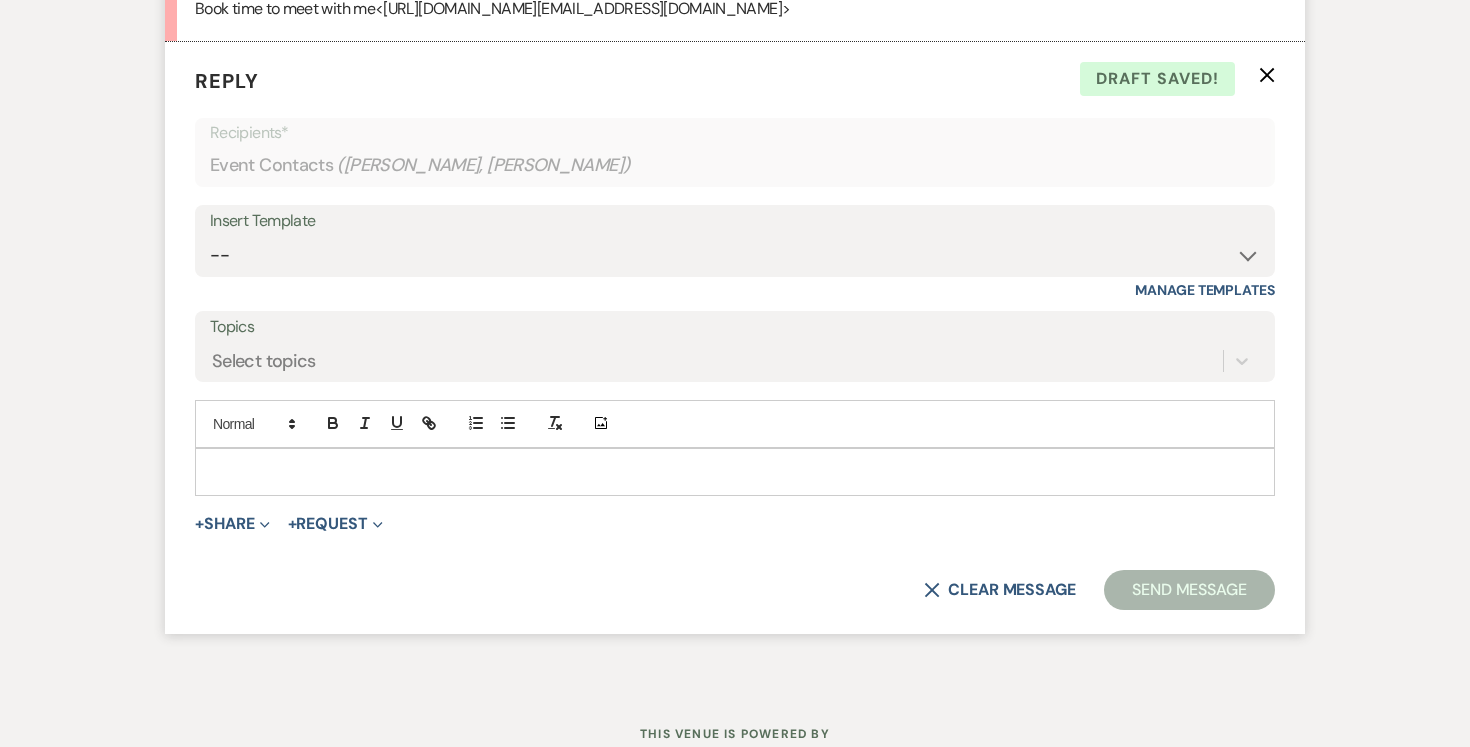 click at bounding box center [735, 472] 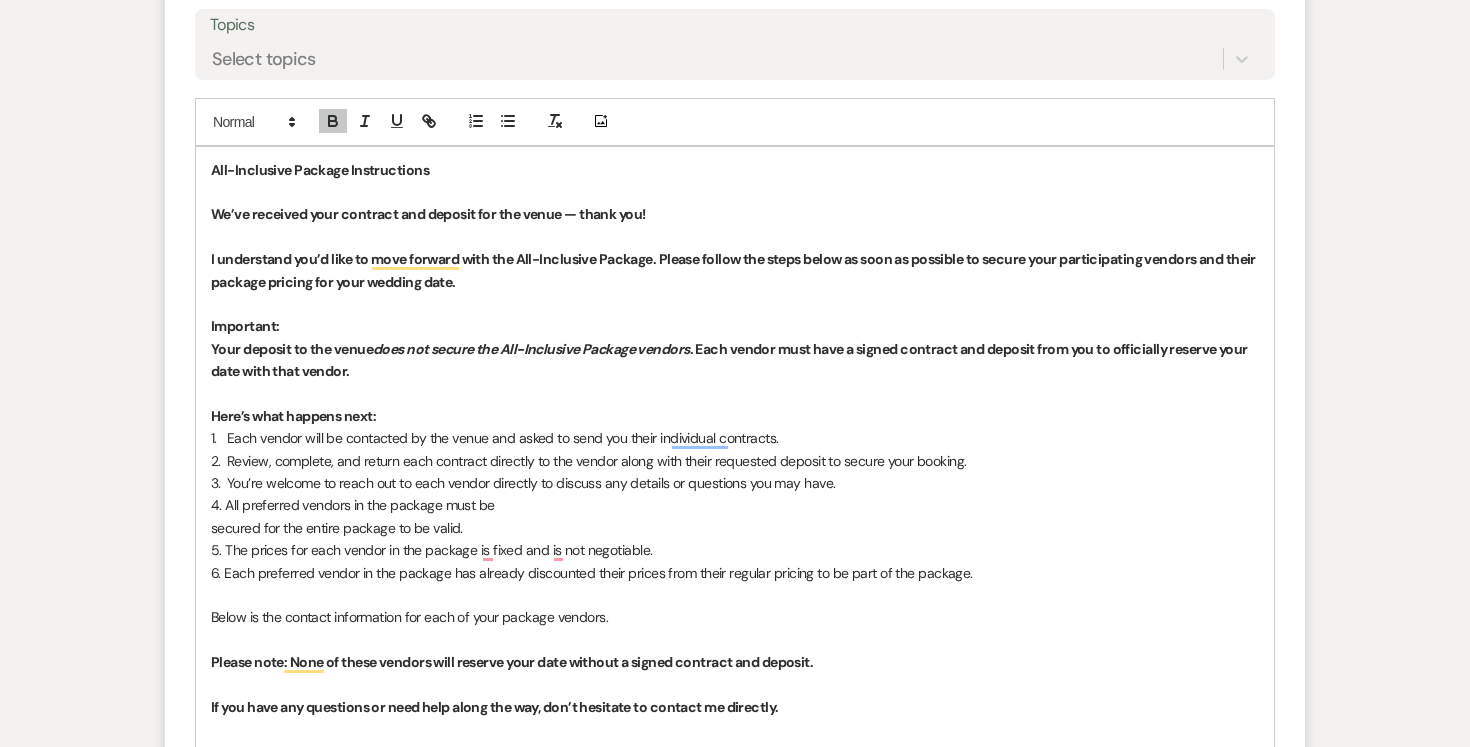 scroll, scrollTop: 2842, scrollLeft: 0, axis: vertical 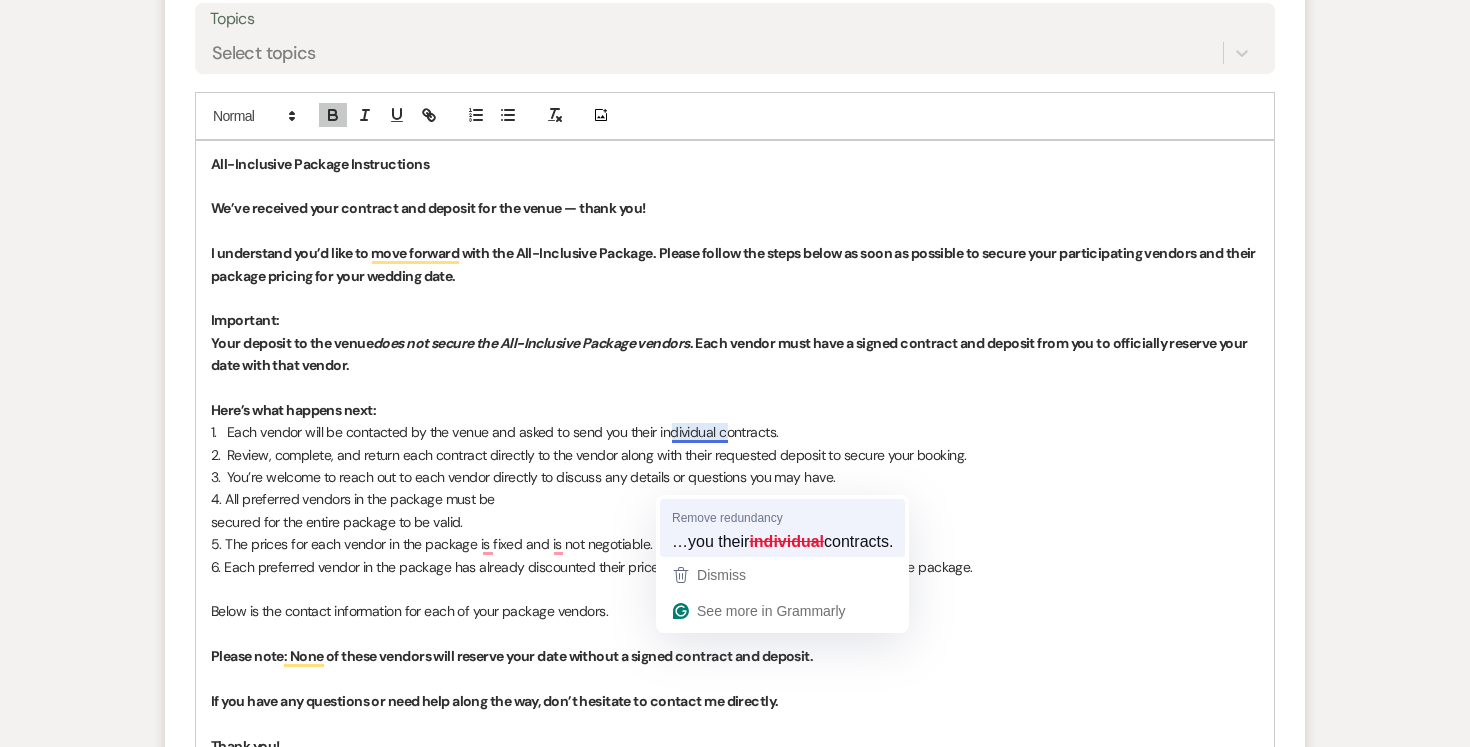 type 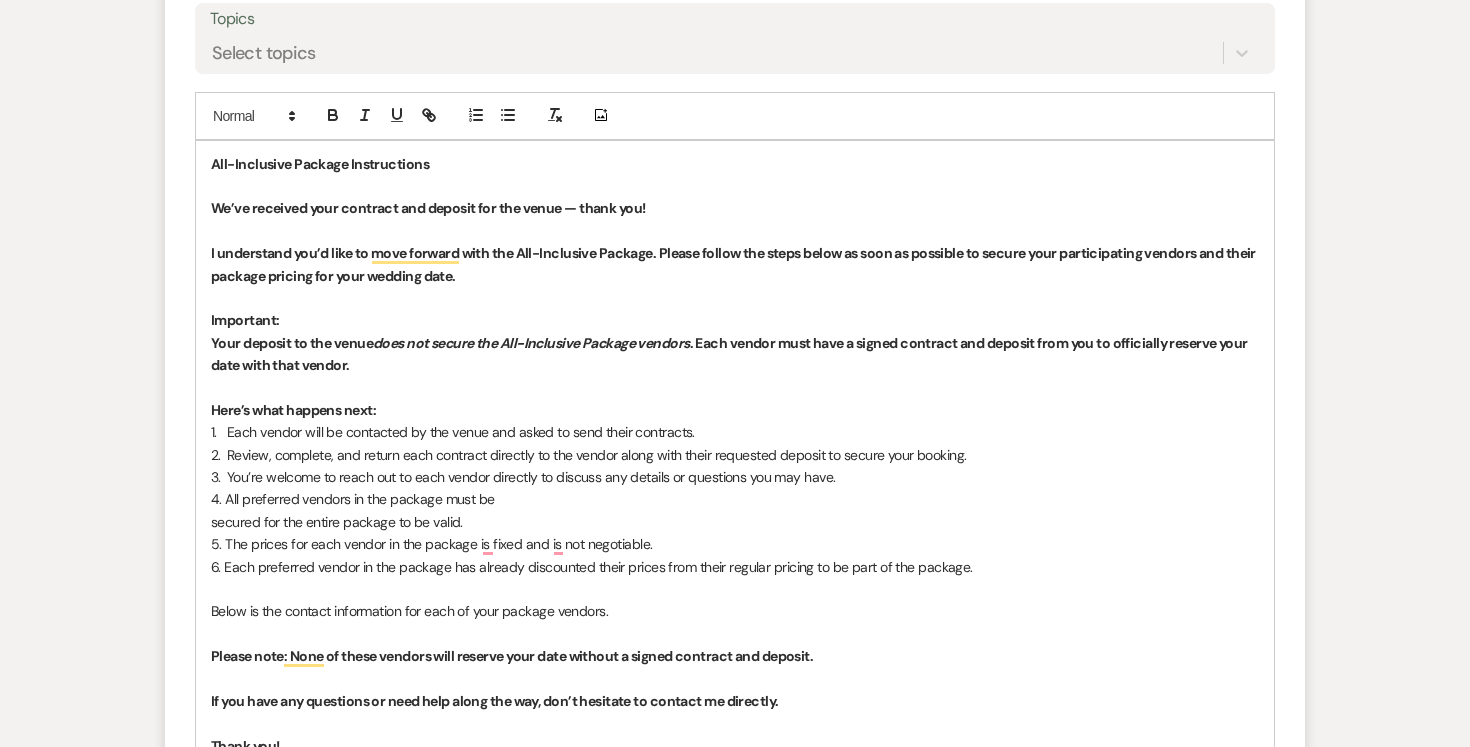 scroll, scrollTop: 2843, scrollLeft: 0, axis: vertical 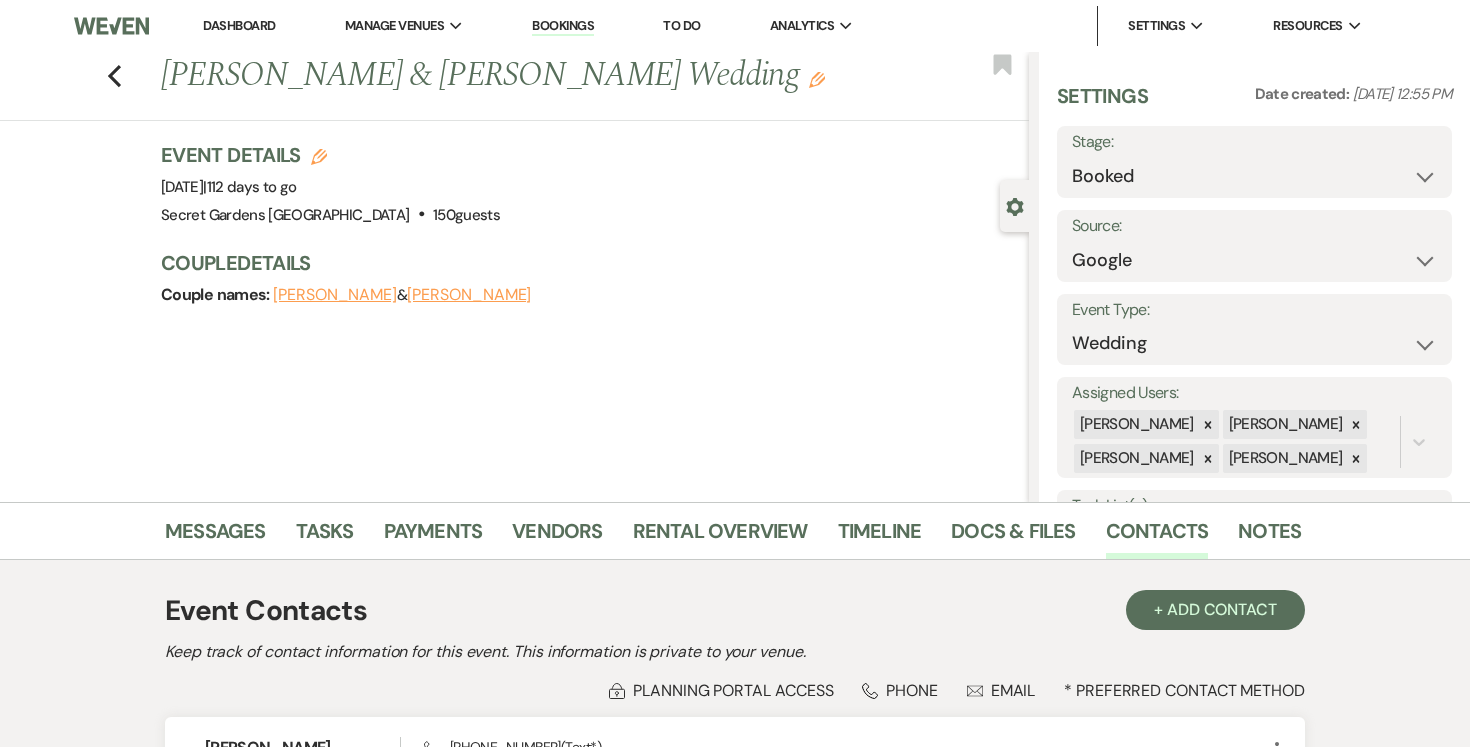 click on "Yosef Salazar" at bounding box center (469, 295) 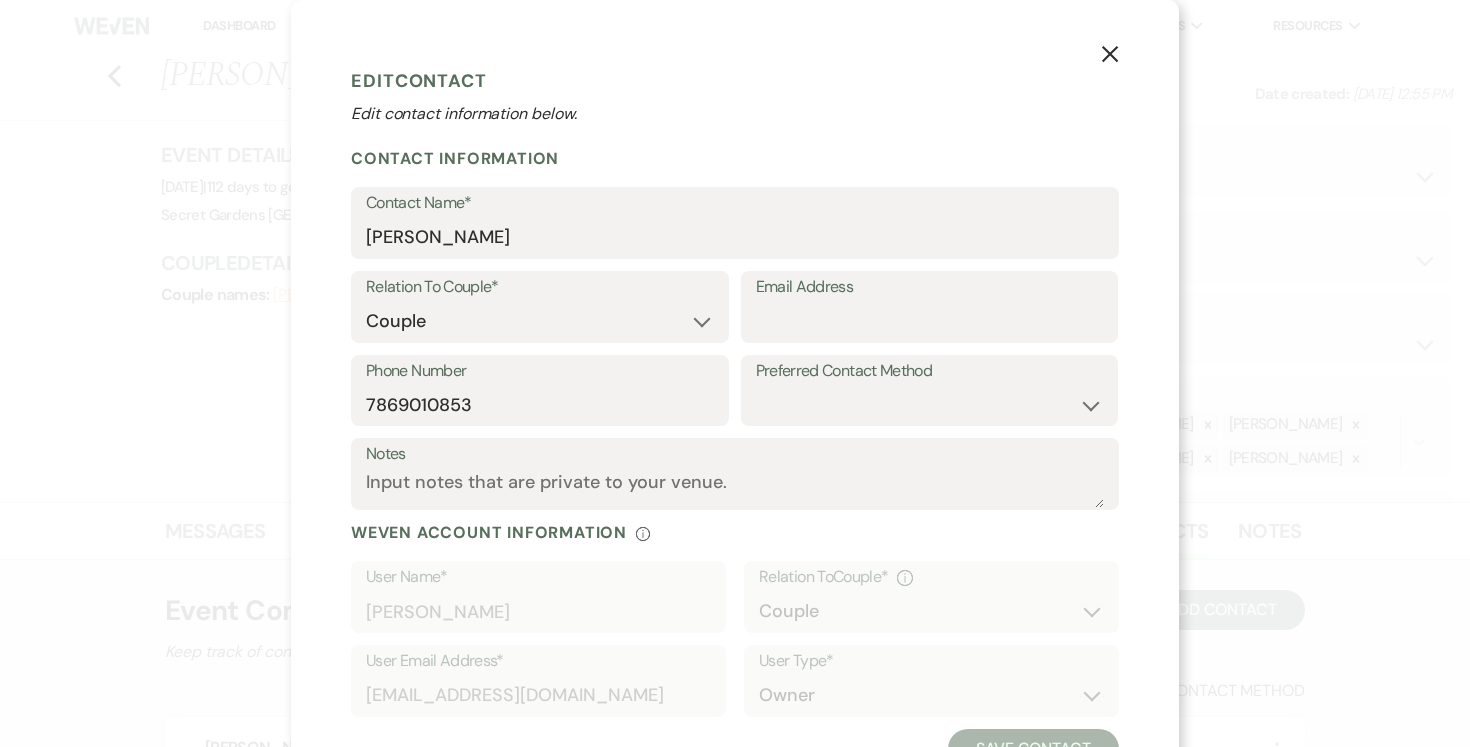 drag, startPoint x: 1110, startPoint y: 46, endPoint x: 1080, endPoint y: 56, distance: 31.622776 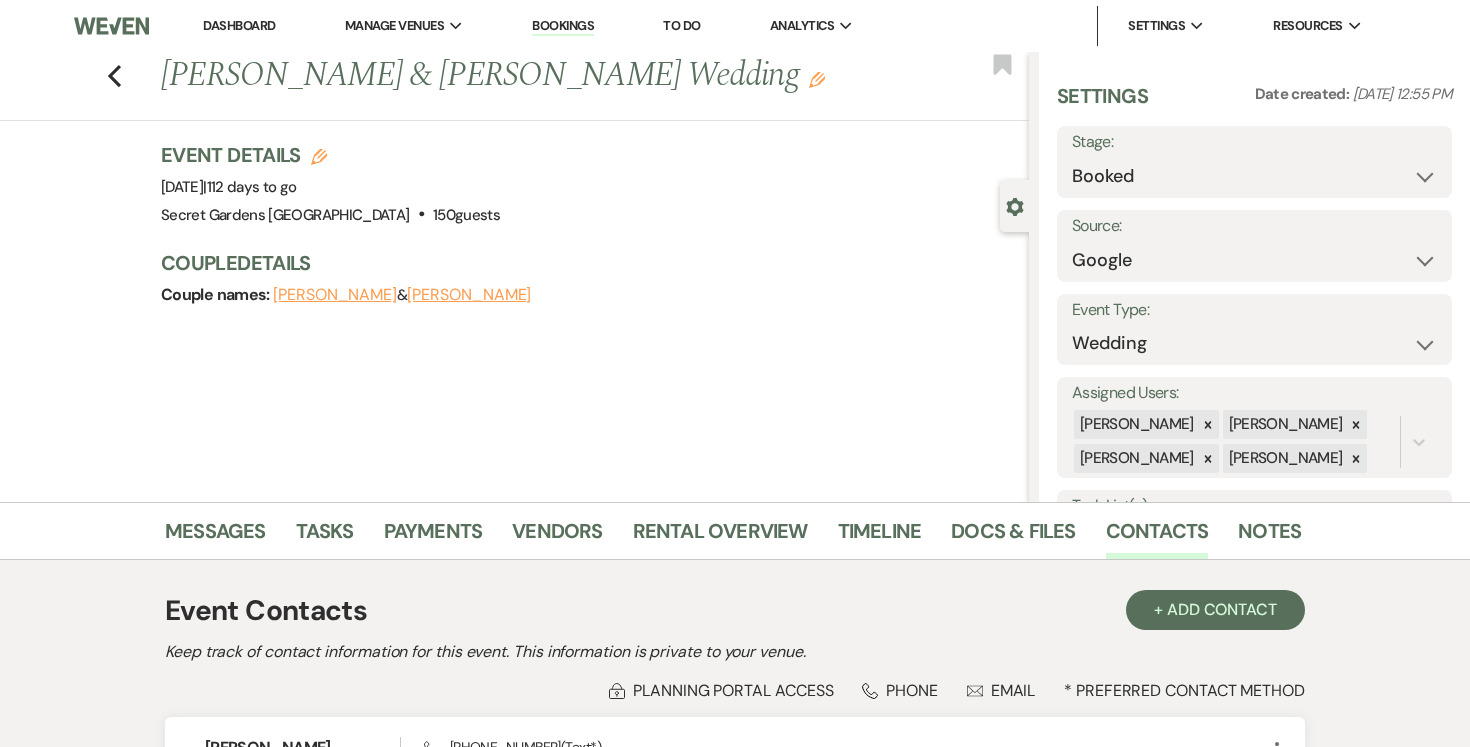 click on "Shayna Blumberg" at bounding box center [335, 295] 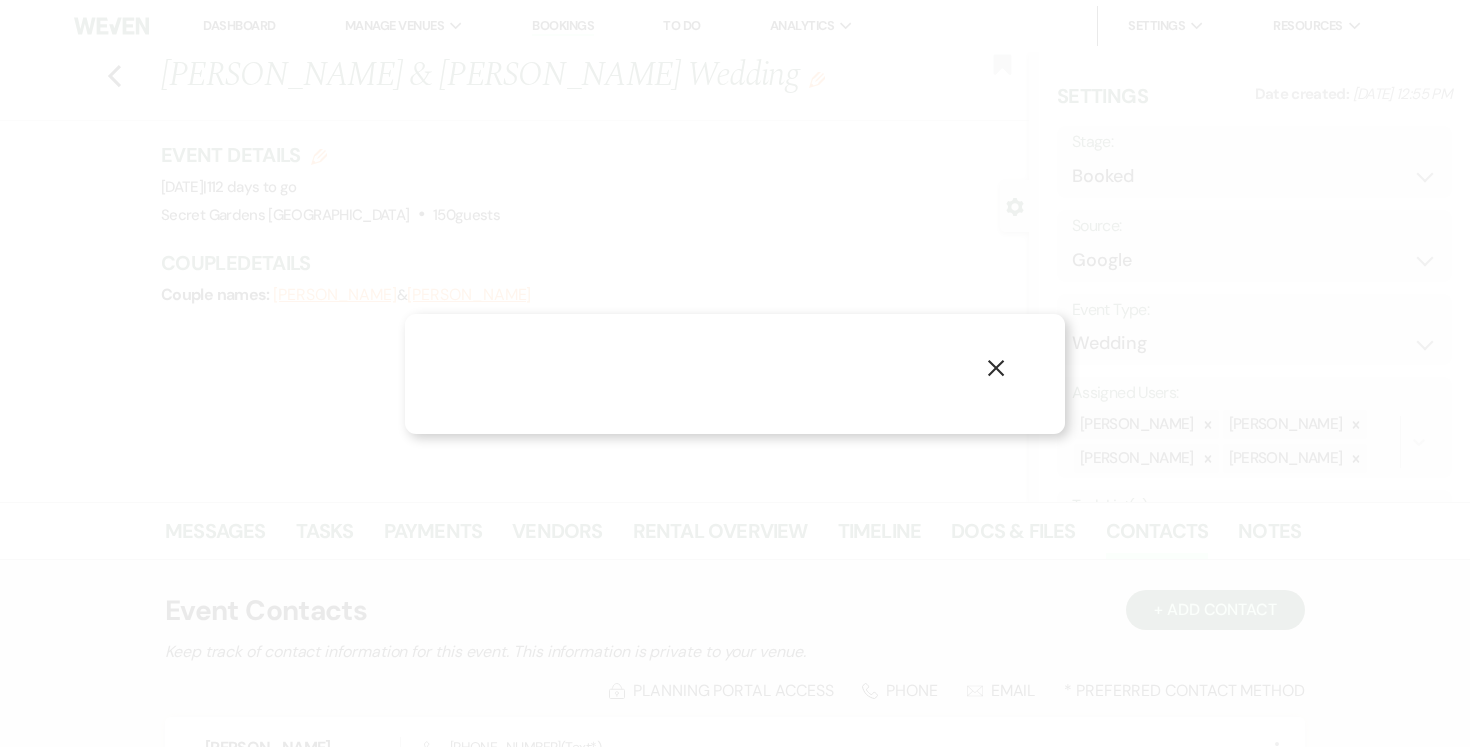 select on "1" 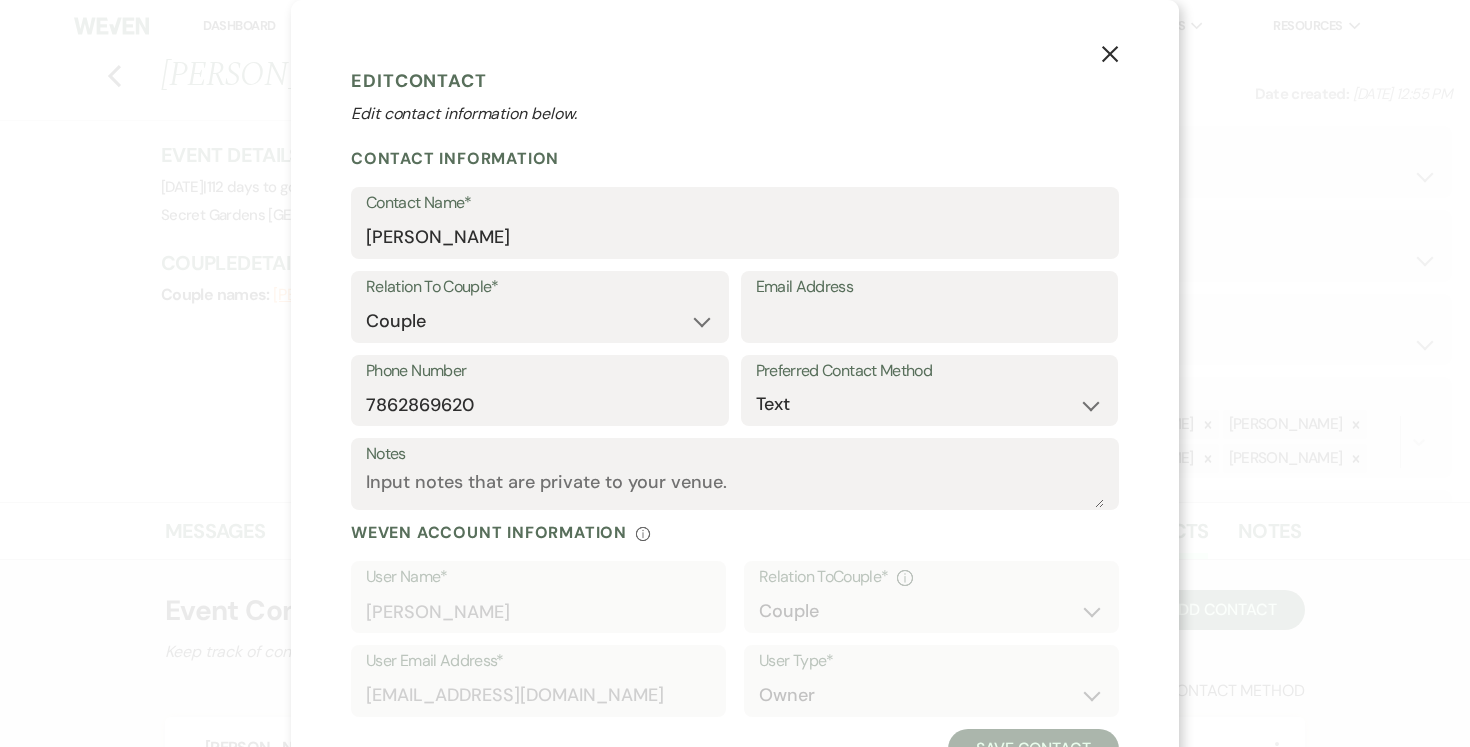 click on "X" 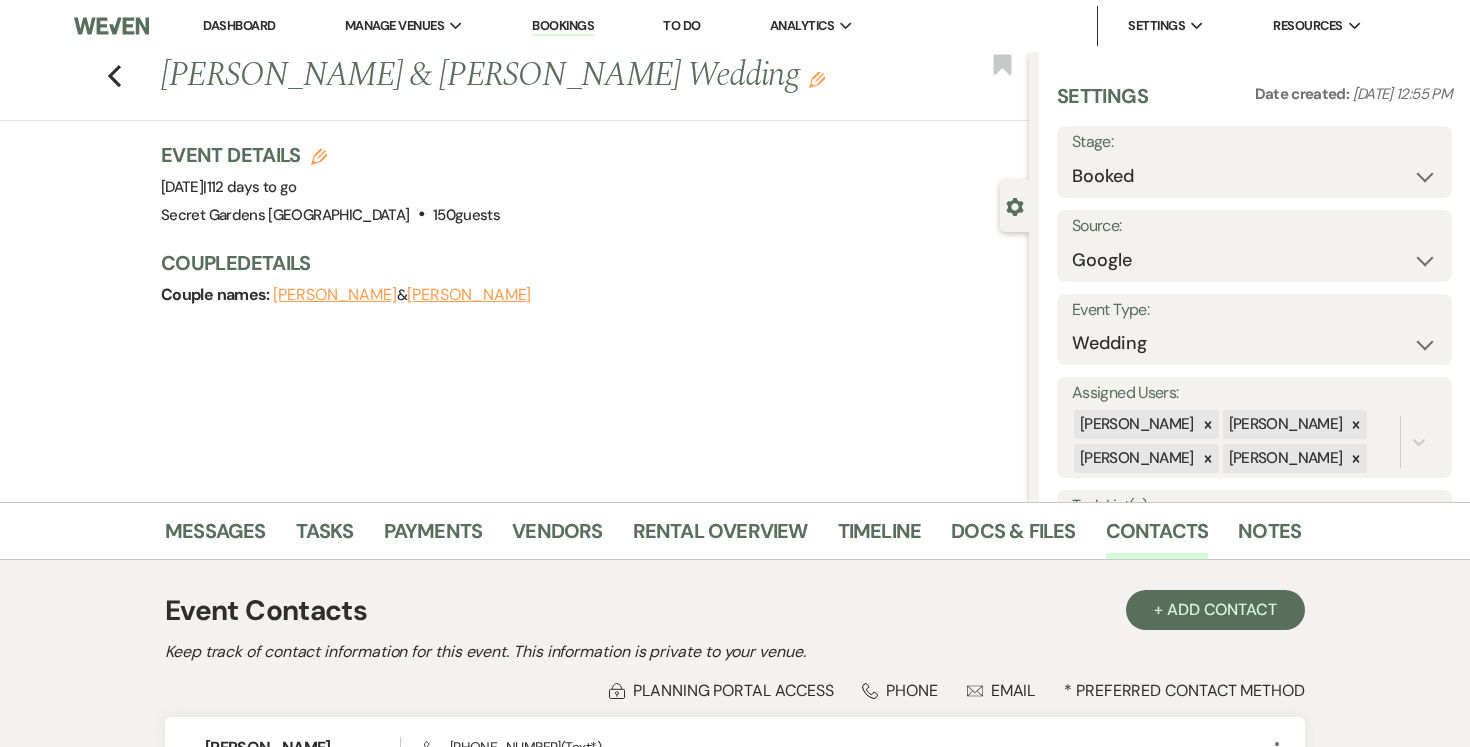 click on "Dashboard" at bounding box center (239, 25) 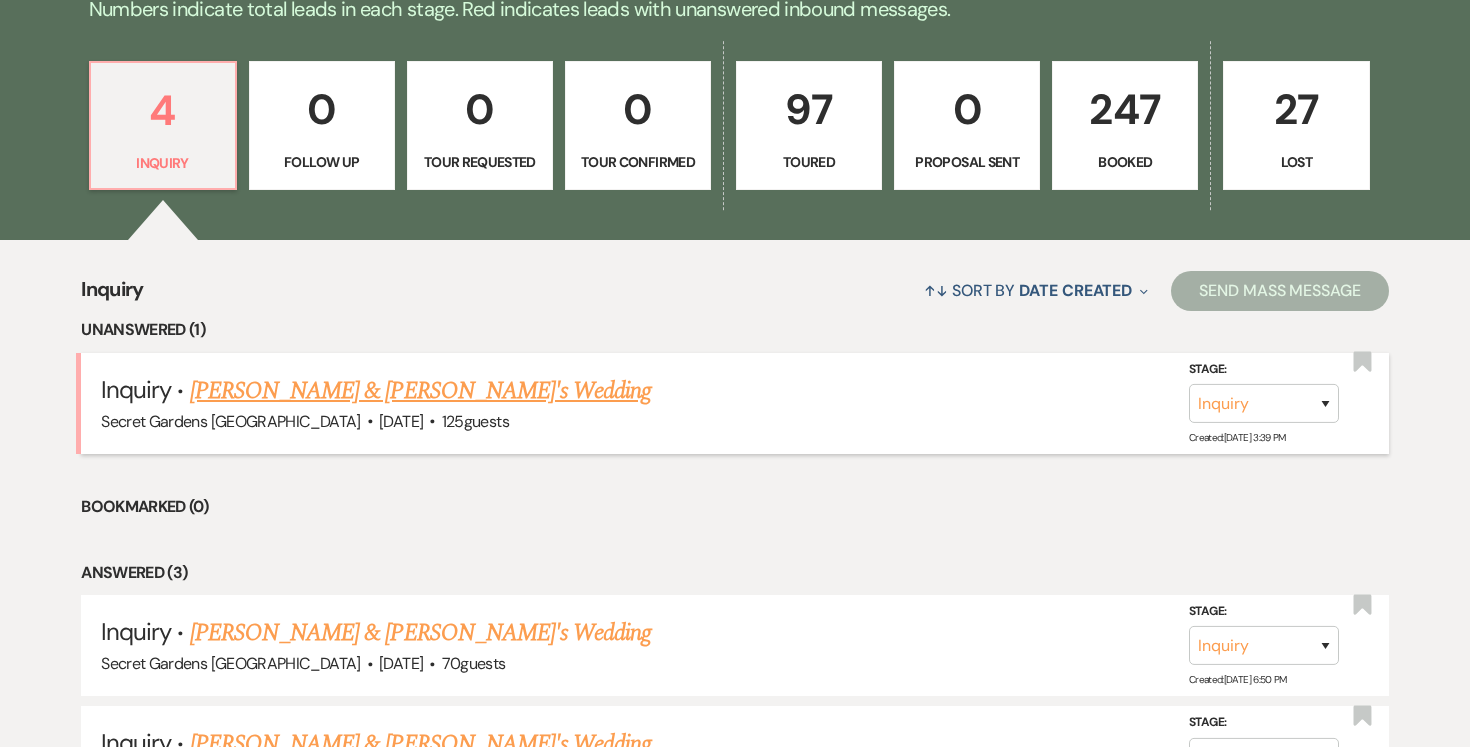 scroll, scrollTop: 543, scrollLeft: 0, axis: vertical 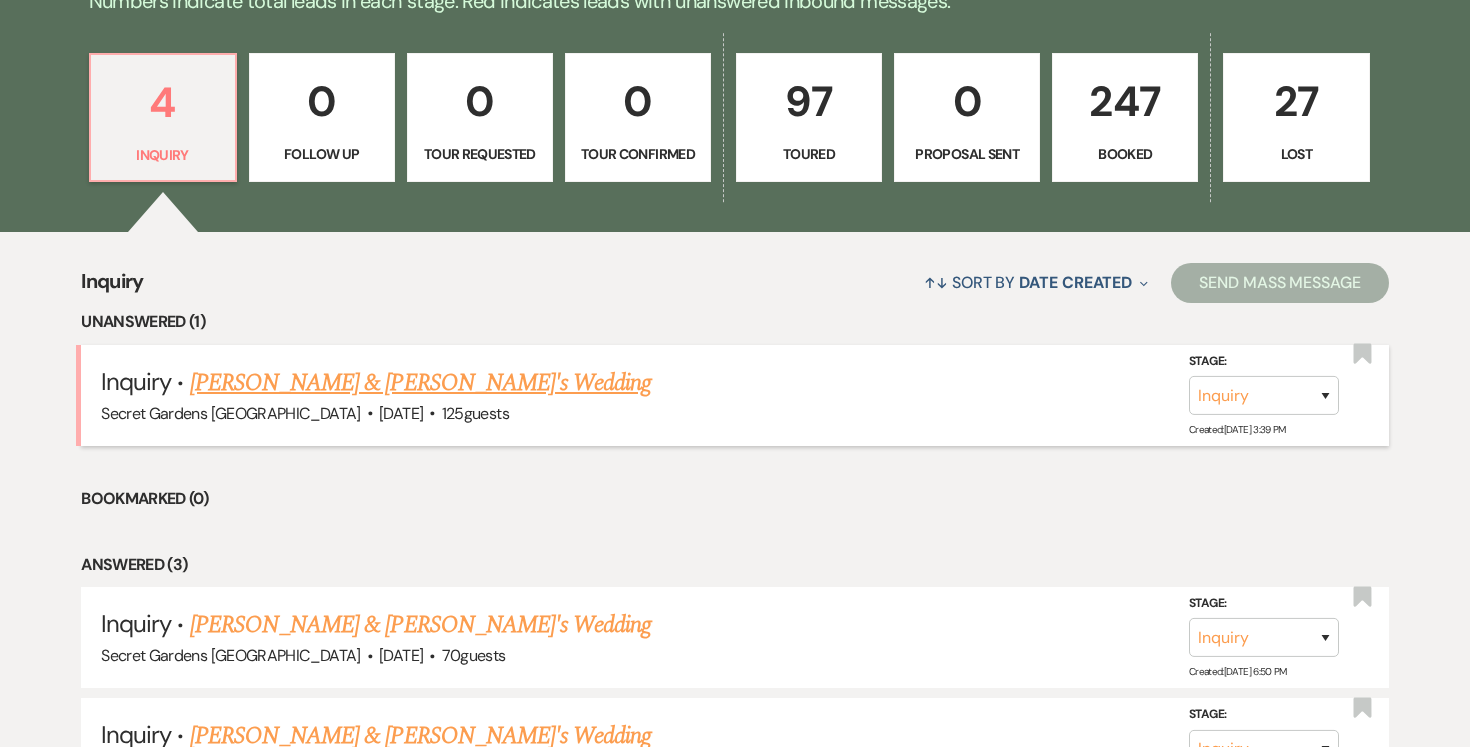 click on "[PERSON_NAME] & [PERSON_NAME]'s Wedding" at bounding box center (421, 383) 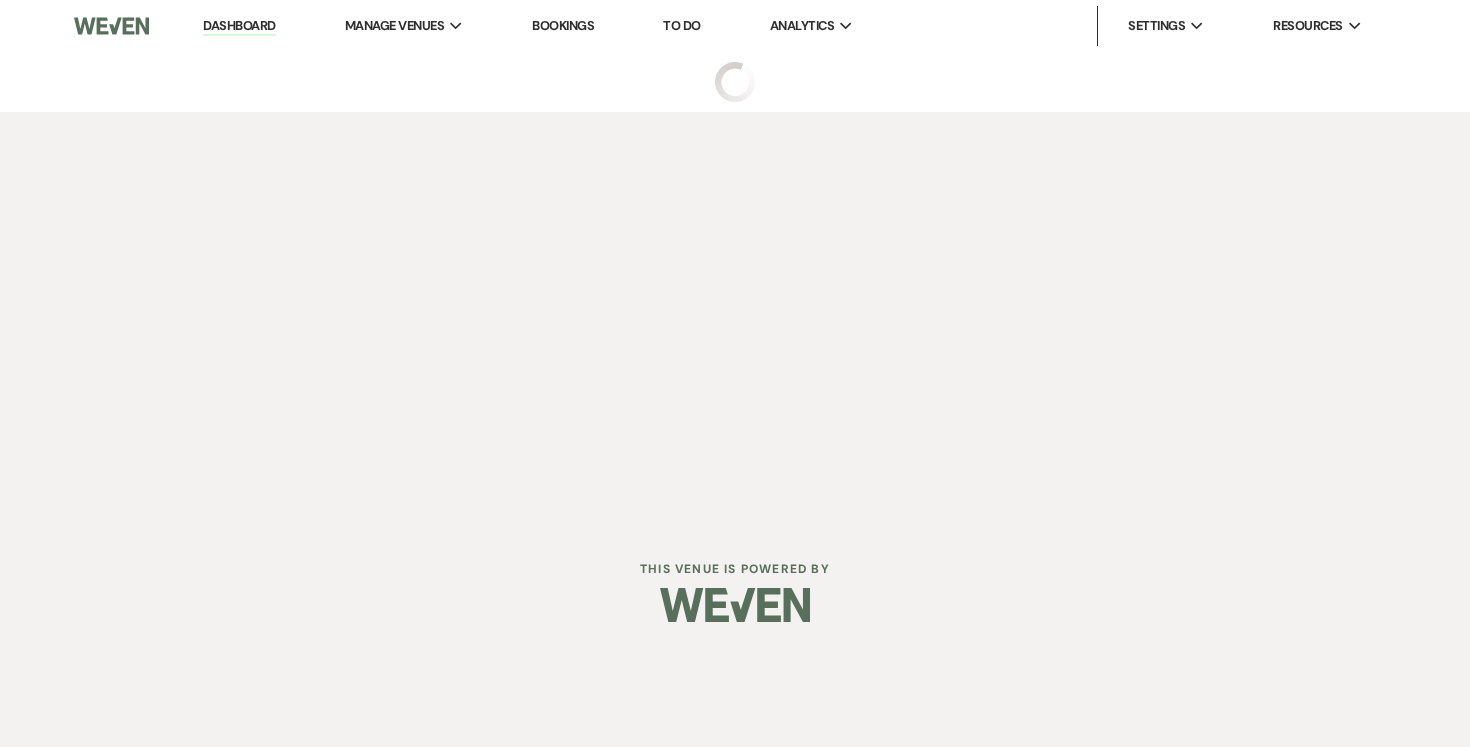 scroll, scrollTop: 0, scrollLeft: 0, axis: both 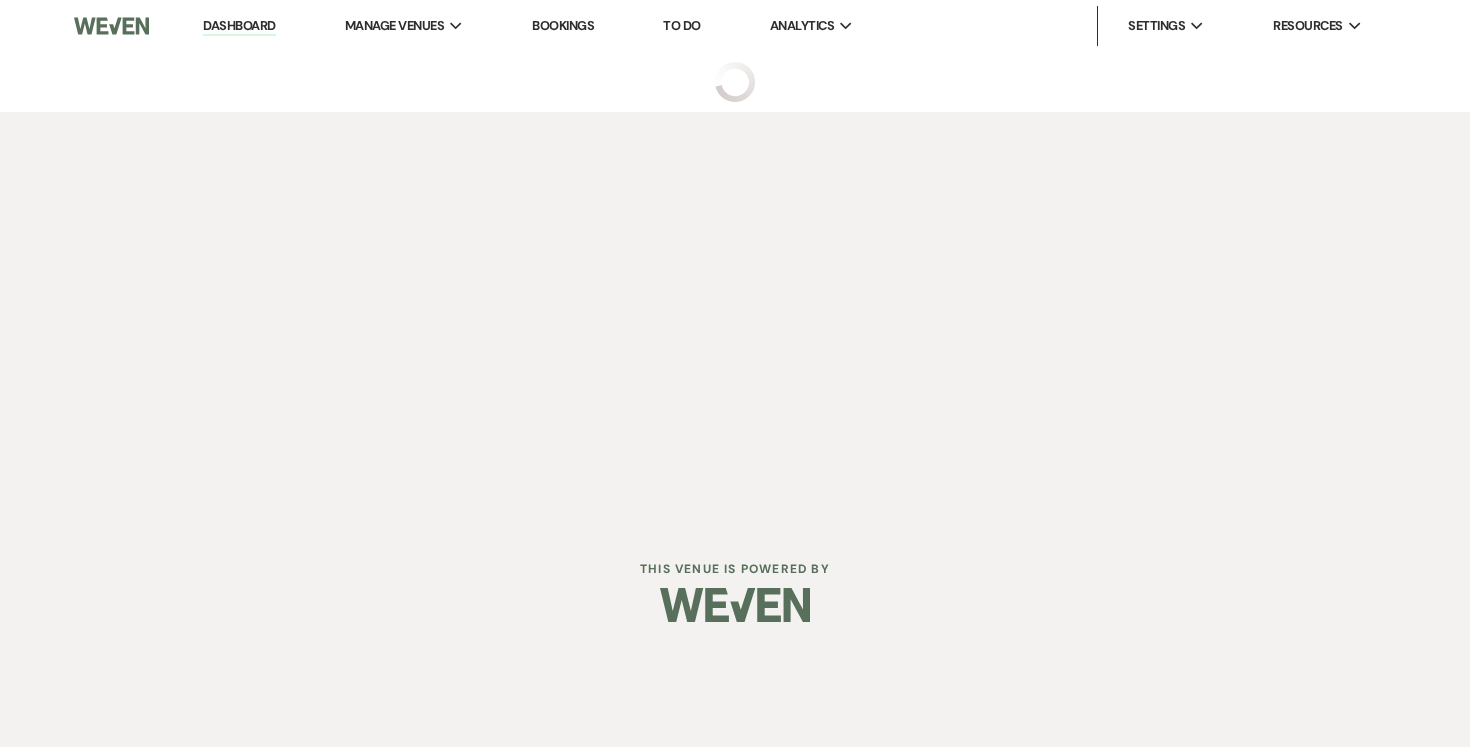 select on "22" 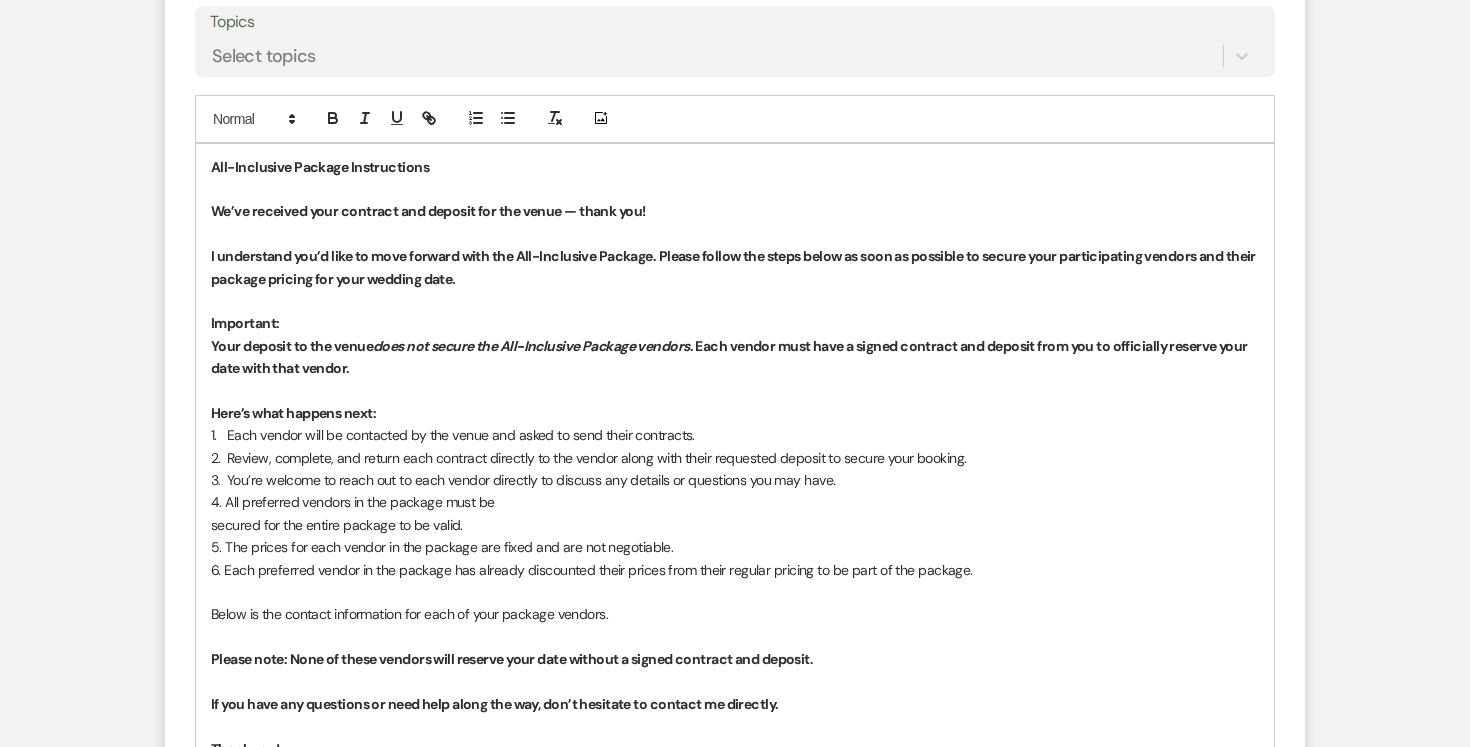 scroll, scrollTop: 2840, scrollLeft: 0, axis: vertical 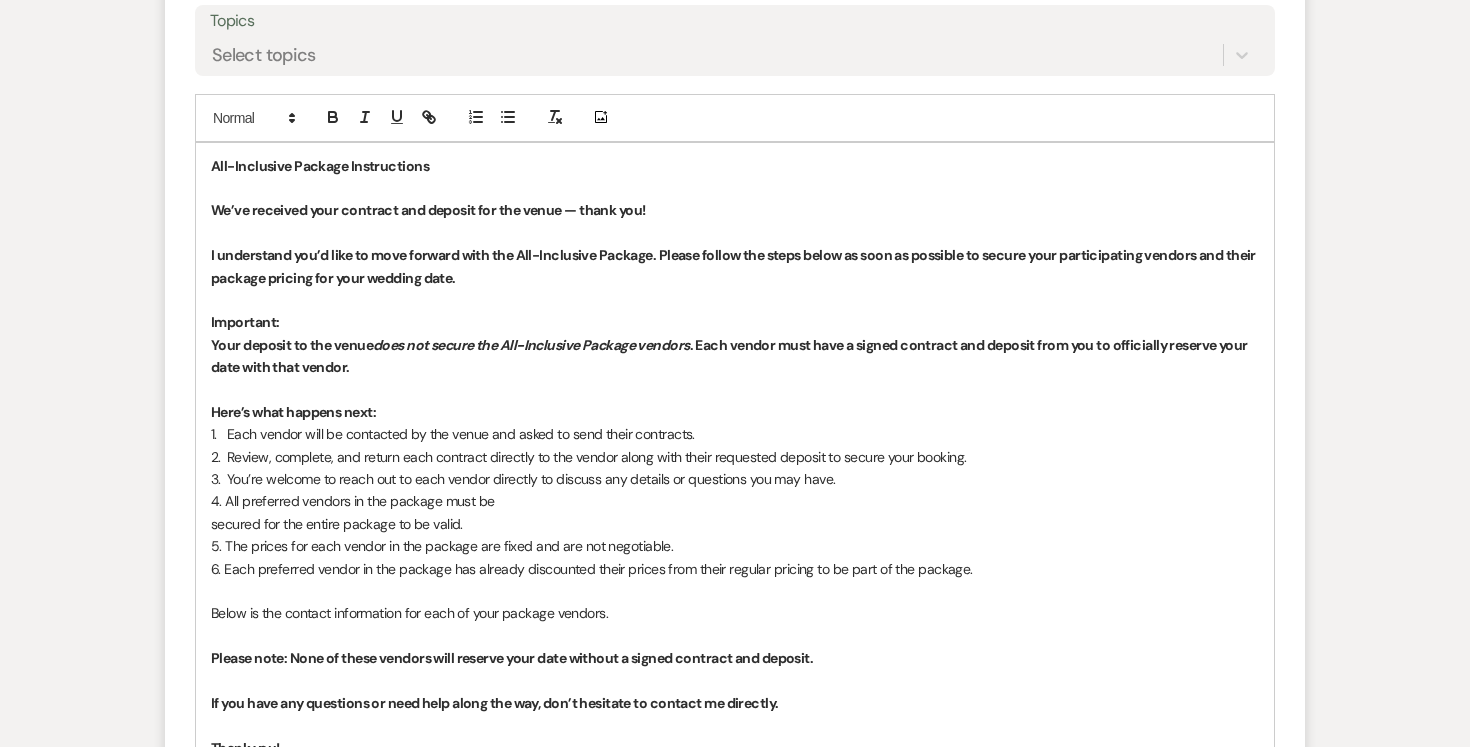 click on "All-Inclusive Package Instructions" at bounding box center (320, 166) 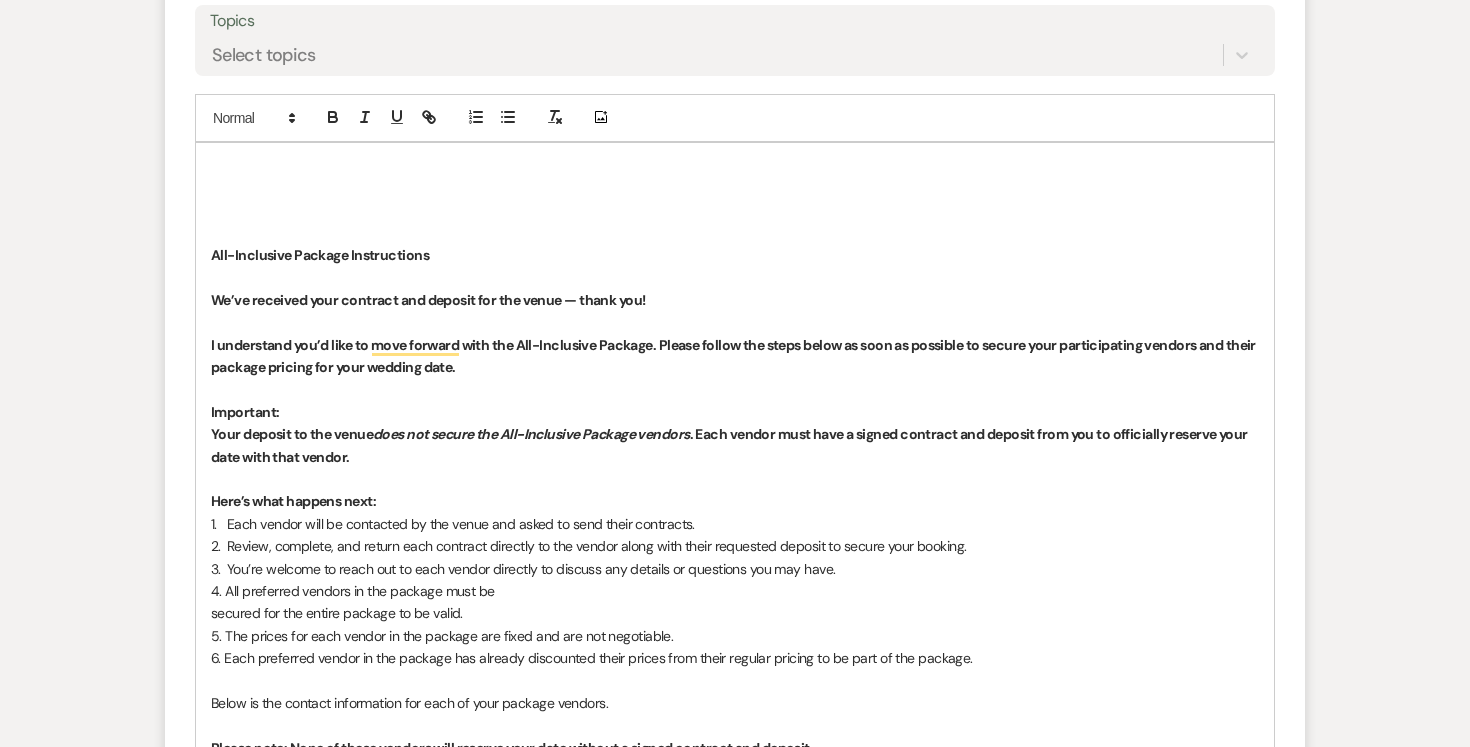 type 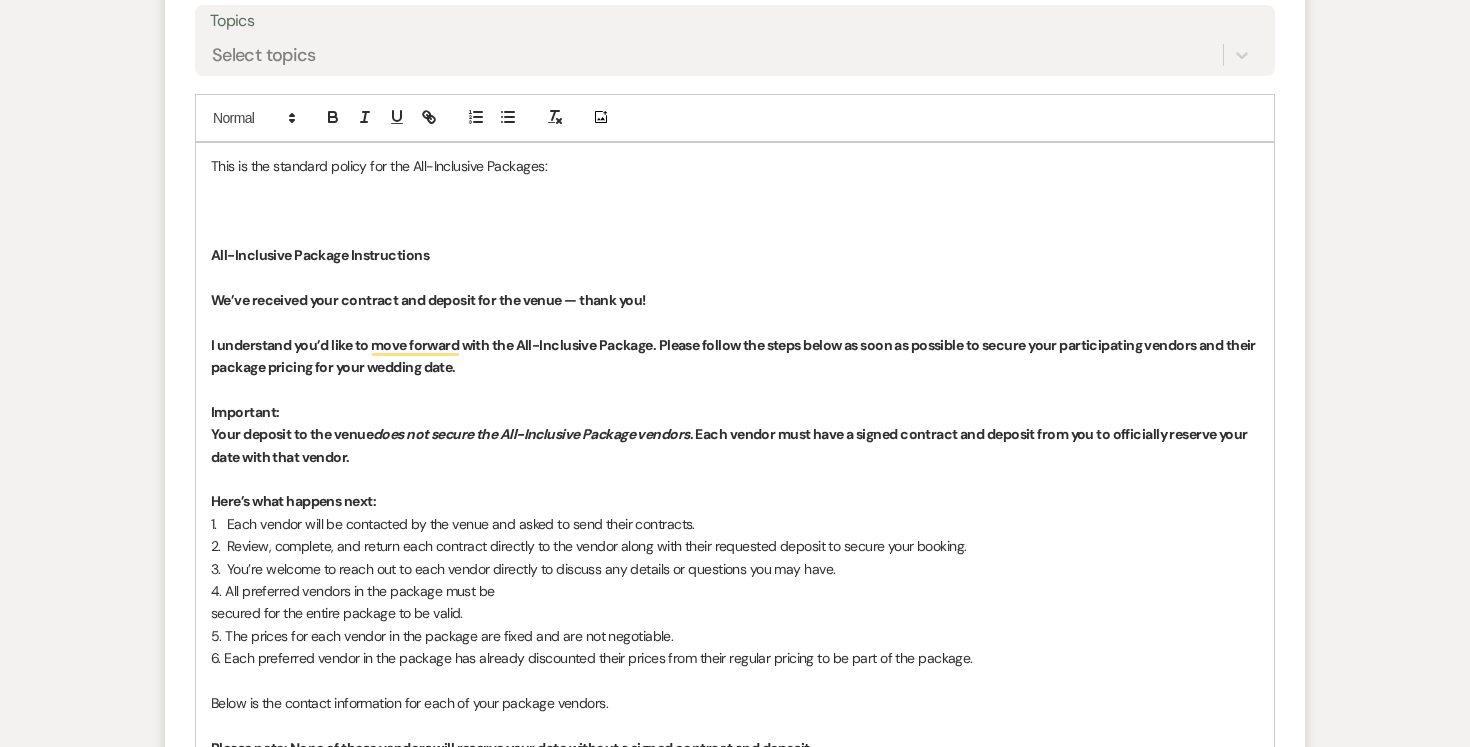 click on "This is the standard policy for the All-Inclusive Packages:" at bounding box center [735, 166] 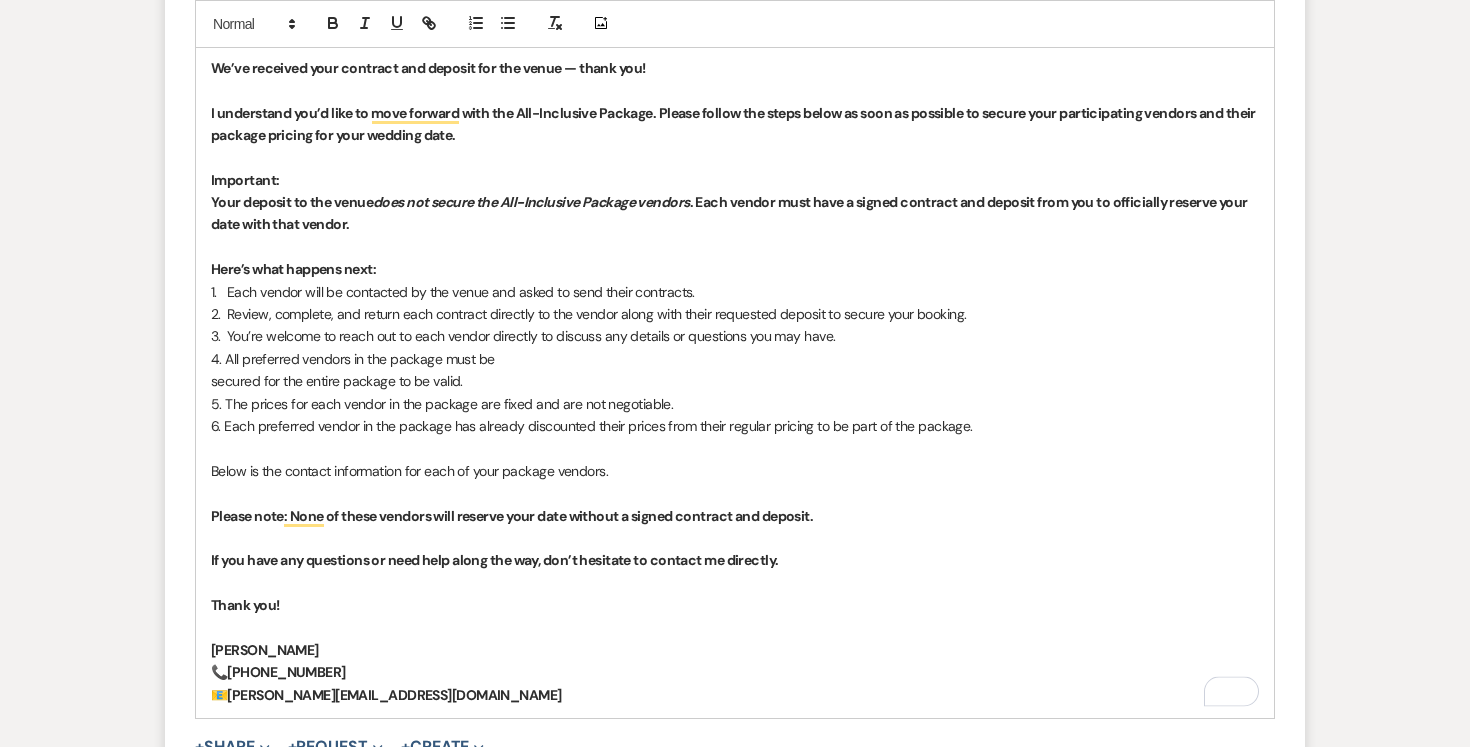 scroll, scrollTop: 3119, scrollLeft: 0, axis: vertical 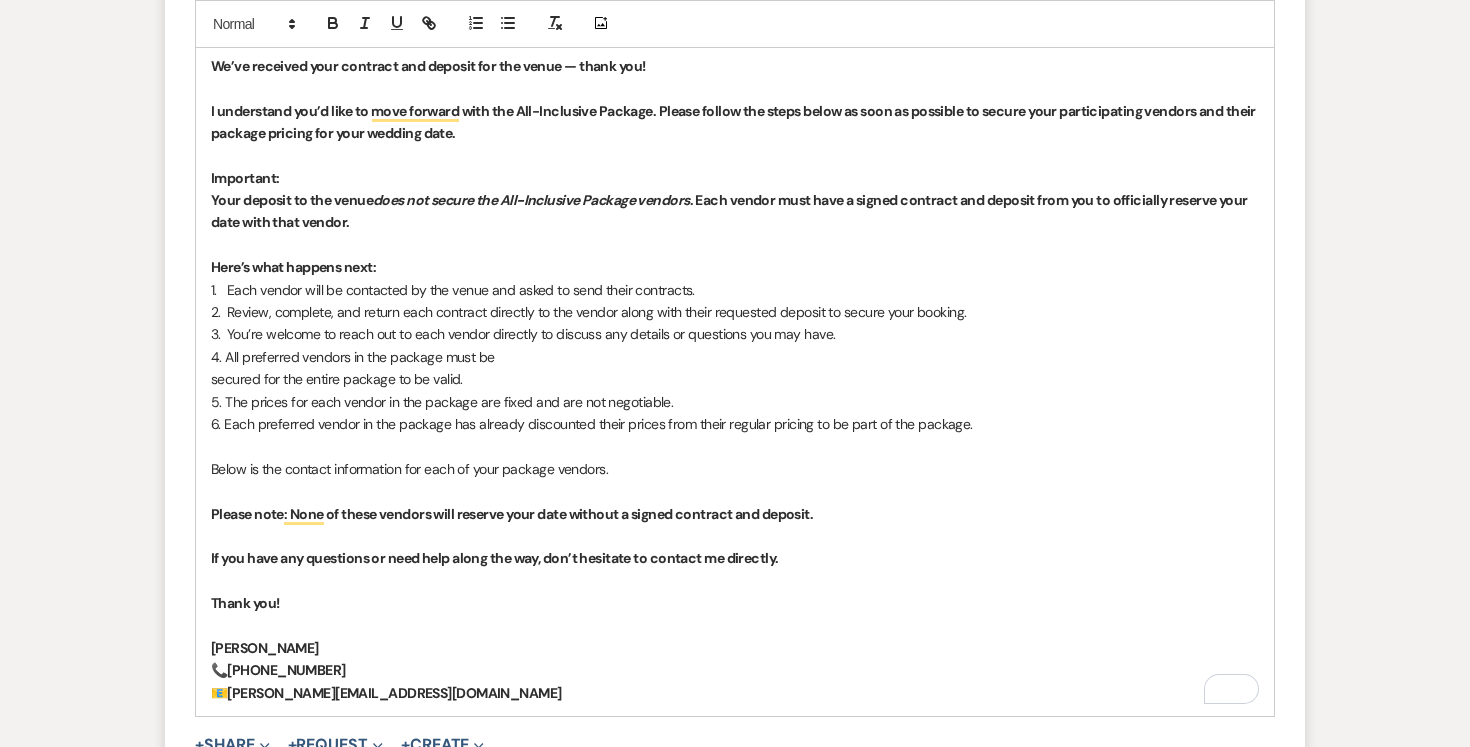 click on "4. All preferred vendors in the package must be" at bounding box center (735, 357) 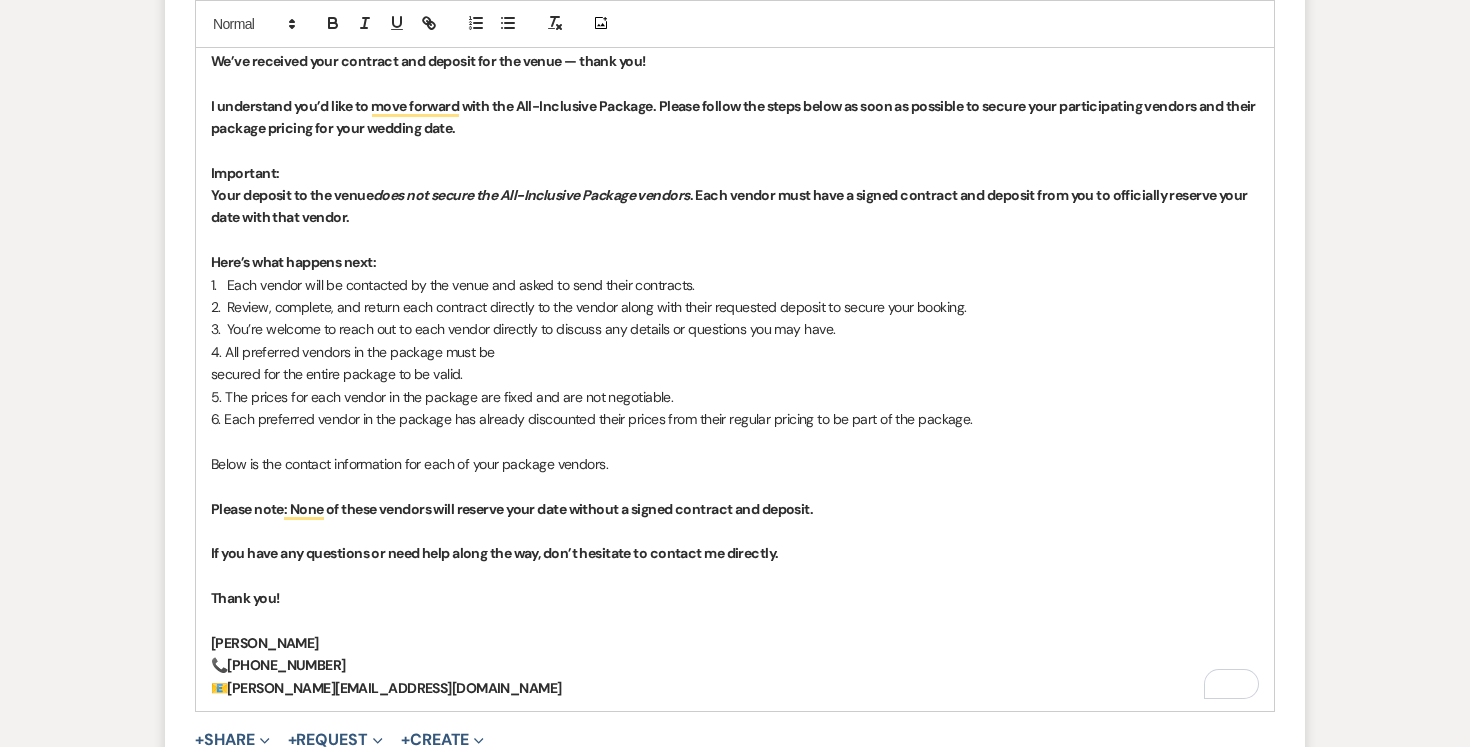 click on "5. The prices for each vendor in the package are fixed and are not negotiable." at bounding box center [735, 397] 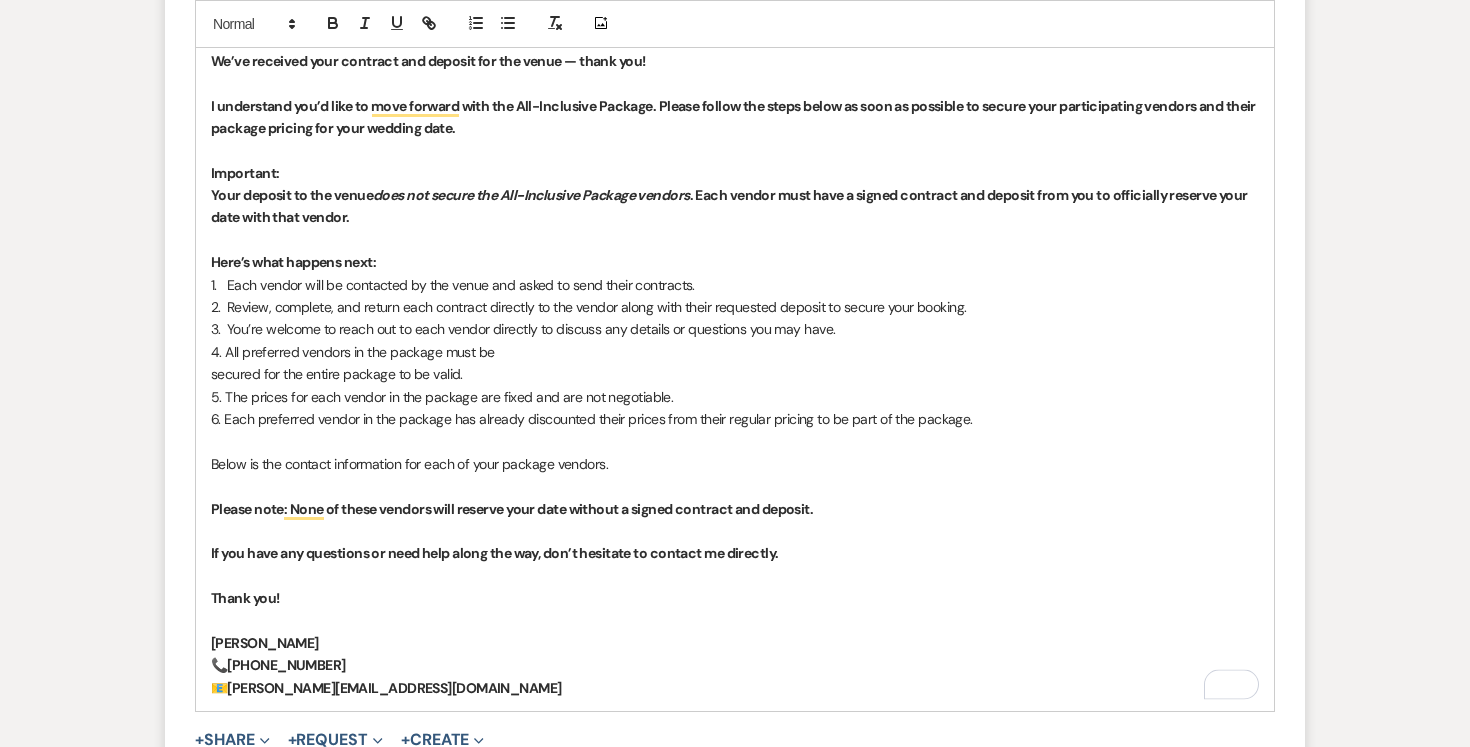 click on "secured for the entire package to be valid." at bounding box center [735, 374] 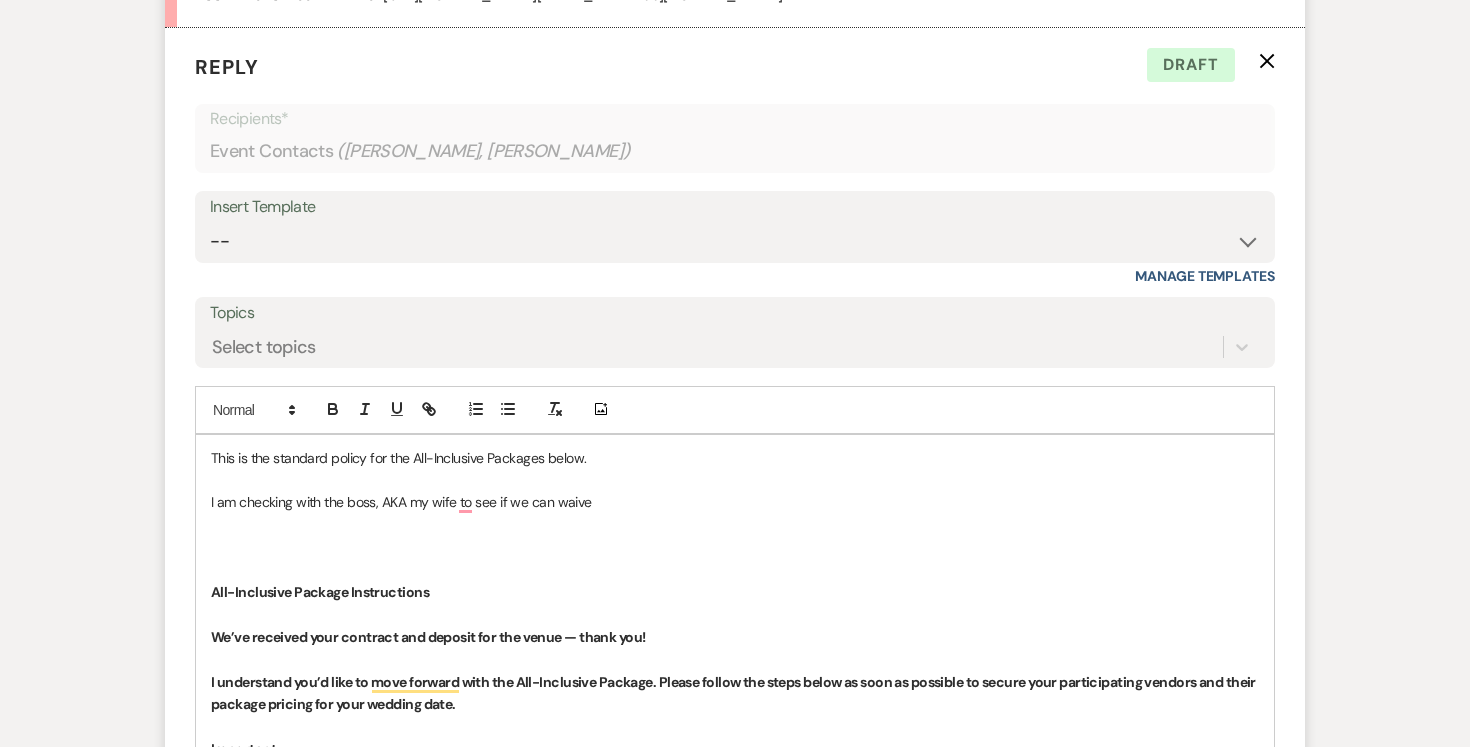 scroll, scrollTop: 2546, scrollLeft: 0, axis: vertical 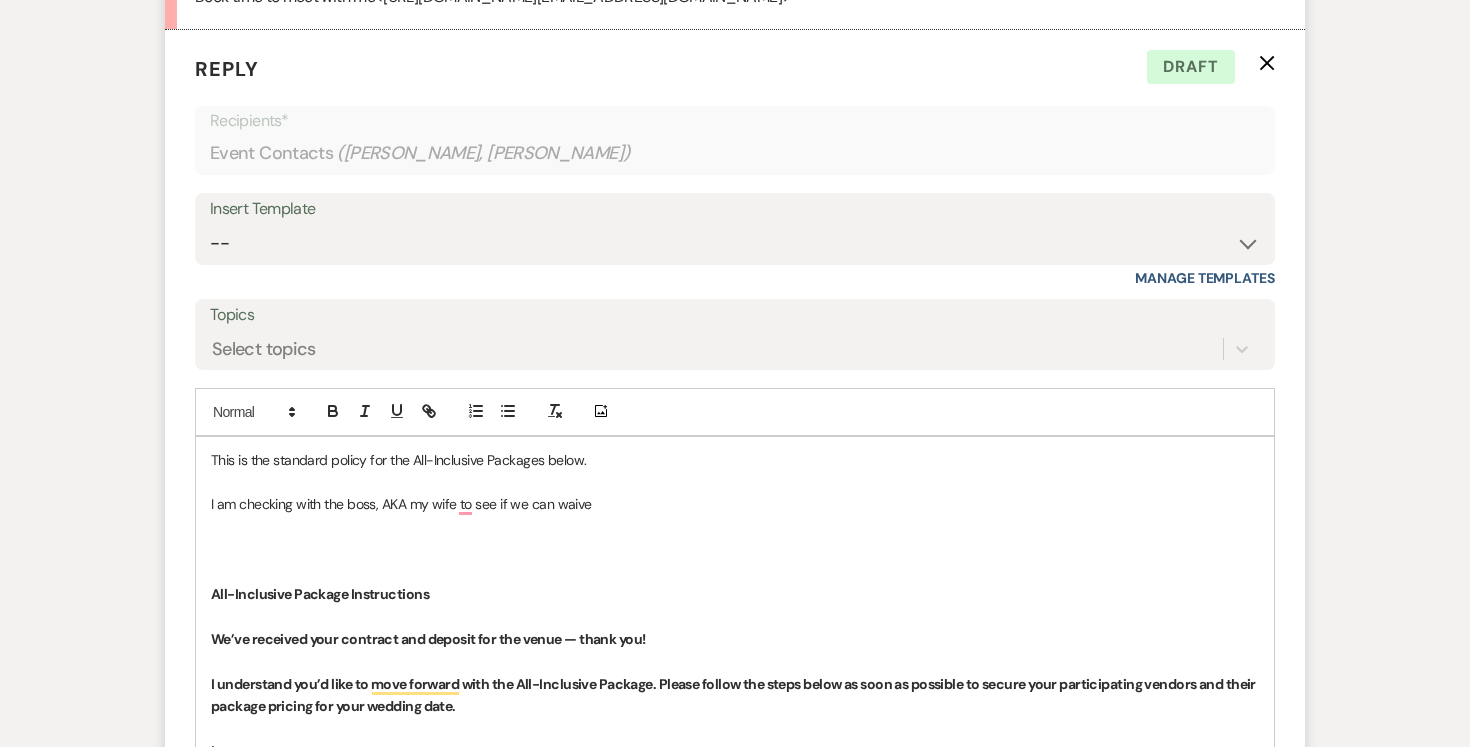 click on "I am checking with the boss, AKA my wife to see if we can waive" at bounding box center (735, 504) 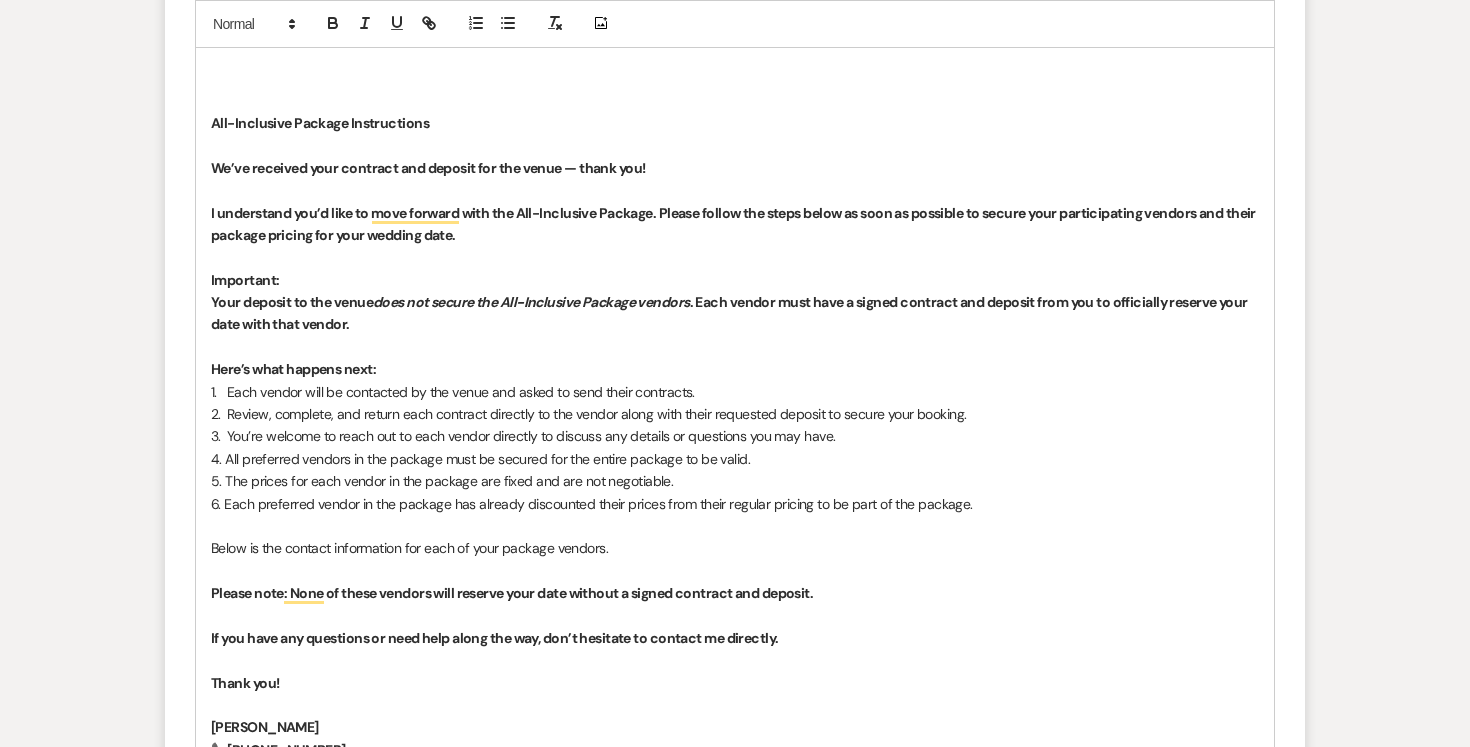 scroll, scrollTop: 2853, scrollLeft: 0, axis: vertical 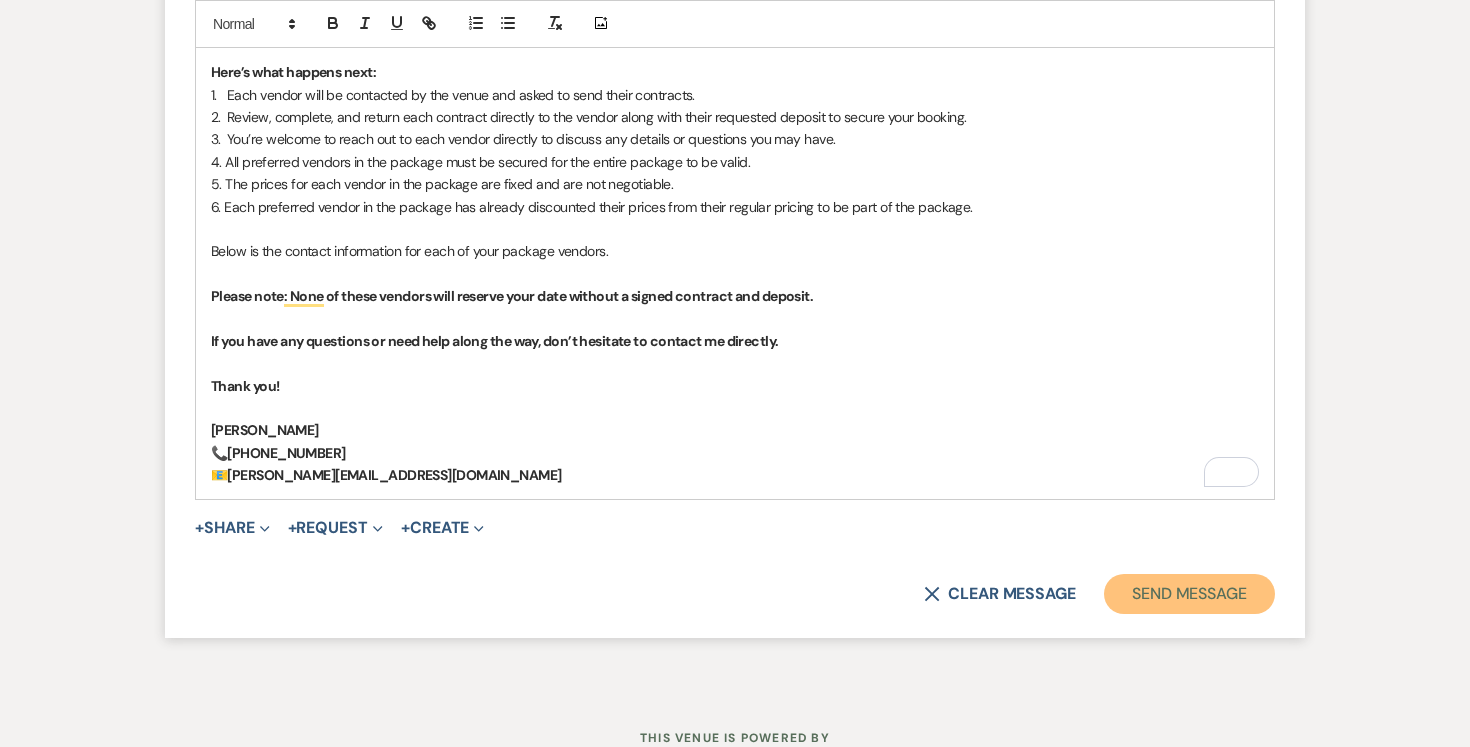 click on "Send Message" at bounding box center [1189, 594] 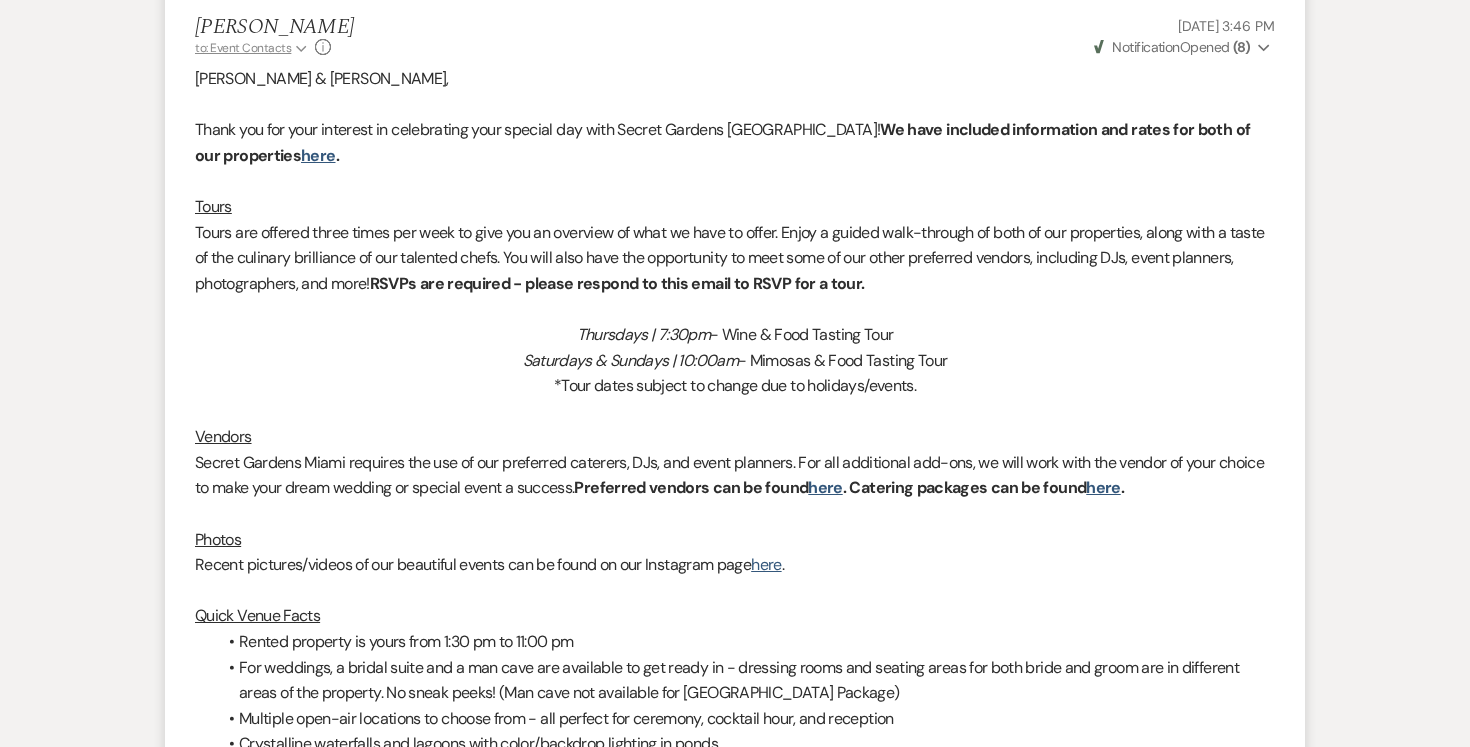 scroll, scrollTop: 0, scrollLeft: 0, axis: both 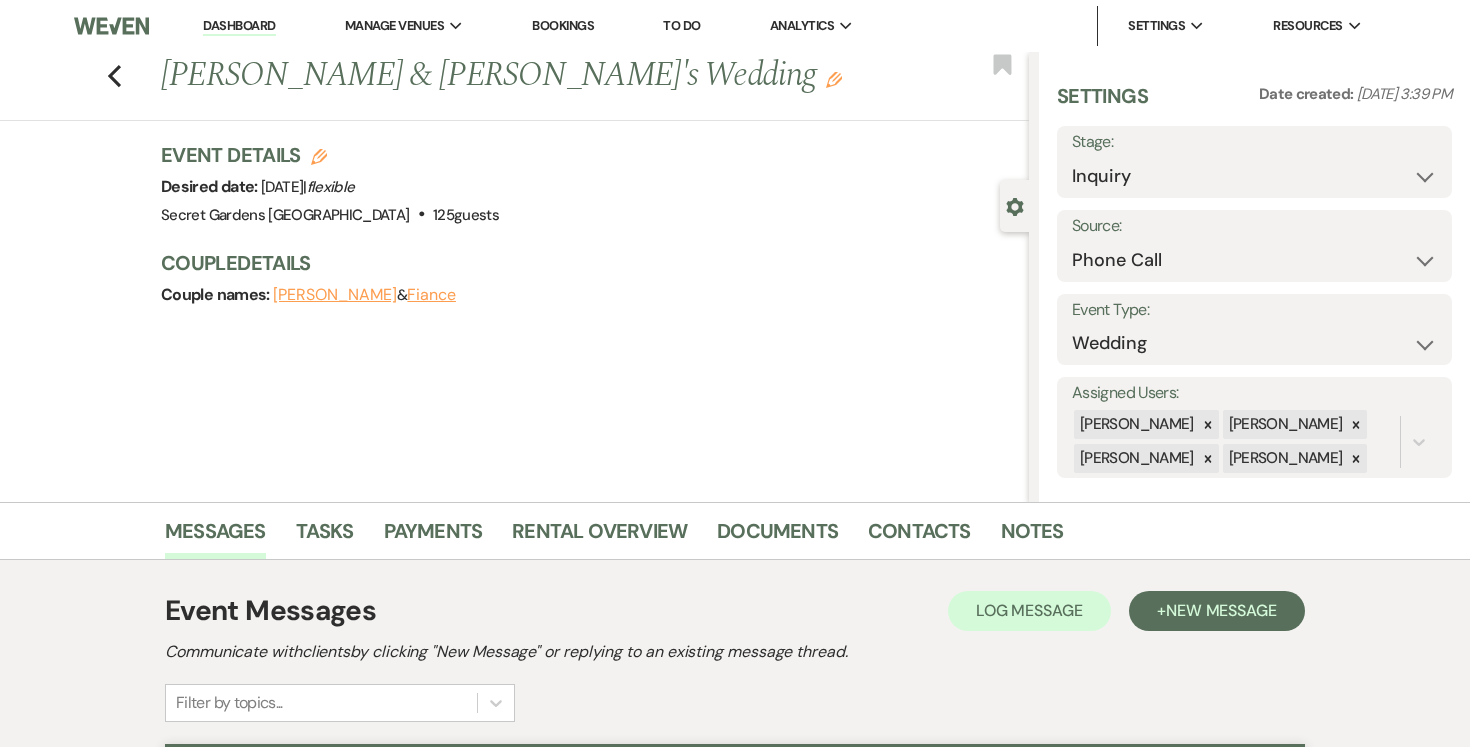 click on "Dashboard" at bounding box center [239, 26] 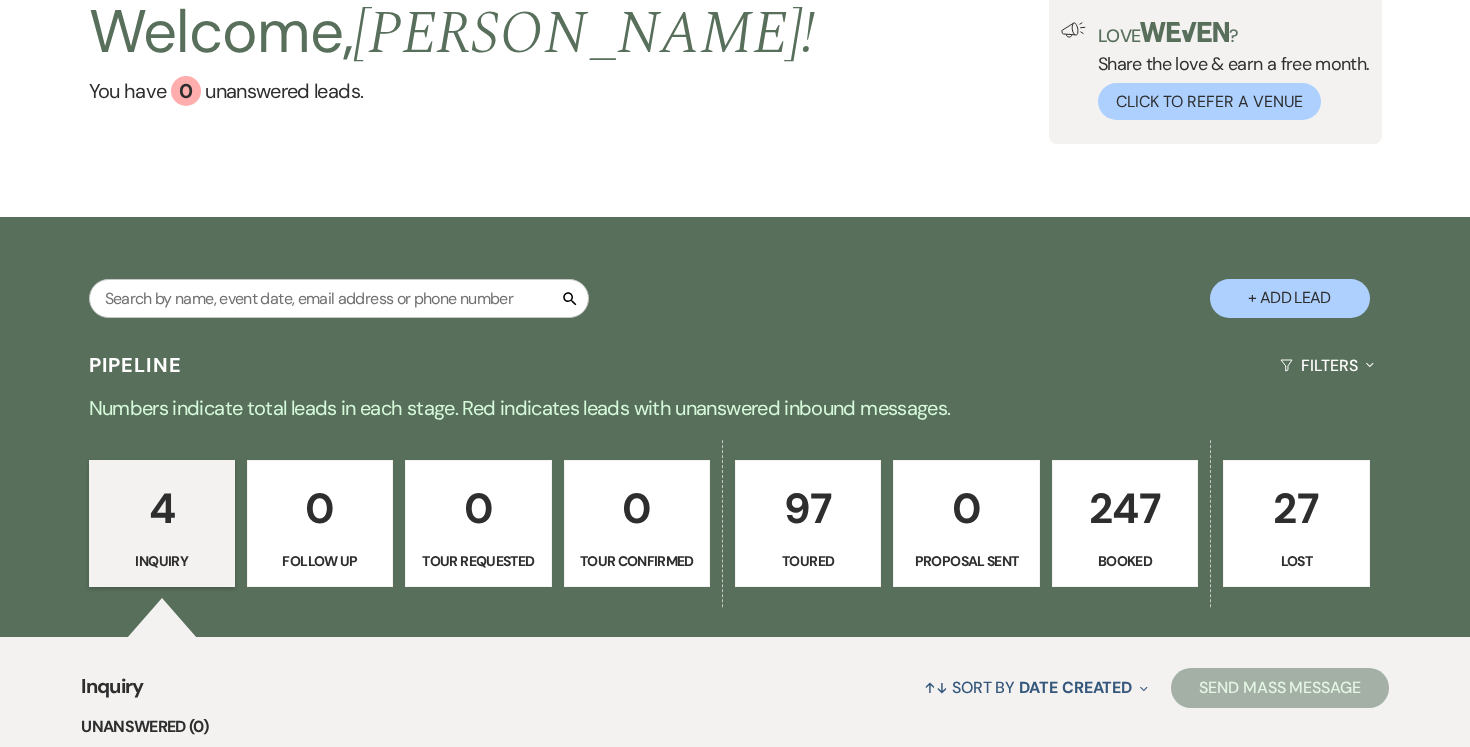 scroll, scrollTop: 26, scrollLeft: 0, axis: vertical 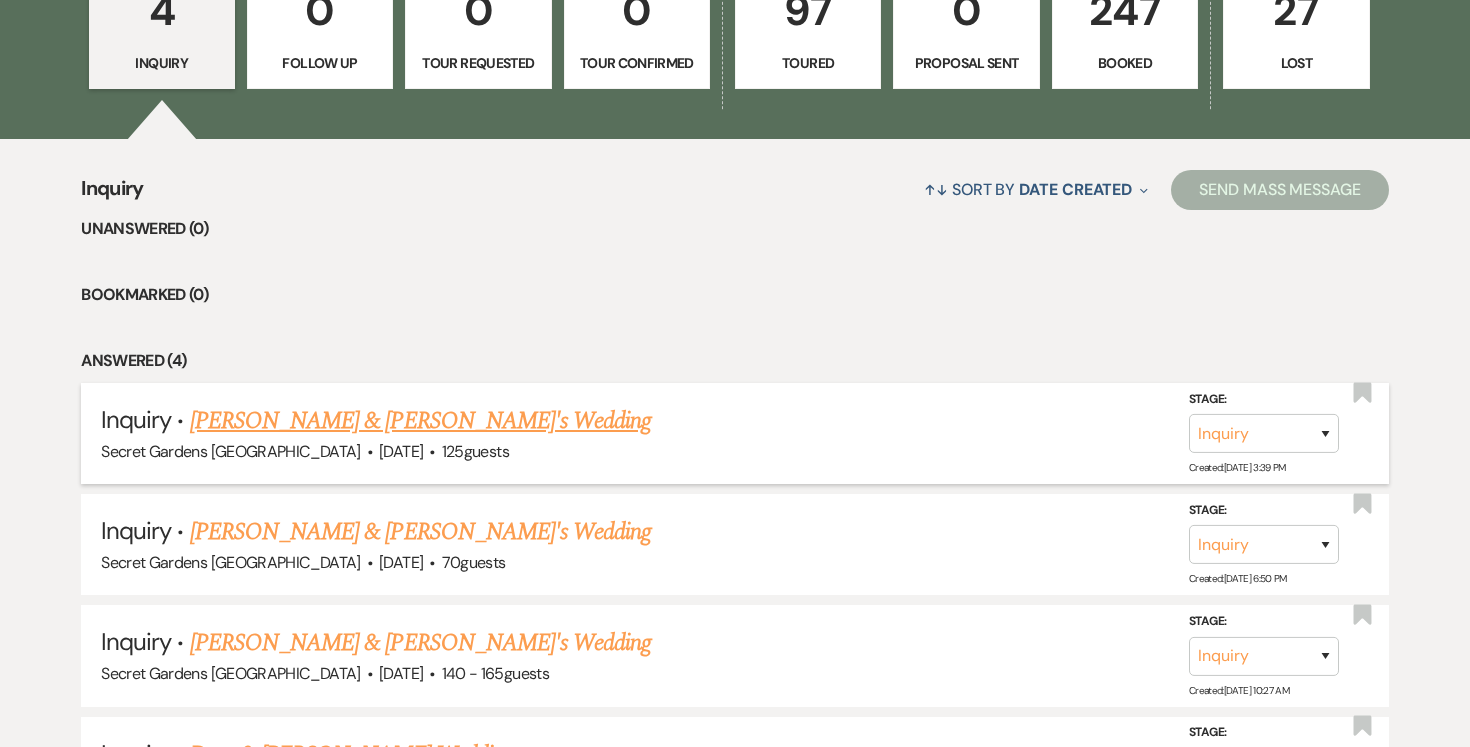 click on "[PERSON_NAME] & [PERSON_NAME]'s Wedding" at bounding box center (421, 421) 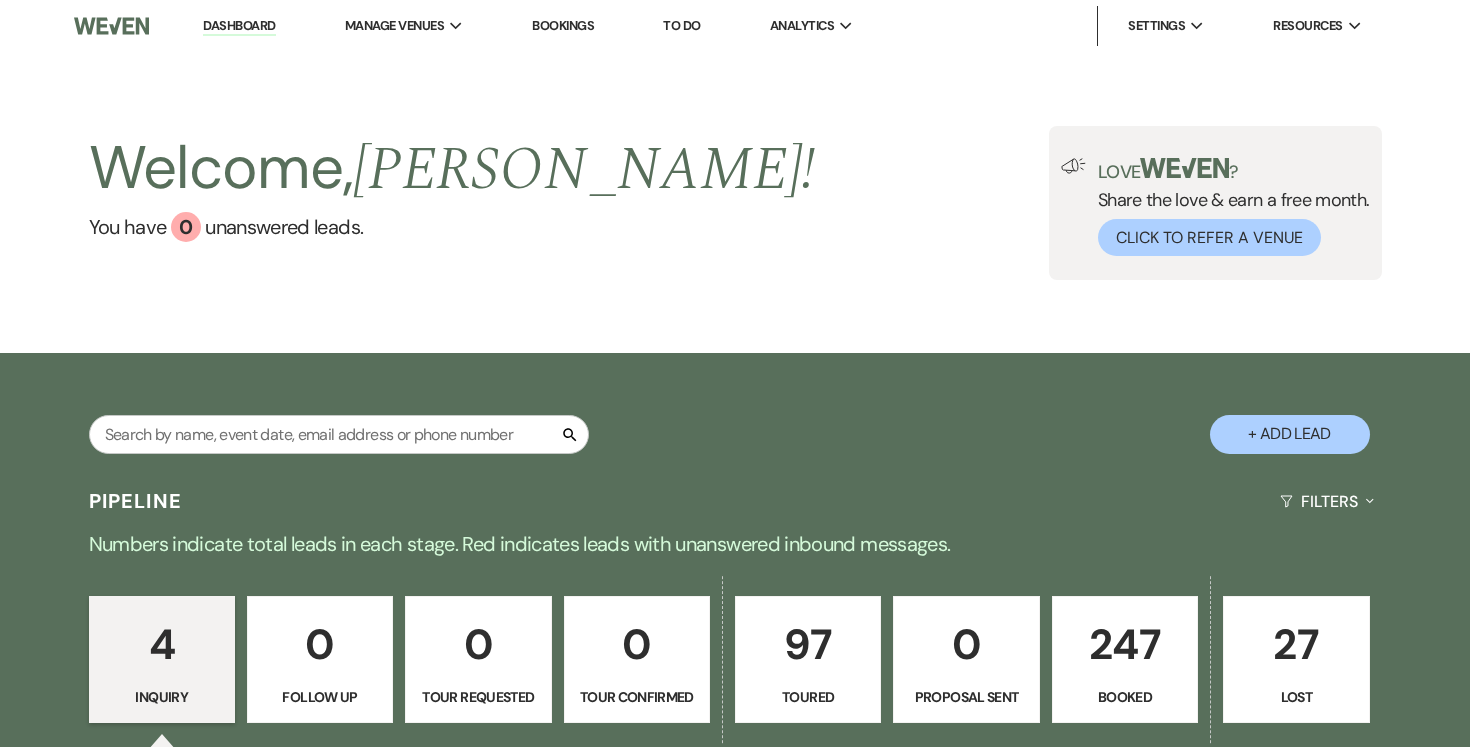 select on "22" 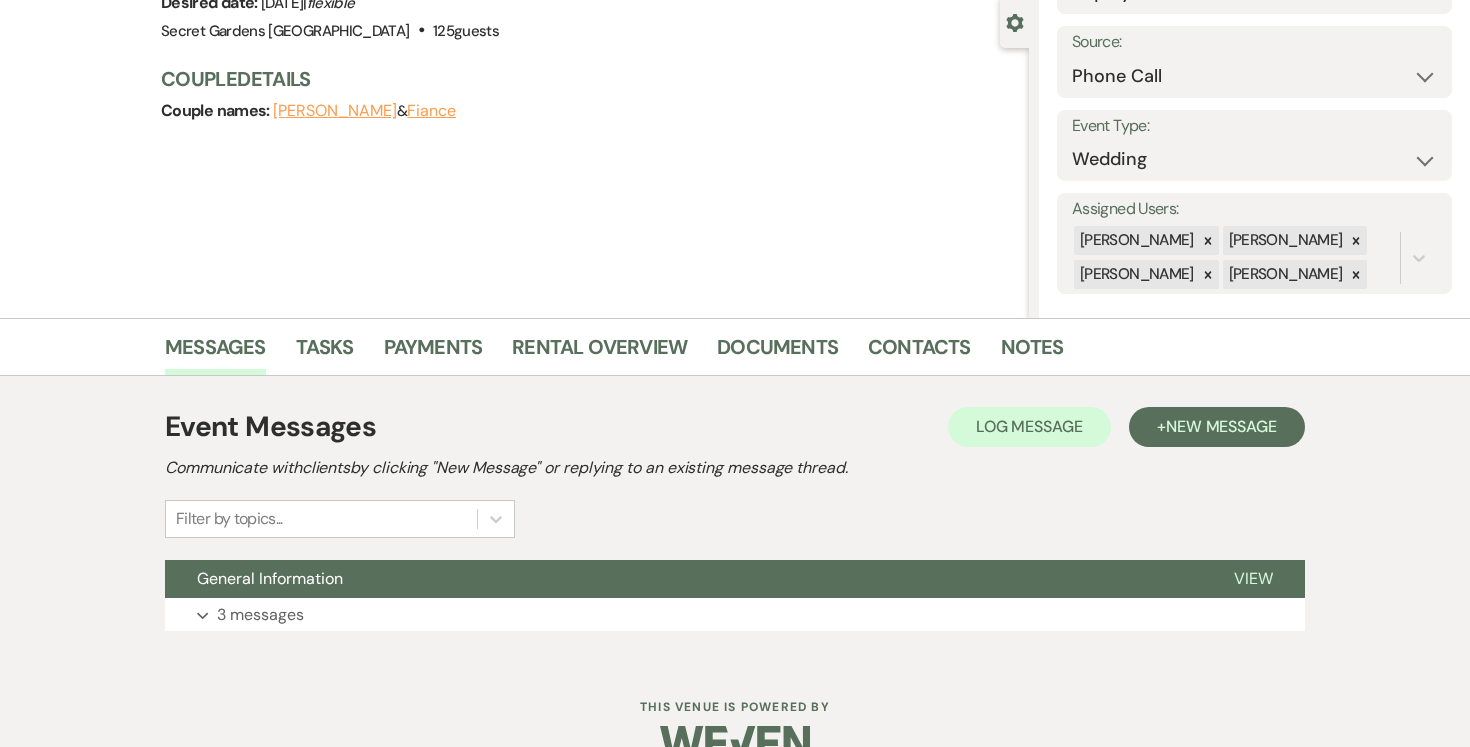 scroll, scrollTop: 227, scrollLeft: 0, axis: vertical 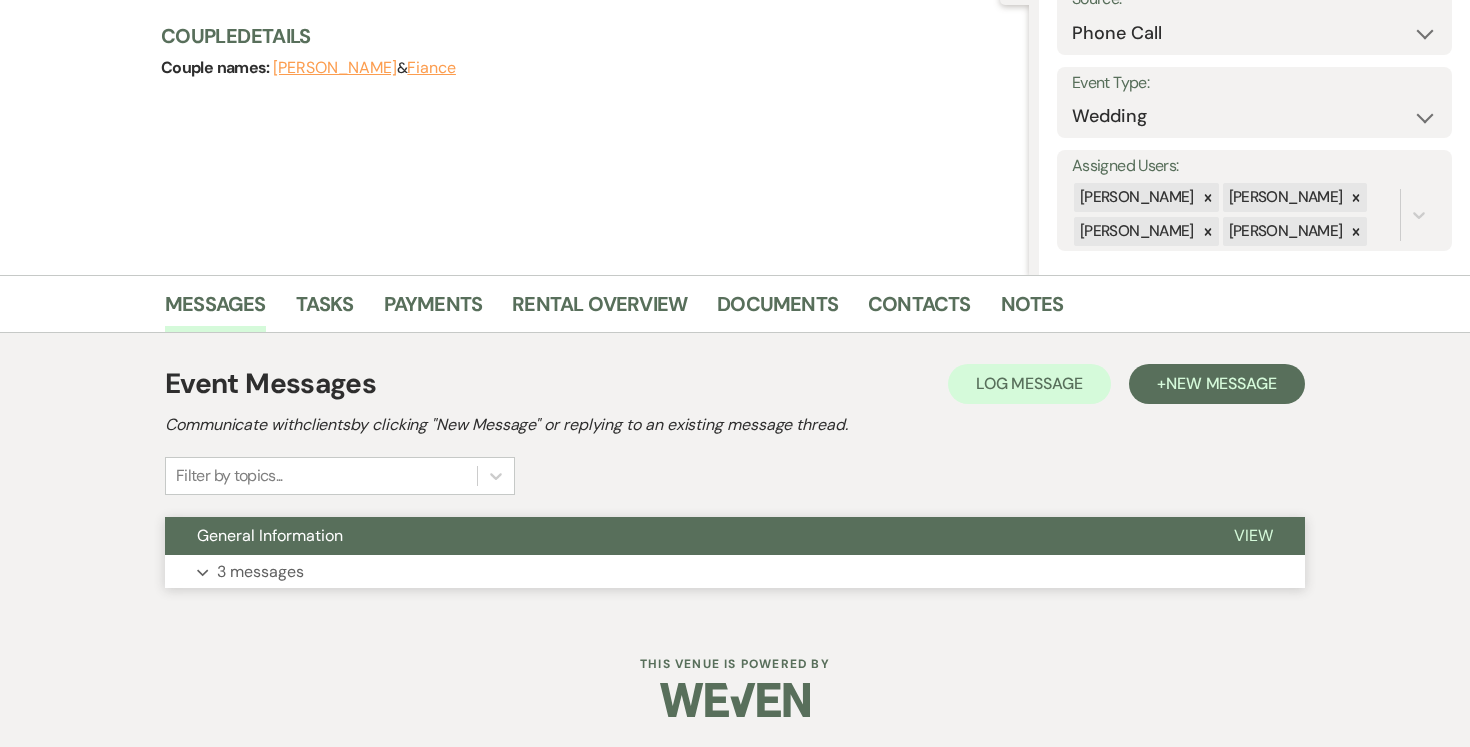 click on "View" at bounding box center (1253, 535) 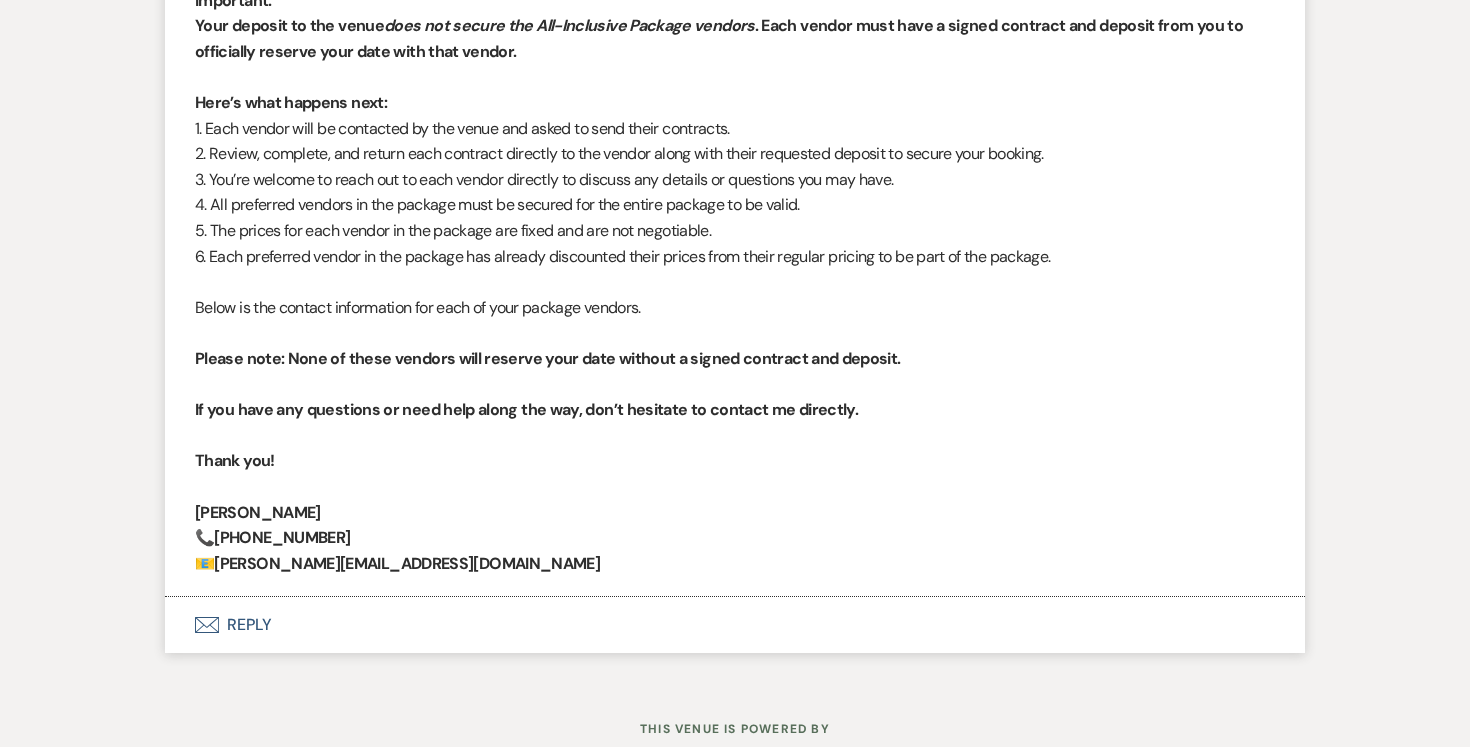 scroll, scrollTop: 3108, scrollLeft: 0, axis: vertical 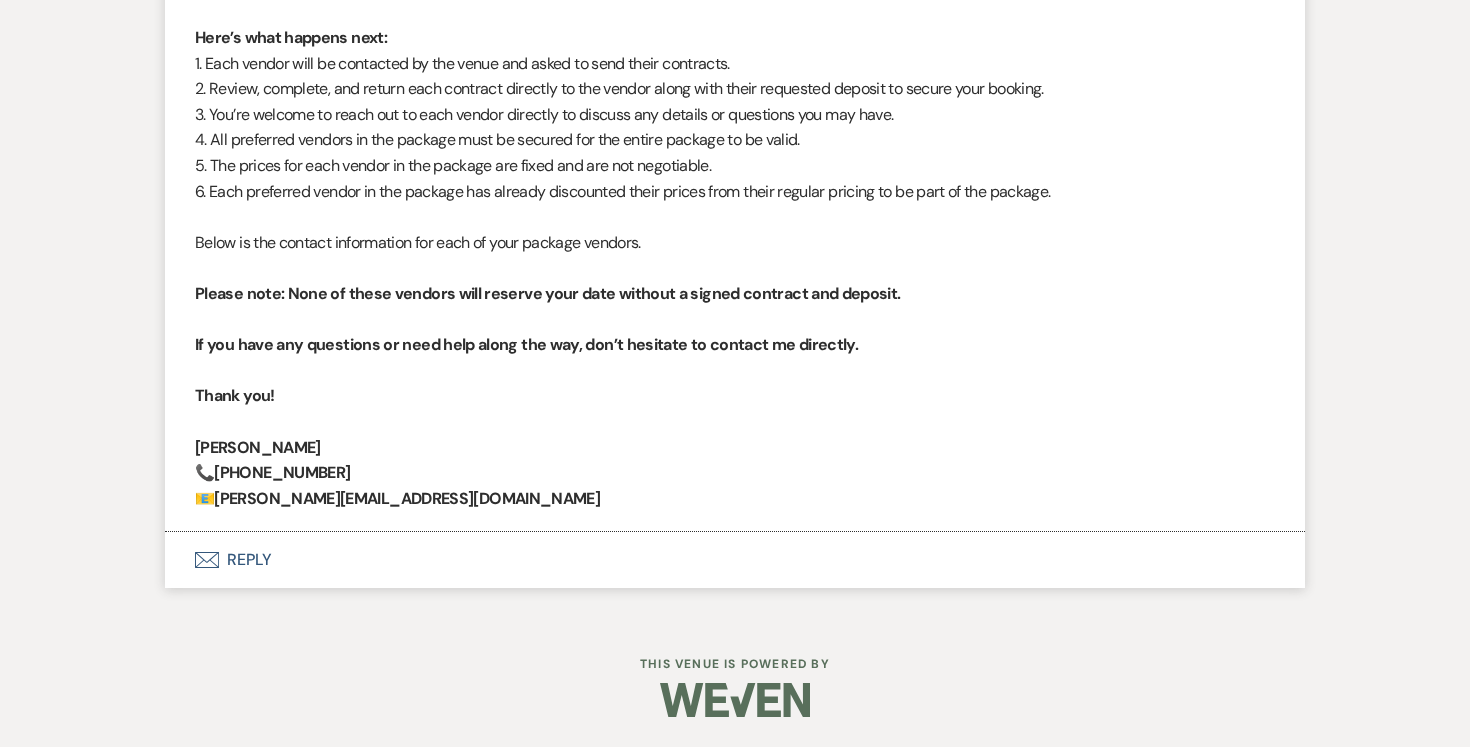 click on "Envelope Reply" at bounding box center (735, 560) 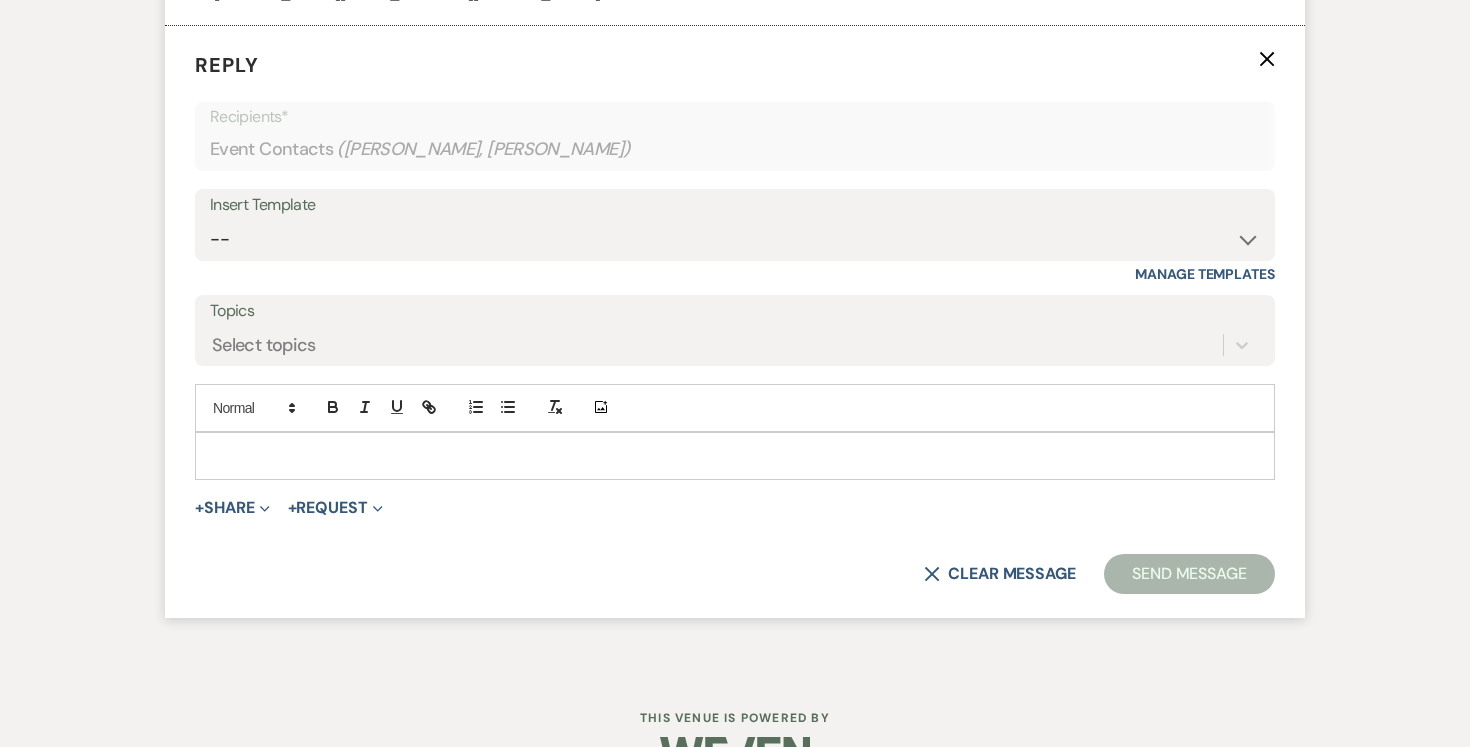 scroll, scrollTop: 3569, scrollLeft: 0, axis: vertical 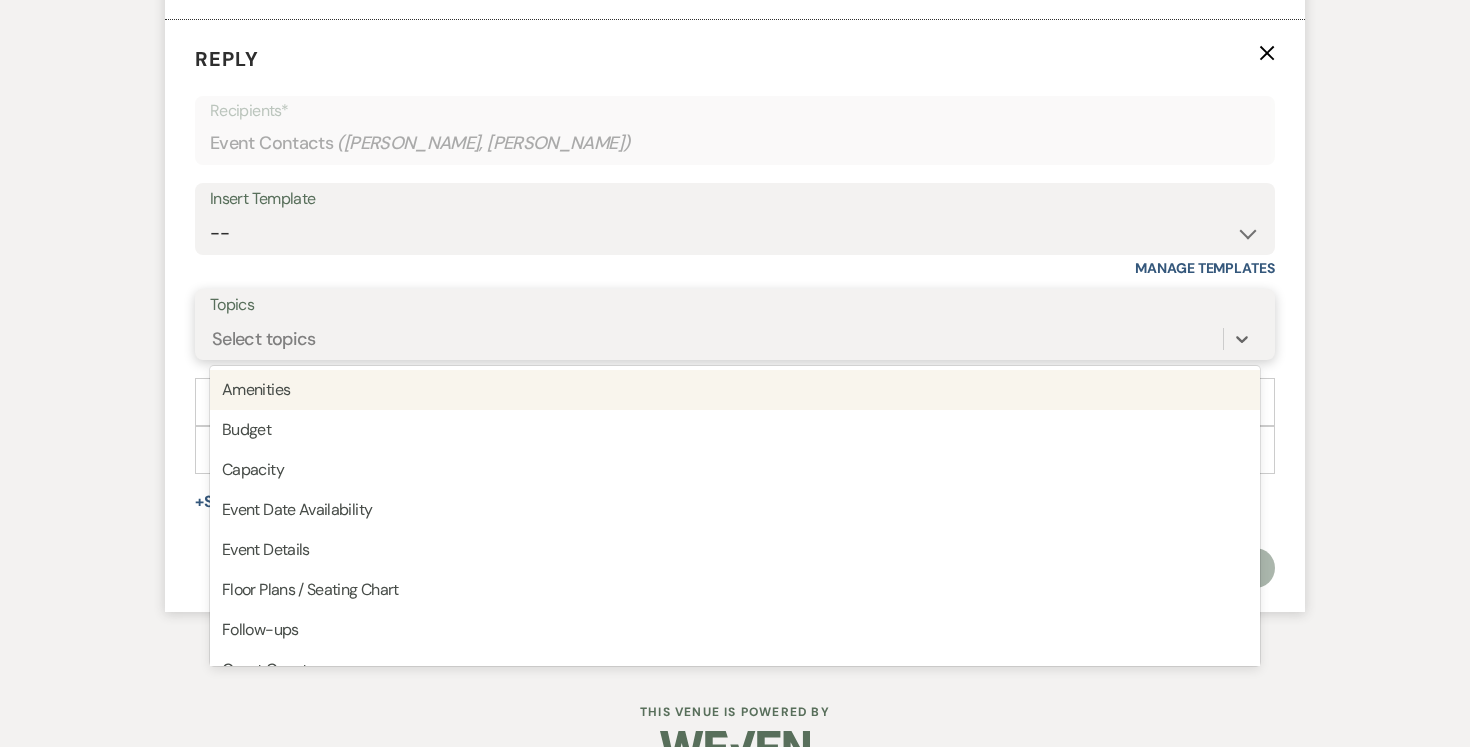 click on "Select topics" at bounding box center [716, 338] 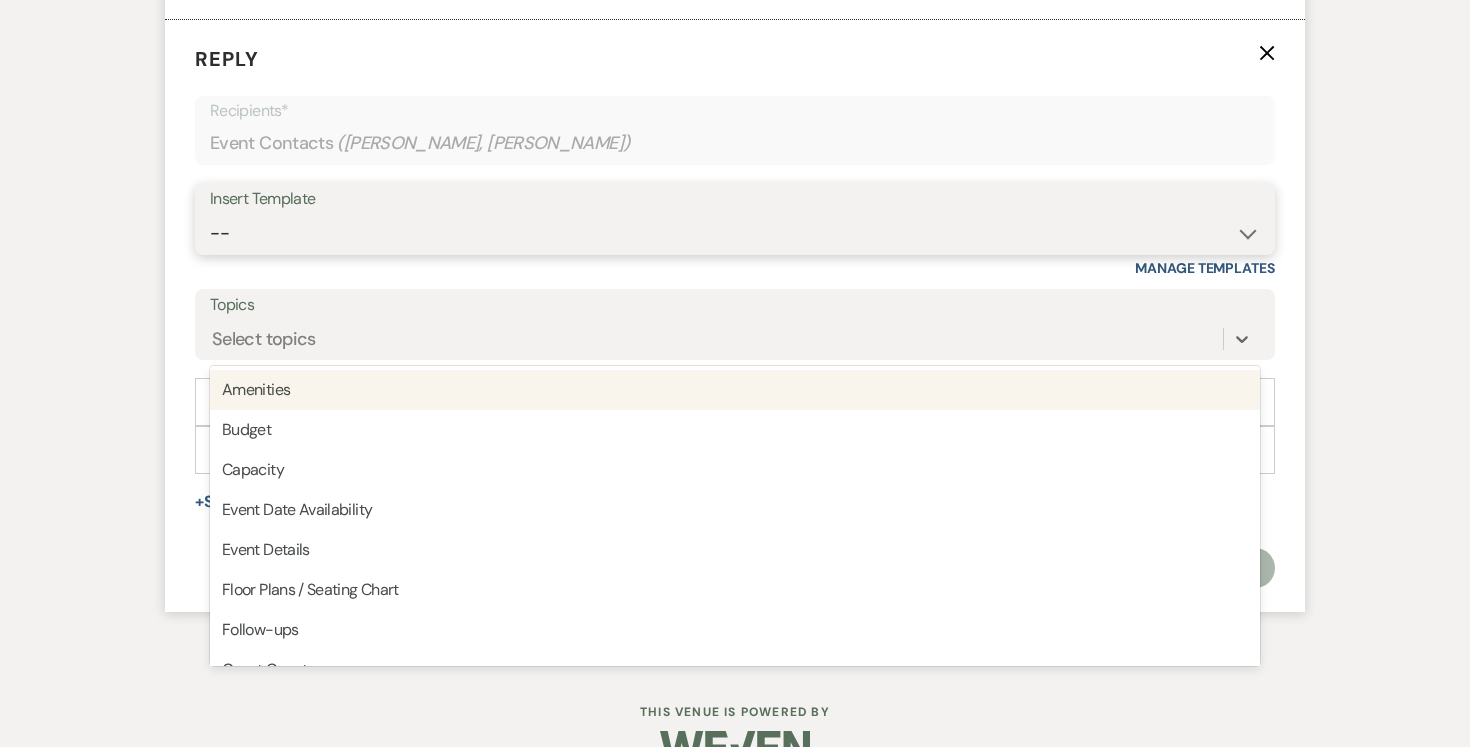 click on "-- Weven Planning Portal Introduction (Booked Events) Tour Request Response Follow Up Contract (Pre-Booked Leads) Expo Confirmation Inquiry Response Post-Event Photo Shoot Booked Preguntas Frecuentes Frequently Asked Questions Copy of Weven Planning Portal Introduction (Booked Events) [DATE] Weven Planning Portal Introduction (Booked Events) [DATE] ([PERSON_NAME]'s version) Client Sheet Information NON-WEDDING Weven Planning Portal Introduction (Booked Events) [DATE] ([PERSON_NAME]'s version) Tour Follow Up" at bounding box center (735, 233) 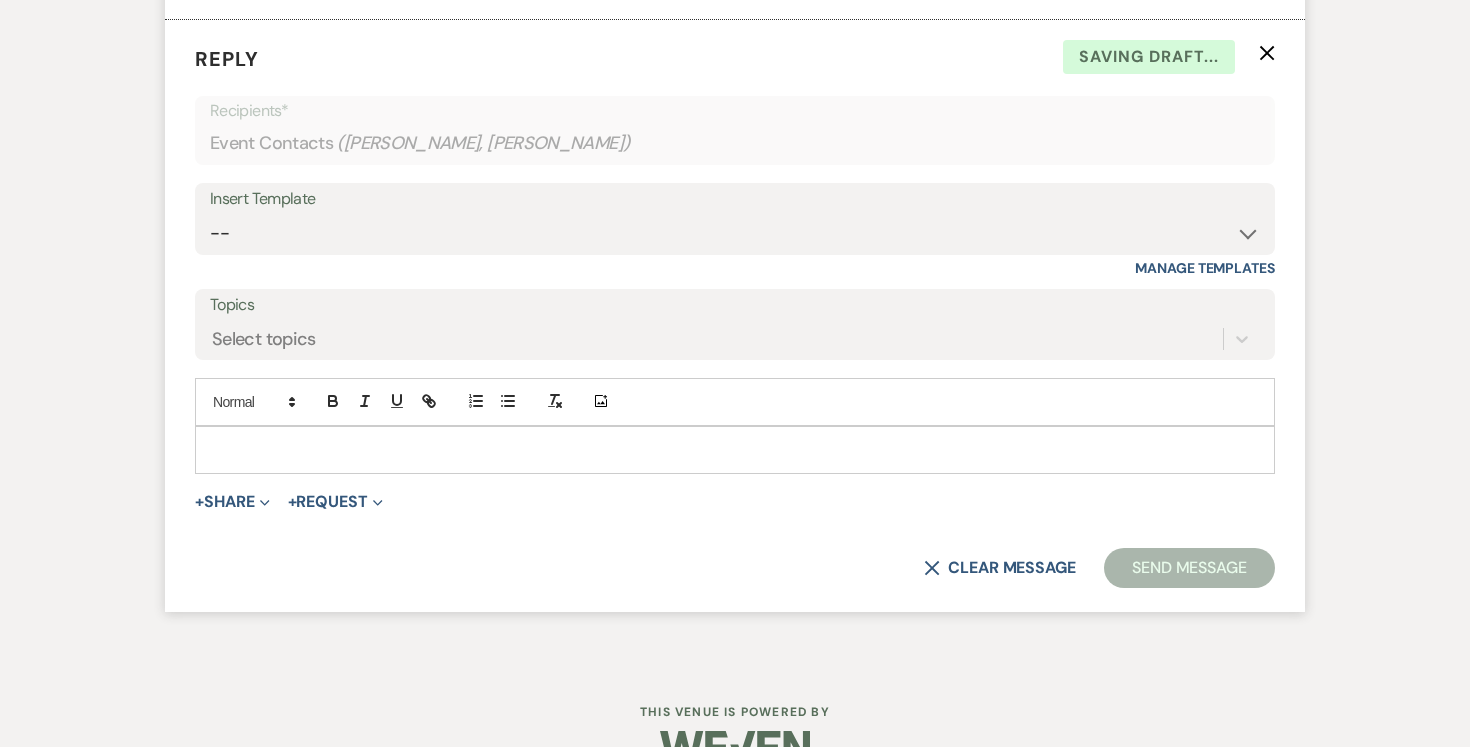 click at bounding box center [735, 450] 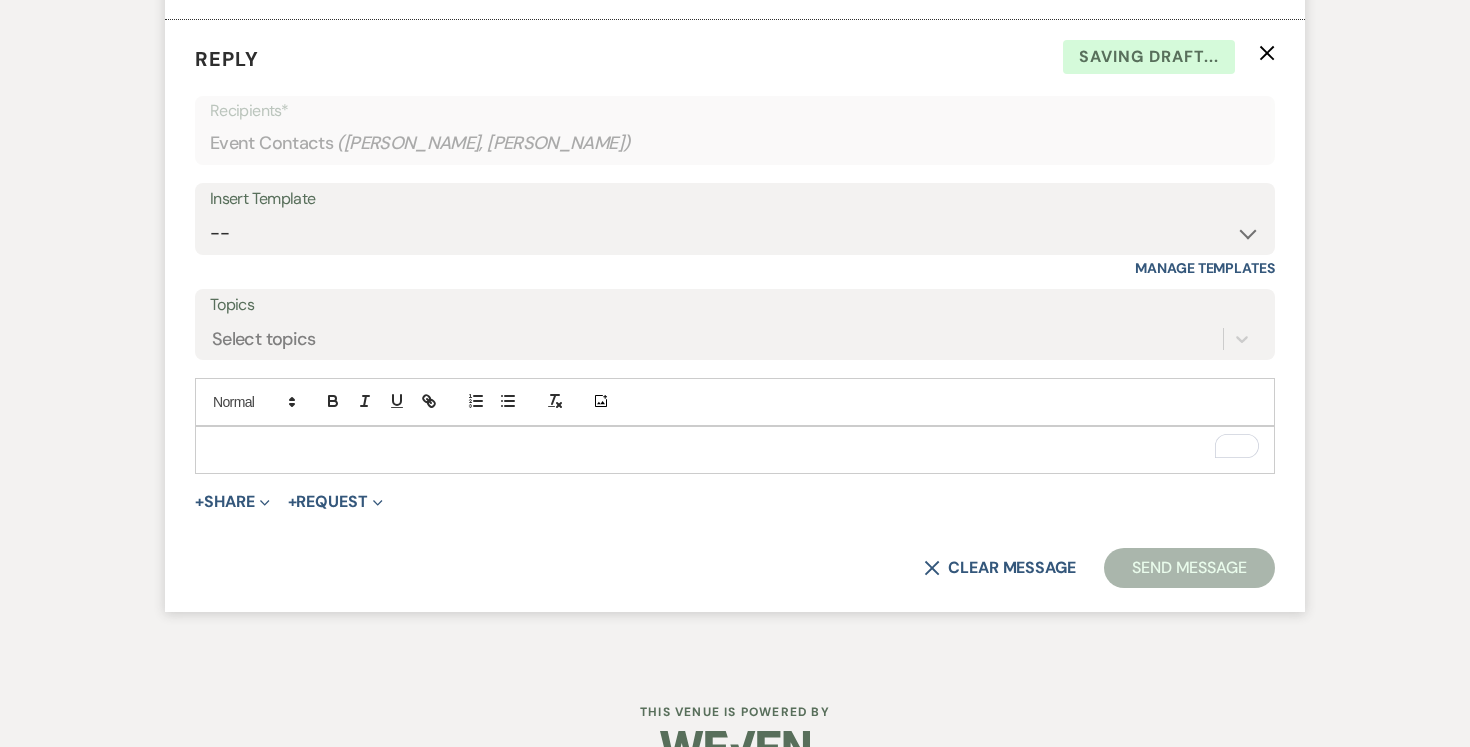 type 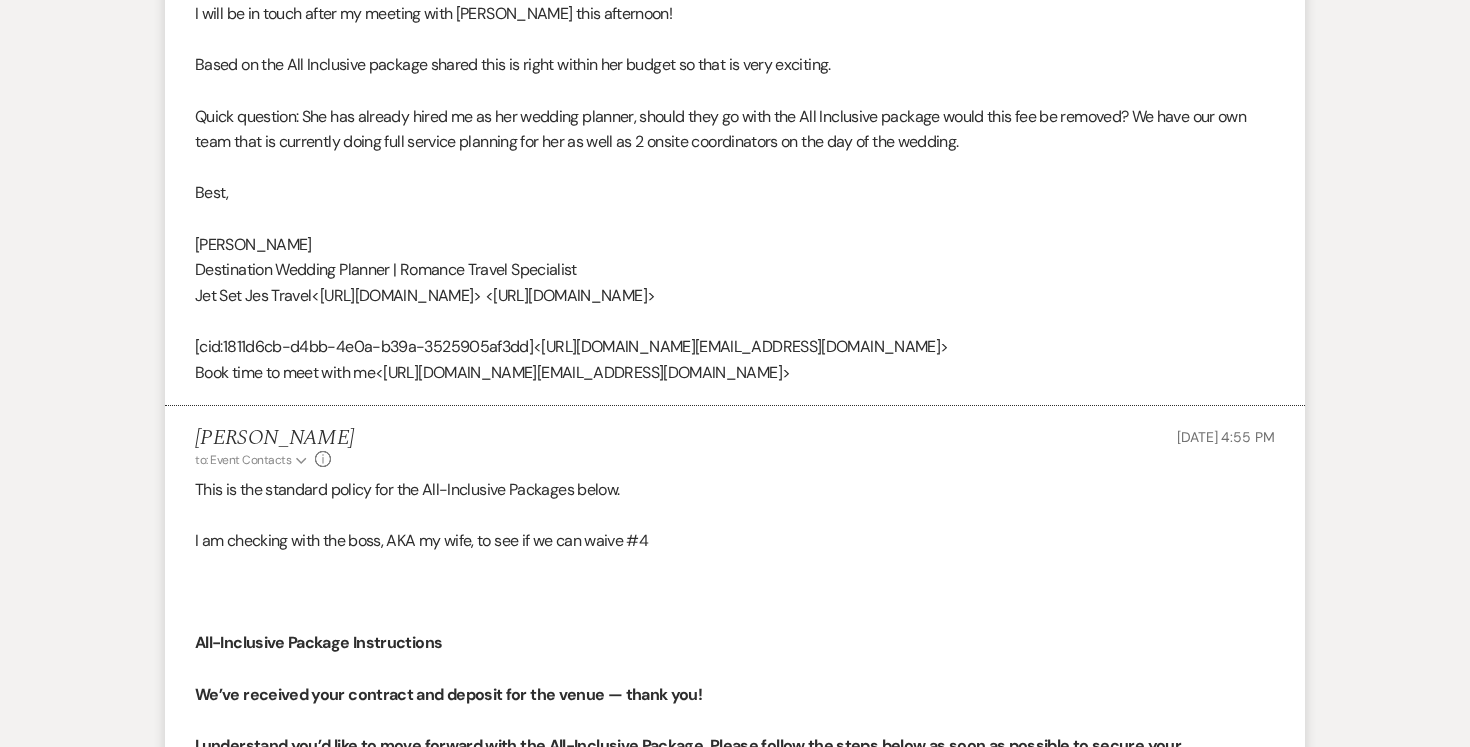 scroll, scrollTop: 2163, scrollLeft: 0, axis: vertical 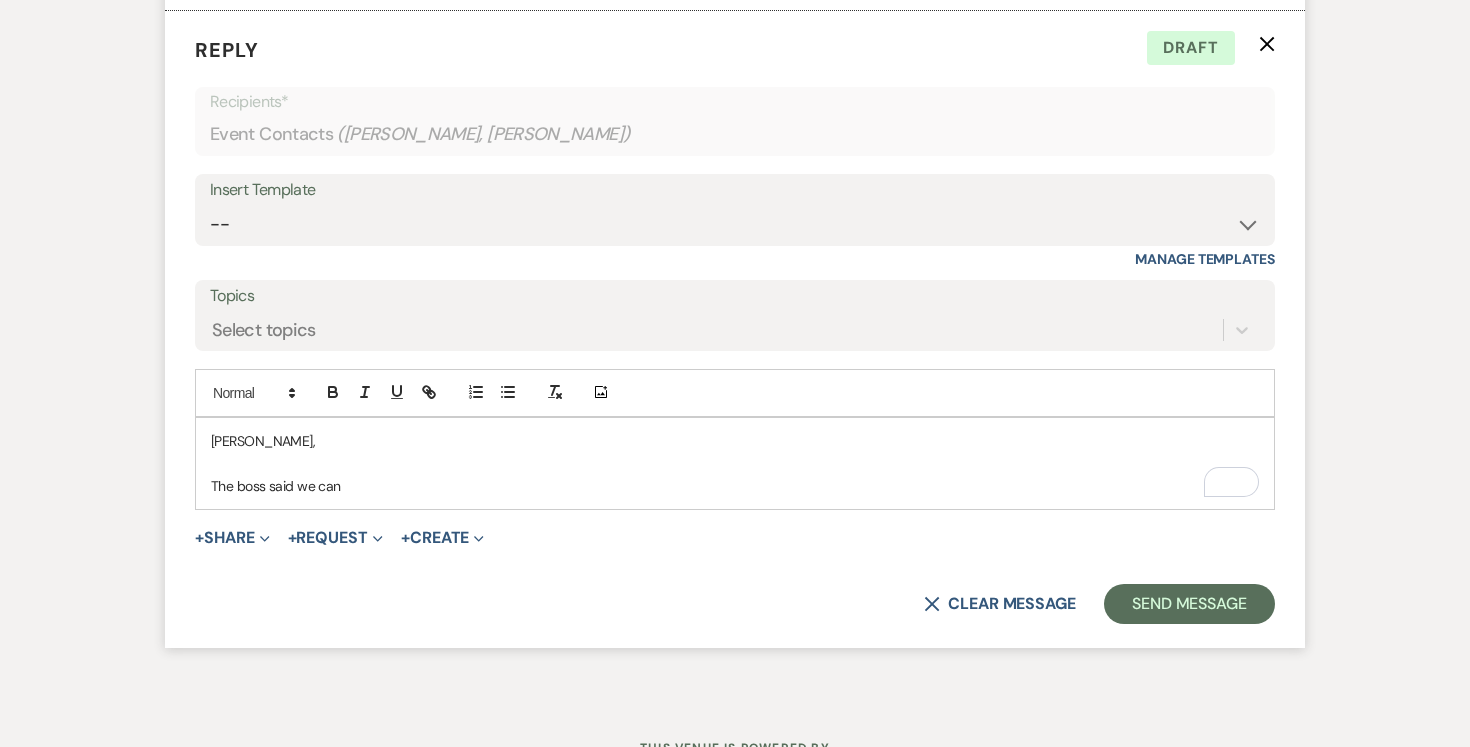 click on "The boss said we can" at bounding box center [735, 486] 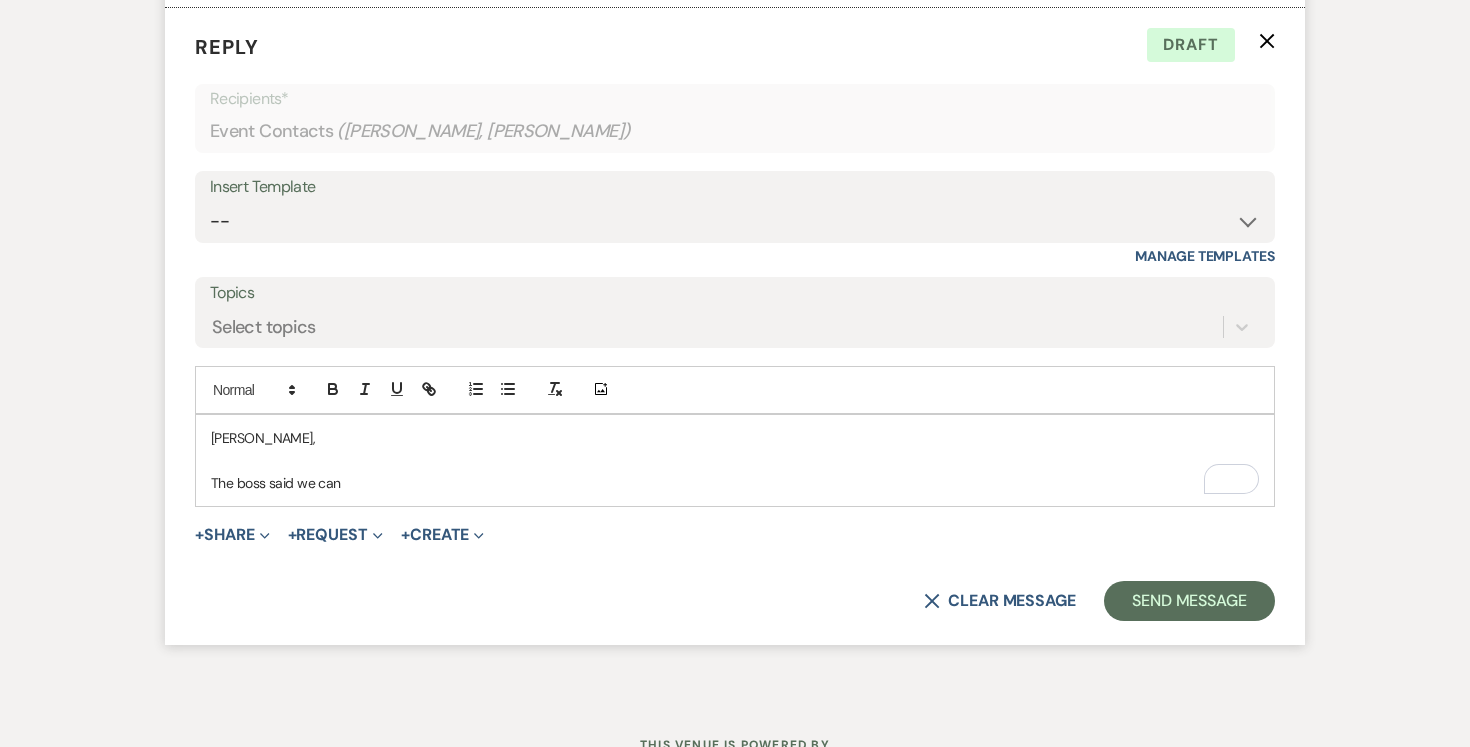 scroll, scrollTop: 3578, scrollLeft: 0, axis: vertical 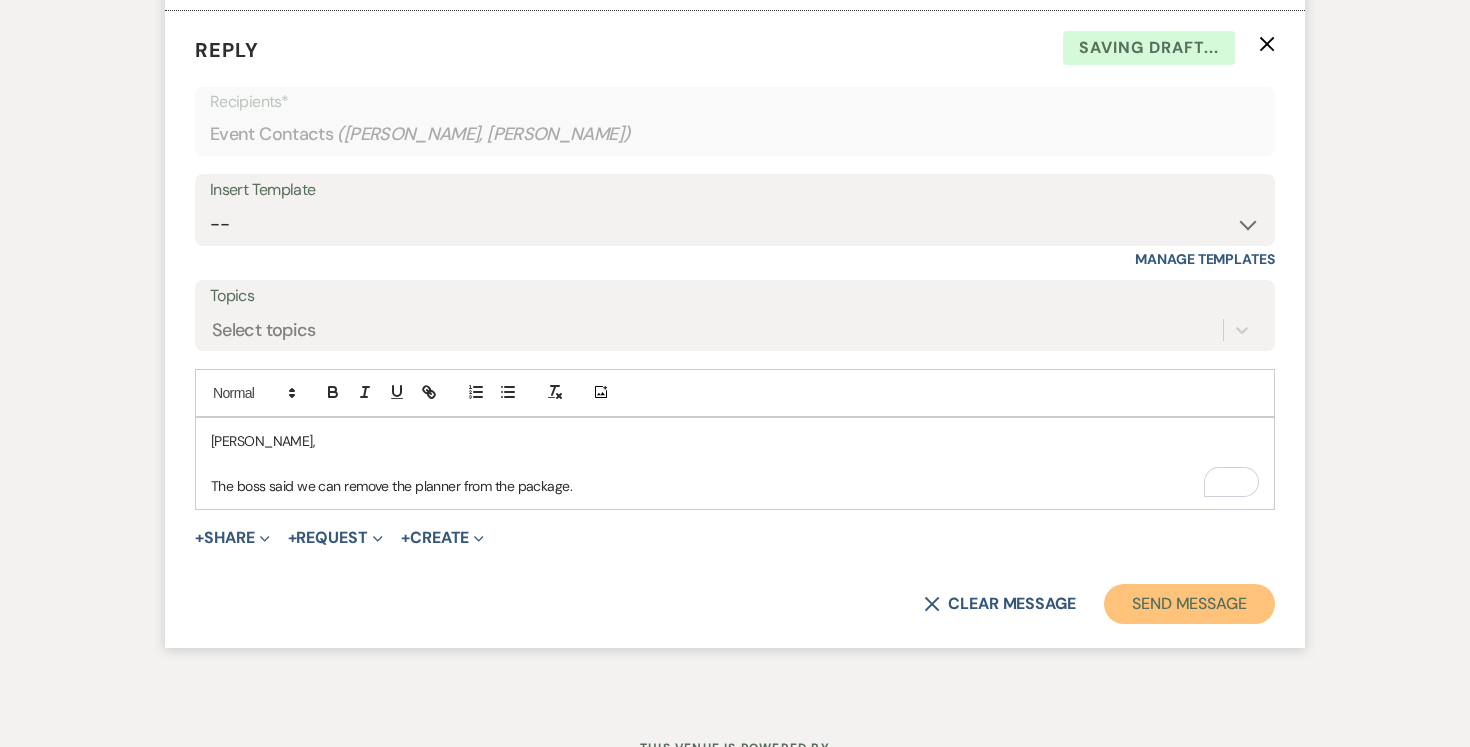 click on "Send Message" at bounding box center (1189, 604) 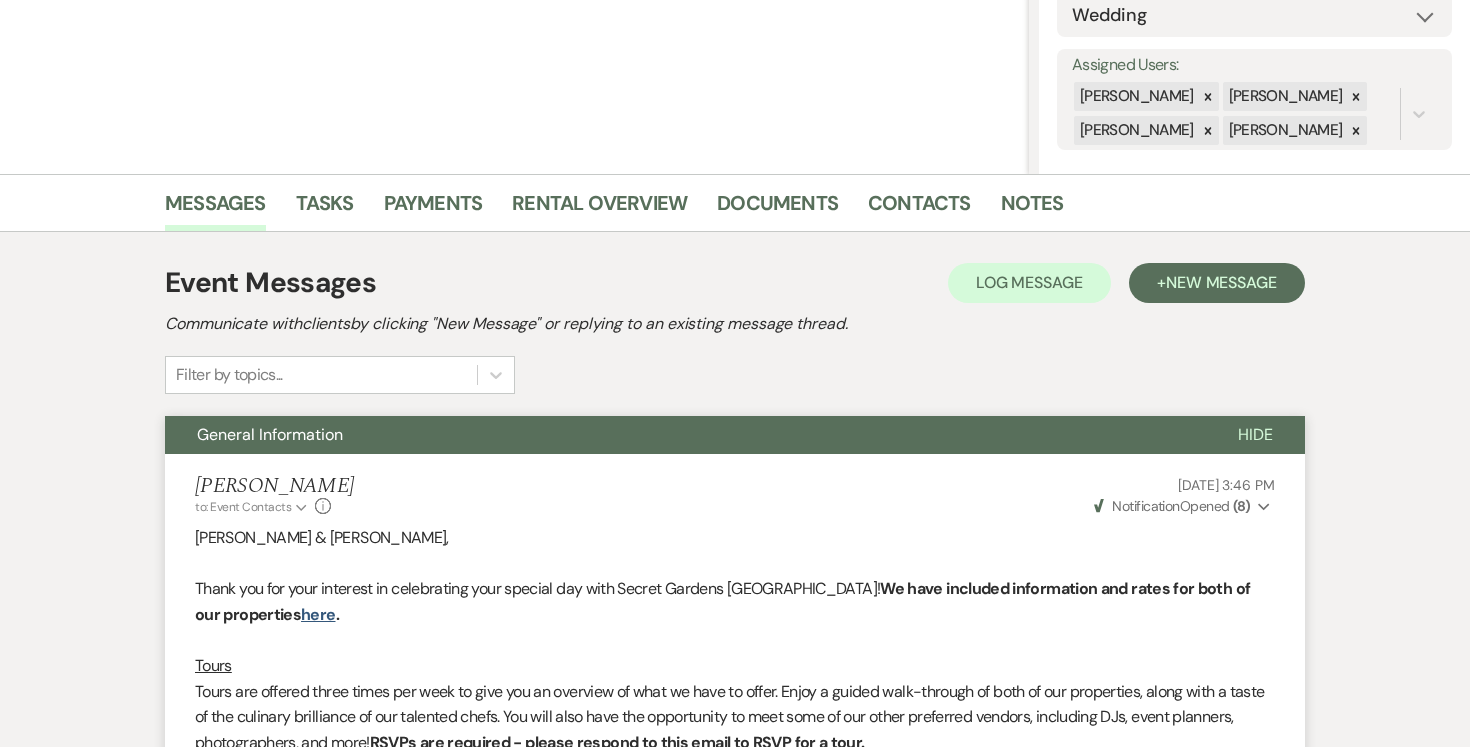 scroll, scrollTop: 0, scrollLeft: 0, axis: both 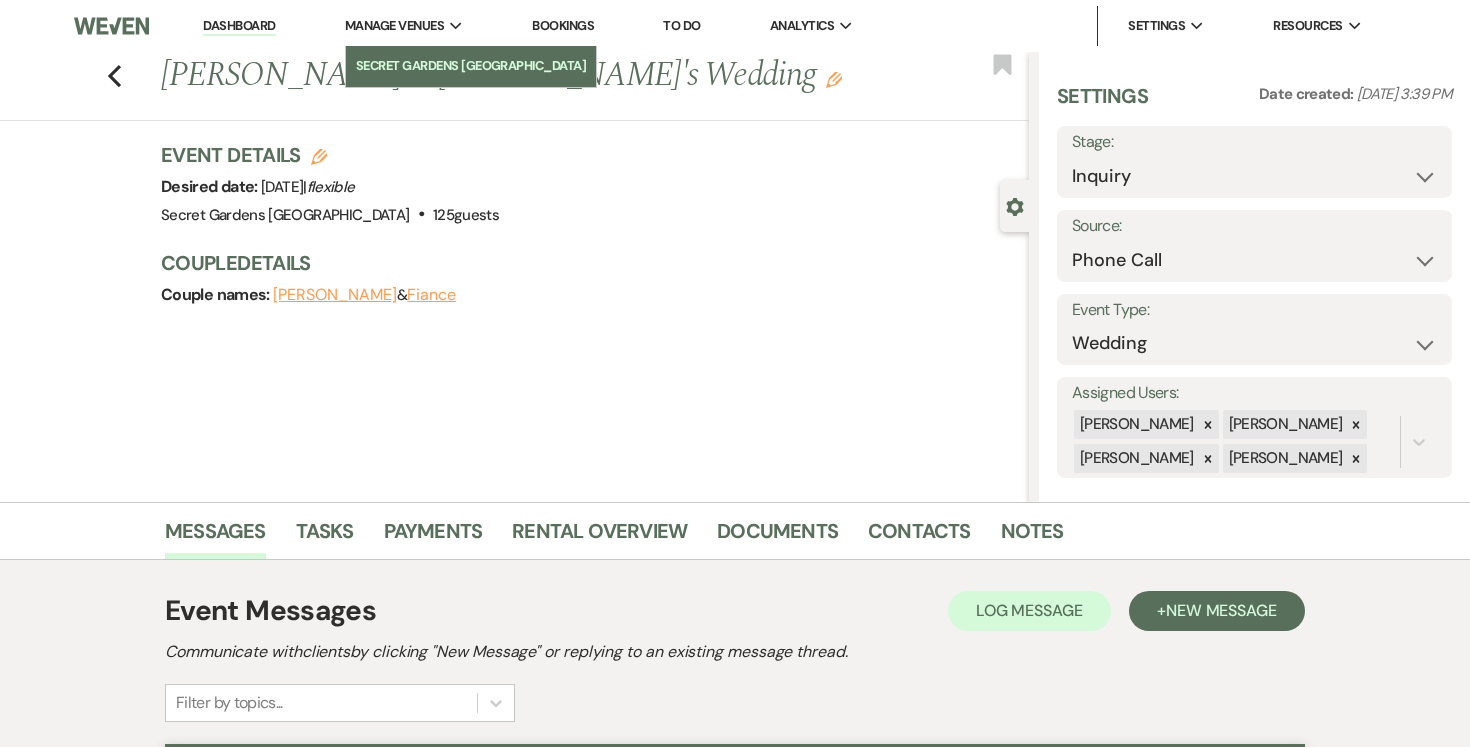 click on "Secret Gardens [GEOGRAPHIC_DATA]" at bounding box center [471, 66] 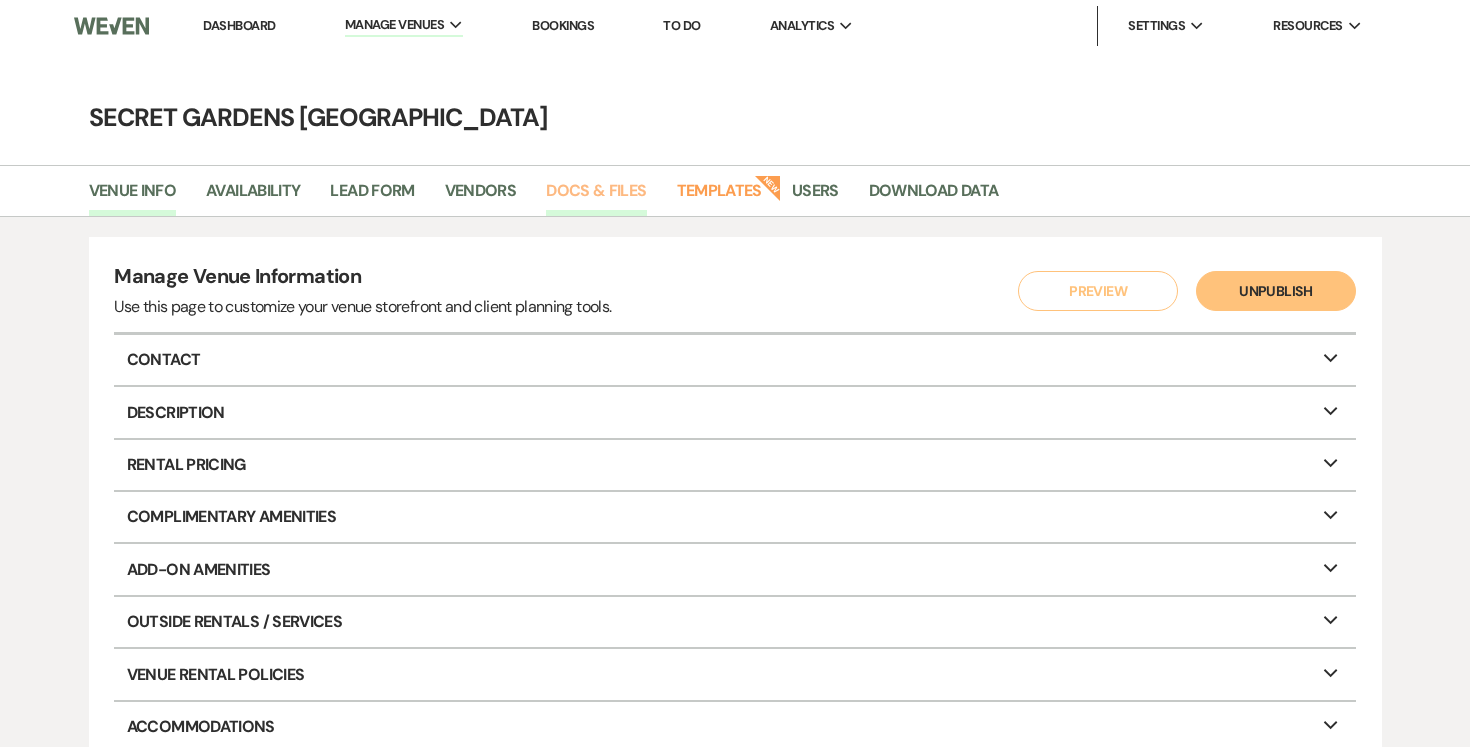 scroll, scrollTop: 0, scrollLeft: 0, axis: both 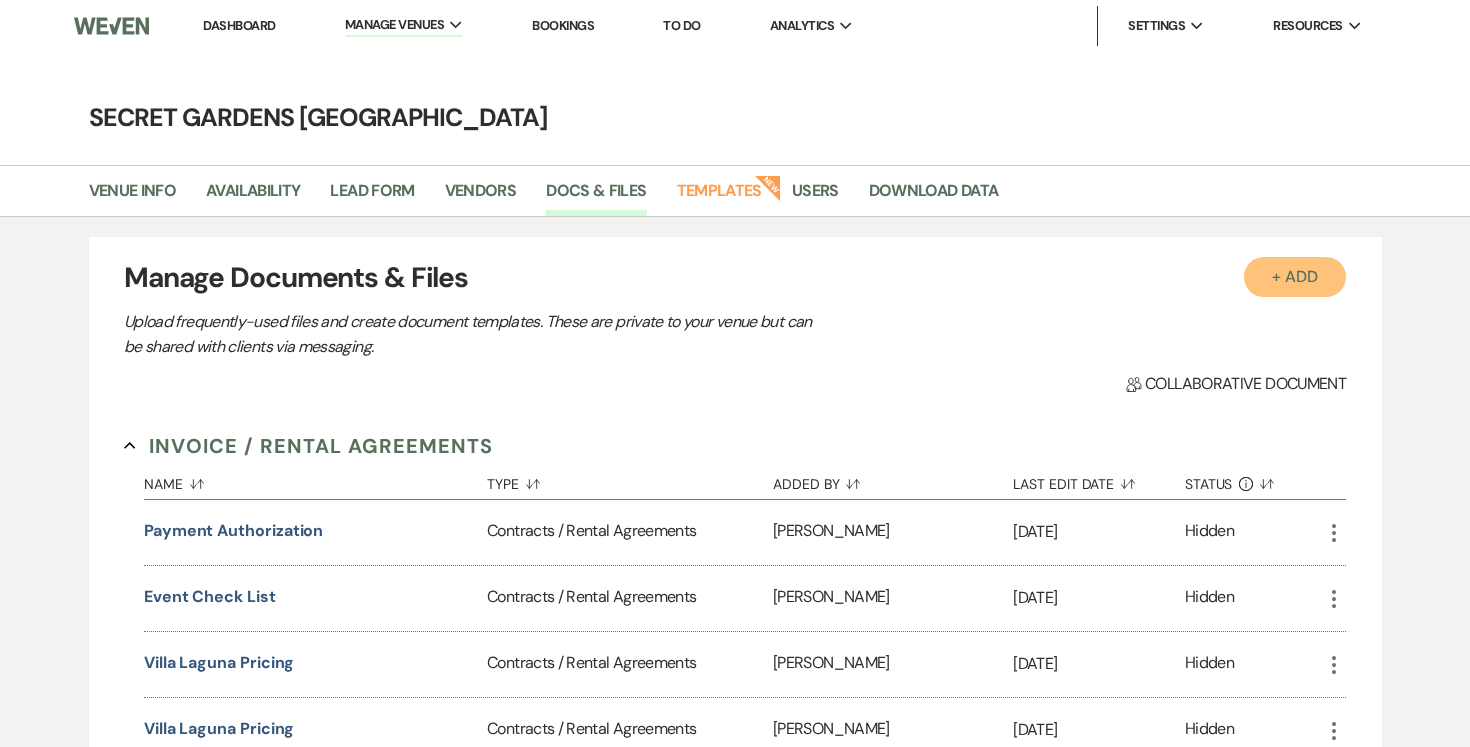 click on "+ Add" at bounding box center (1295, 277) 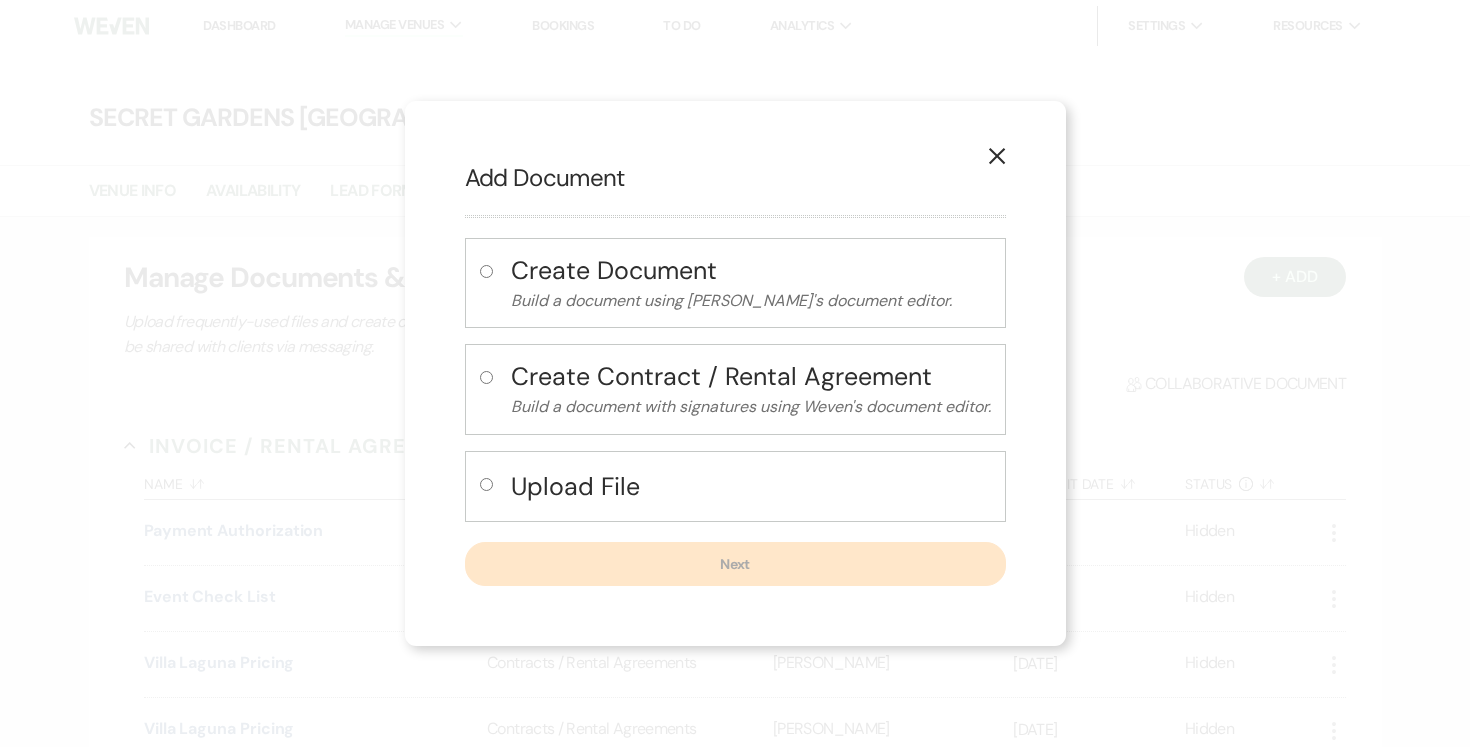 click at bounding box center [486, 484] 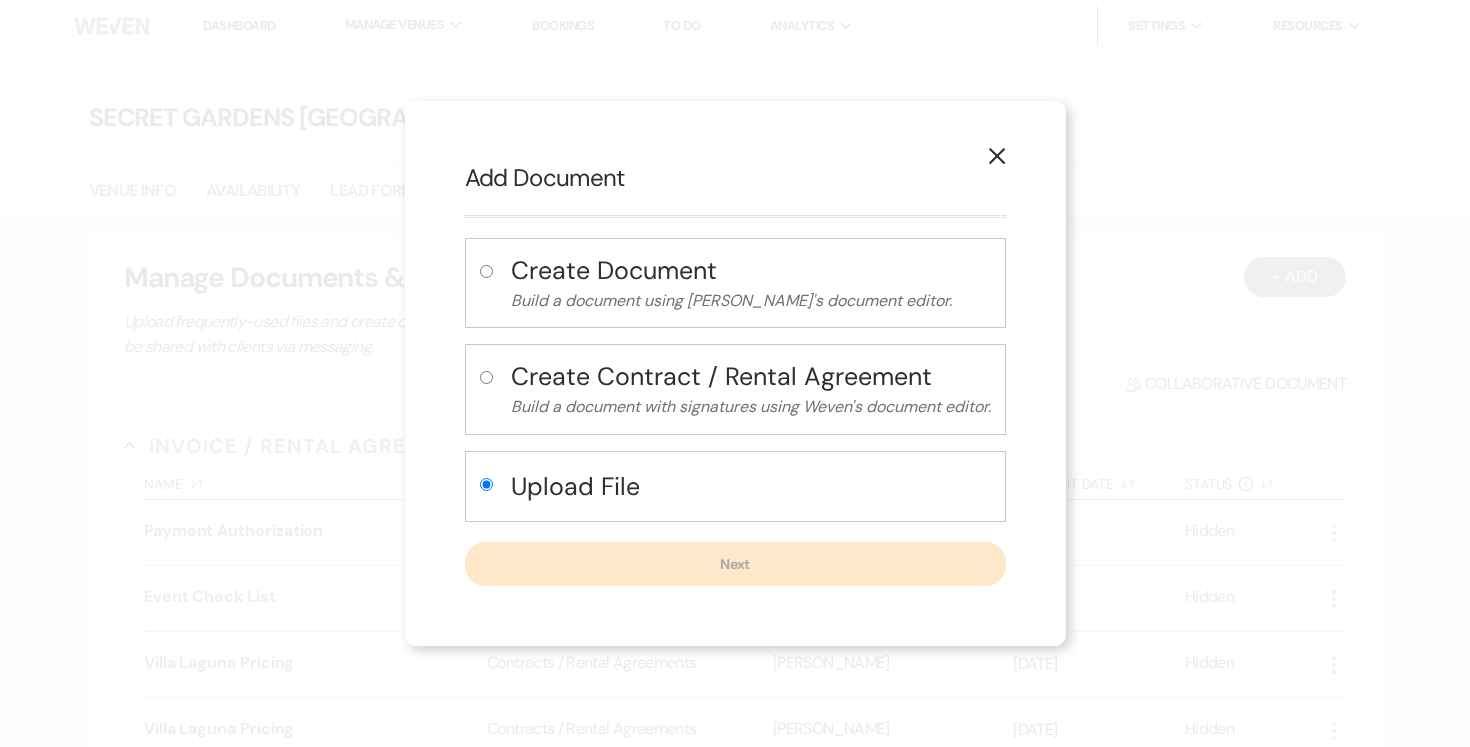 radio on "true" 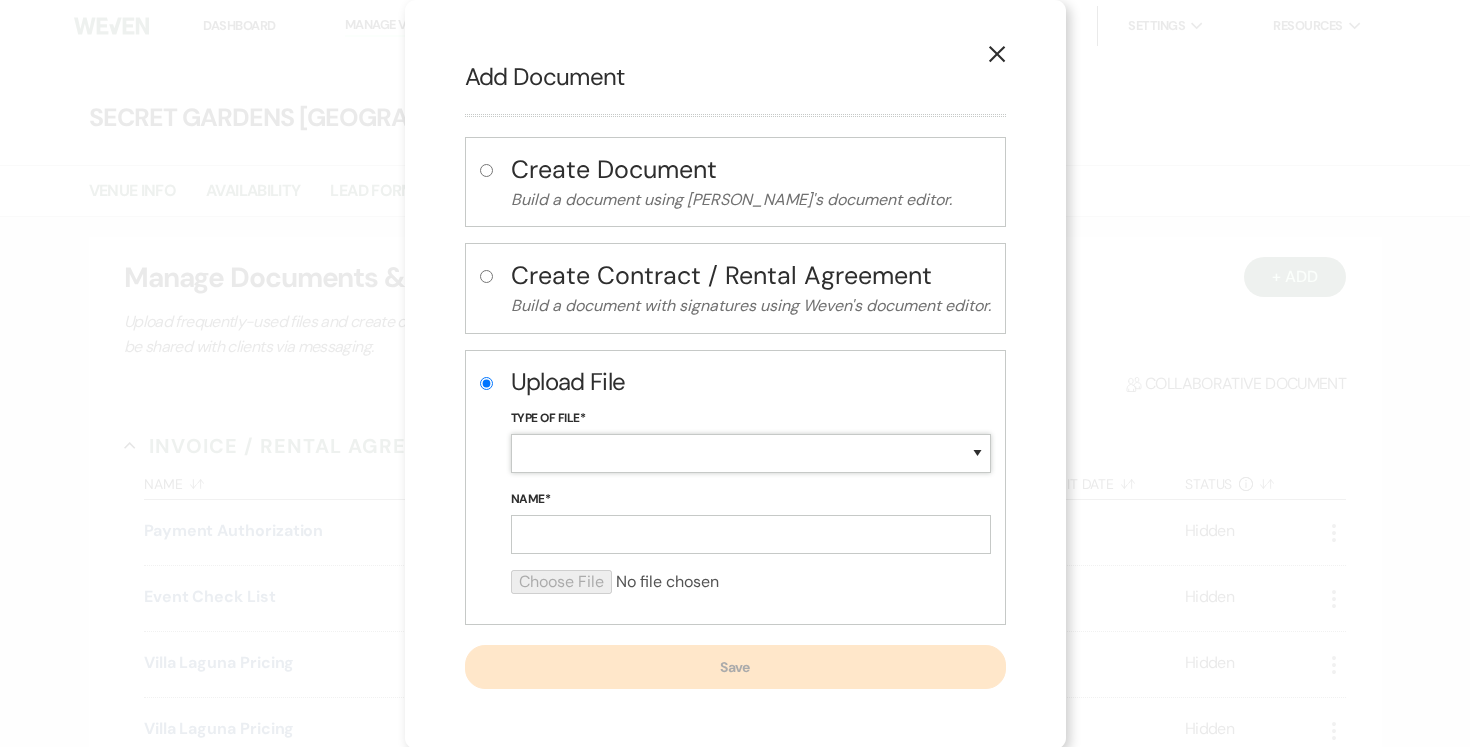click on "Special Event Insurance Vendor Certificate of Insurance Contracts / Rental Agreements Invoices Receipts Event Maps Floor Plans Rain Plan Seating Charts Venue Layout Catering / Alcohol Permit Event Permit Fire Permit Fuel Permit Generator Permit Tent Permit Venue Permit Other Permit Inventory  Promotional Sample Venue Beverage Ceremony Event Finalize + Share Guests Lodging Menu Vendors Venue Beverage Brochure Menu Packages Product Specifications Quotes Beverage Event and Ceremony Details Finalize & Share Guests Lodging Menu Vendors Venue Event Timeline Family / Wedding Party Timeline Food and Beverage Timeline MC / DJ / Band Timeline Master Timeline Photography Timeline Set-Up / Clean-Up Vendor Timeline Bartender Safe Serve / TiPS Certification Vendor Certification Vendor License Other" at bounding box center (751, 453) 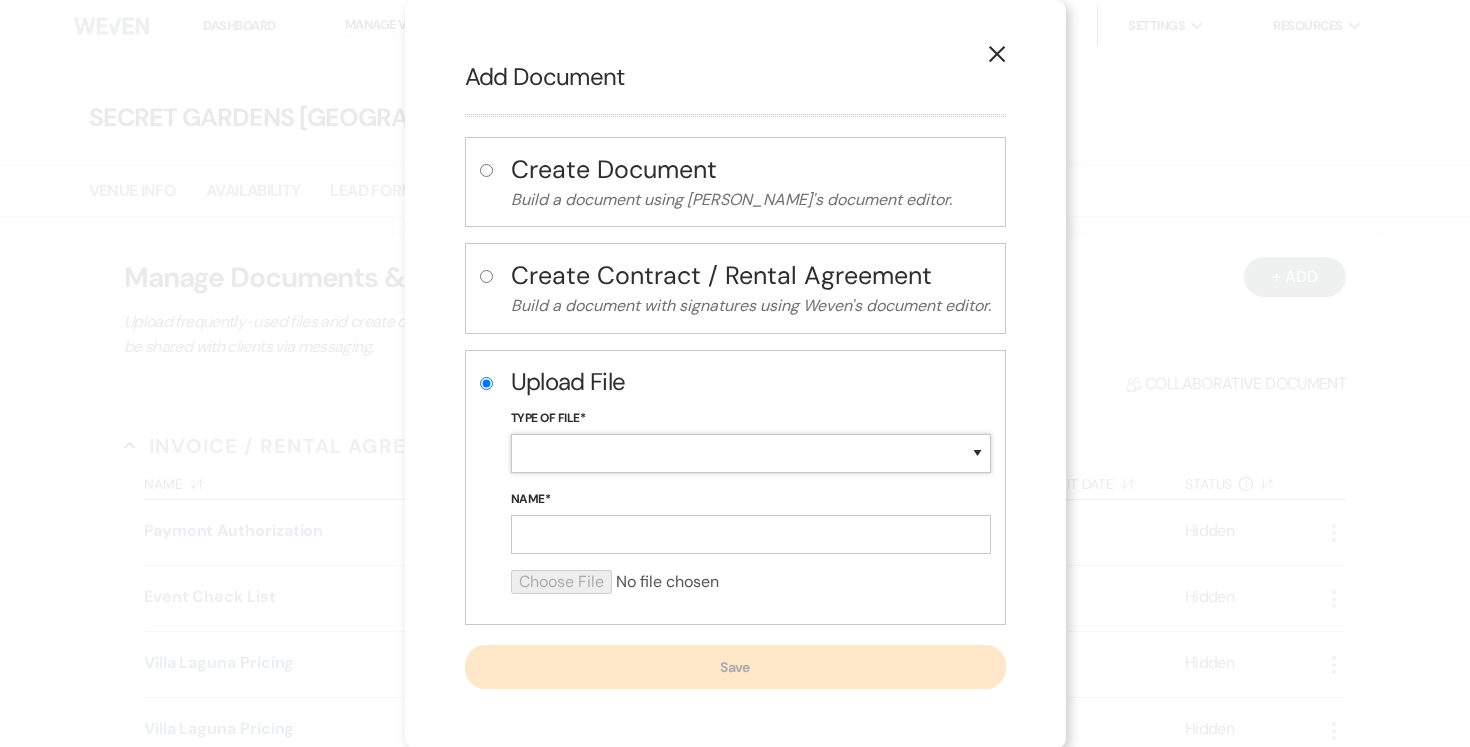 select on "0" 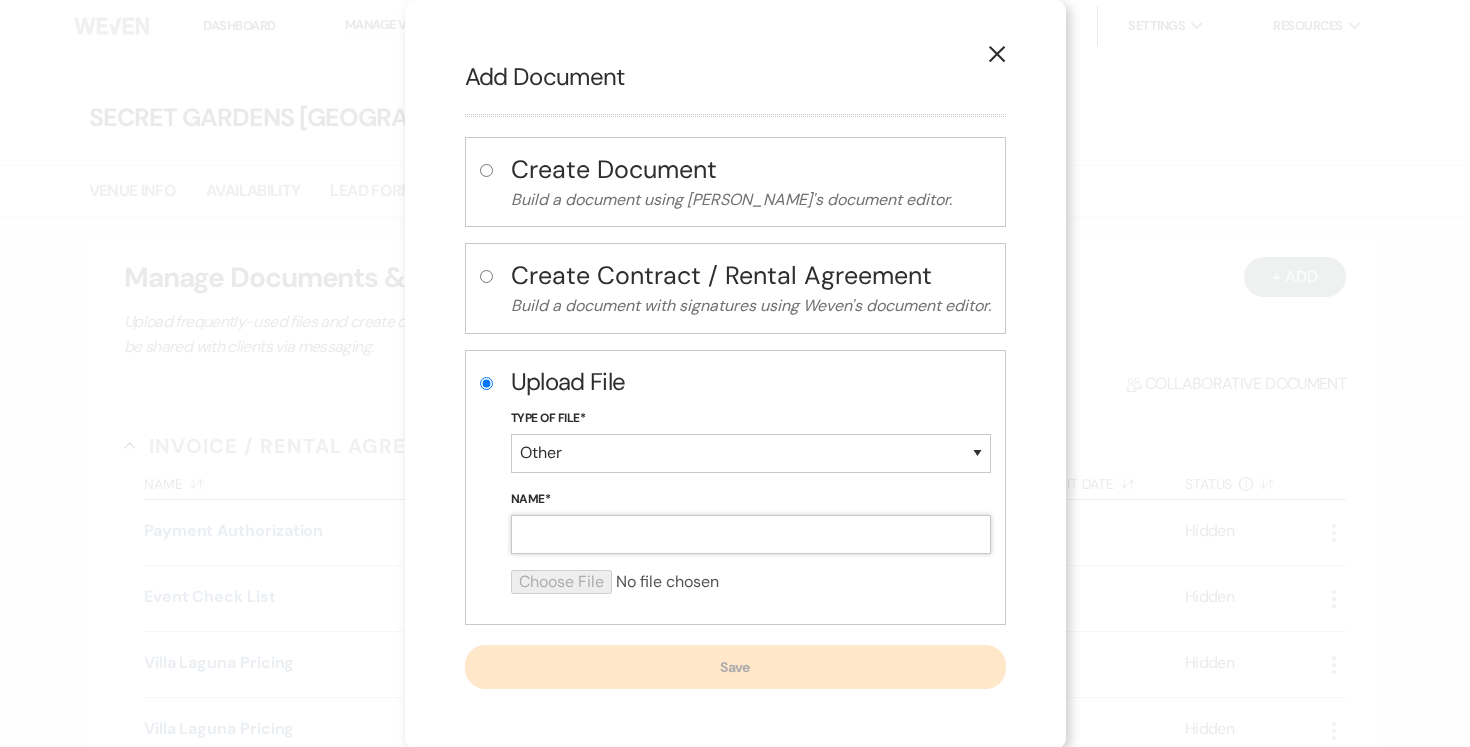 click on "Name*" at bounding box center (751, 534) 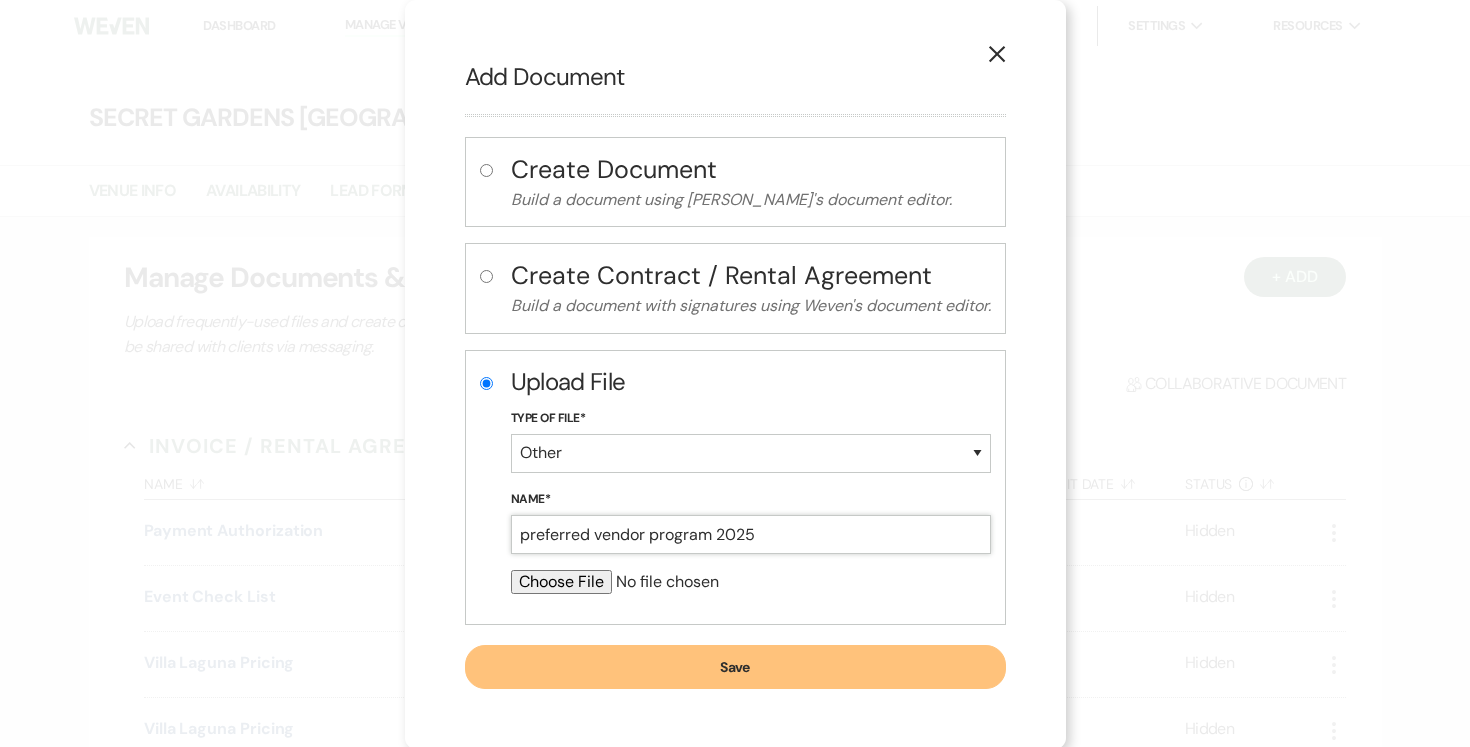 type on "preferred vendor program 2025" 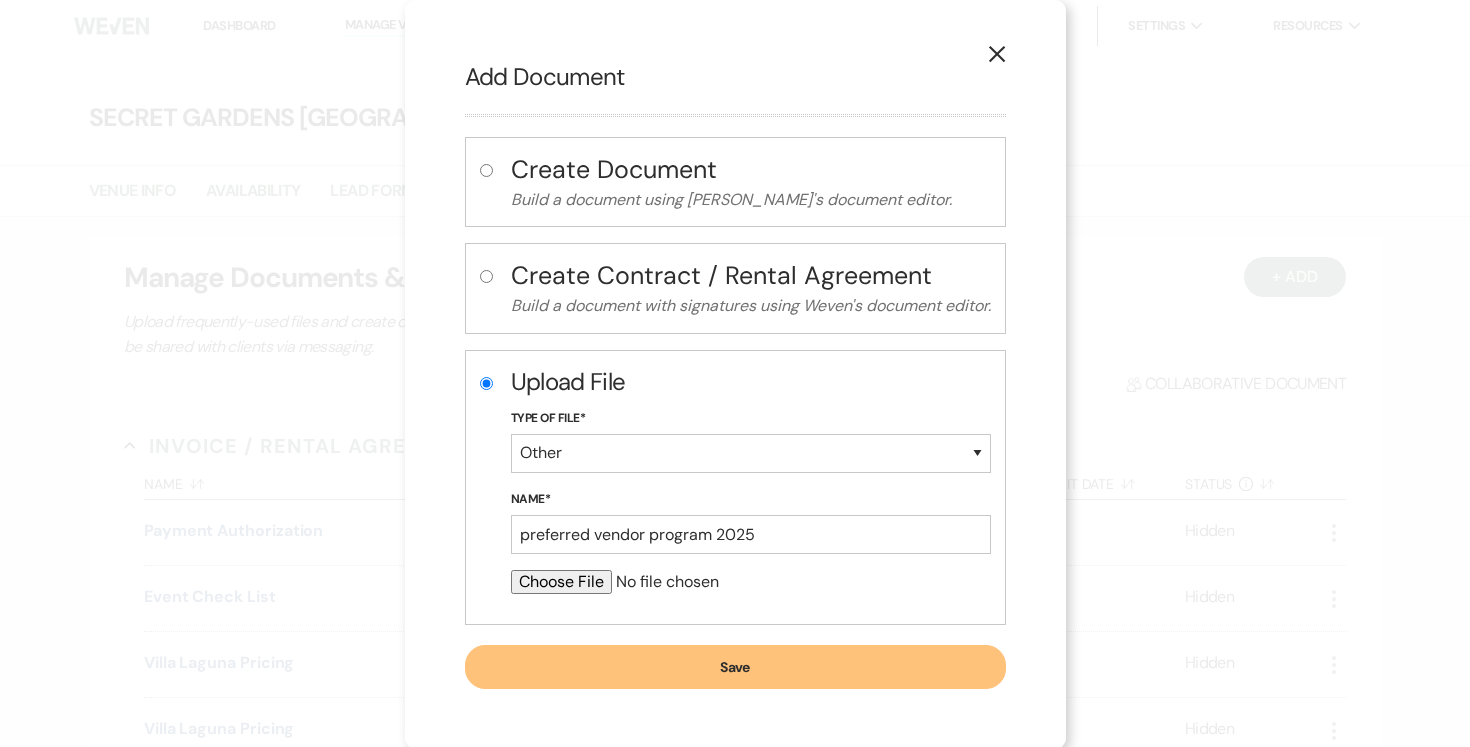 click at bounding box center (751, 582) 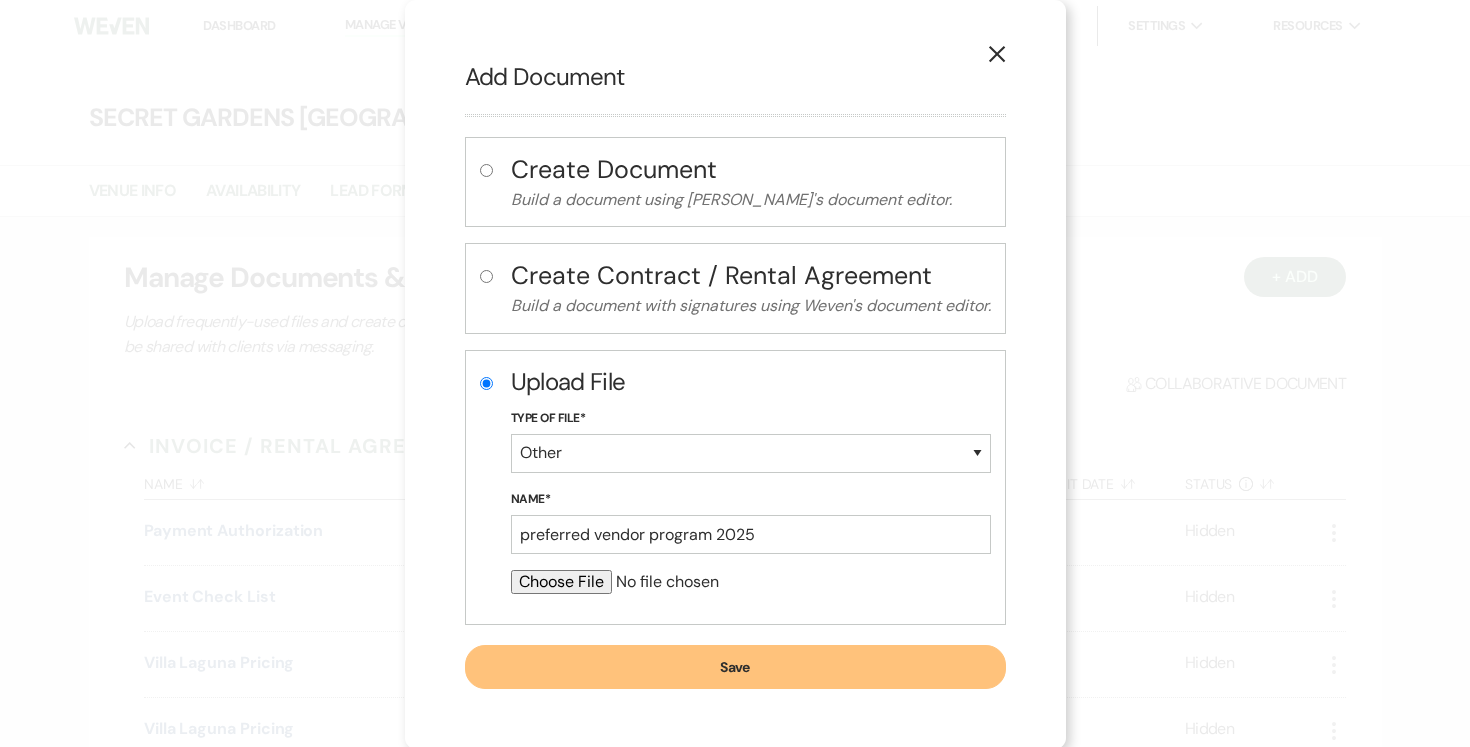 click at bounding box center [751, 582] 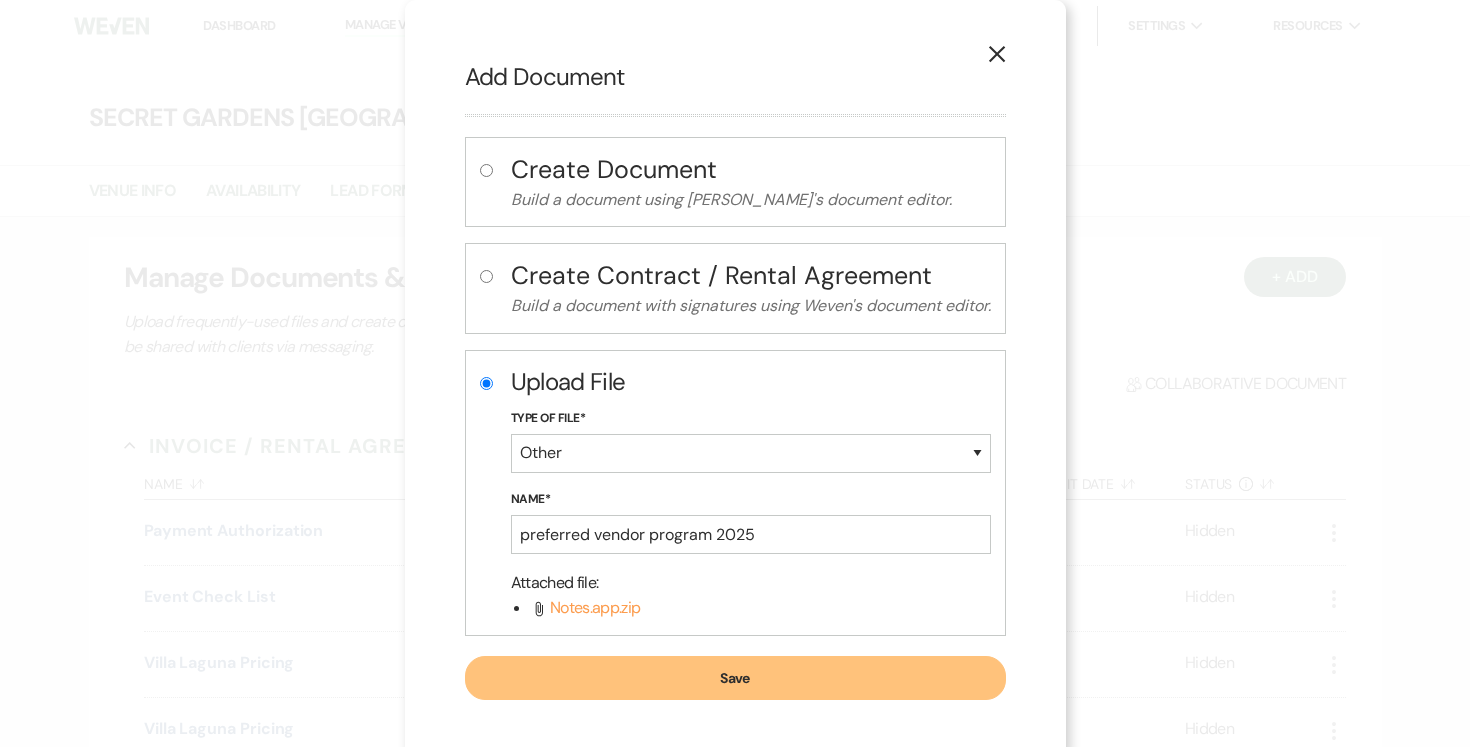 click 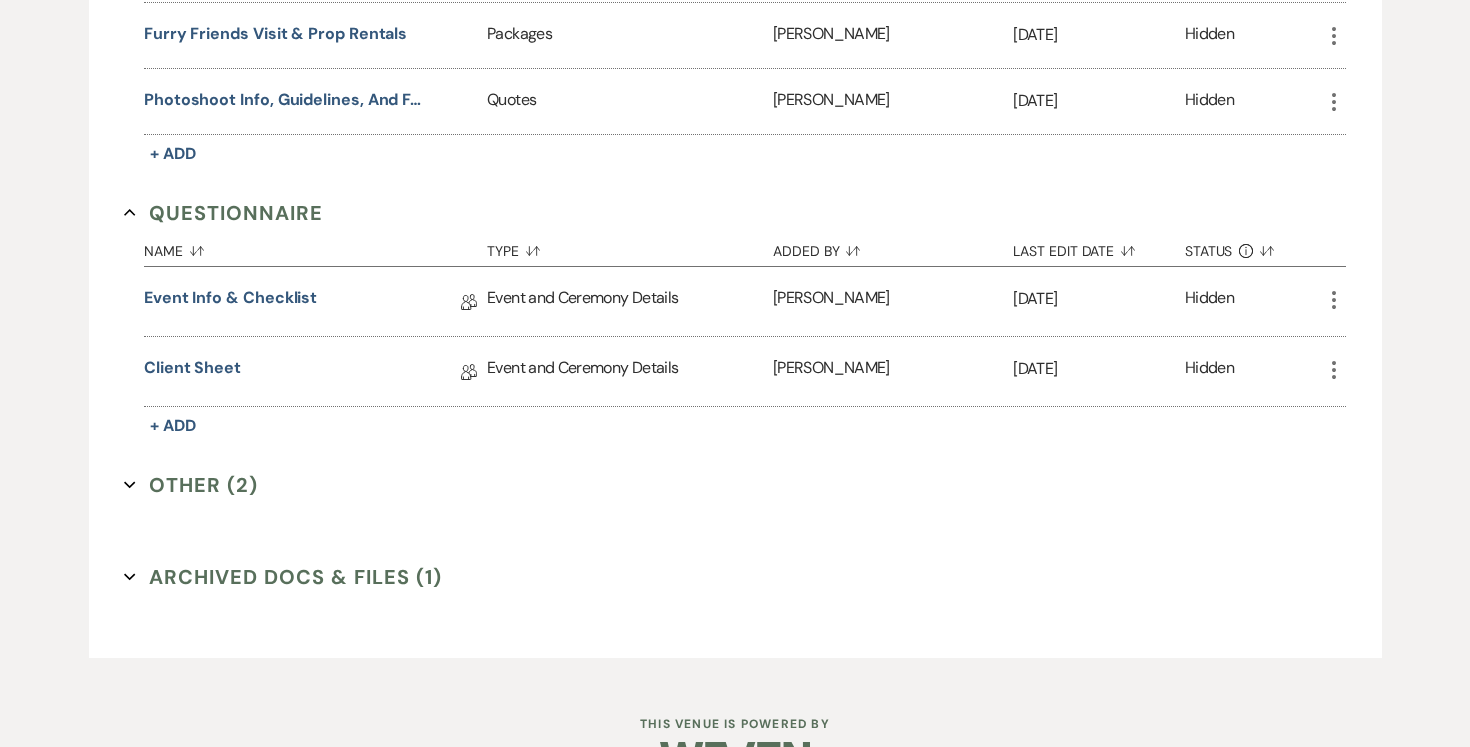 scroll, scrollTop: 1751, scrollLeft: 0, axis: vertical 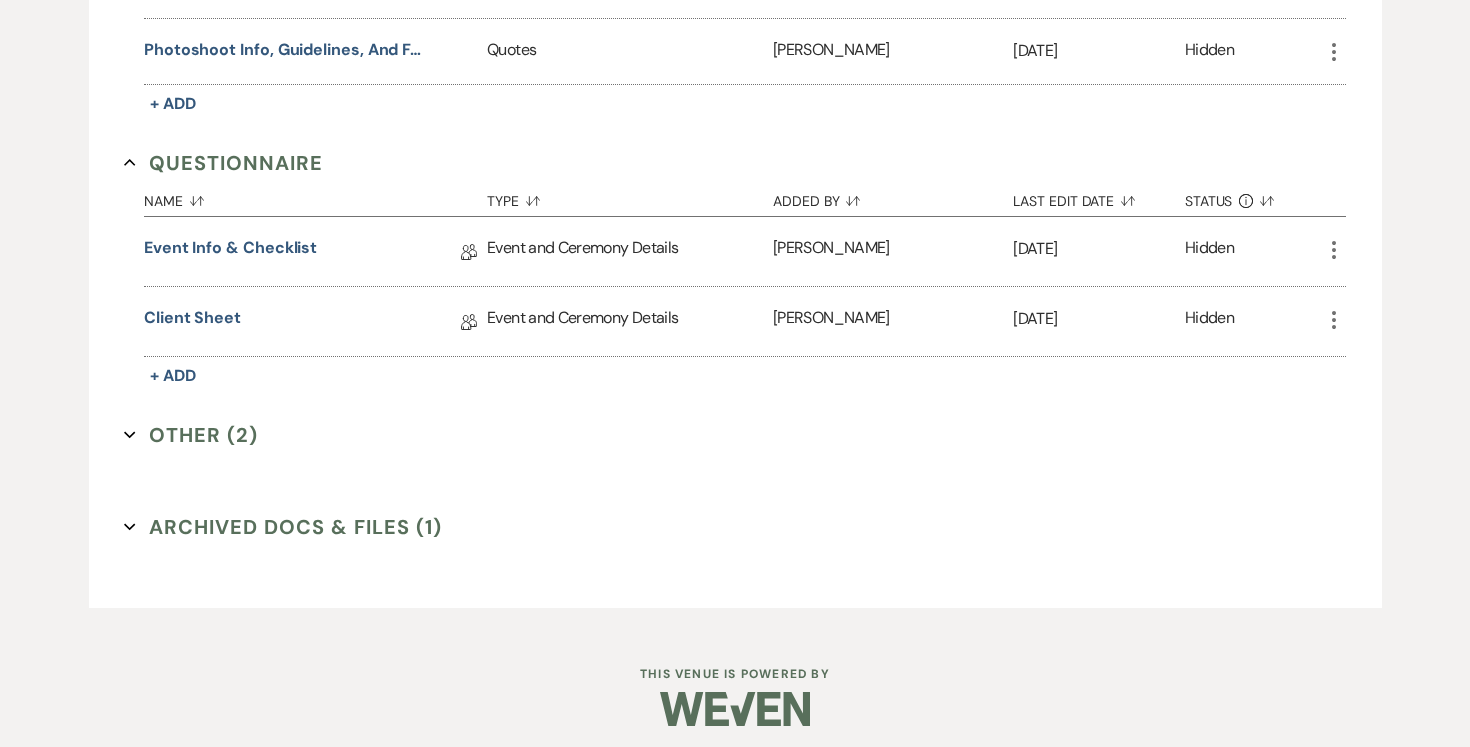 click on "Other (2) Expand" at bounding box center (191, 435) 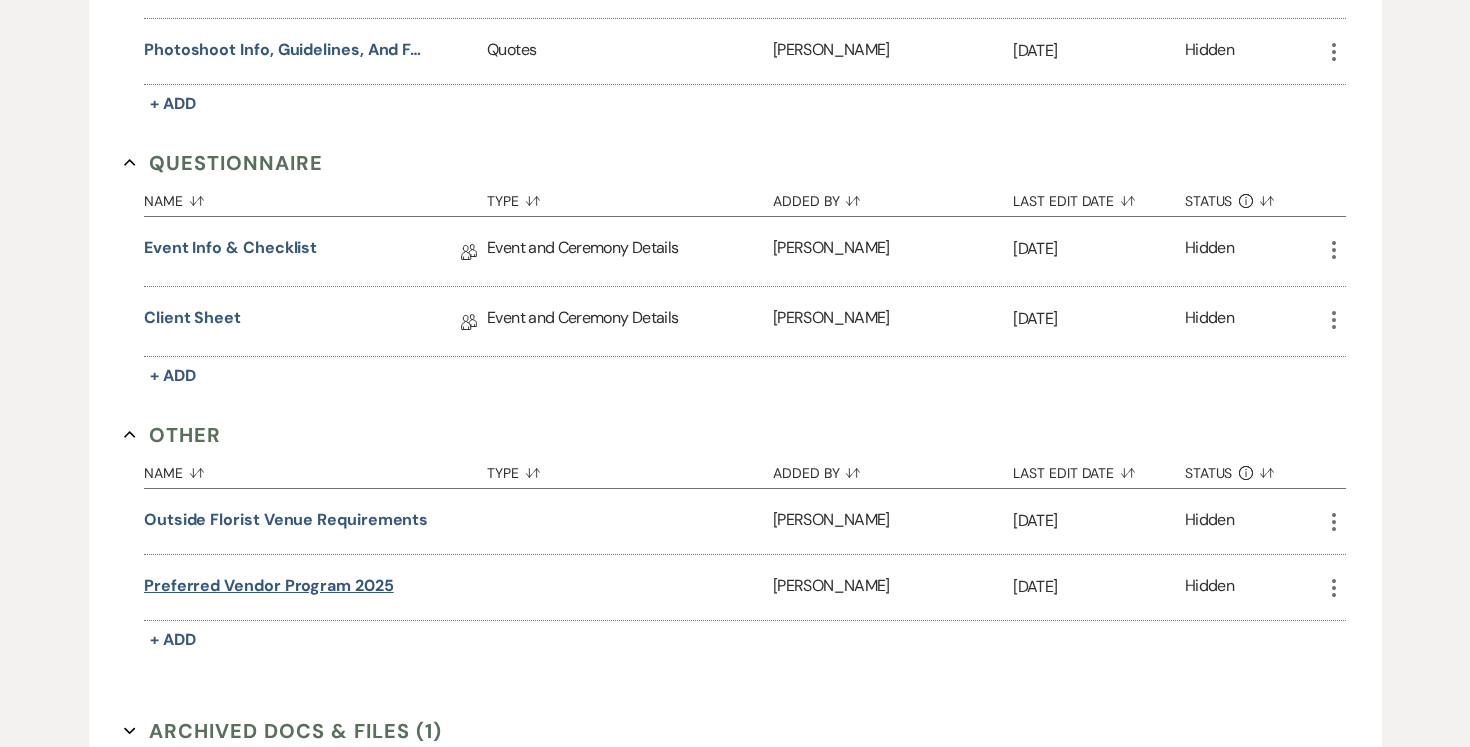 click on "preferred vendor program 2025" at bounding box center (269, 586) 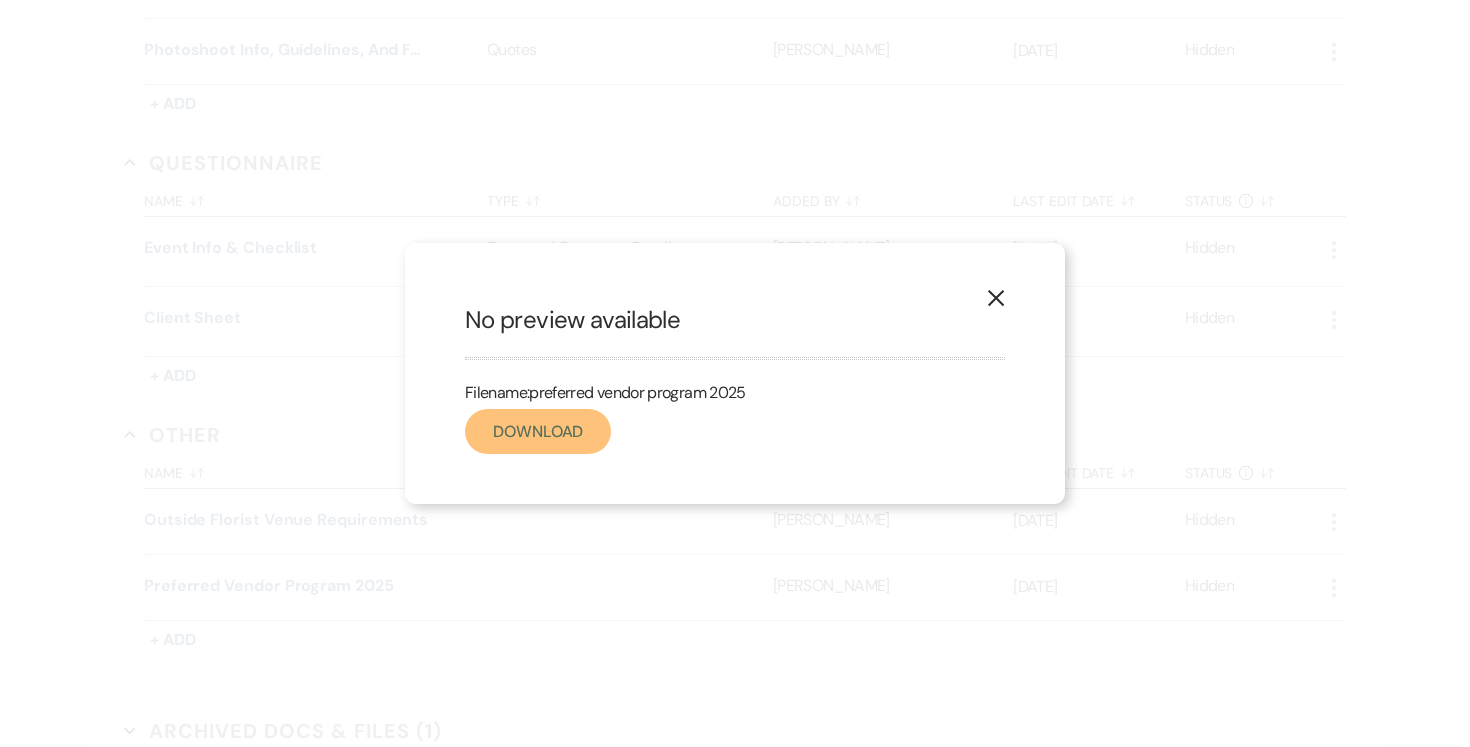 click on "Download" at bounding box center [538, 431] 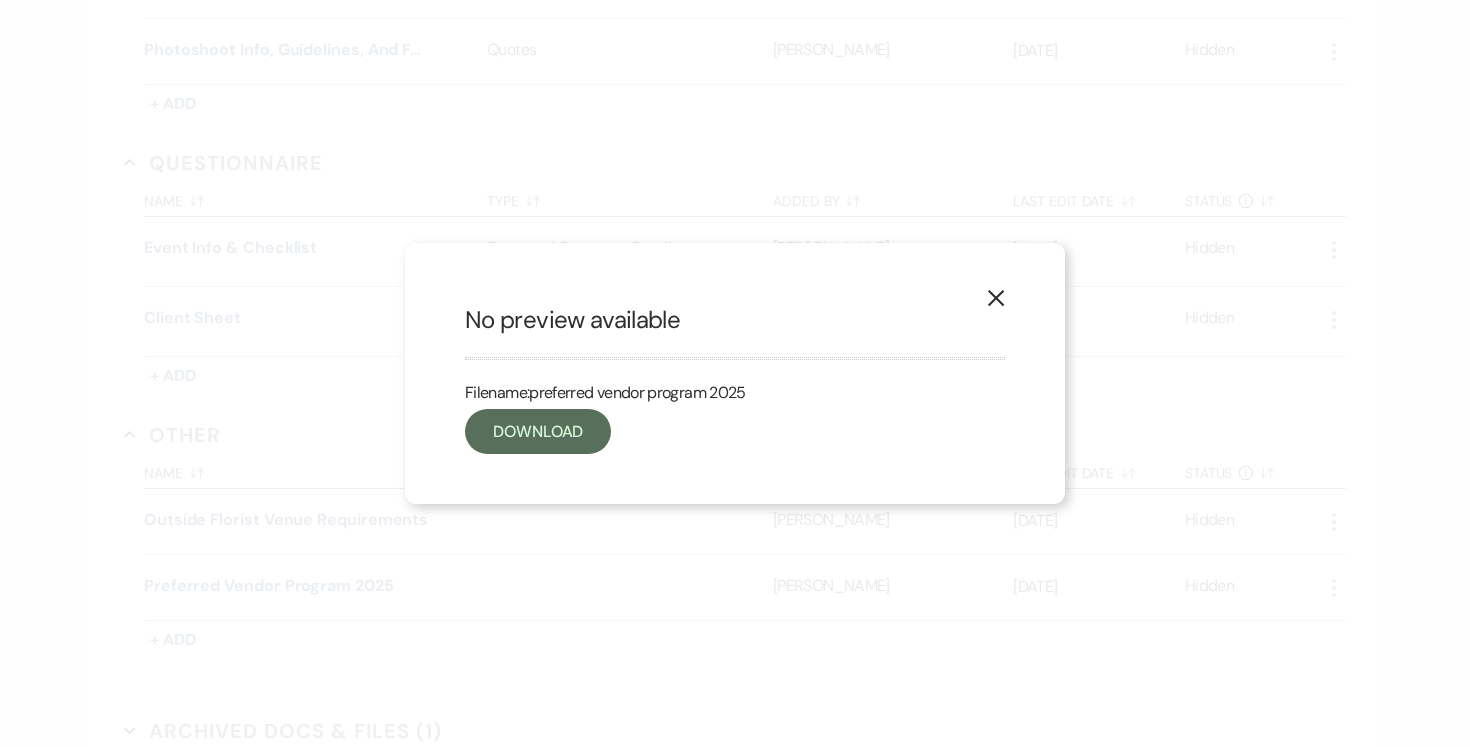 click on "X" 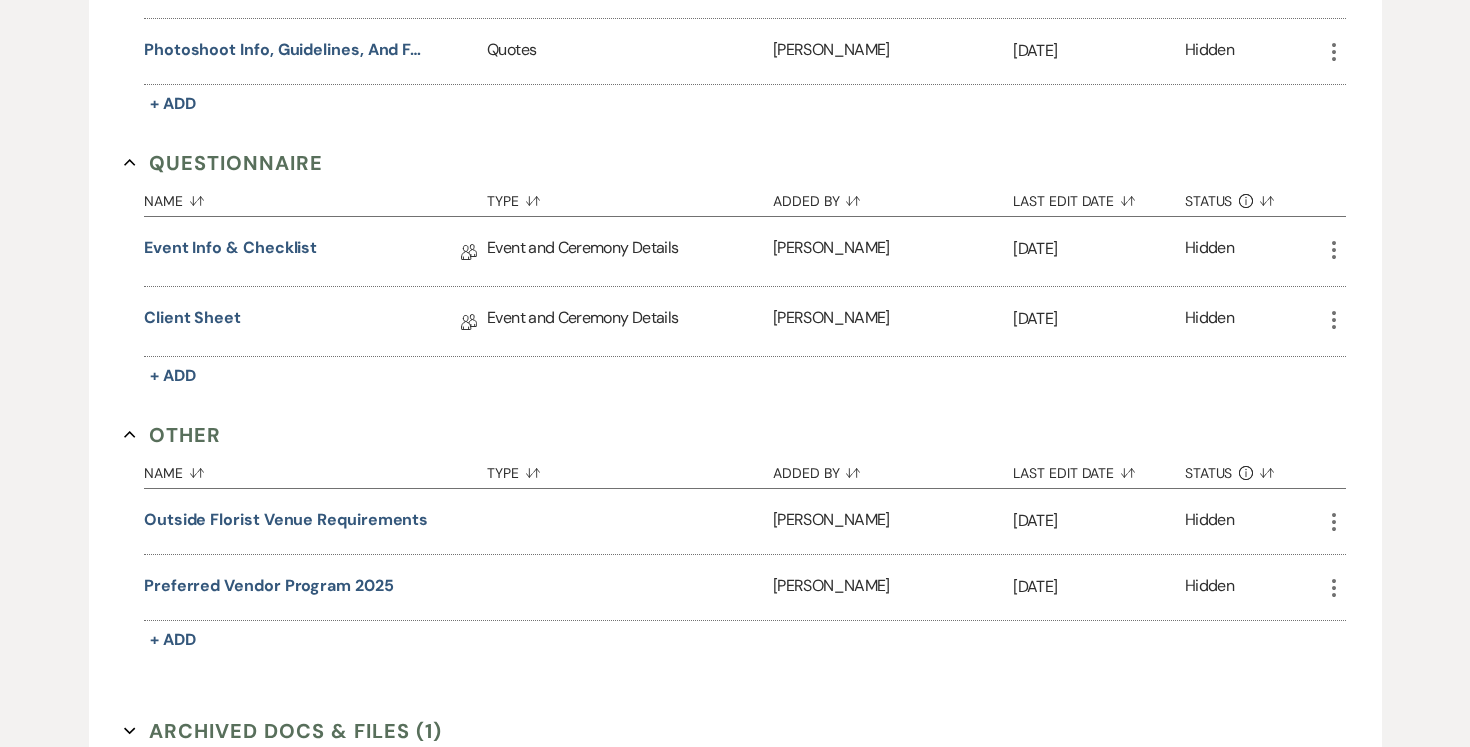 click on "More" 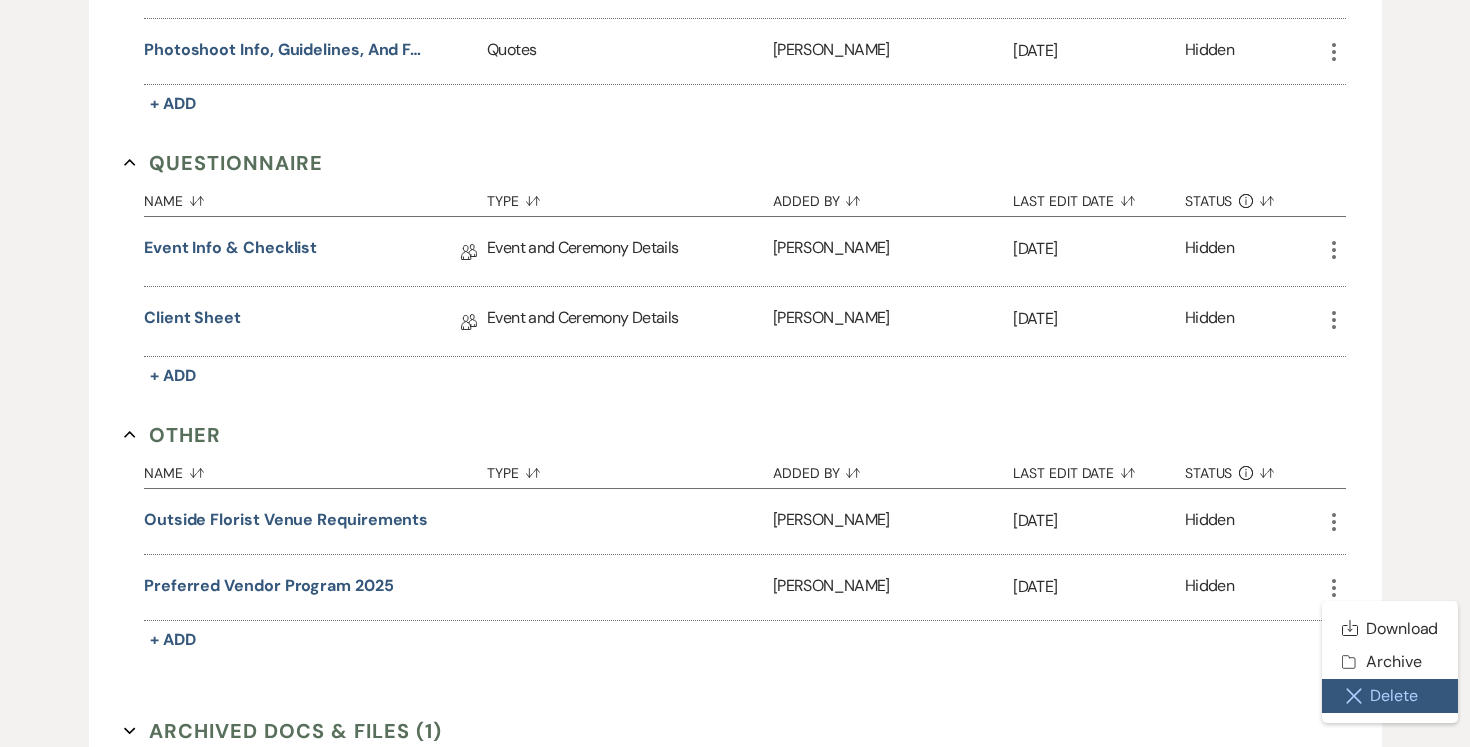 click on "Close Delete X Delete" at bounding box center [1390, 696] 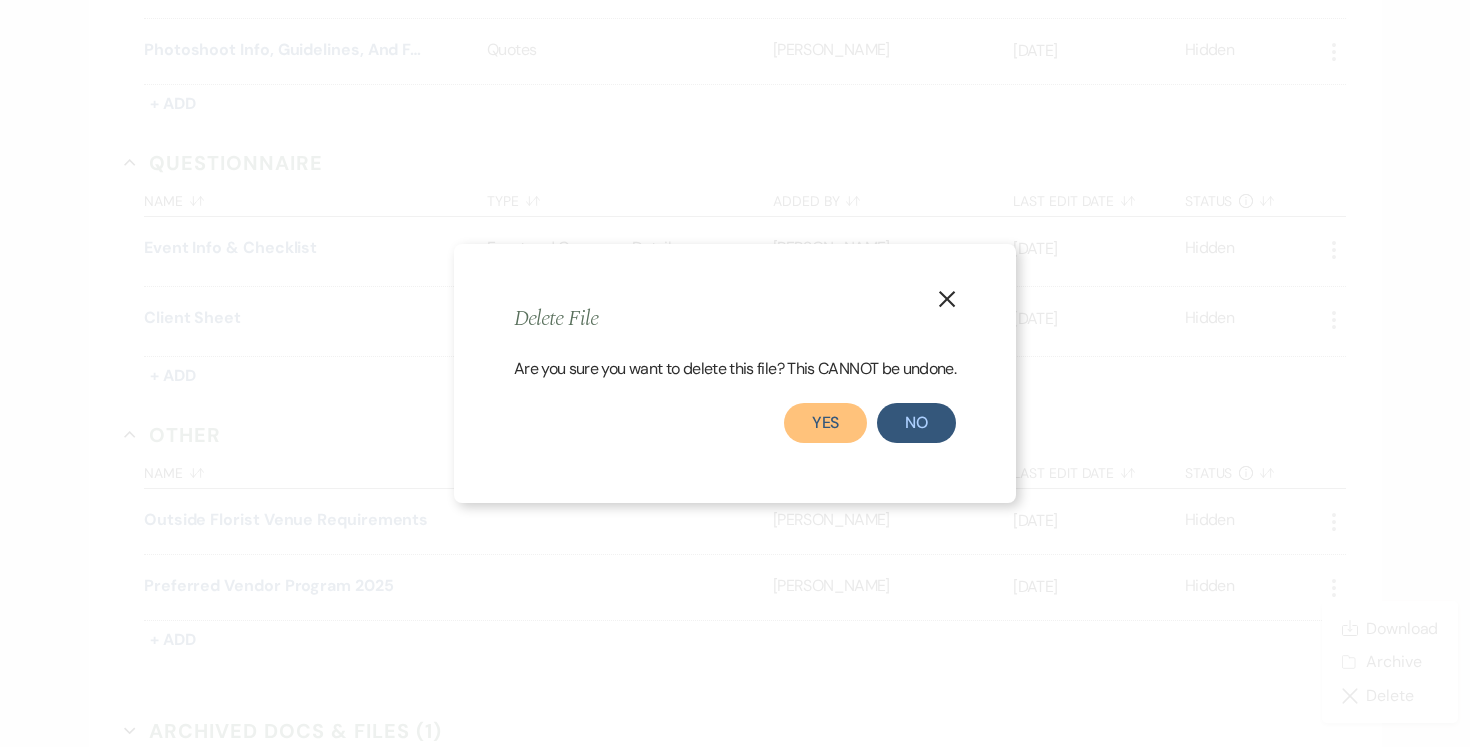 click on "Yes" at bounding box center [826, 423] 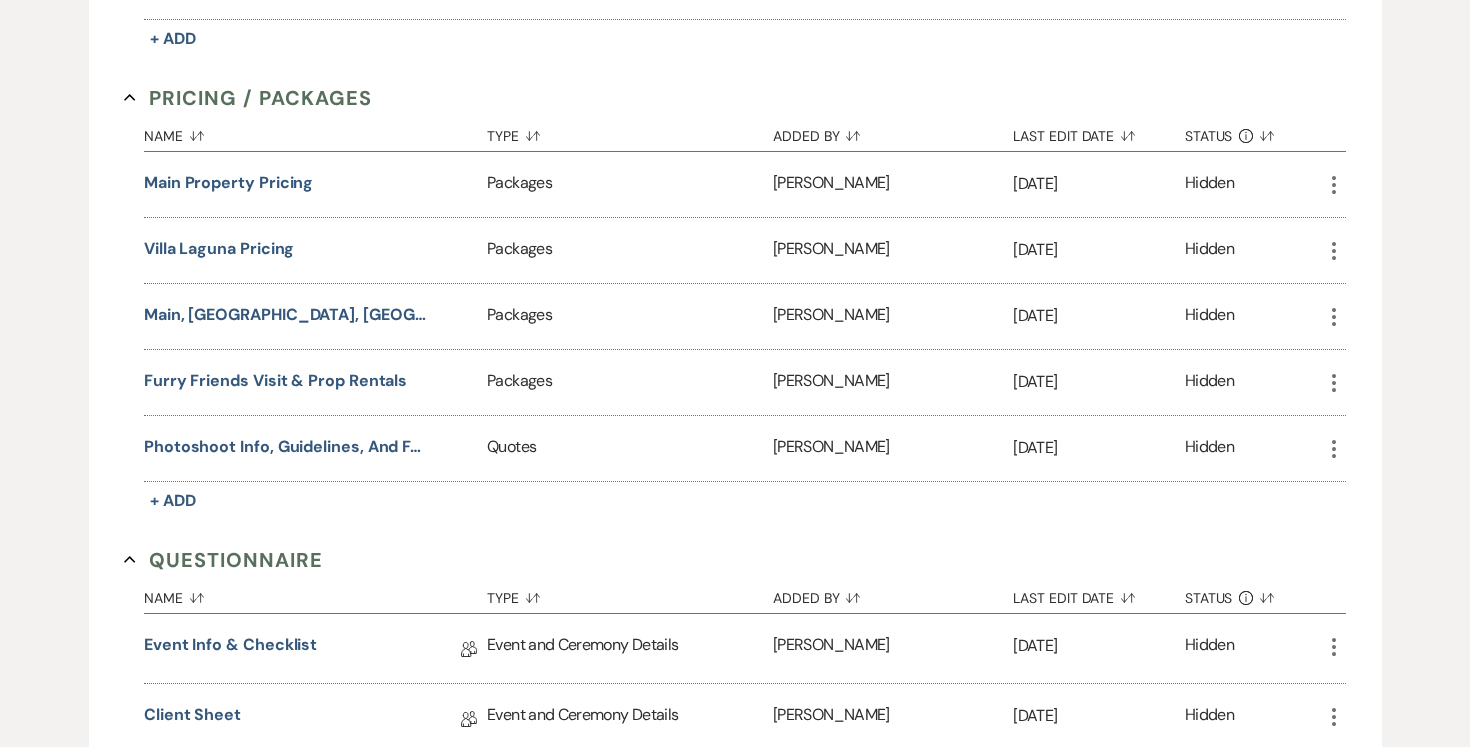 scroll, scrollTop: 1352, scrollLeft: 0, axis: vertical 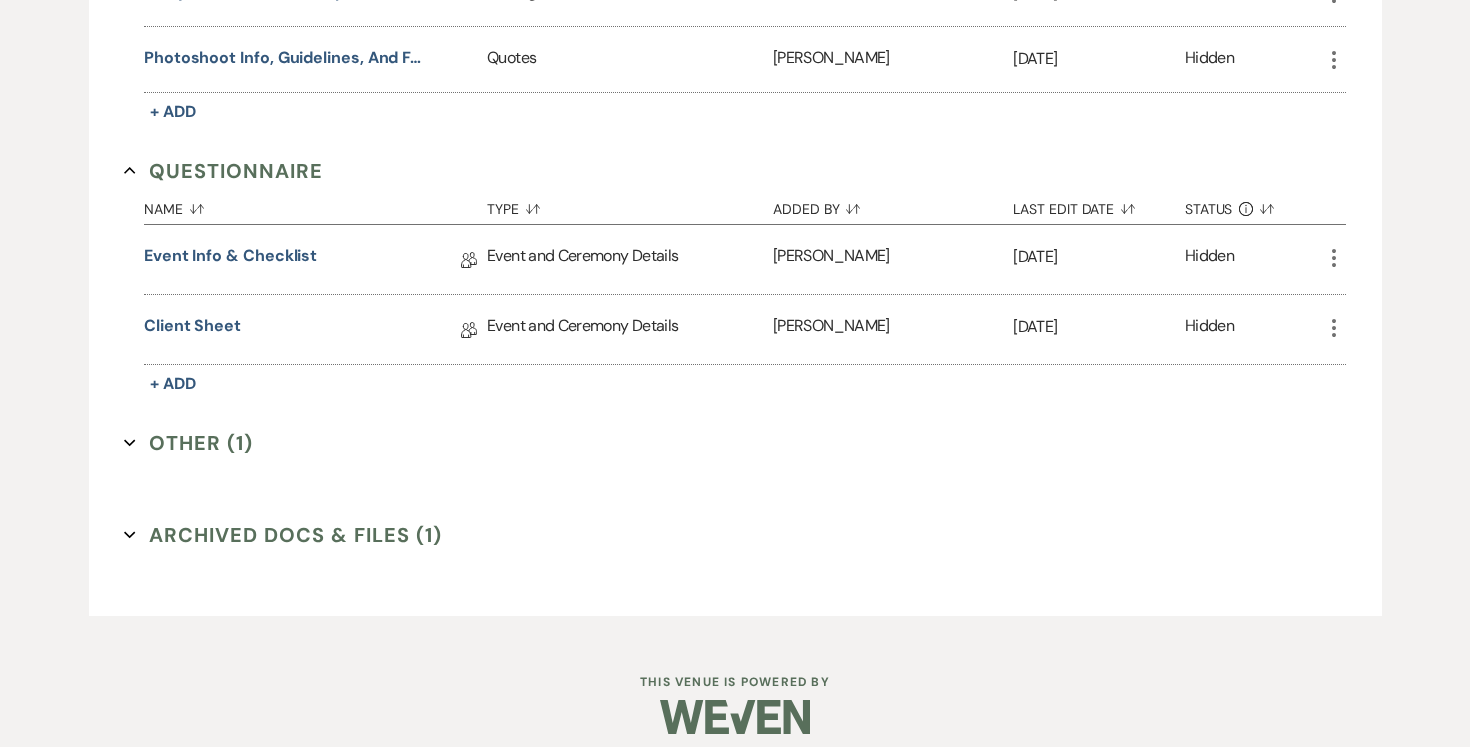 click on "Archived Docs & Files (1) Expand" at bounding box center (283, 535) 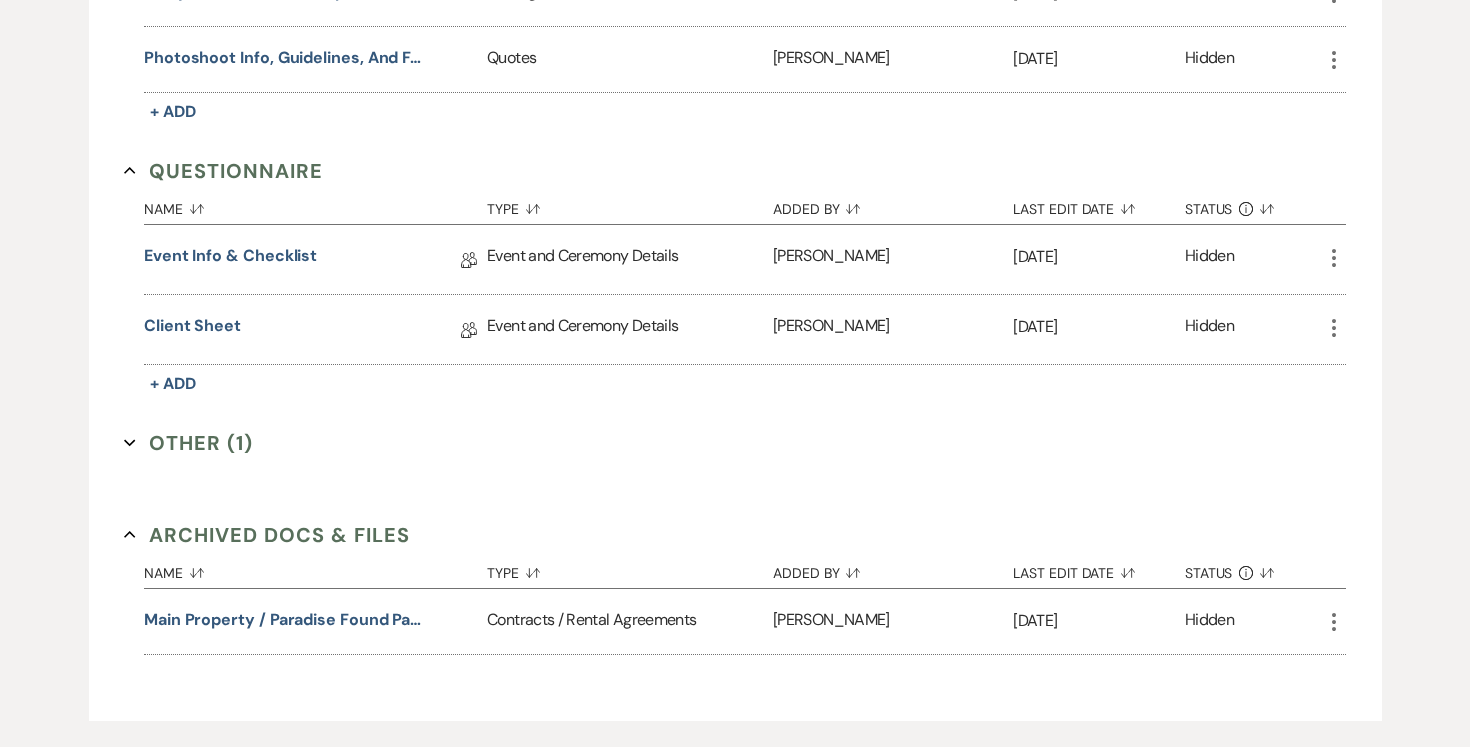 click on "Other (1) Expand" at bounding box center [188, 443] 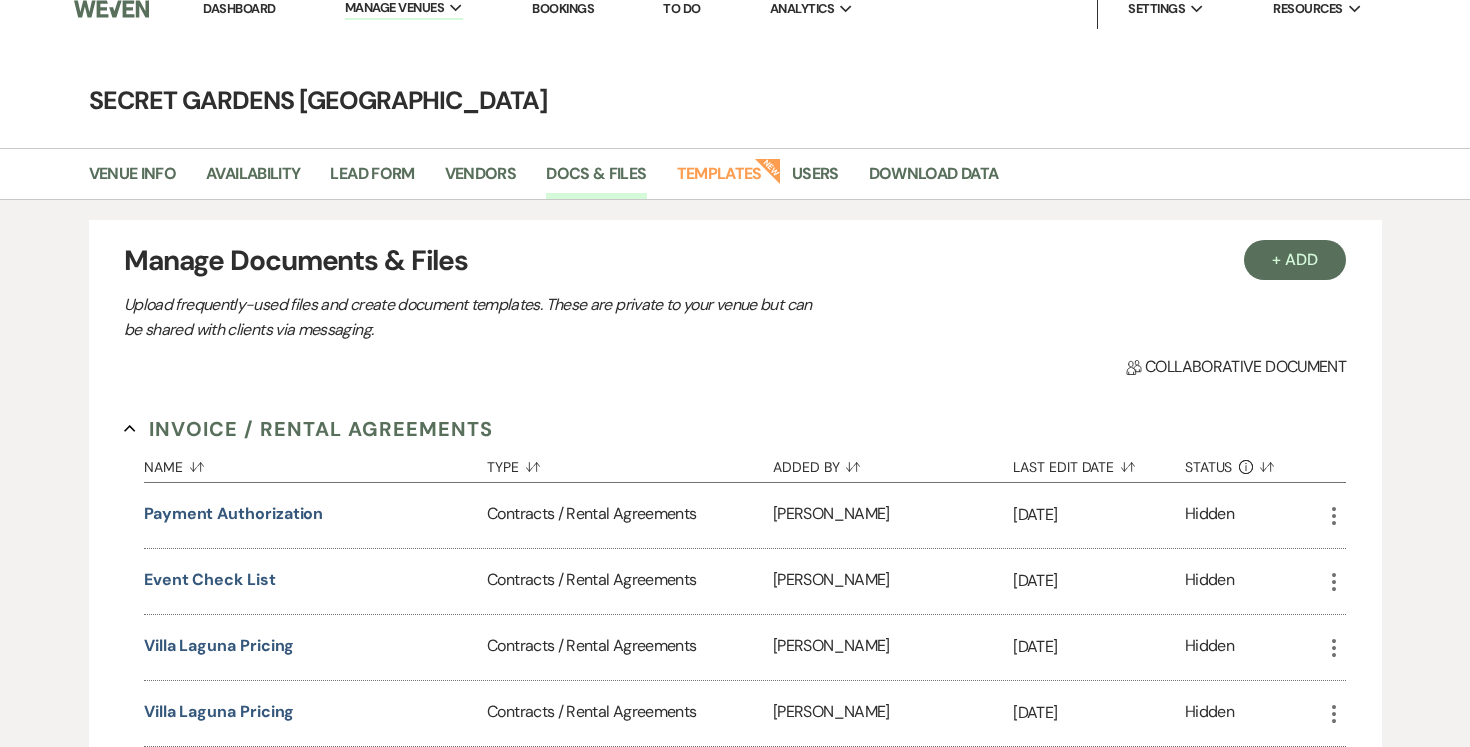scroll, scrollTop: 0, scrollLeft: 0, axis: both 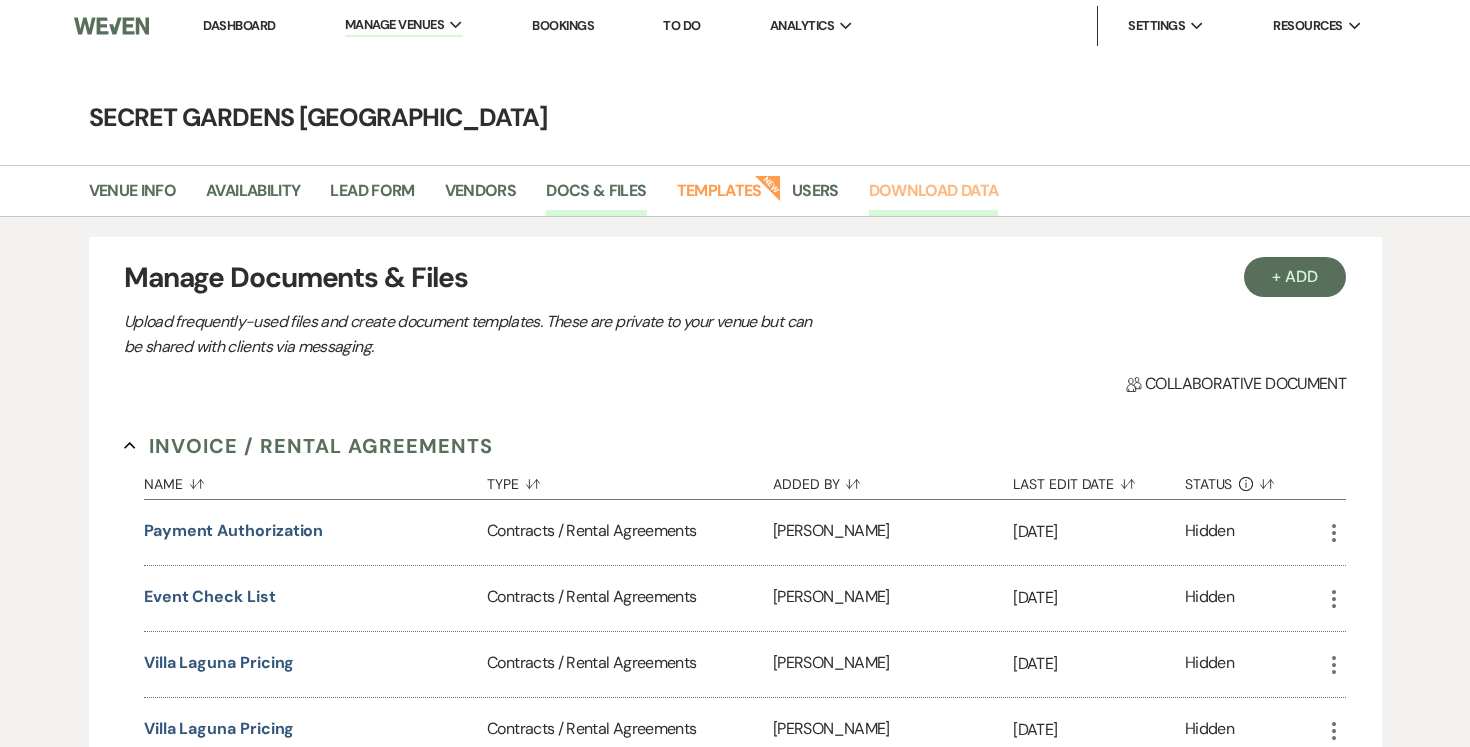 click on "Download Data" at bounding box center (934, 197) 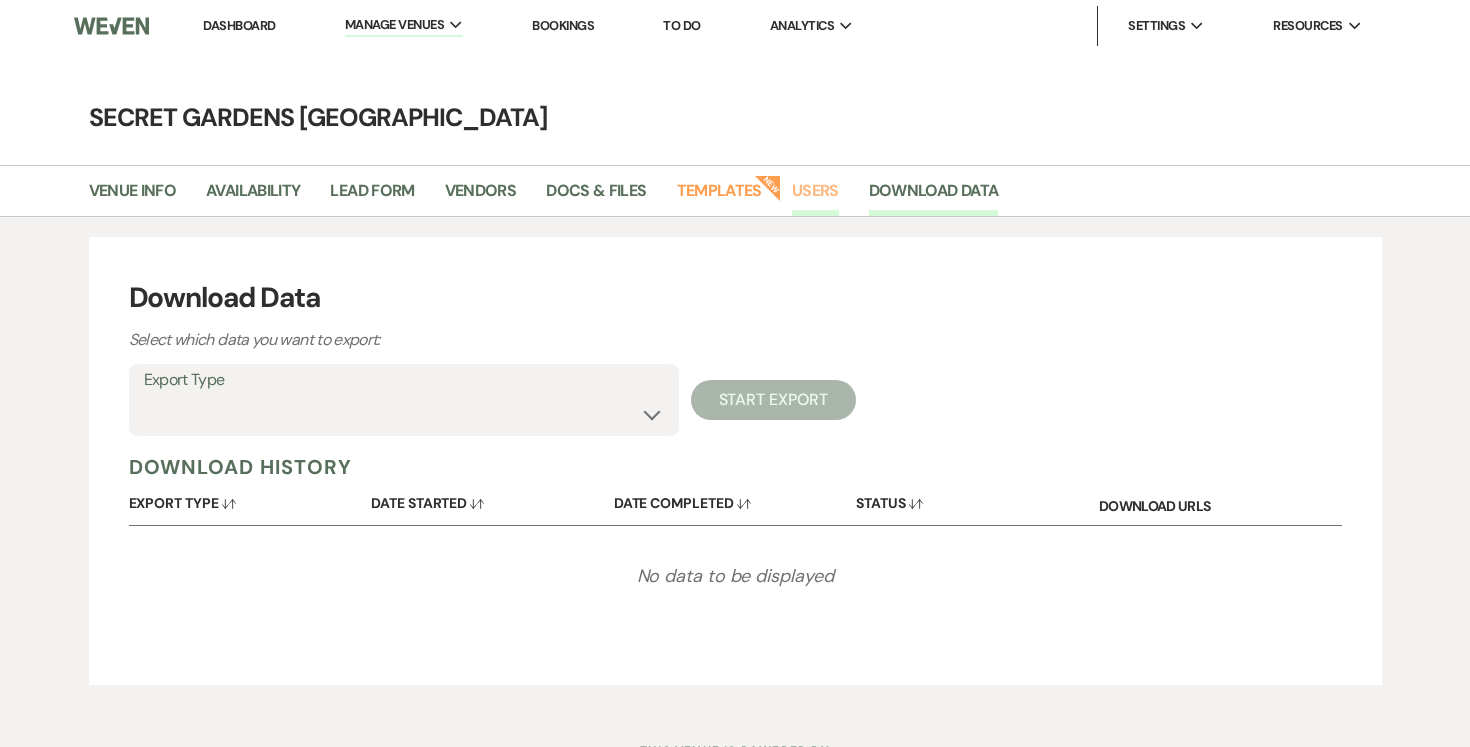click on "Users" at bounding box center (815, 197) 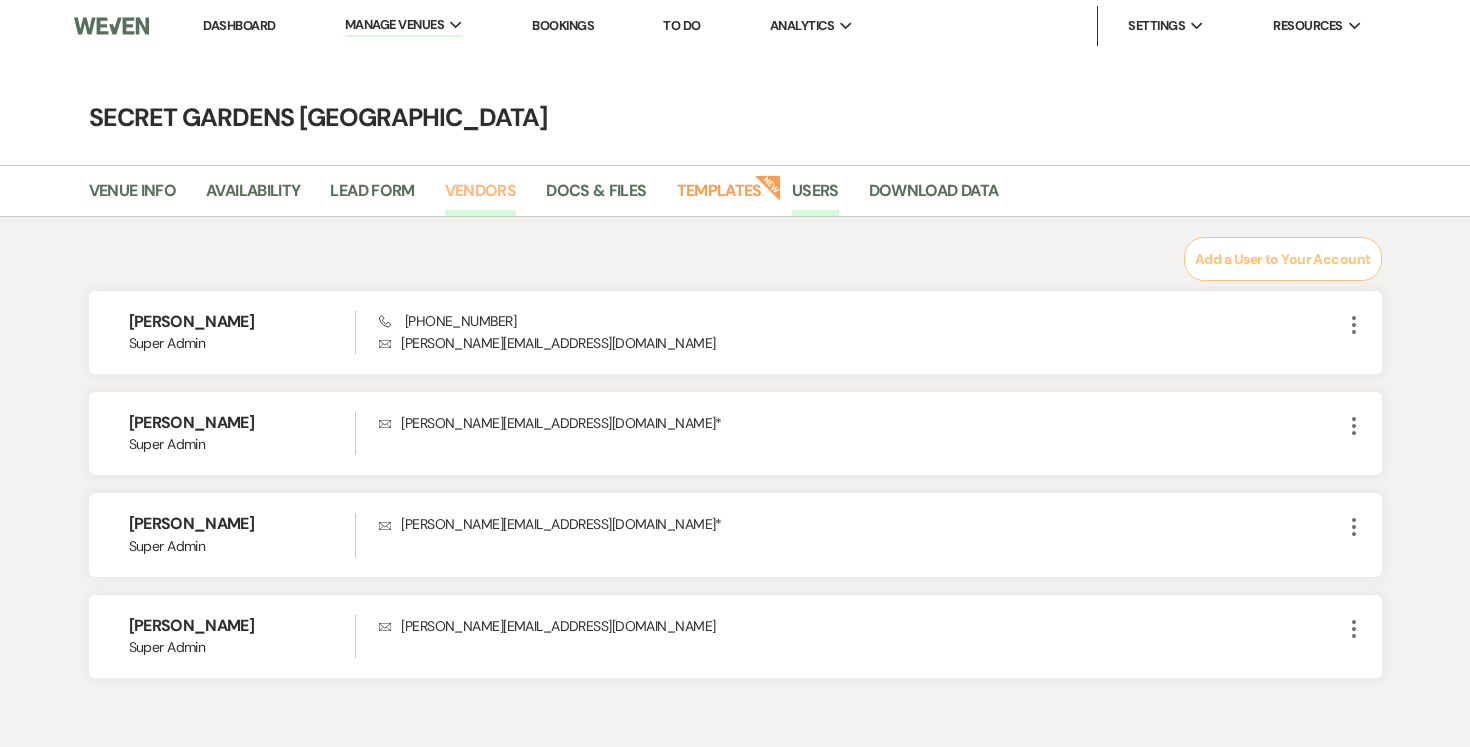 click on "Vendors" at bounding box center (481, 197) 